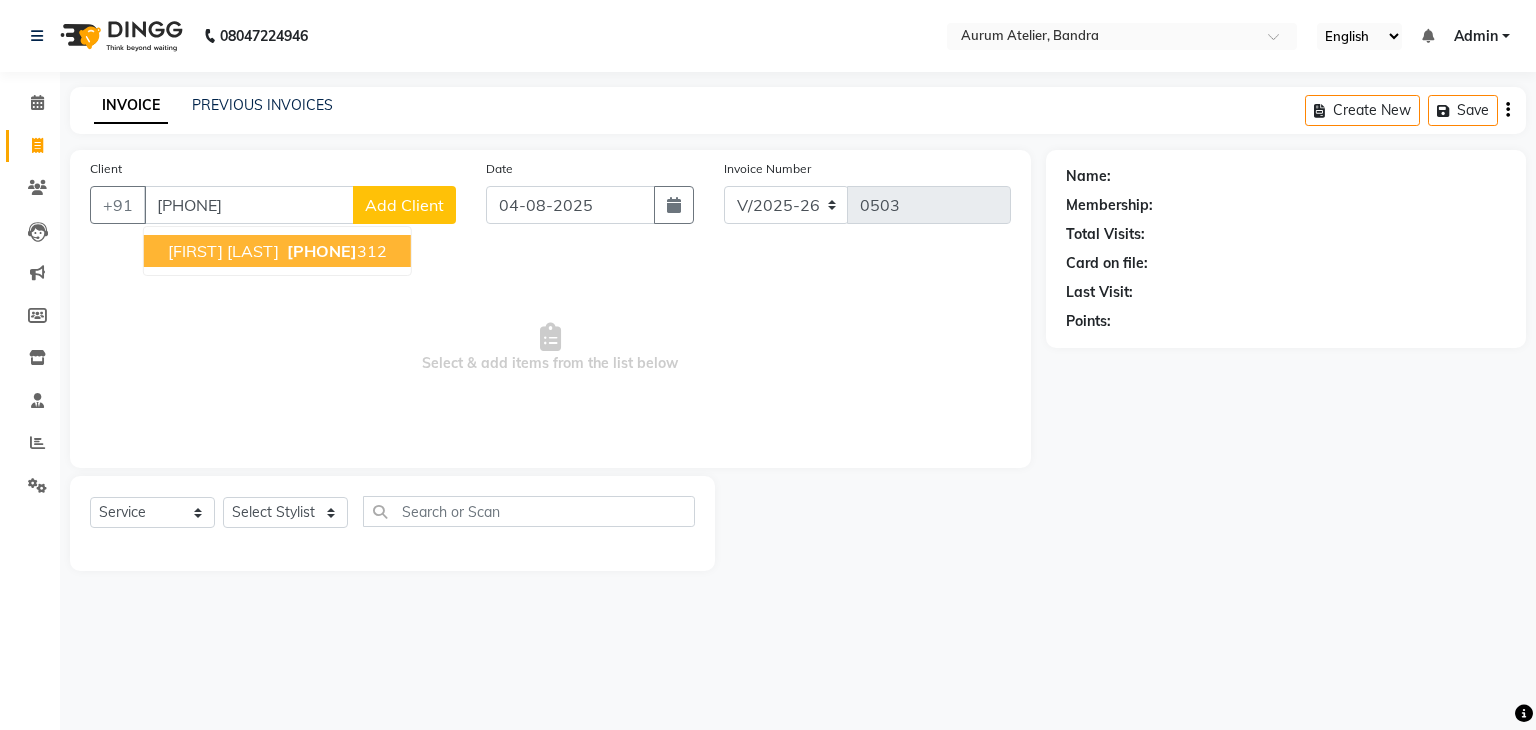 select on "7410" 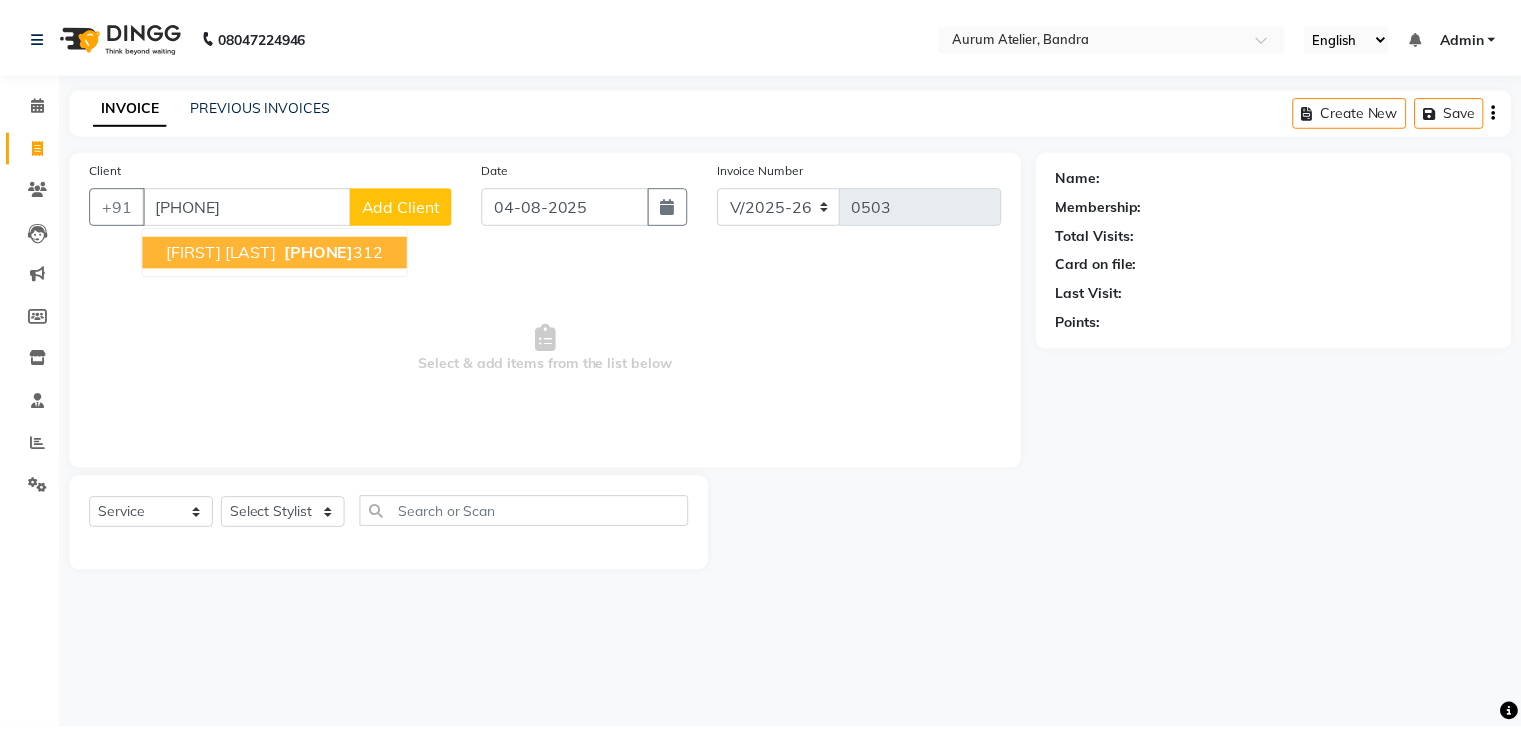 scroll, scrollTop: 0, scrollLeft: 0, axis: both 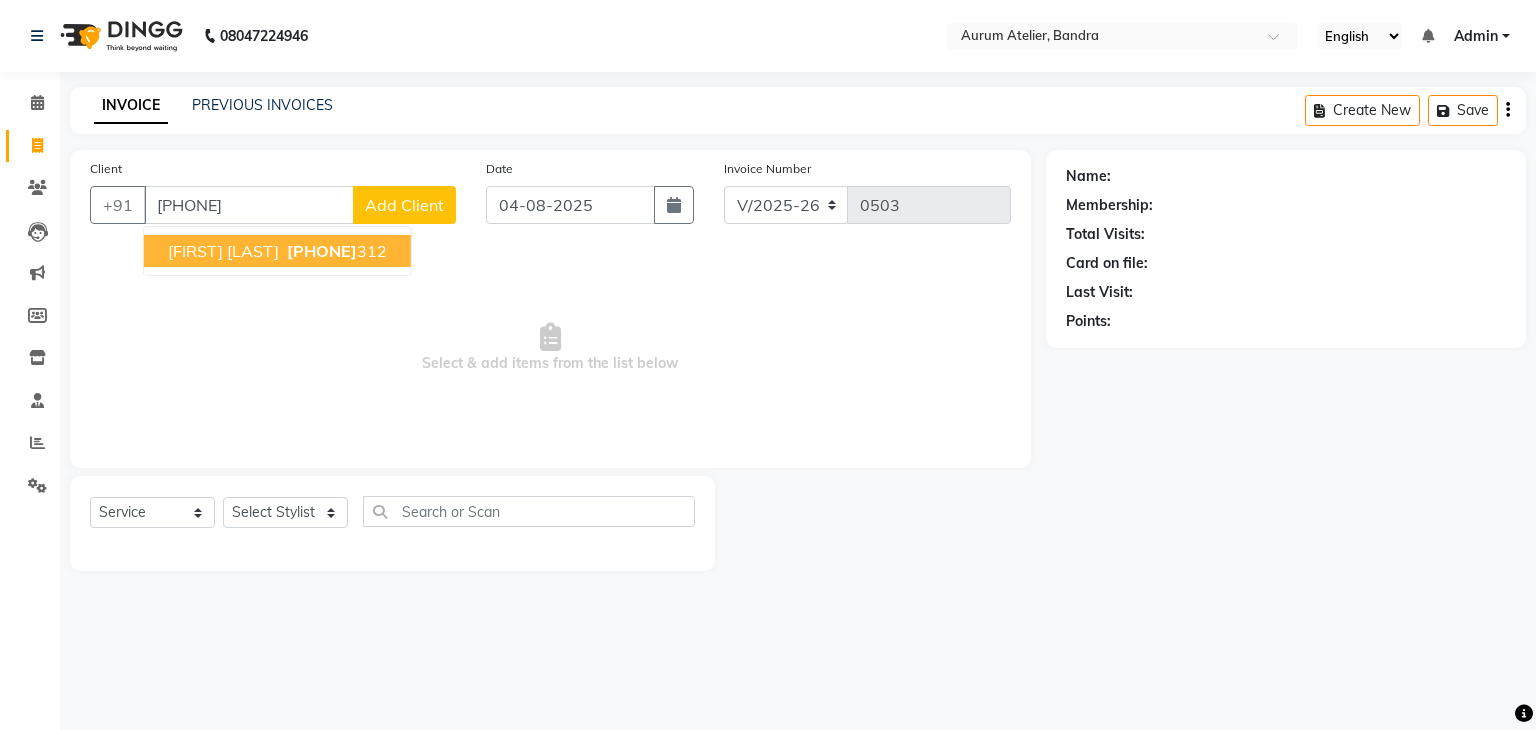 click on "[FIRST] [LAST]" at bounding box center (223, 251) 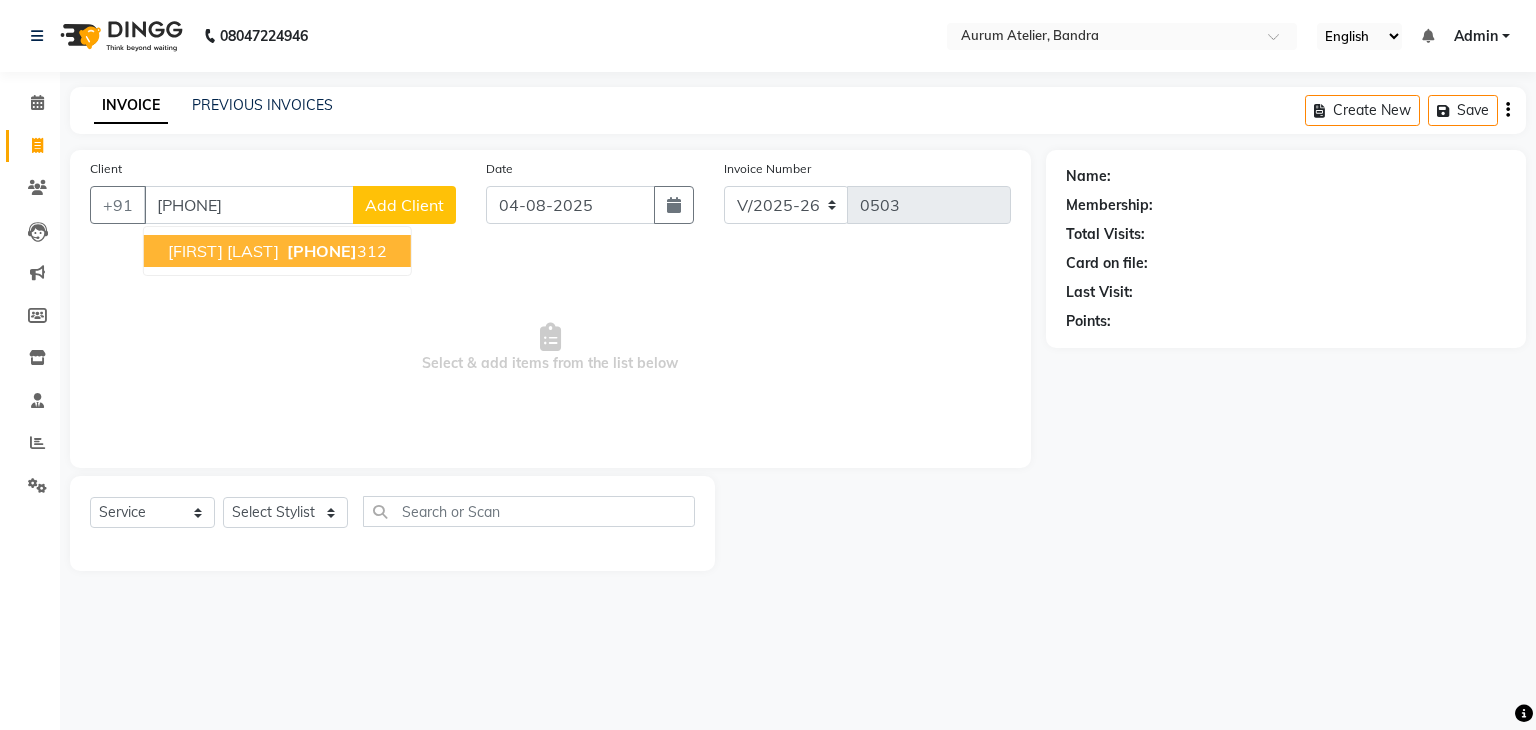 type on "[PHONE]" 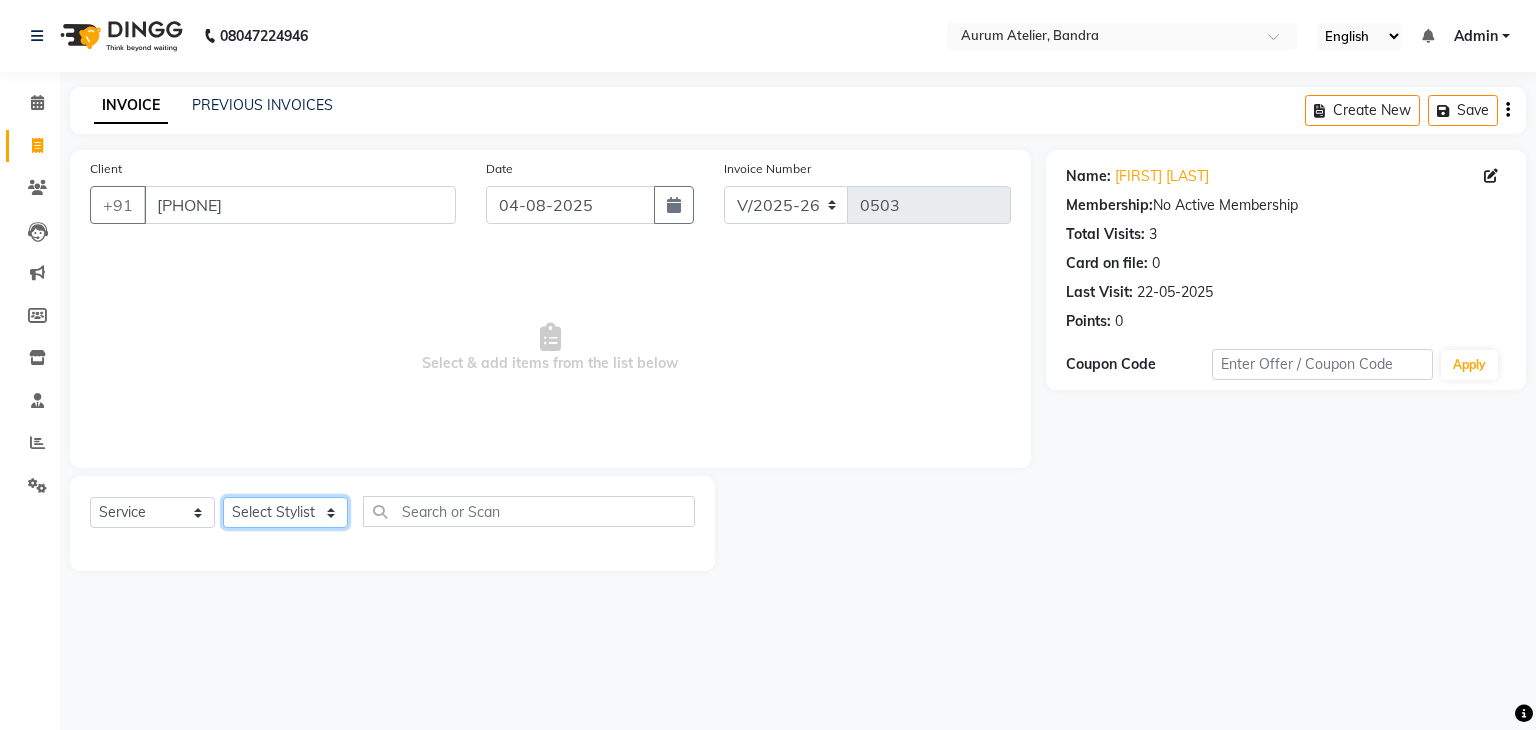 click on "Select Stylist AHSAN Aishwariya chariya DIKSHITA Kaleem salmani Praveen bhandari Preet sanjay Sultan hawari TEHSIN vishes" 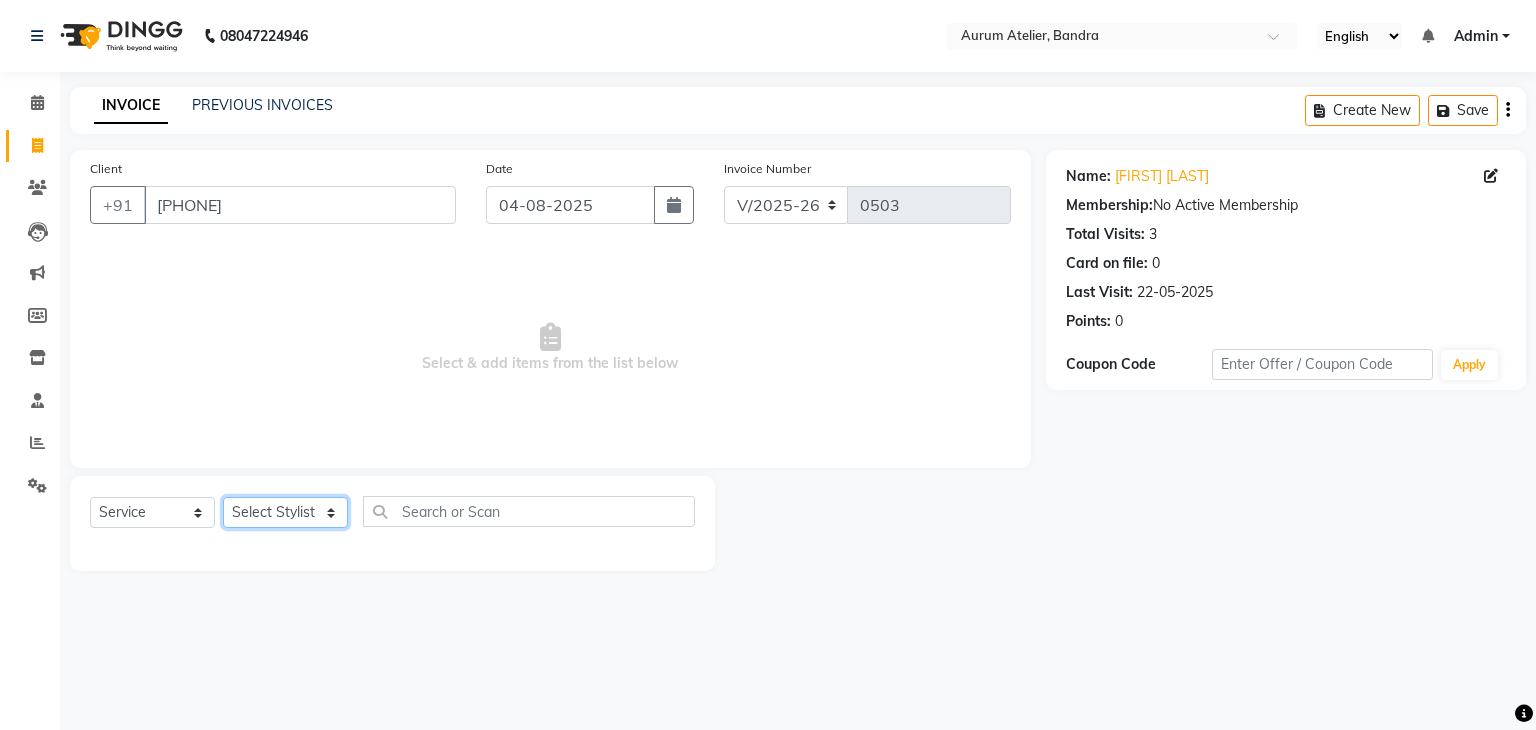 select on "73211" 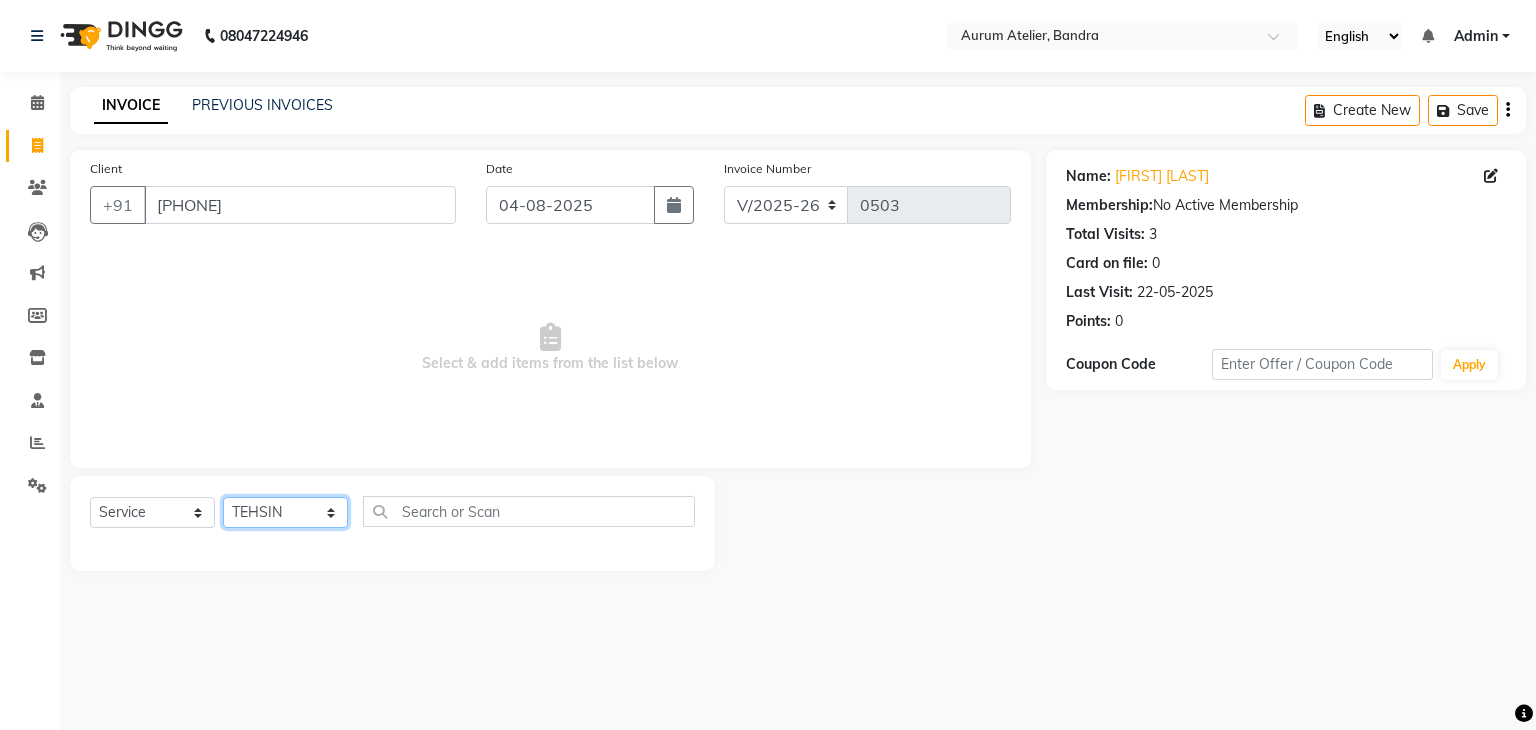 click on "Select Stylist AHSAN Aishwariya chariya DIKSHITA Kaleem salmani Praveen bhandari Preet sanjay Sultan hawari TEHSIN vishes" 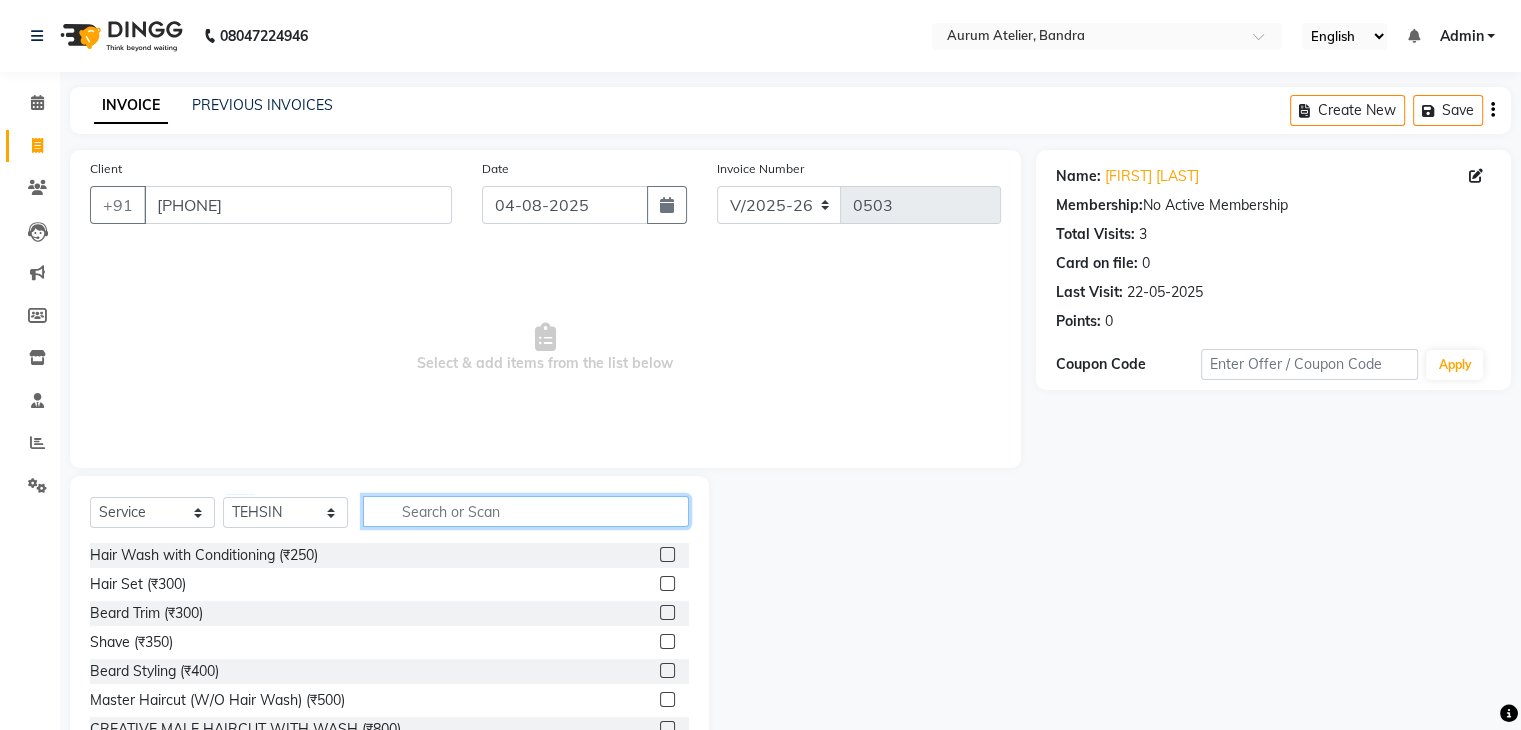 click 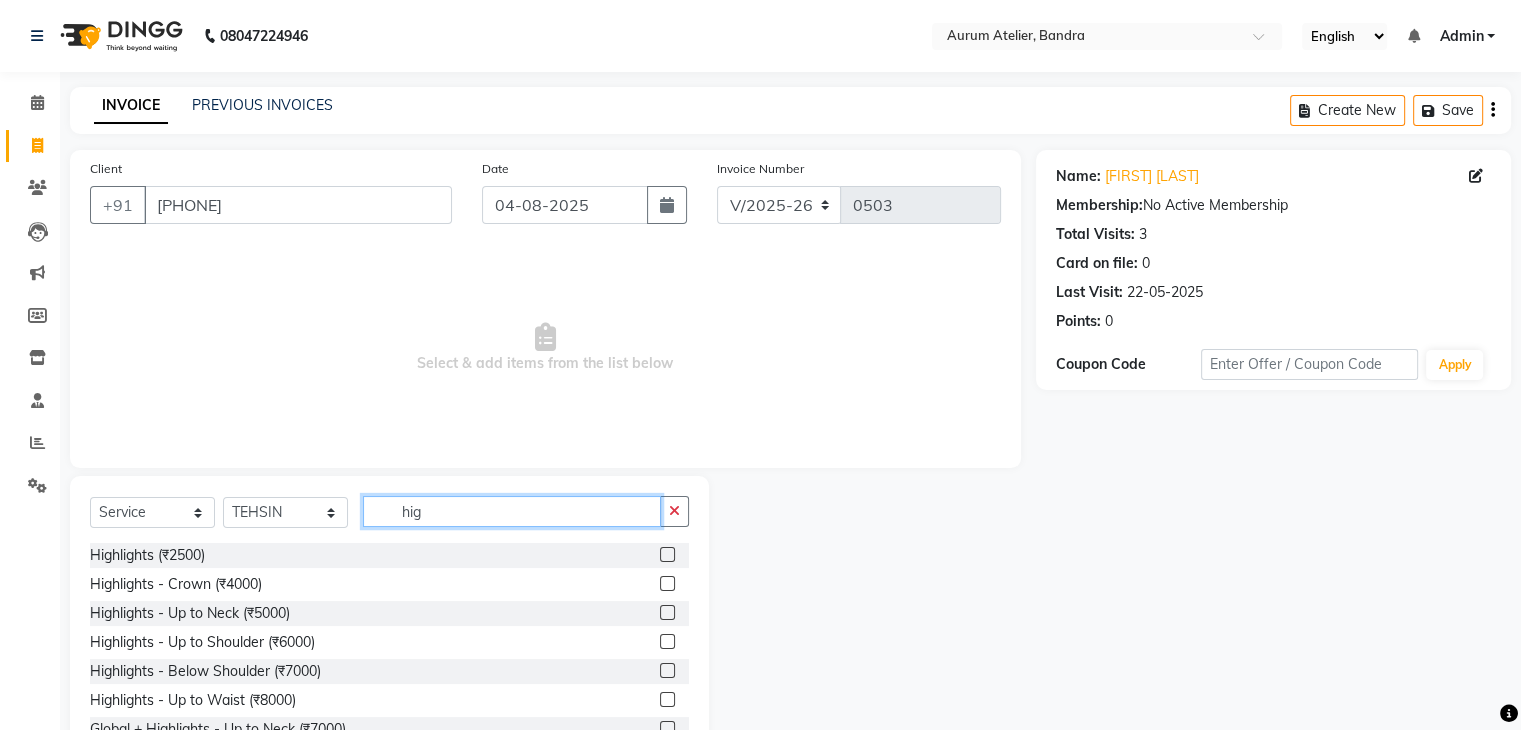 type on "hig" 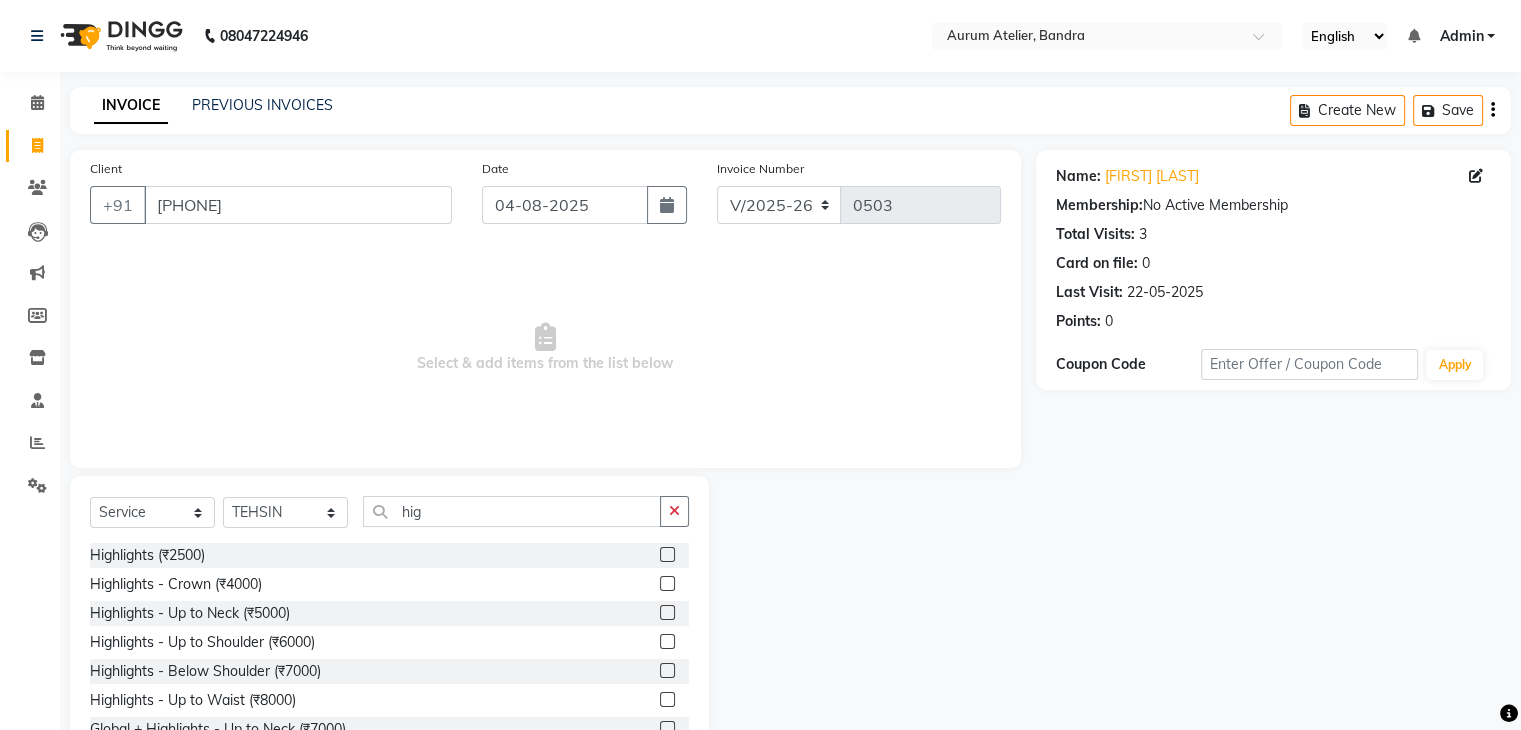 click 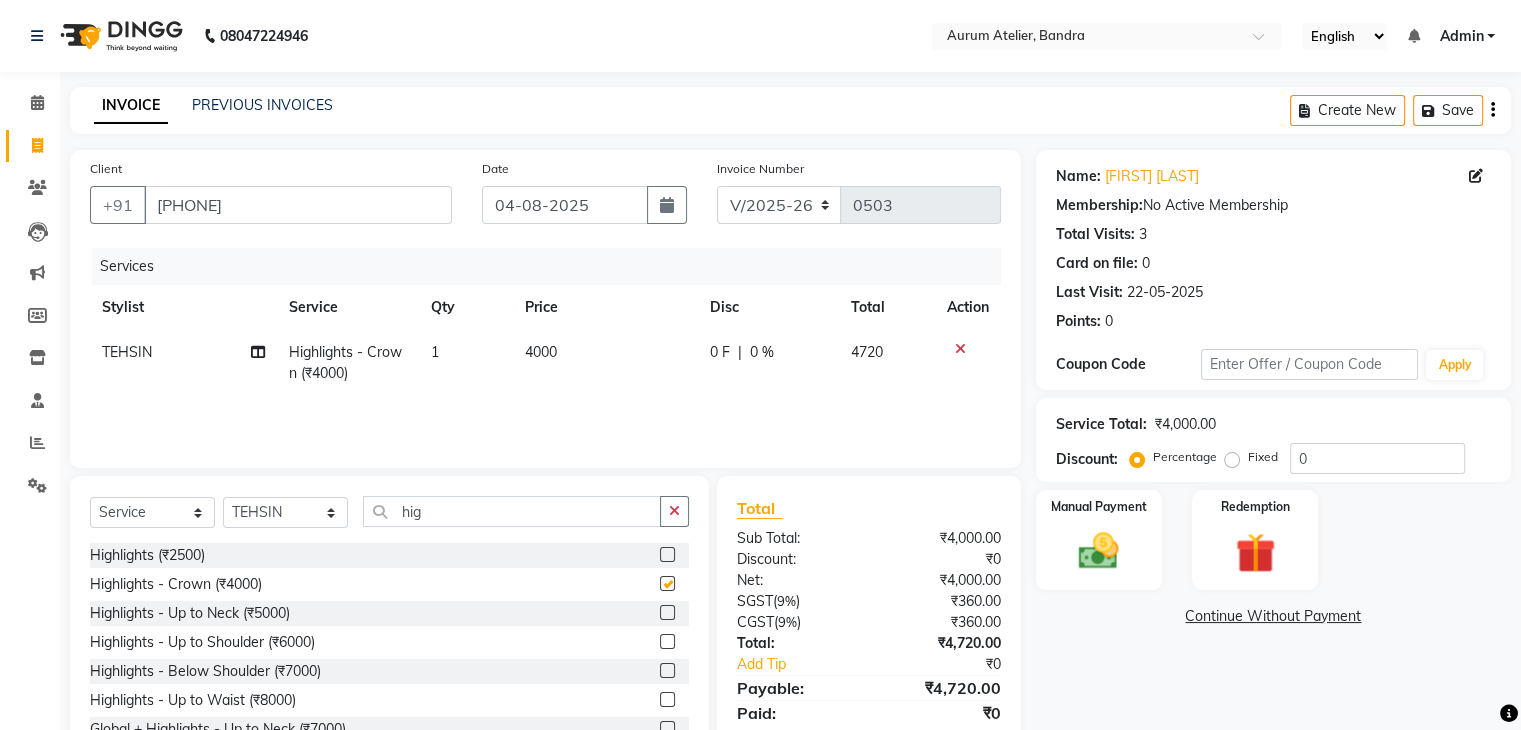 checkbox on "false" 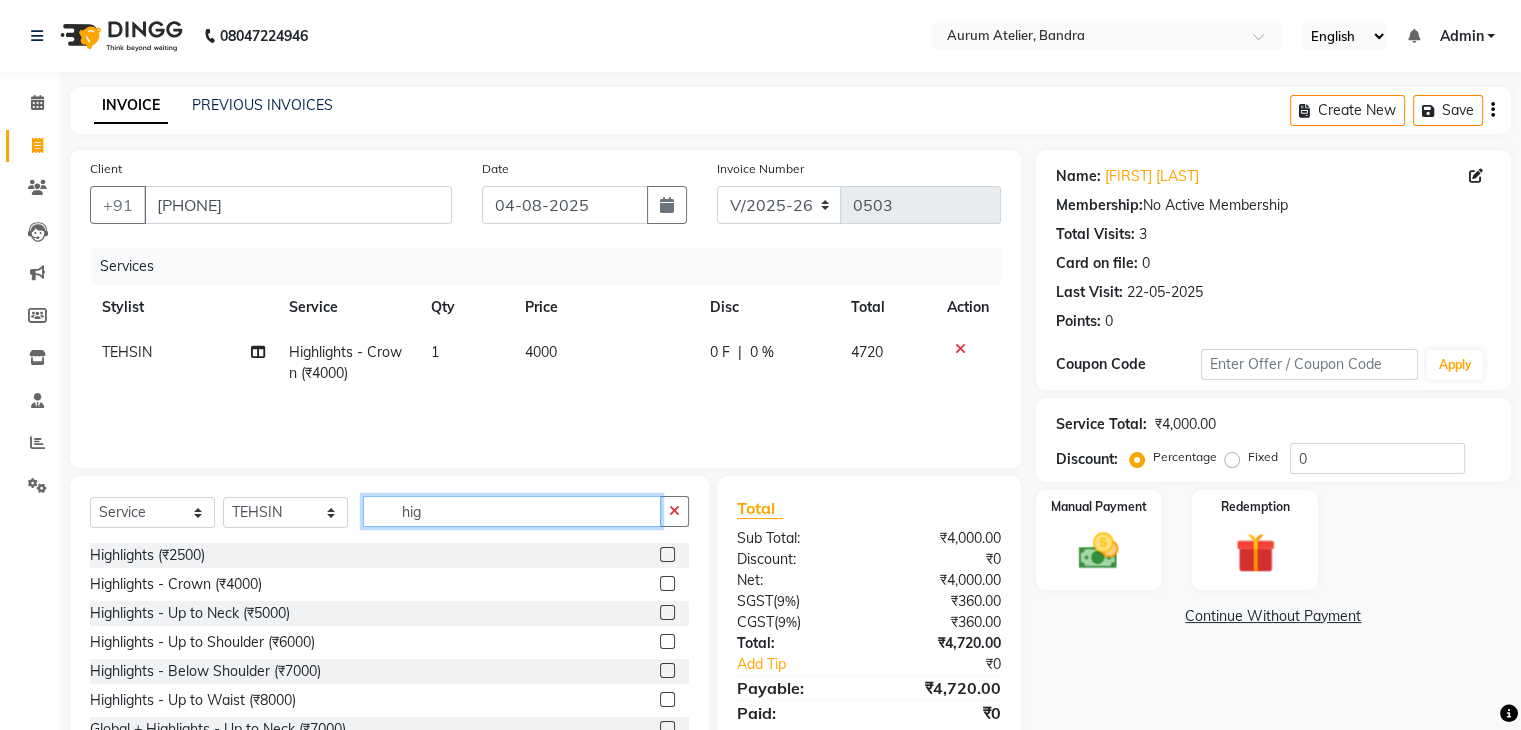 click on "hig" 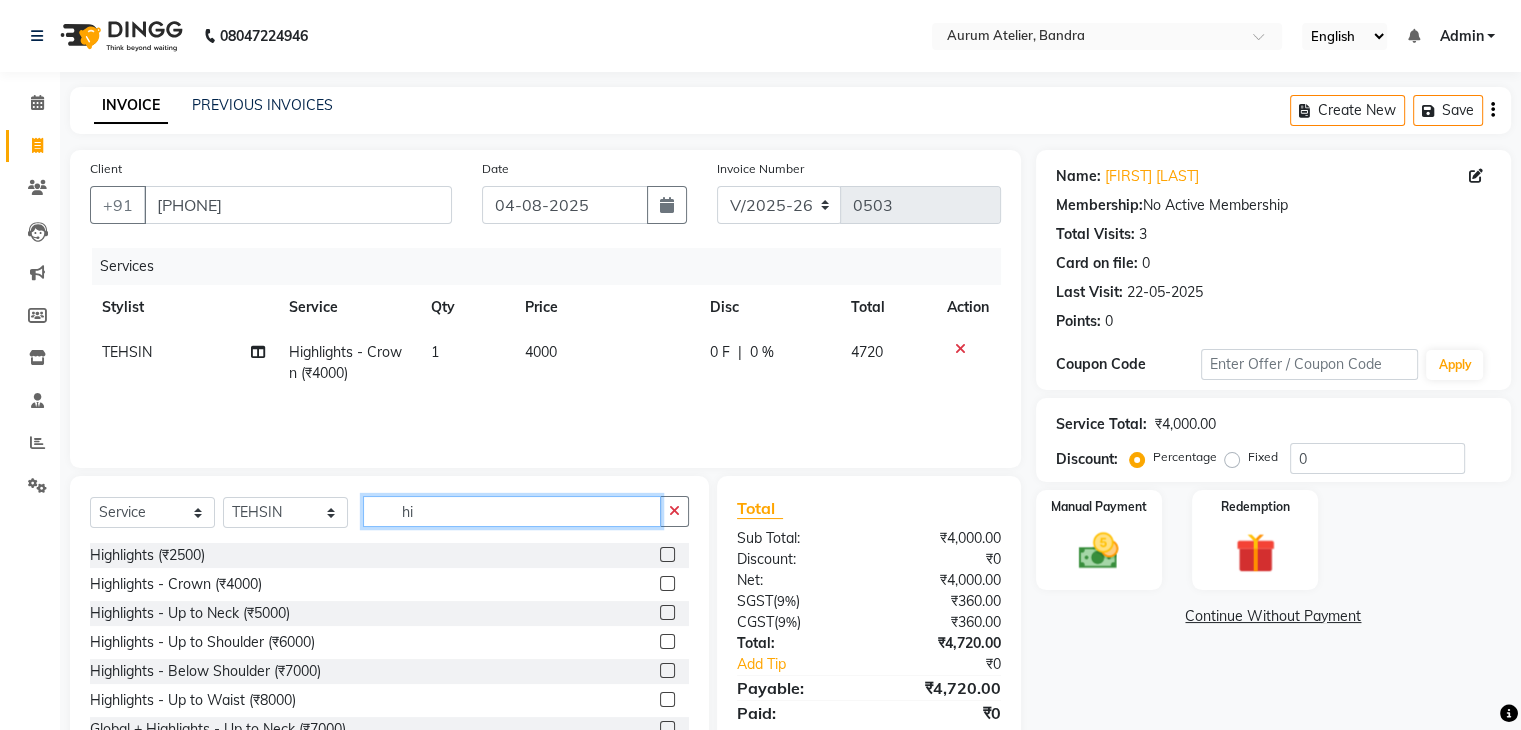 type on "h" 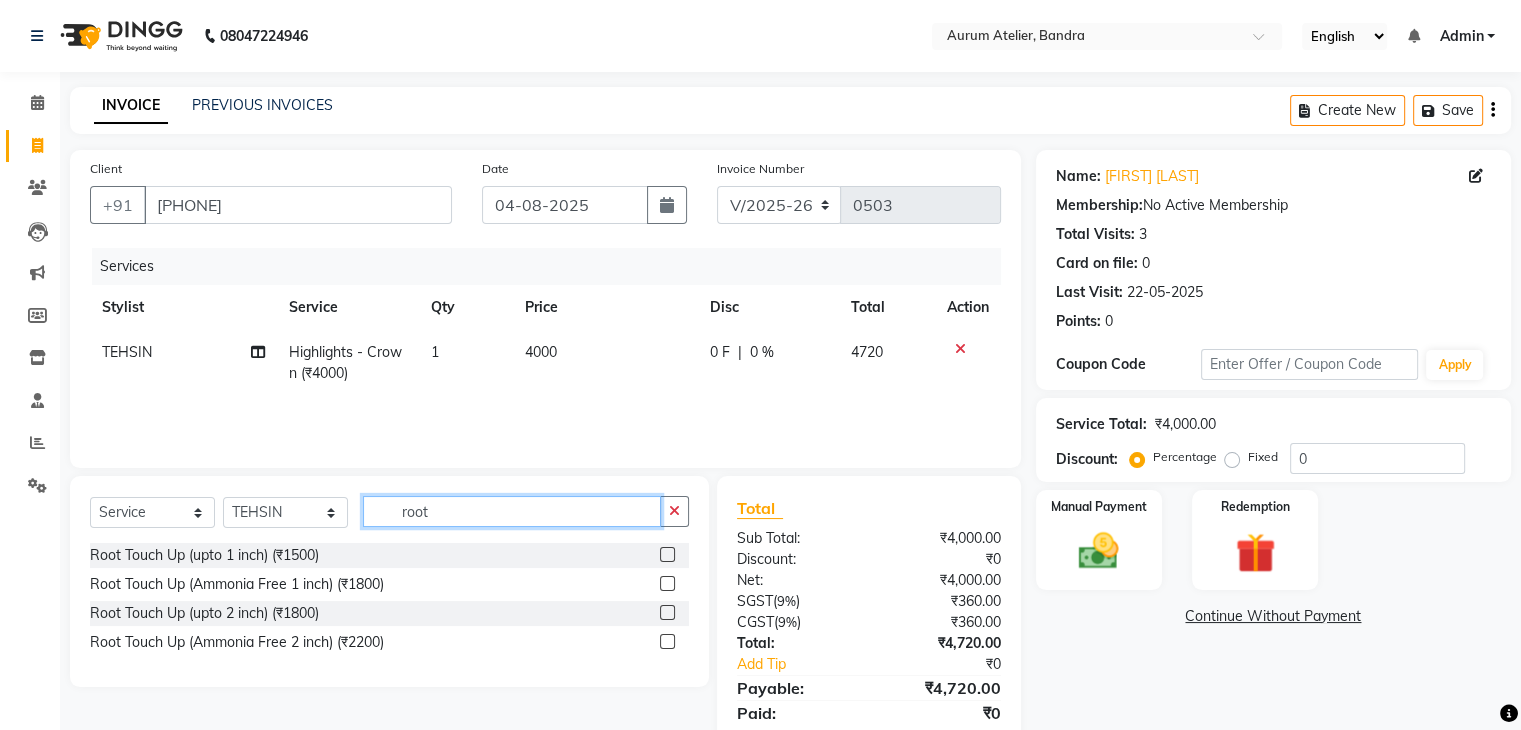 type on "root" 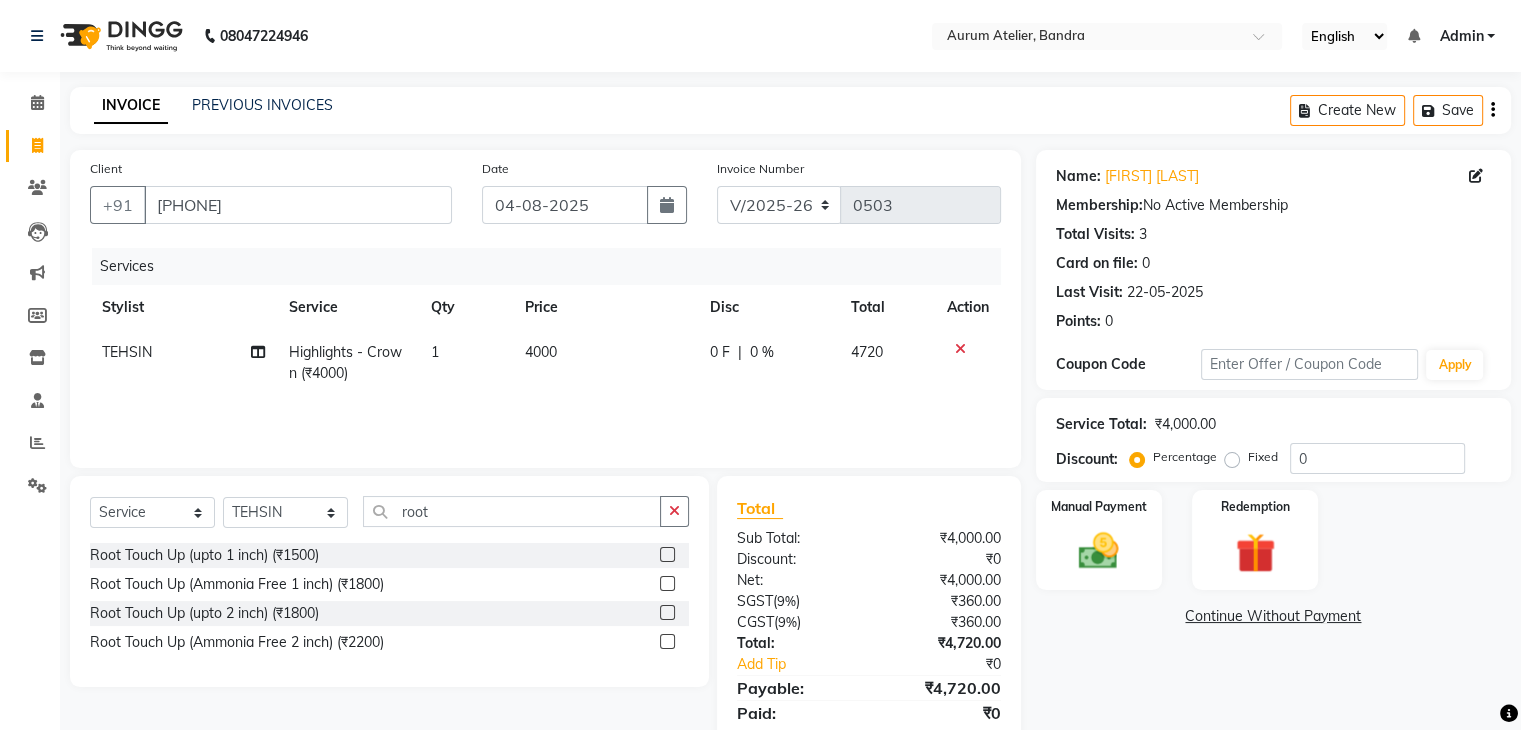 click 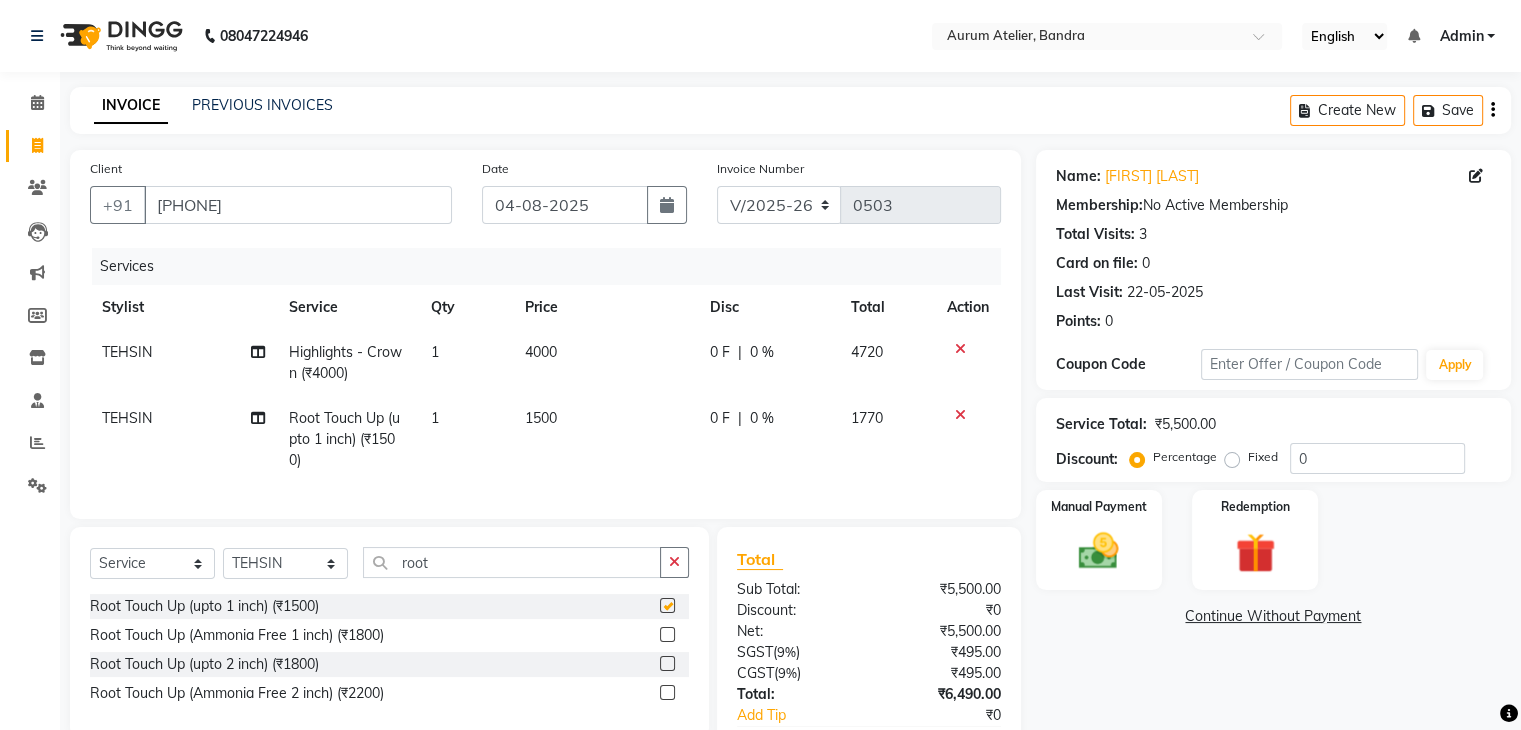 checkbox on "false" 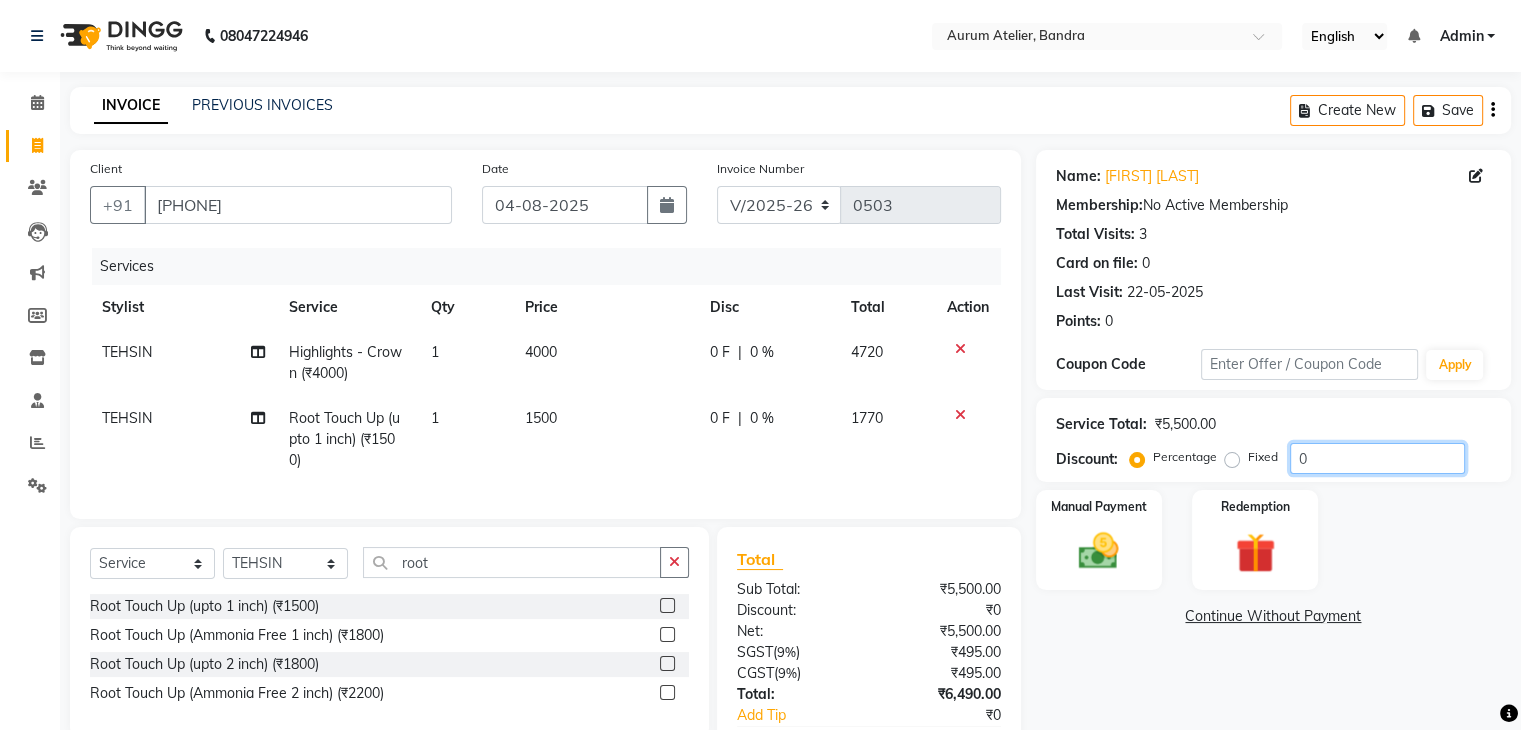 click on "0" 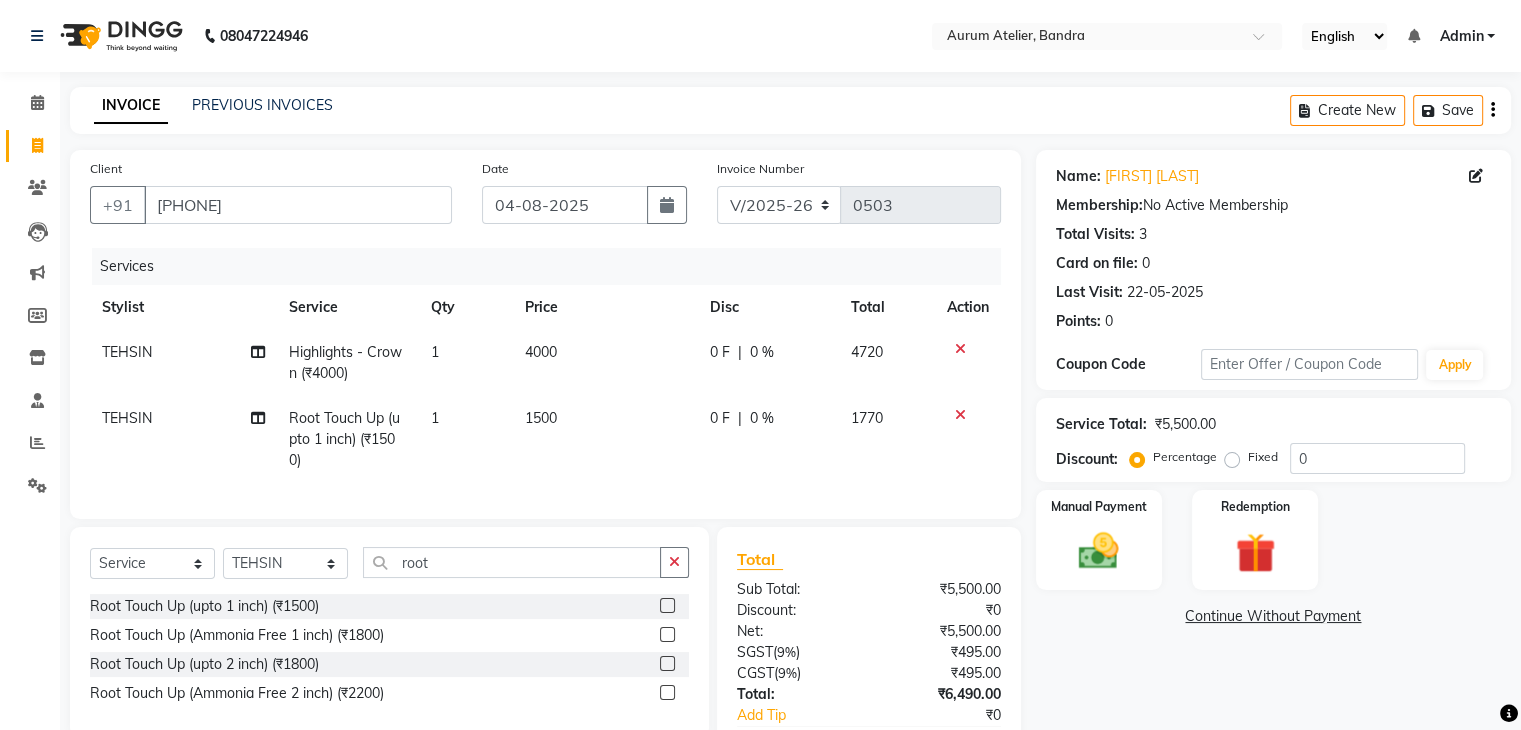 click on "0 F | 0 %" 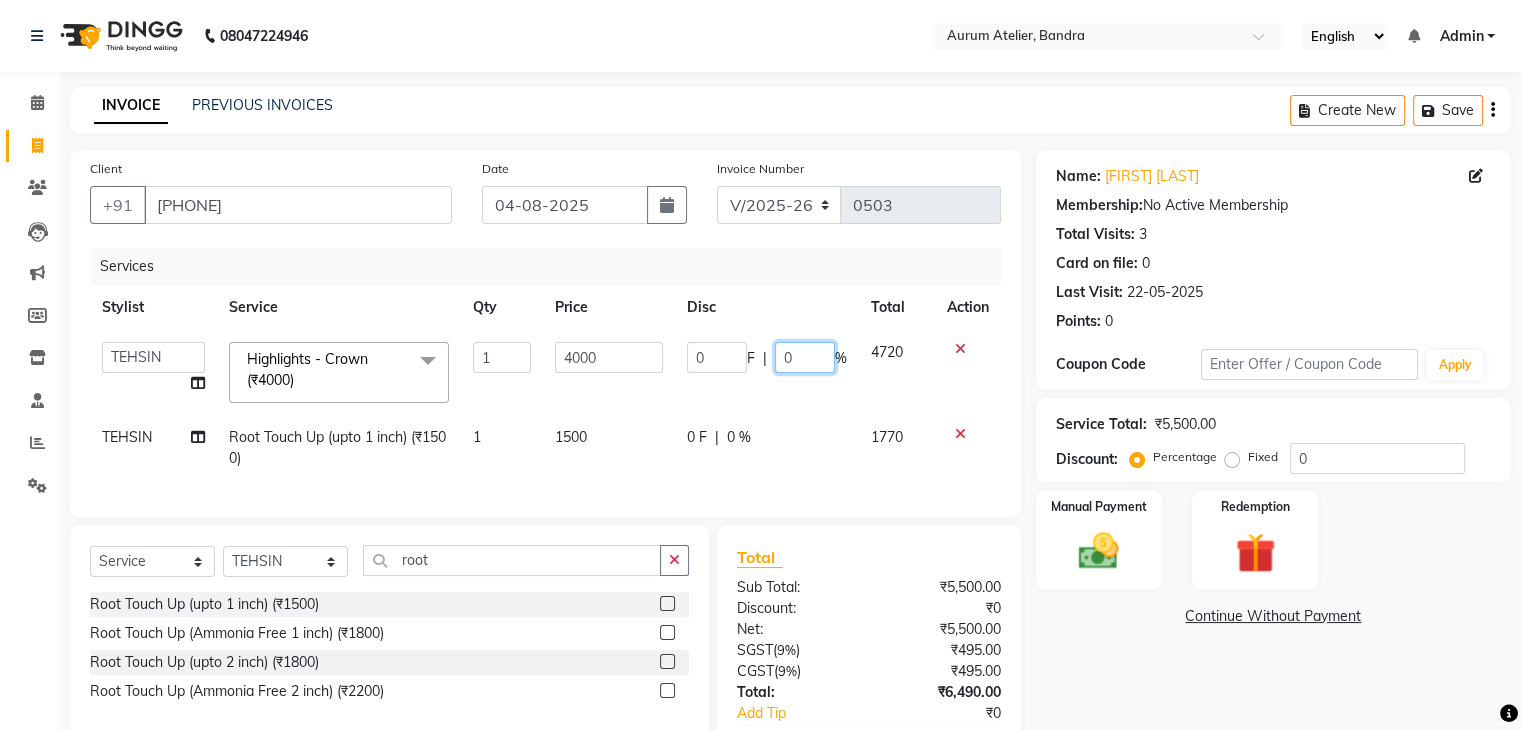 drag, startPoint x: 786, startPoint y: 375, endPoint x: 793, endPoint y: 366, distance: 11.401754 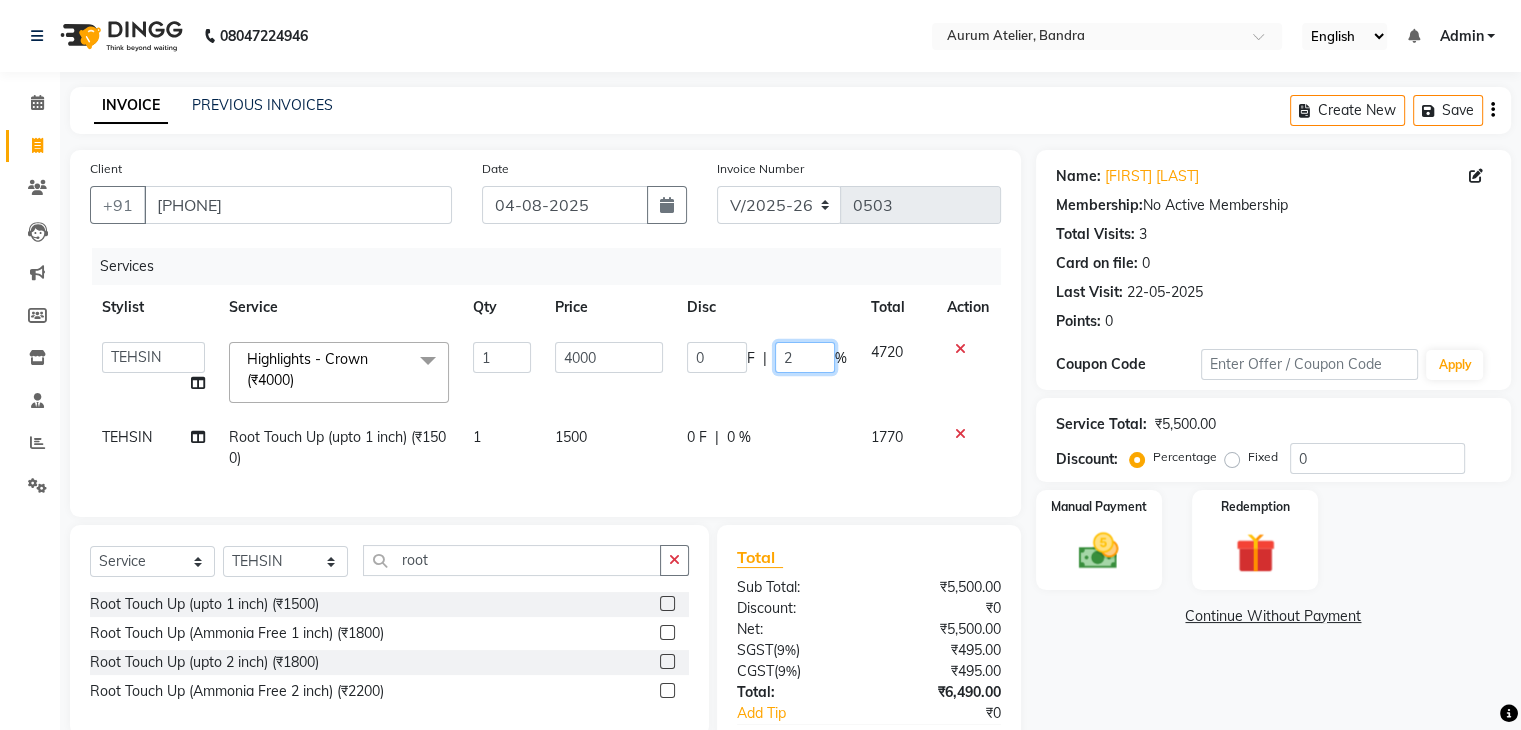 type on "20" 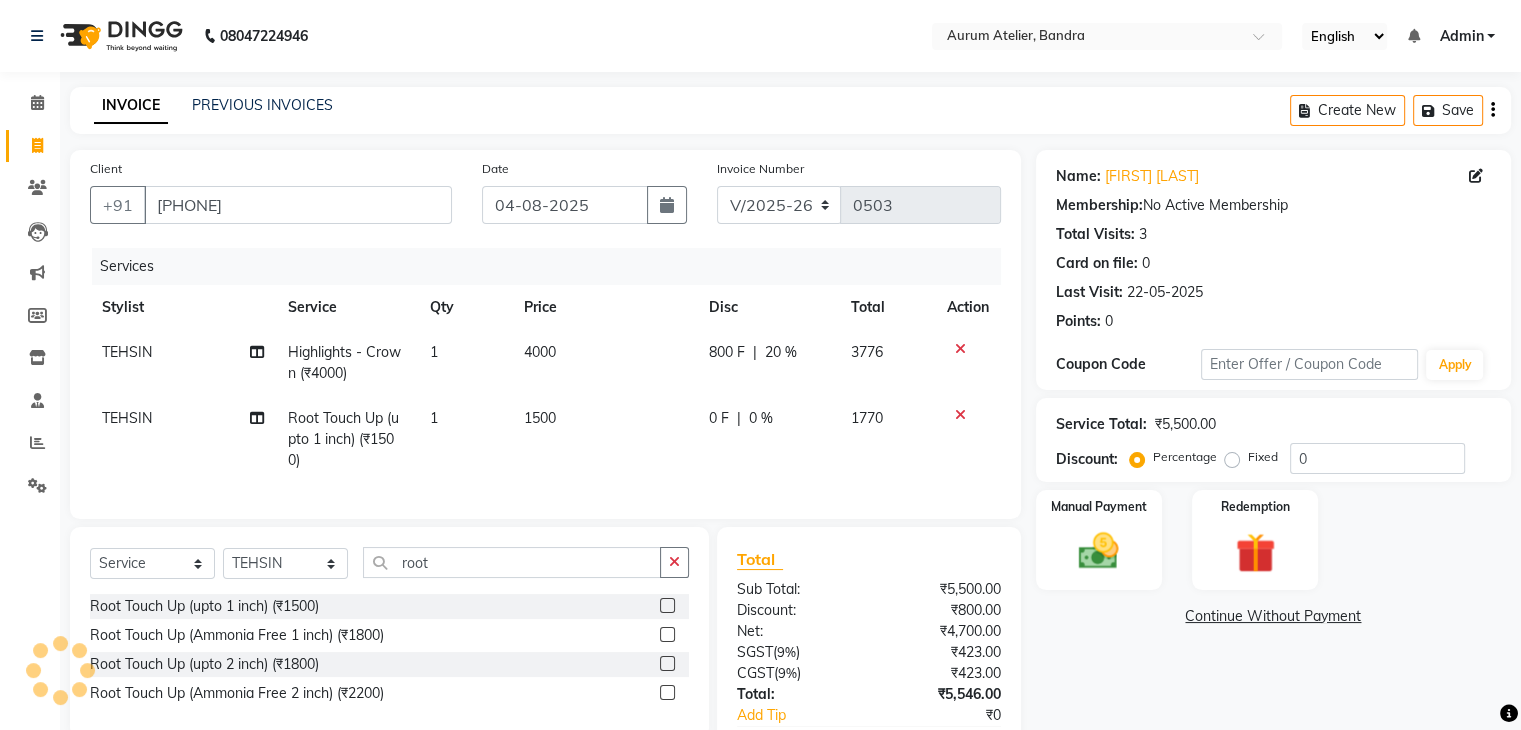 click on "[LAST] Highlights - Crown (₹4000) 1 4000 800 F | 20 % 3776 [LAST] Root Touch Up (upto 1 inch) (₹1500) 1 1500 0 F | 0 % 1770" 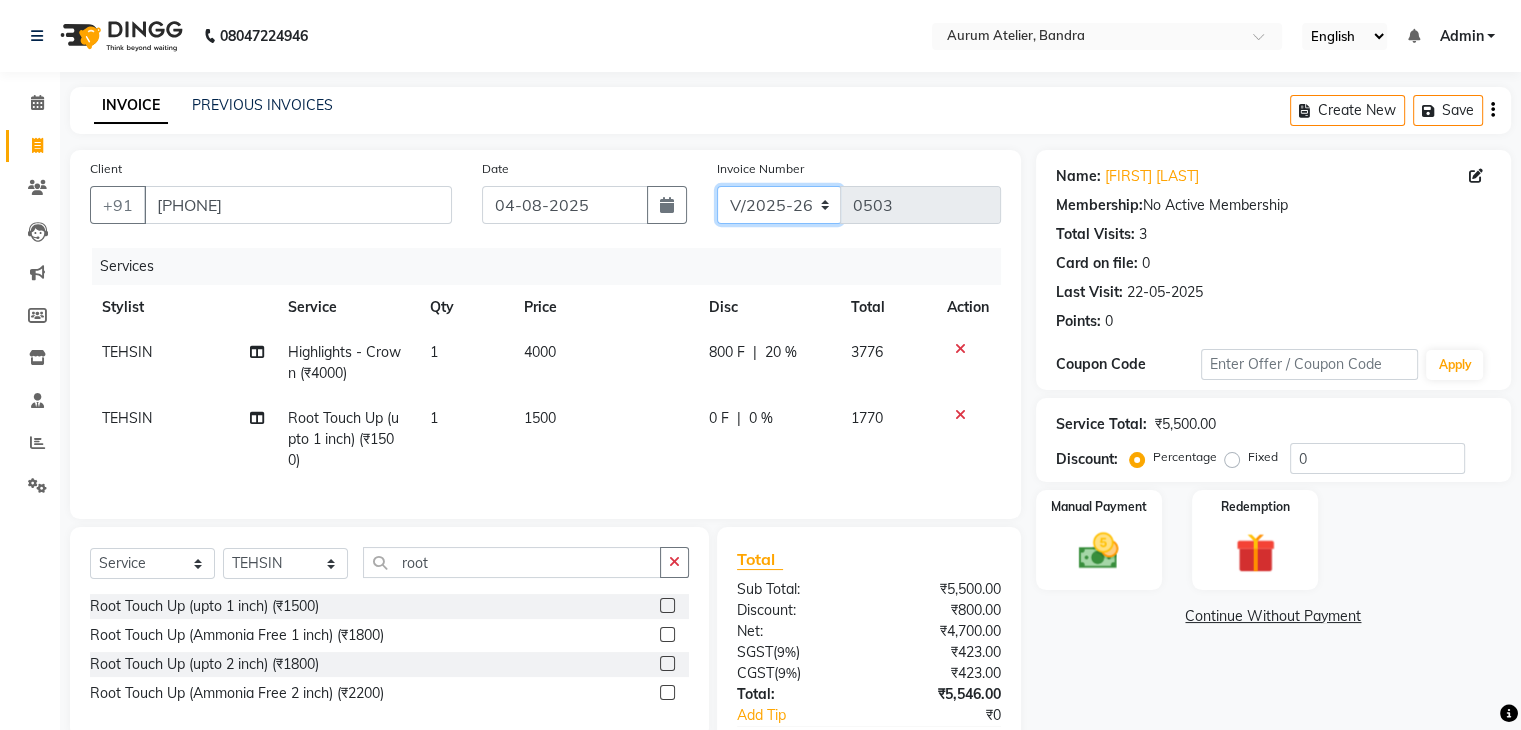 click on "C/2025-26 V/2025 V/2025-26" 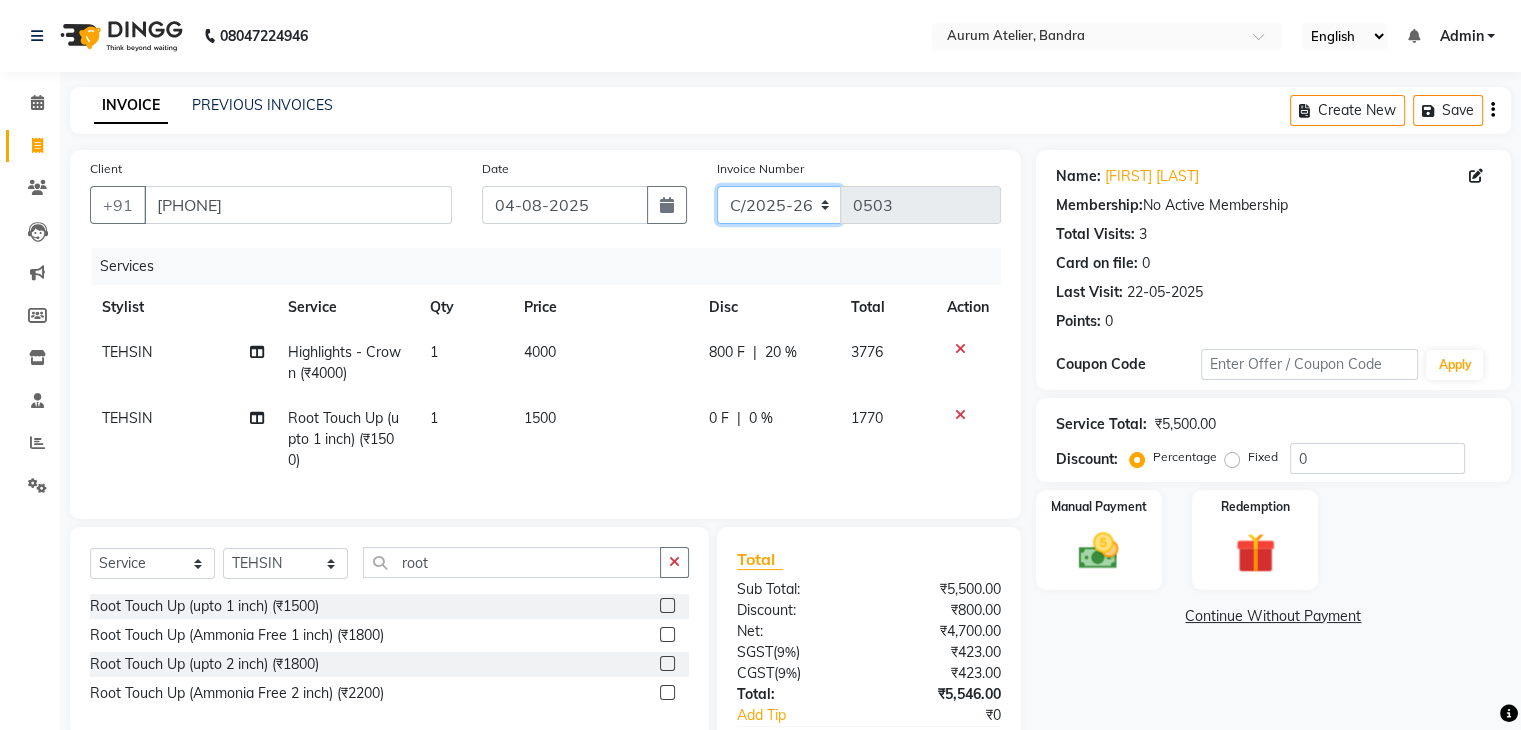 click on "C/2025-26 V/2025 V/2025-26" 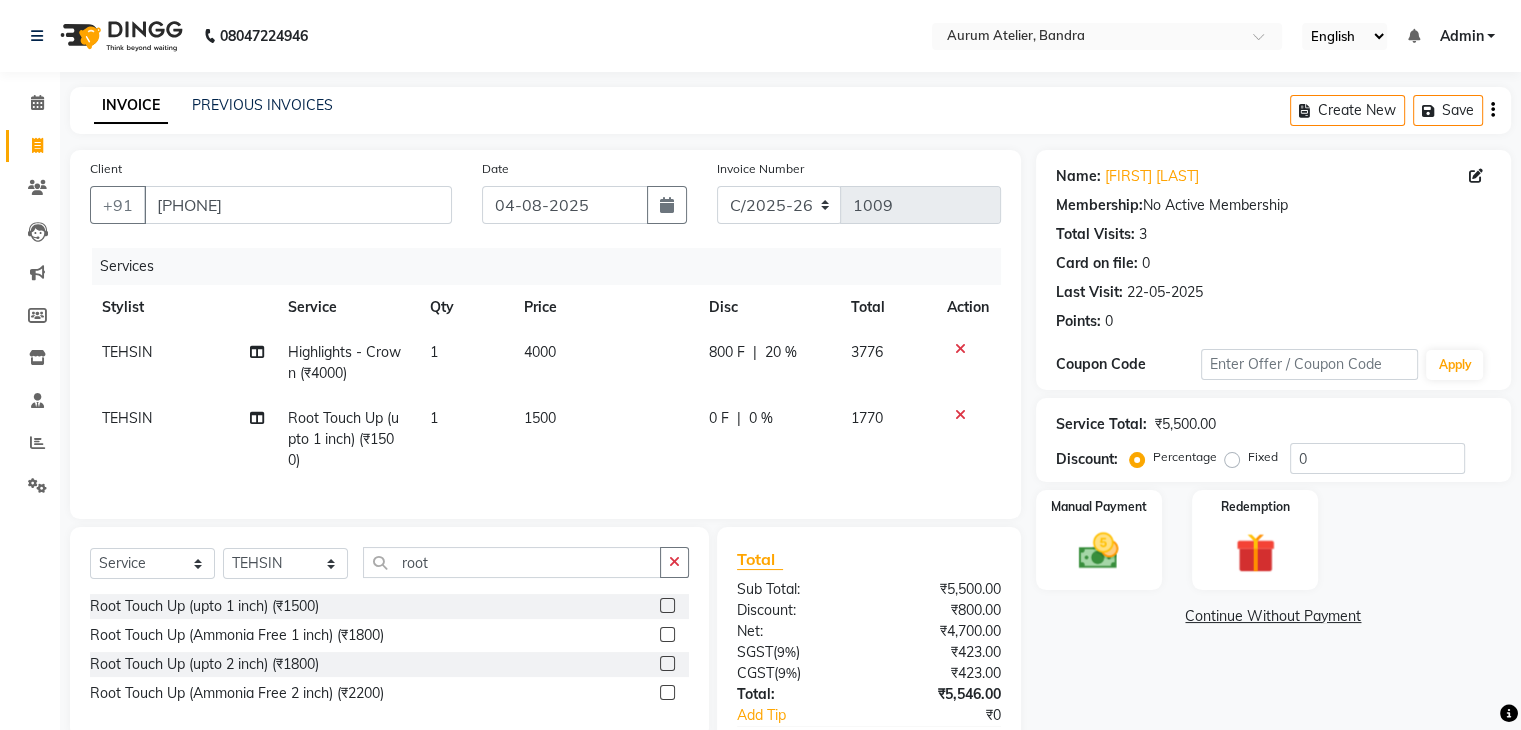 click on "Create New   Save" 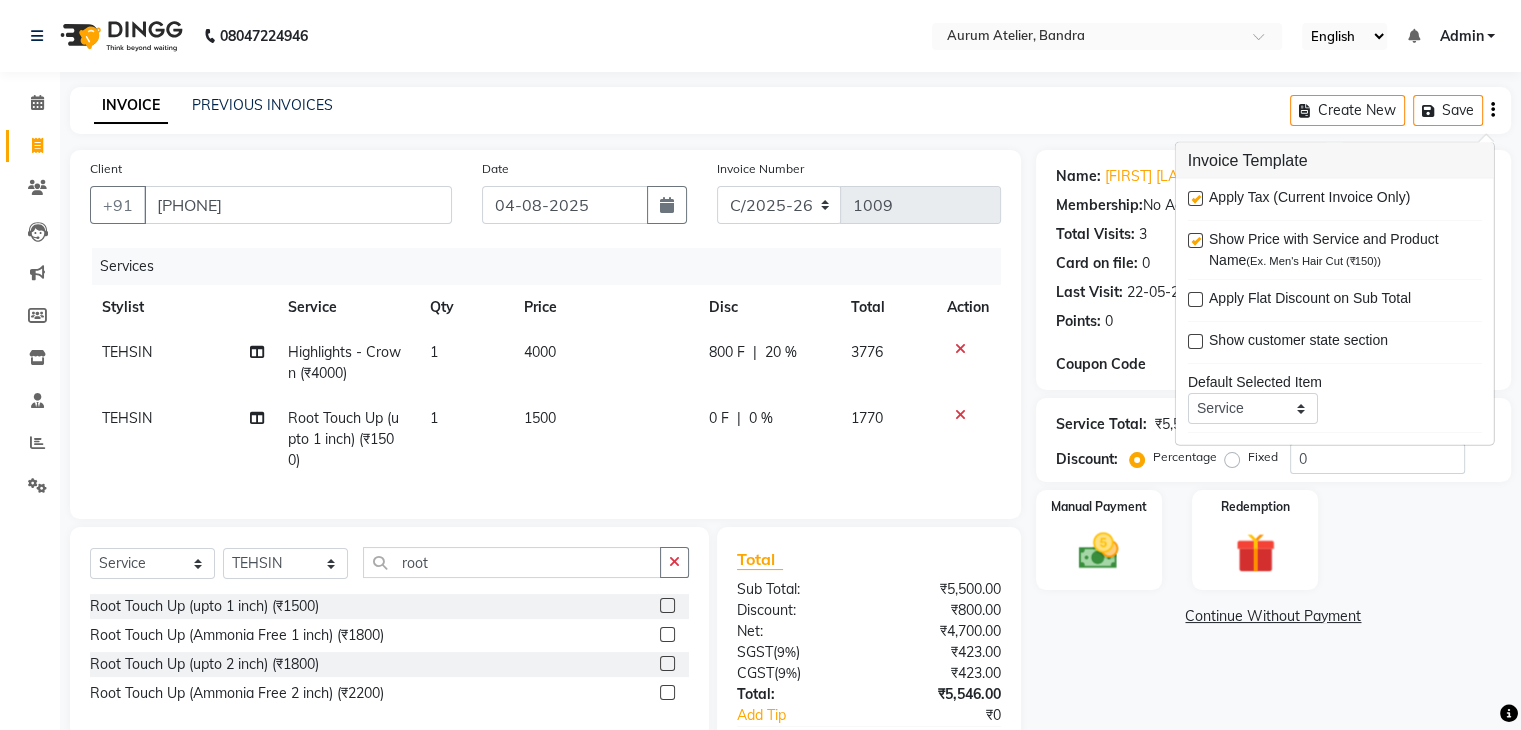 click at bounding box center (1195, 198) 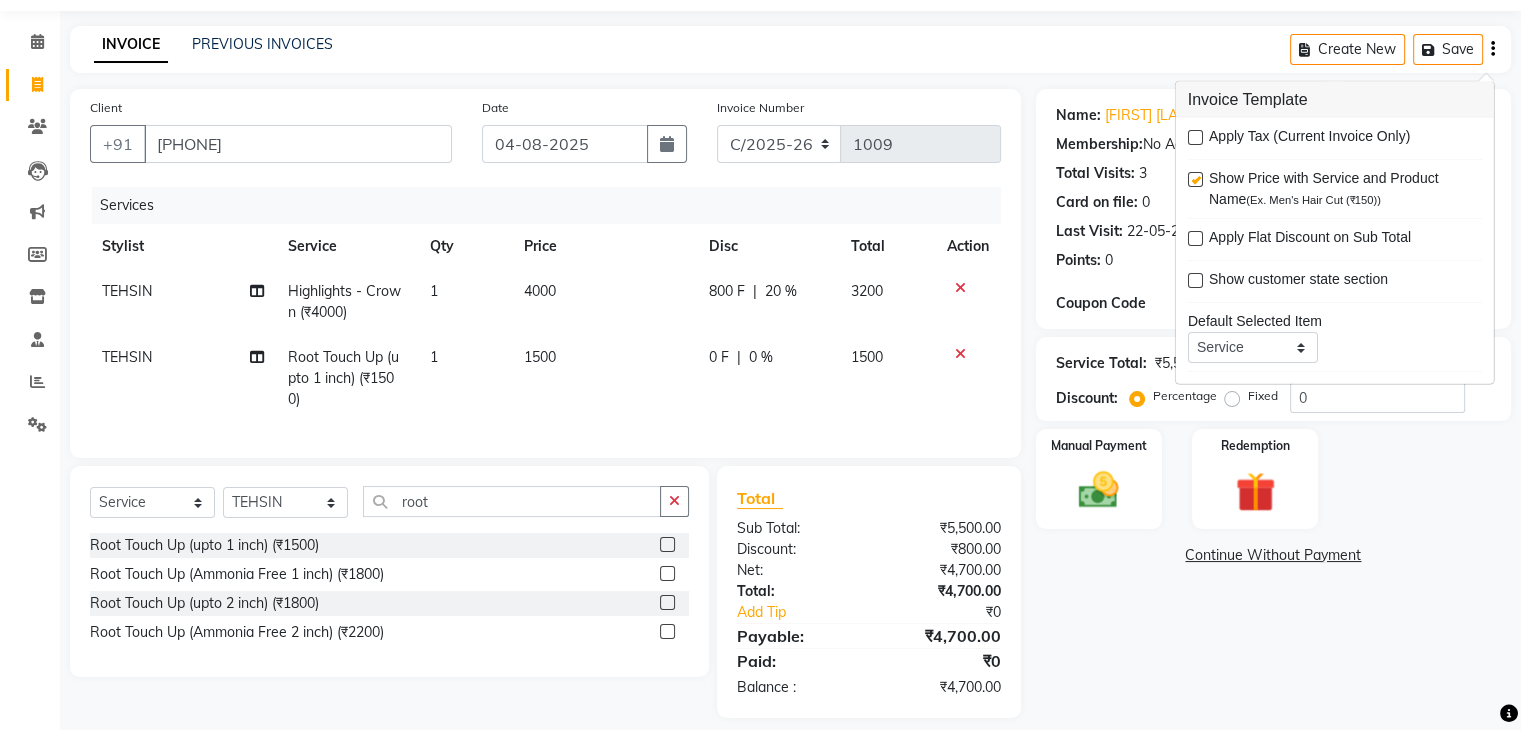 scroll, scrollTop: 95, scrollLeft: 0, axis: vertical 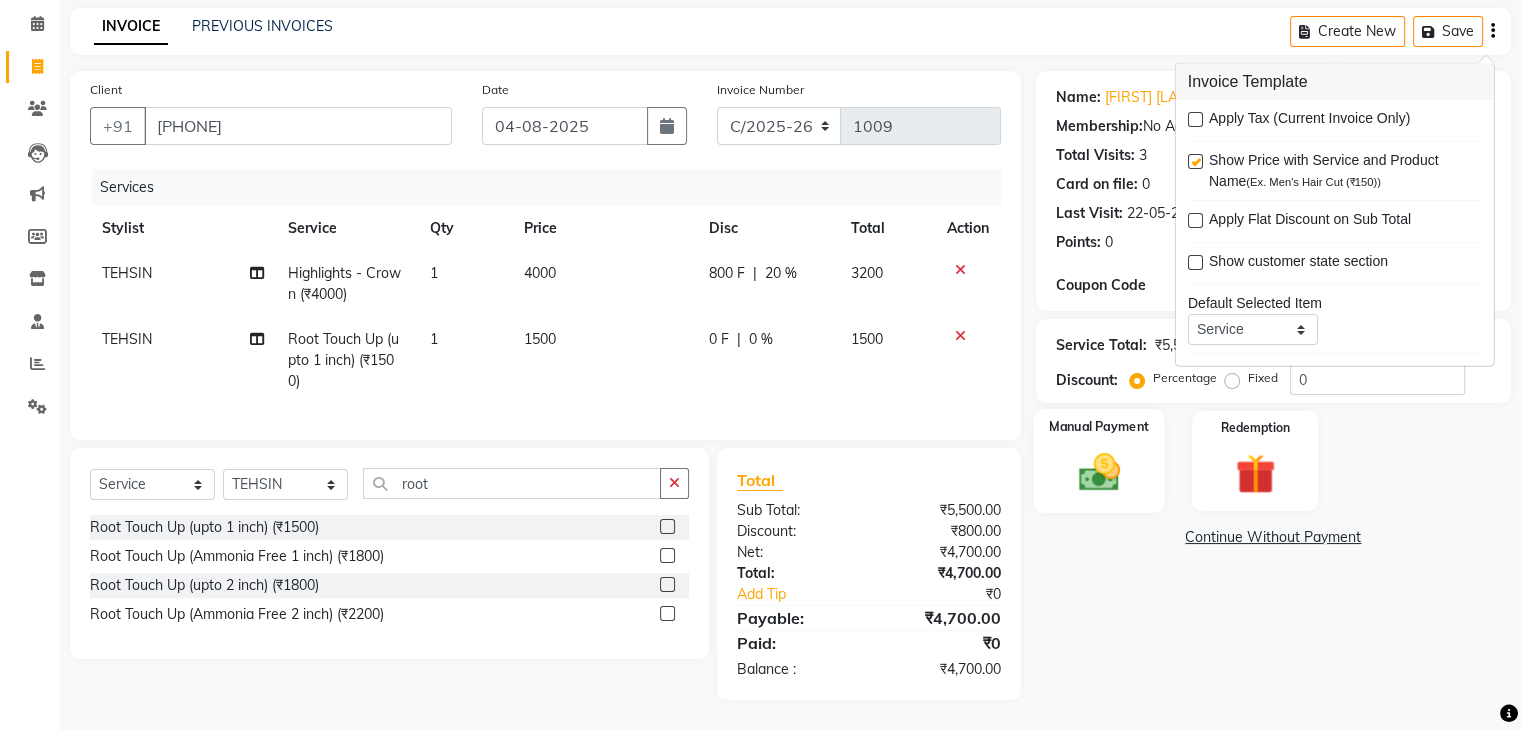 click 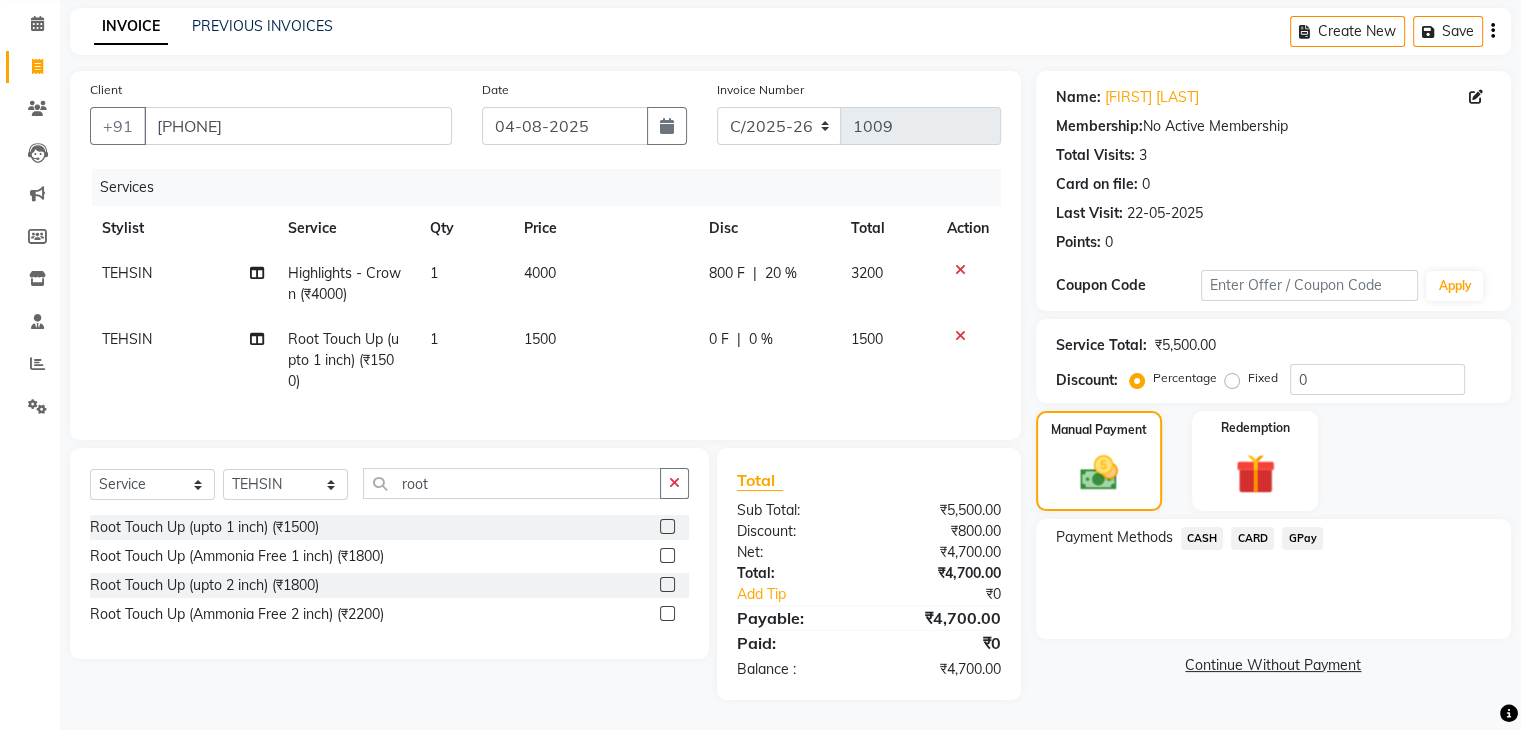 drag, startPoint x: 1199, startPoint y: 521, endPoint x: 1207, endPoint y: 512, distance: 12.0415945 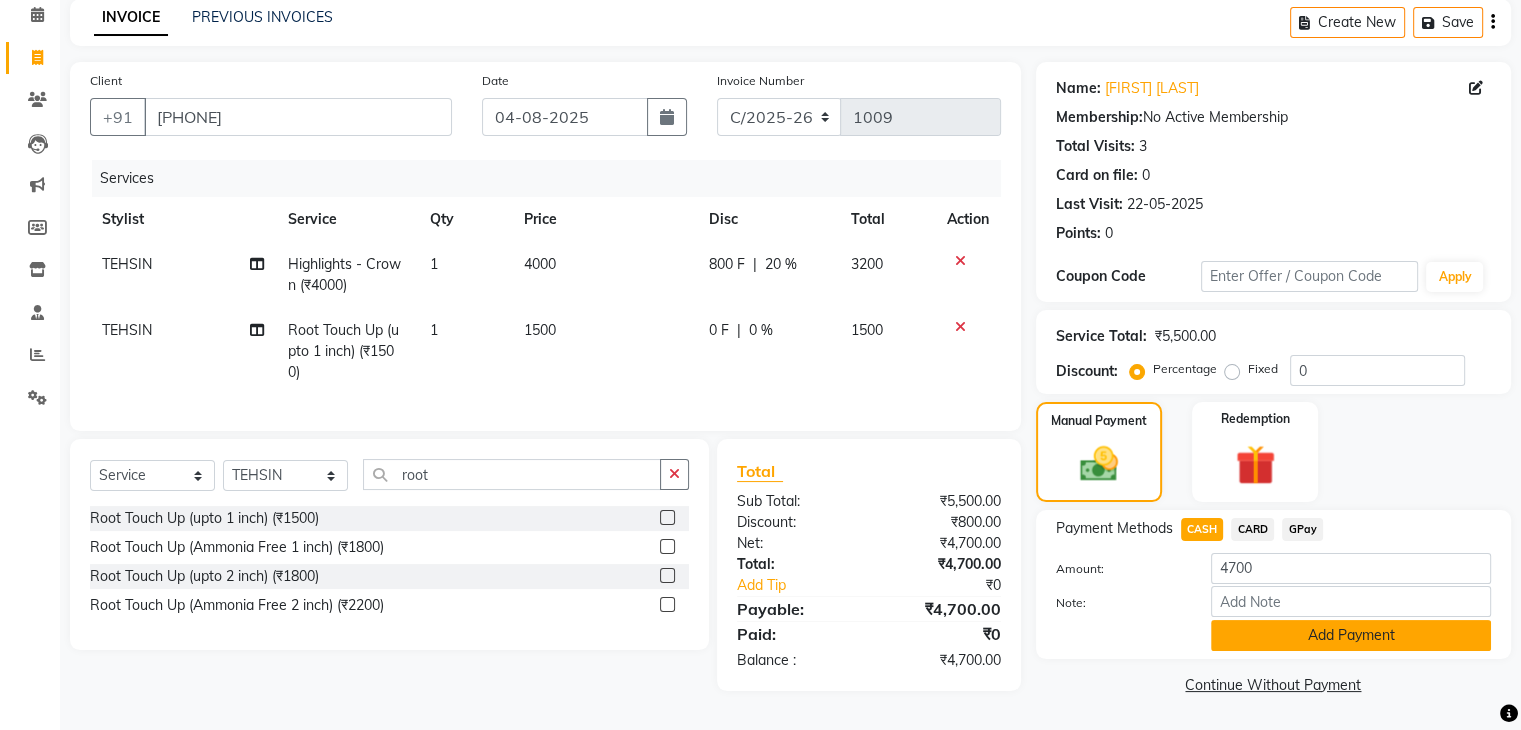 click on "Add Payment" 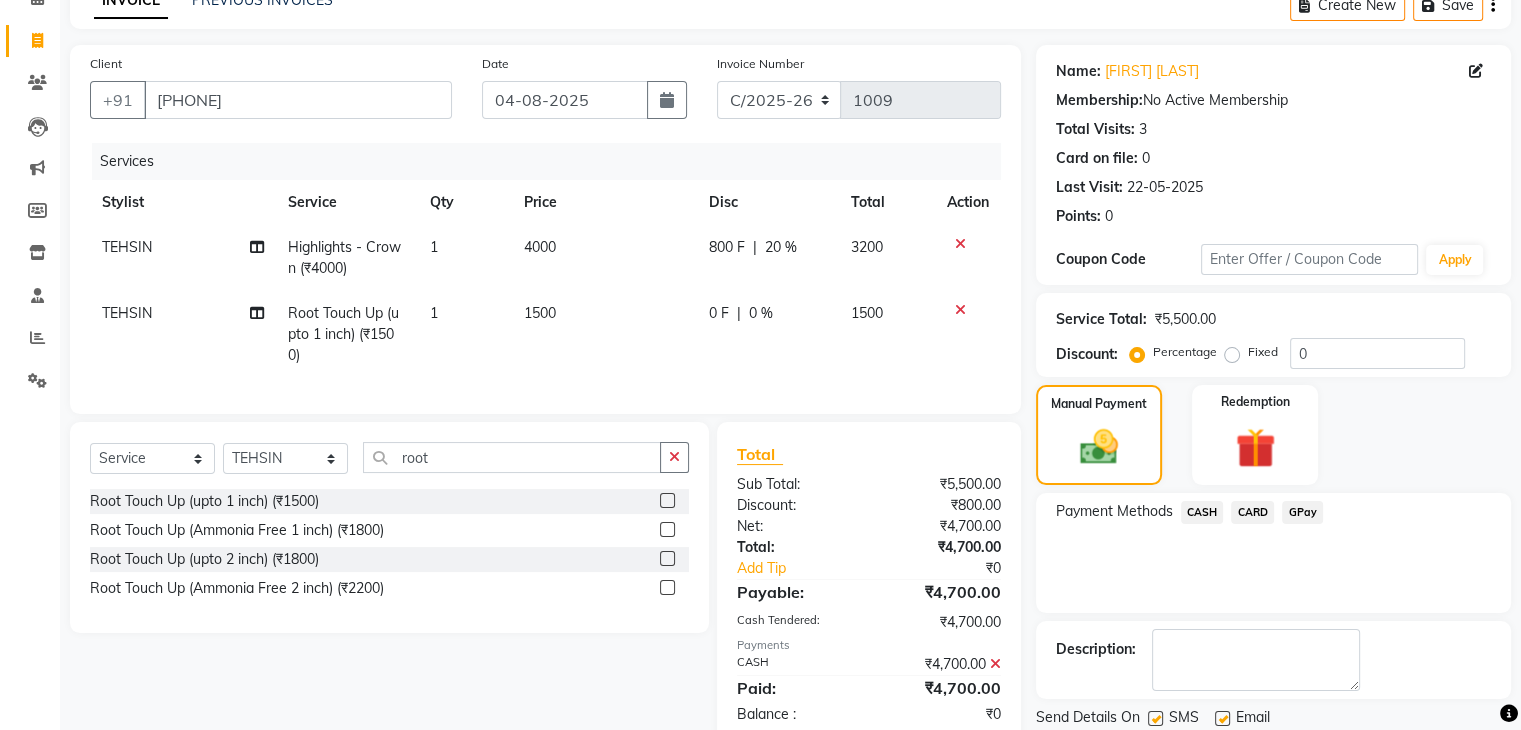 scroll, scrollTop: 171, scrollLeft: 0, axis: vertical 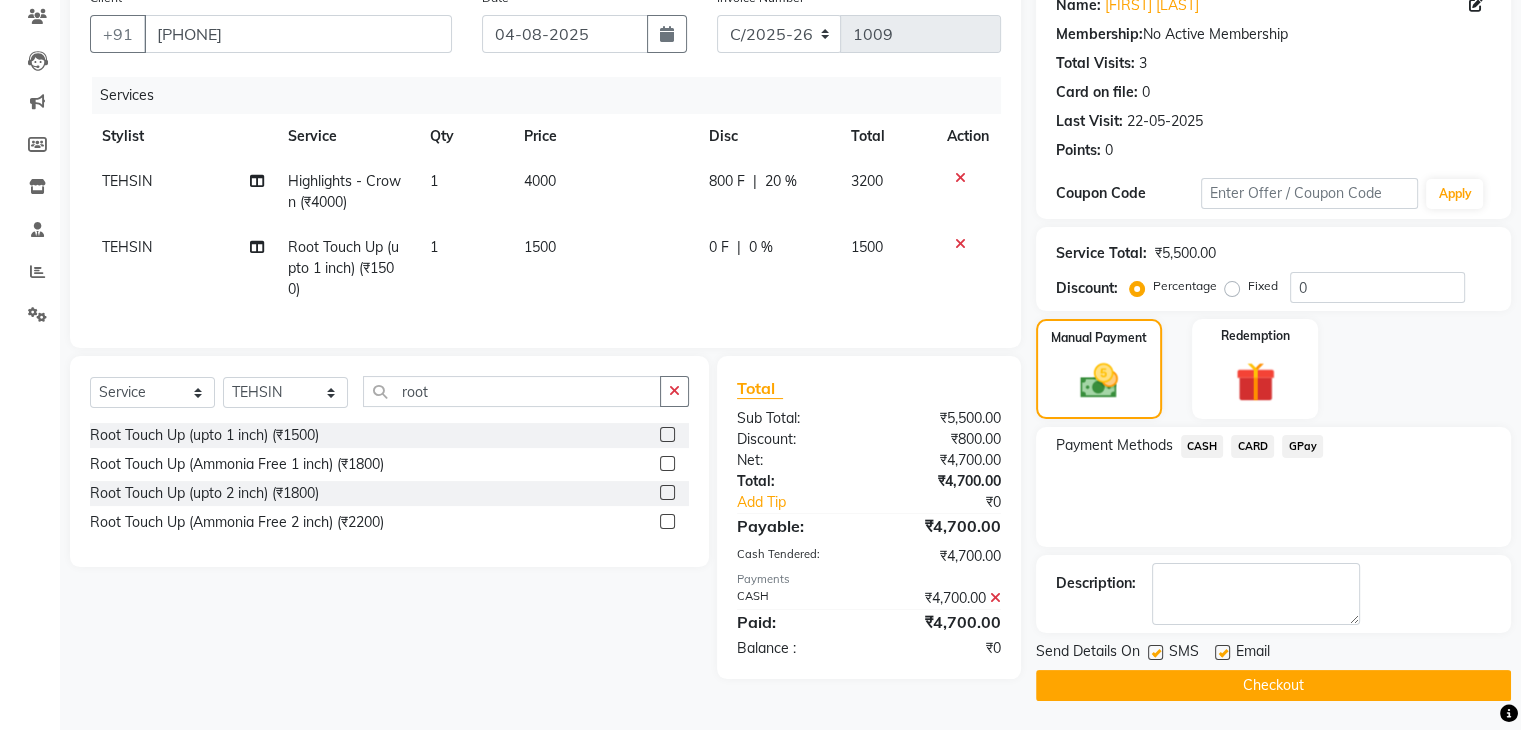 click on "Checkout" 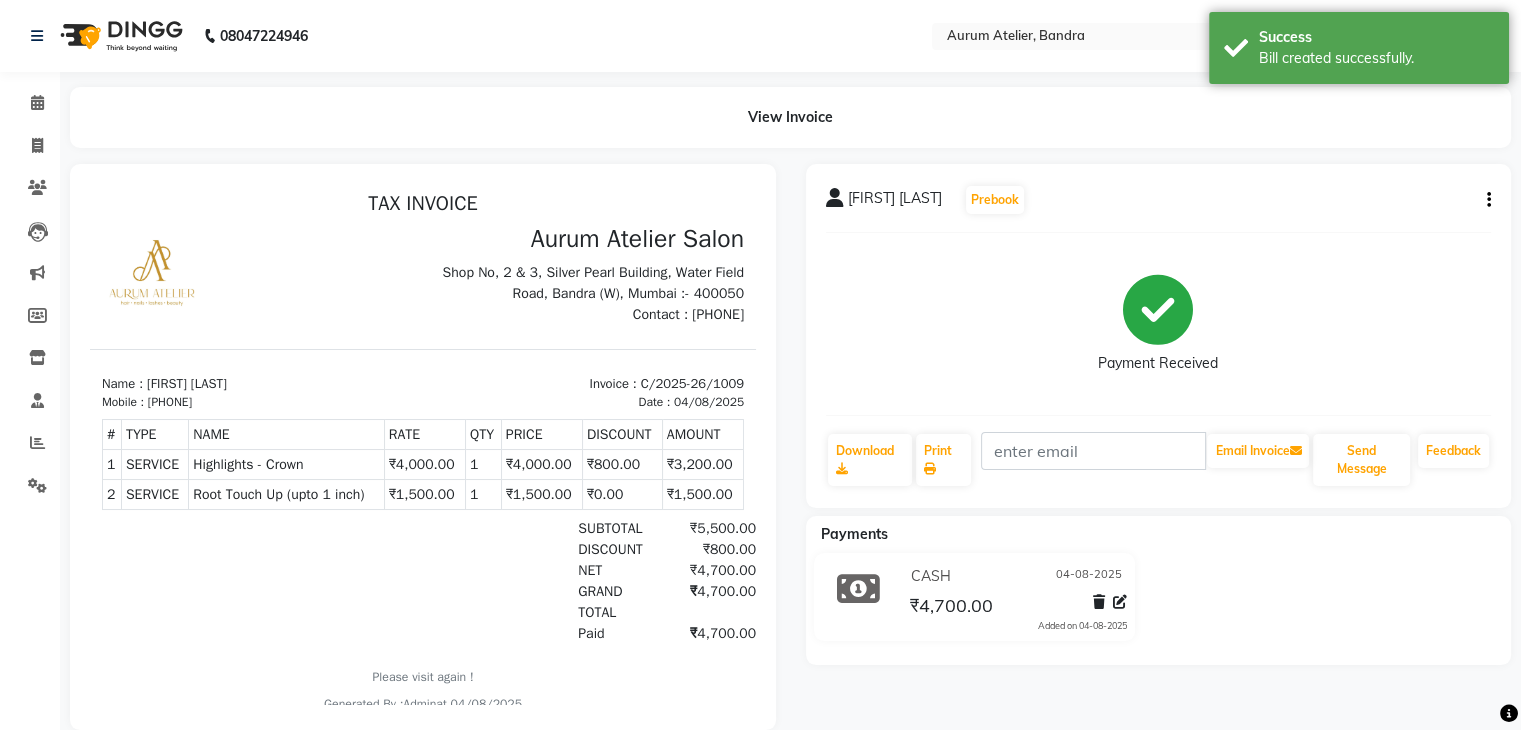 scroll, scrollTop: 0, scrollLeft: 0, axis: both 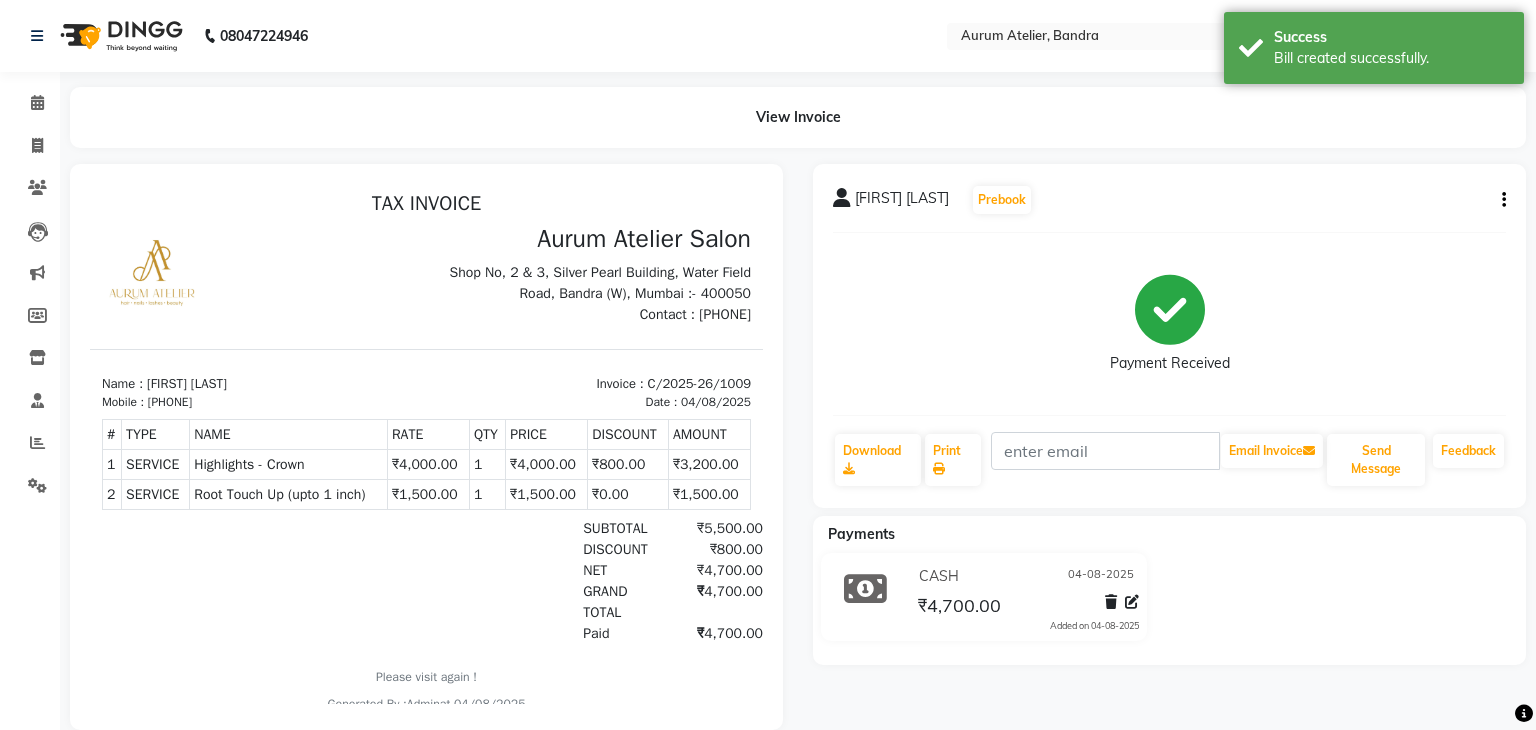 select on "7410" 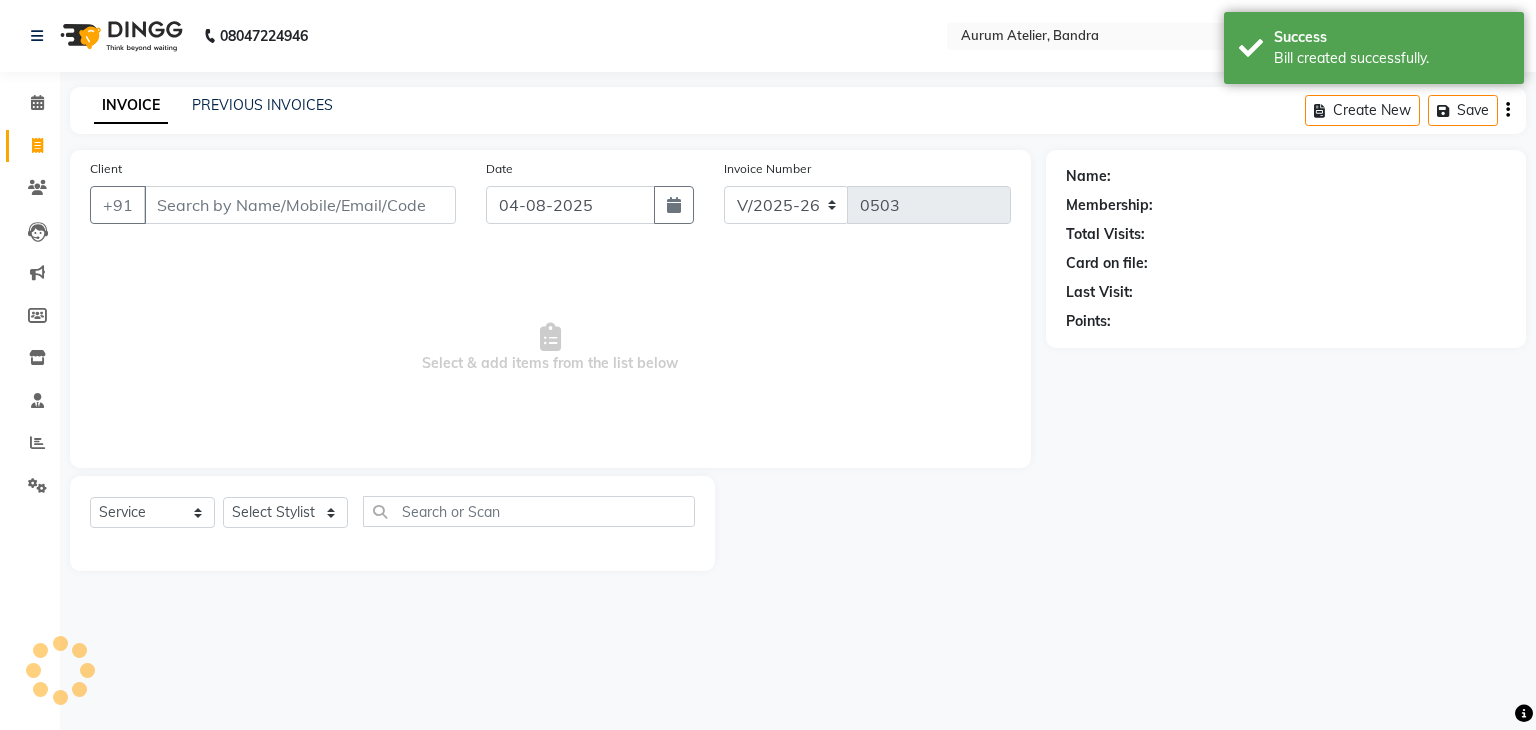 click on "Client" at bounding box center [300, 205] 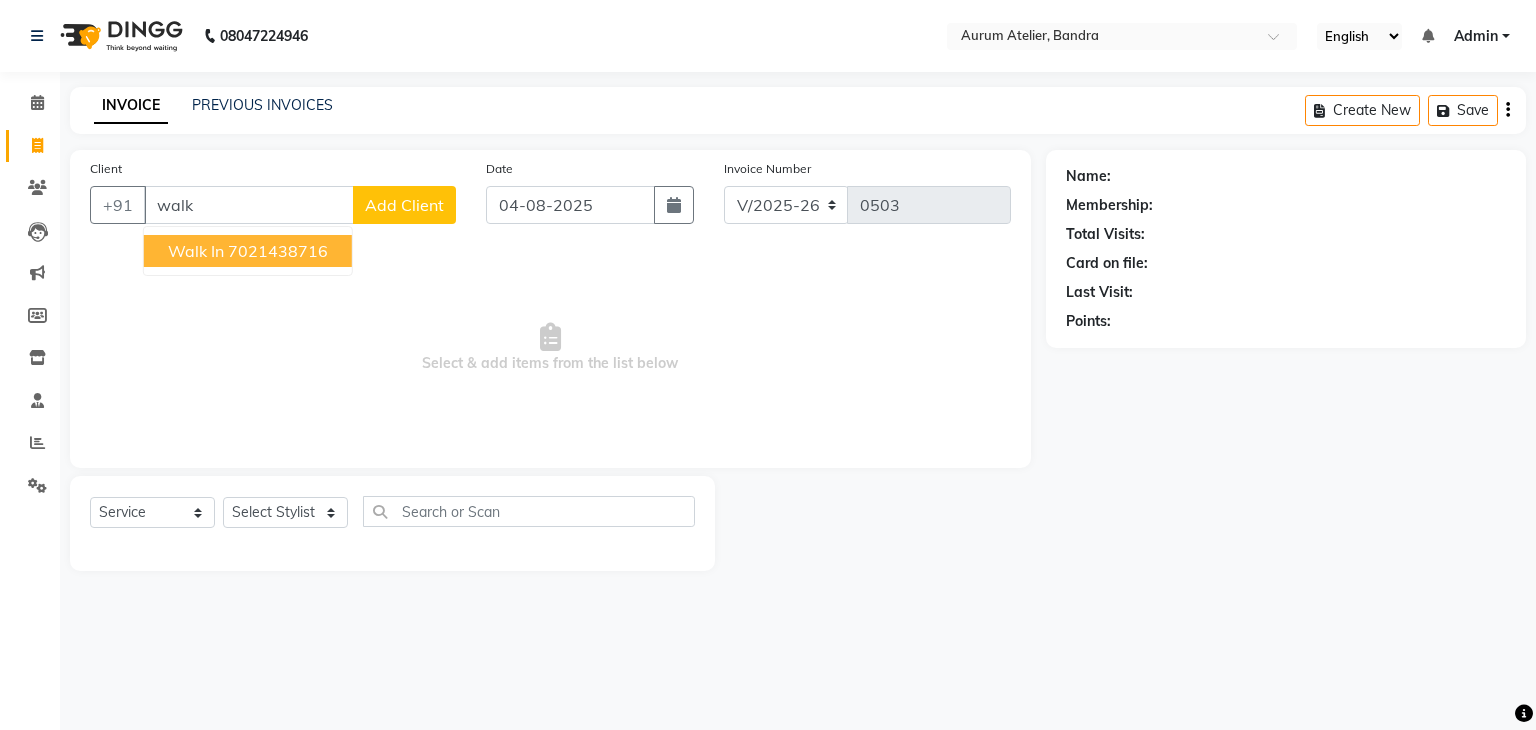 click on "7021438716" at bounding box center (278, 251) 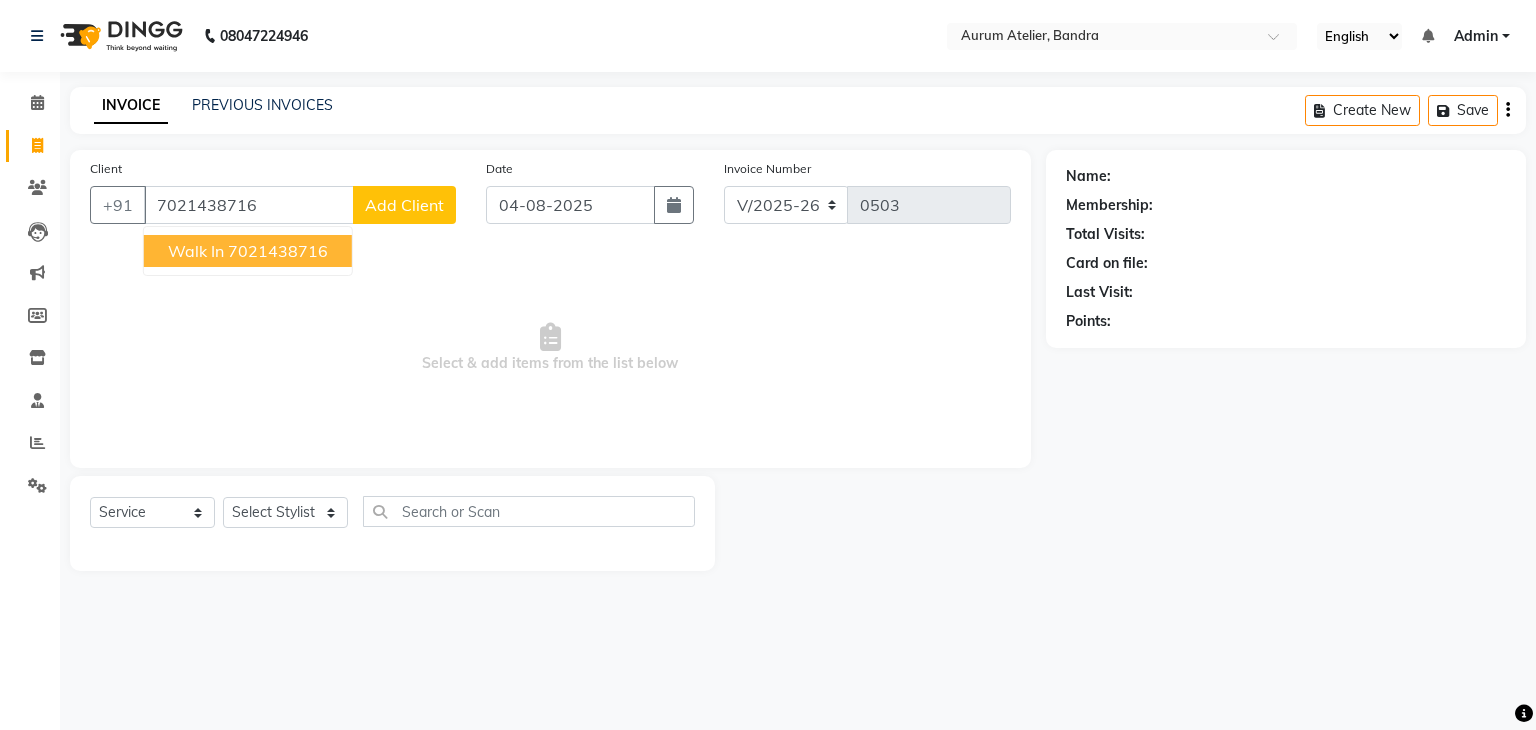 type on "7021438716" 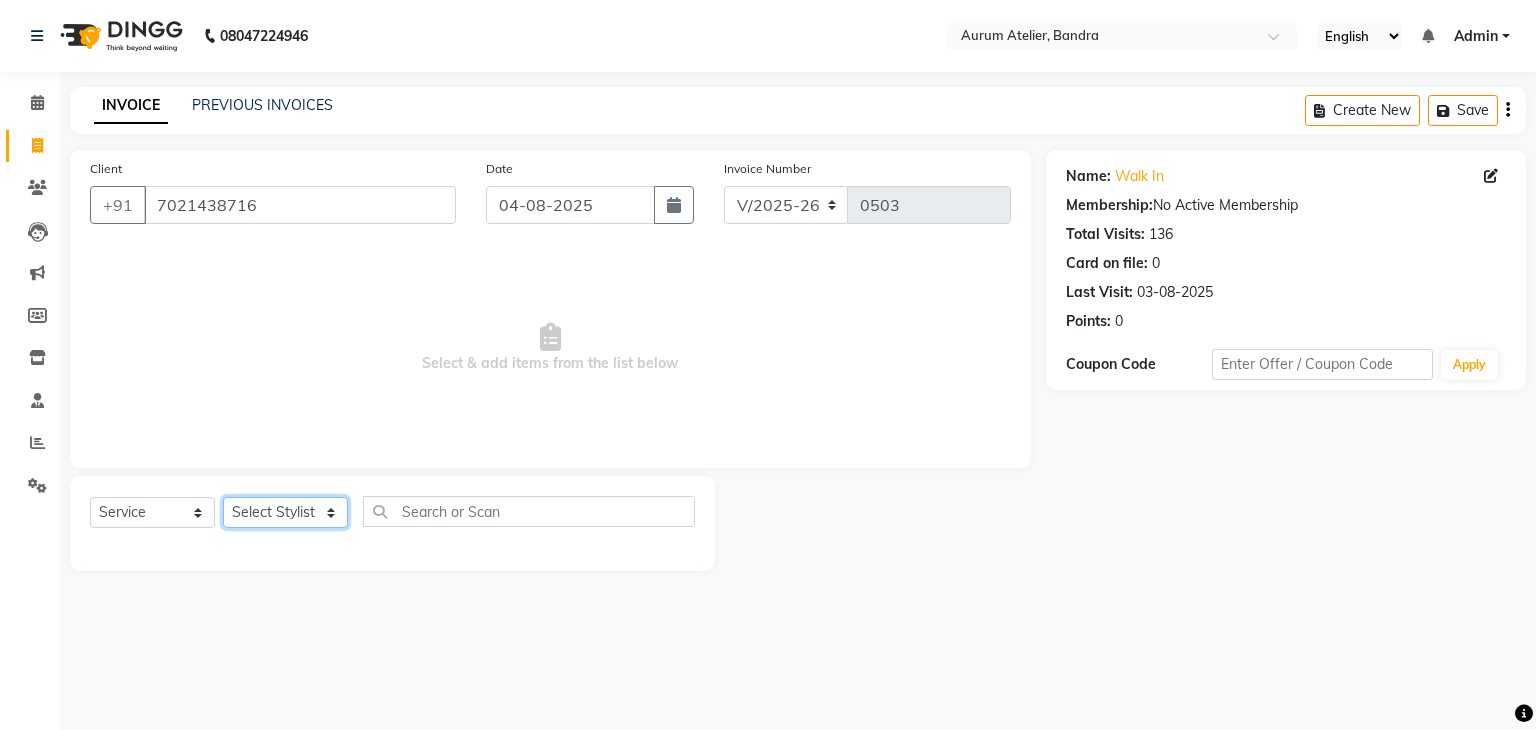 click on "Select Stylist AHSAN Aishwariya chariya DIKSHITA Kaleem salmani Praveen bhandari Preet sanjay Sultan hawari TEHSIN vishes" 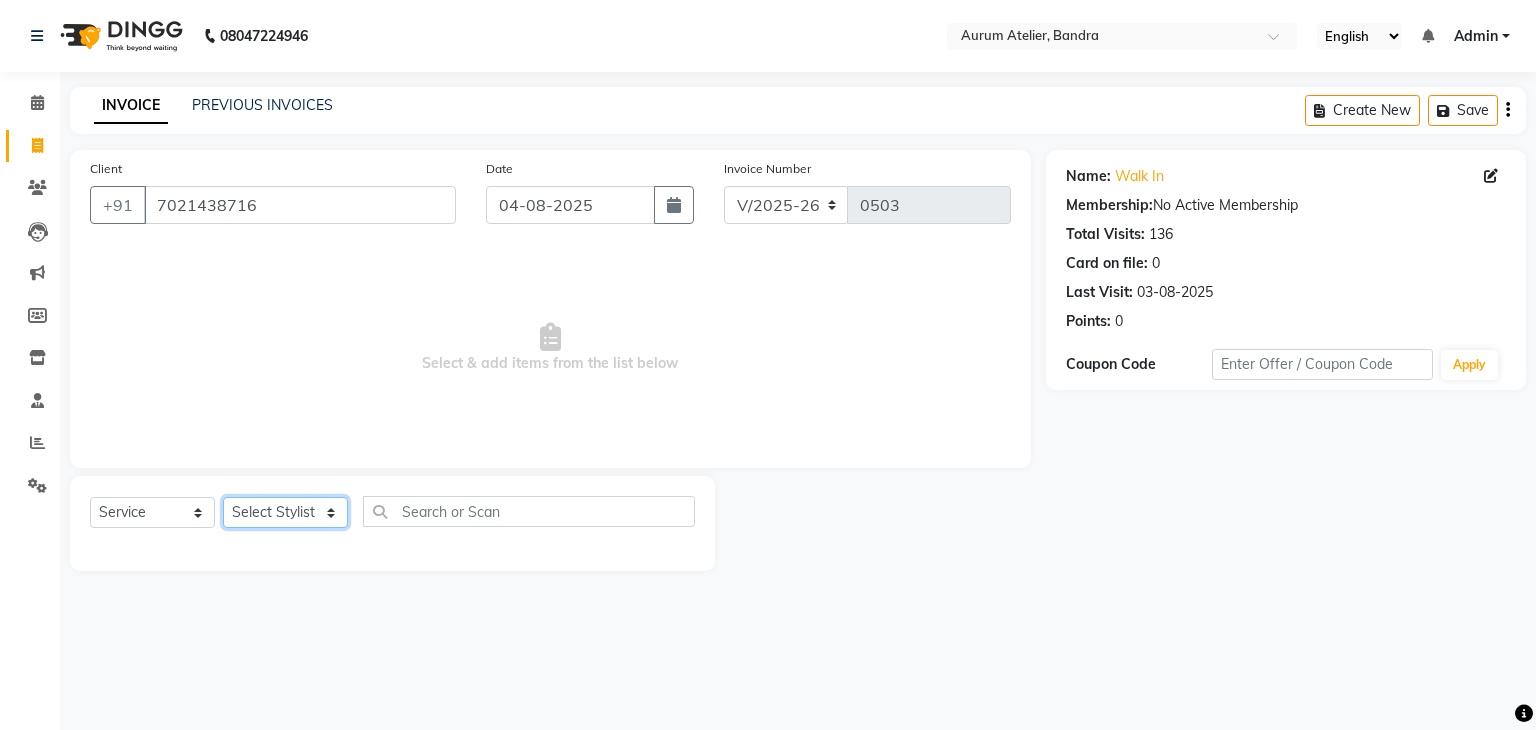 select on "66082" 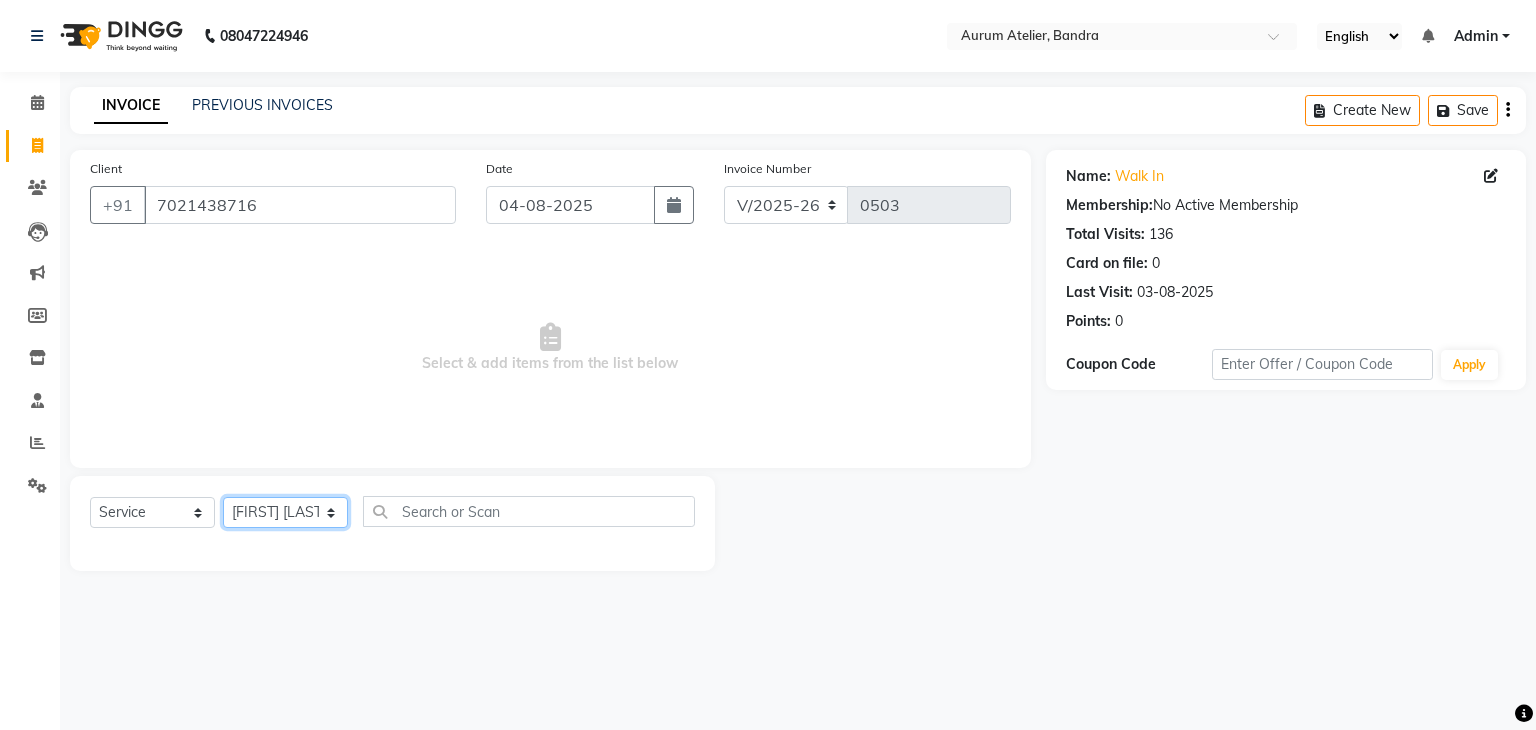click on "Select Stylist AHSAN Aishwariya chariya DIKSHITA Kaleem salmani Praveen bhandari Preet sanjay Sultan hawari TEHSIN vishes" 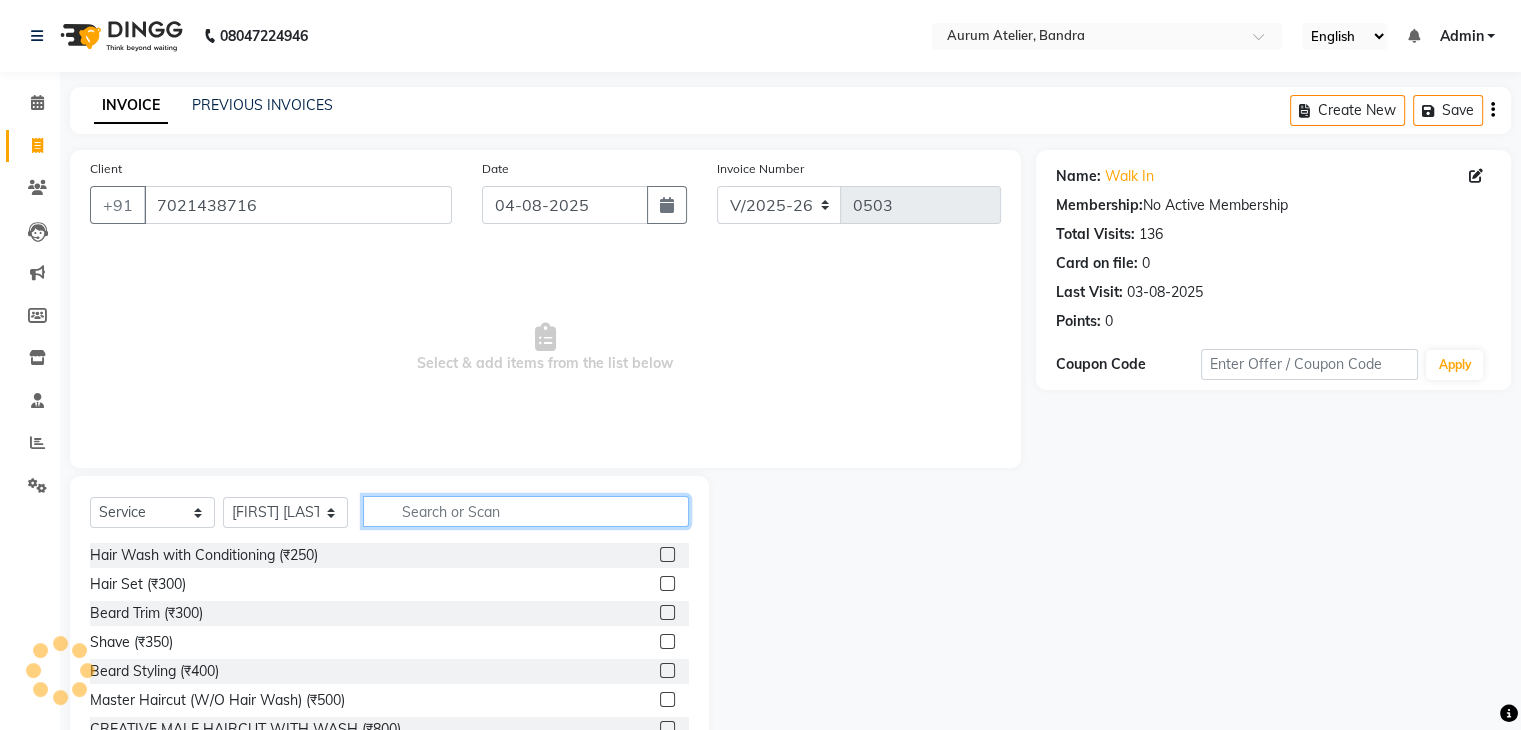 click 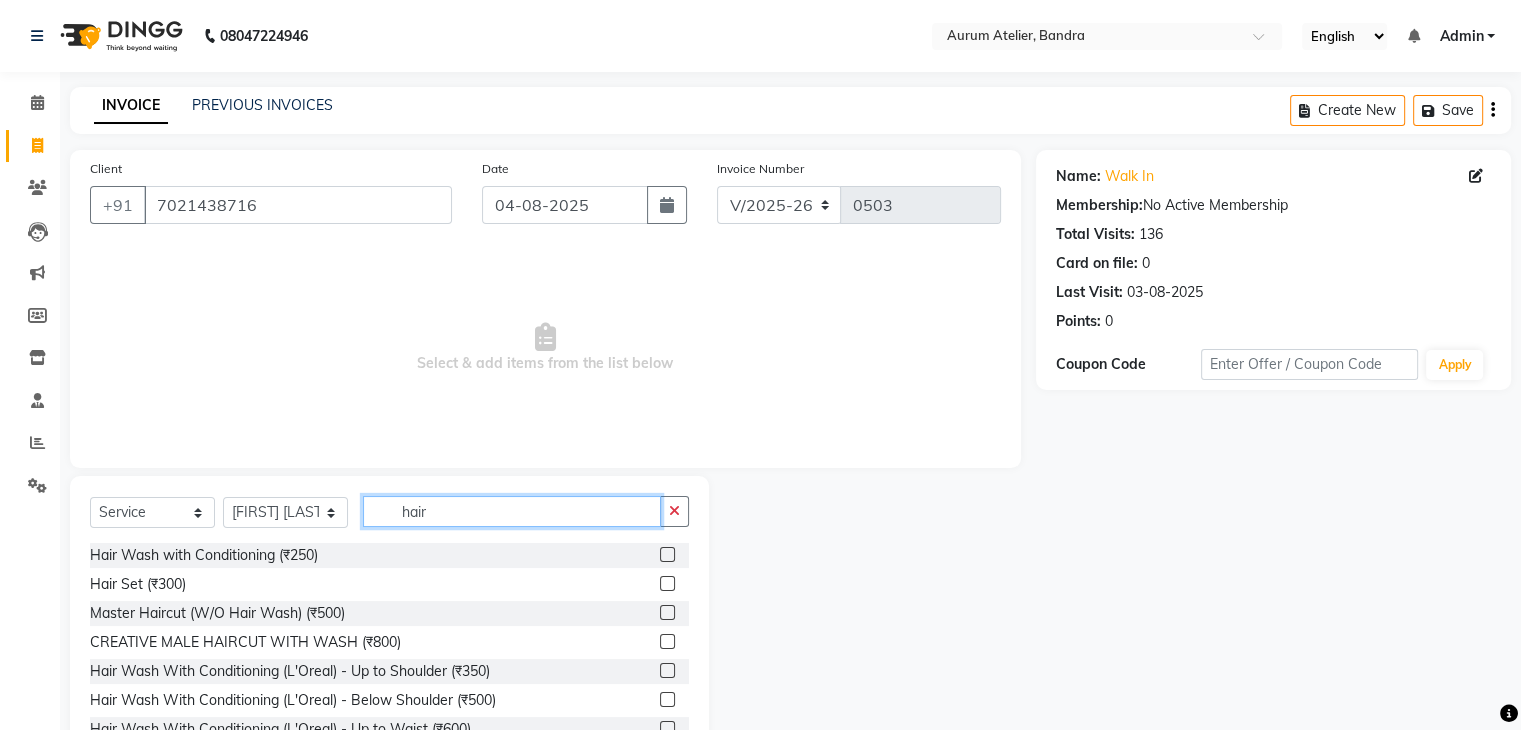 type on "hair" 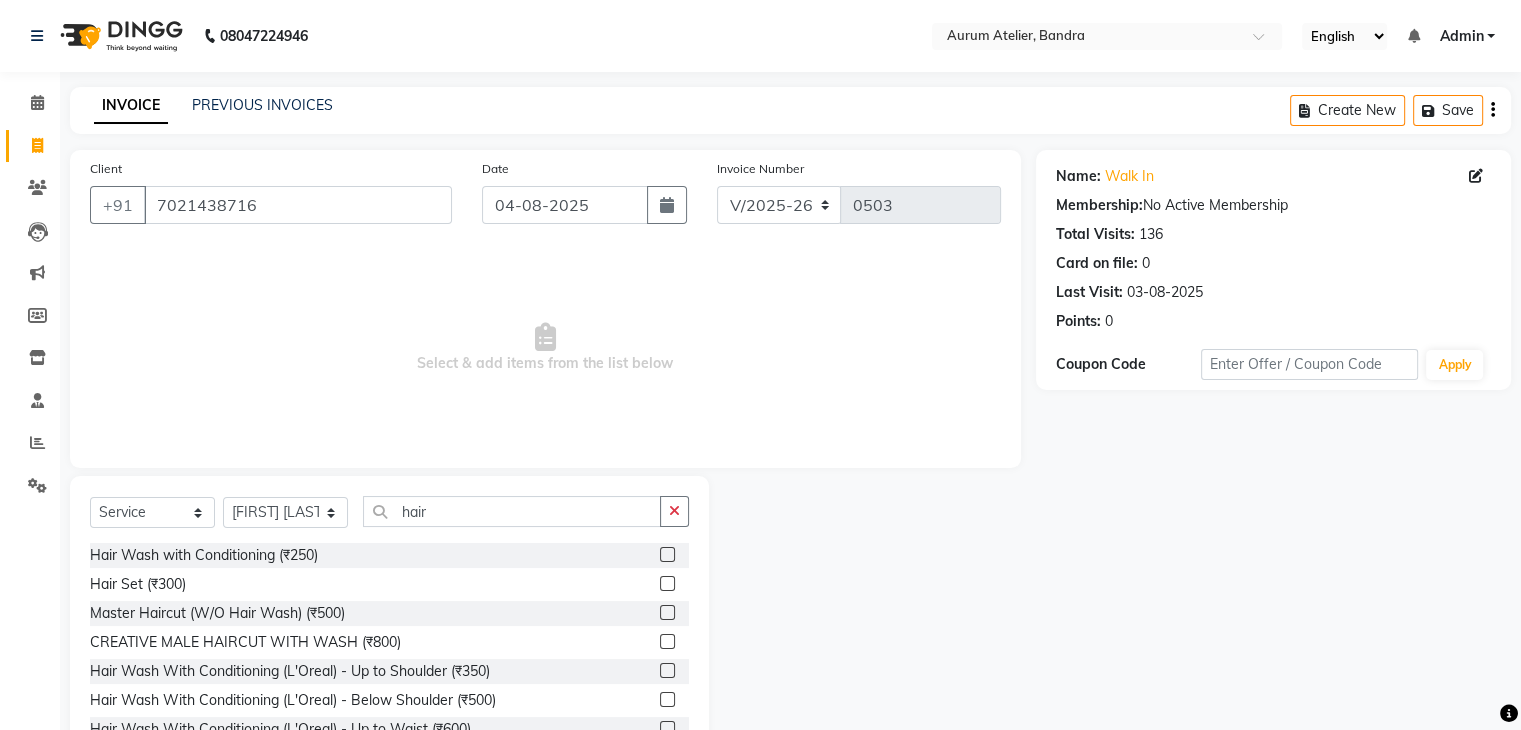 click 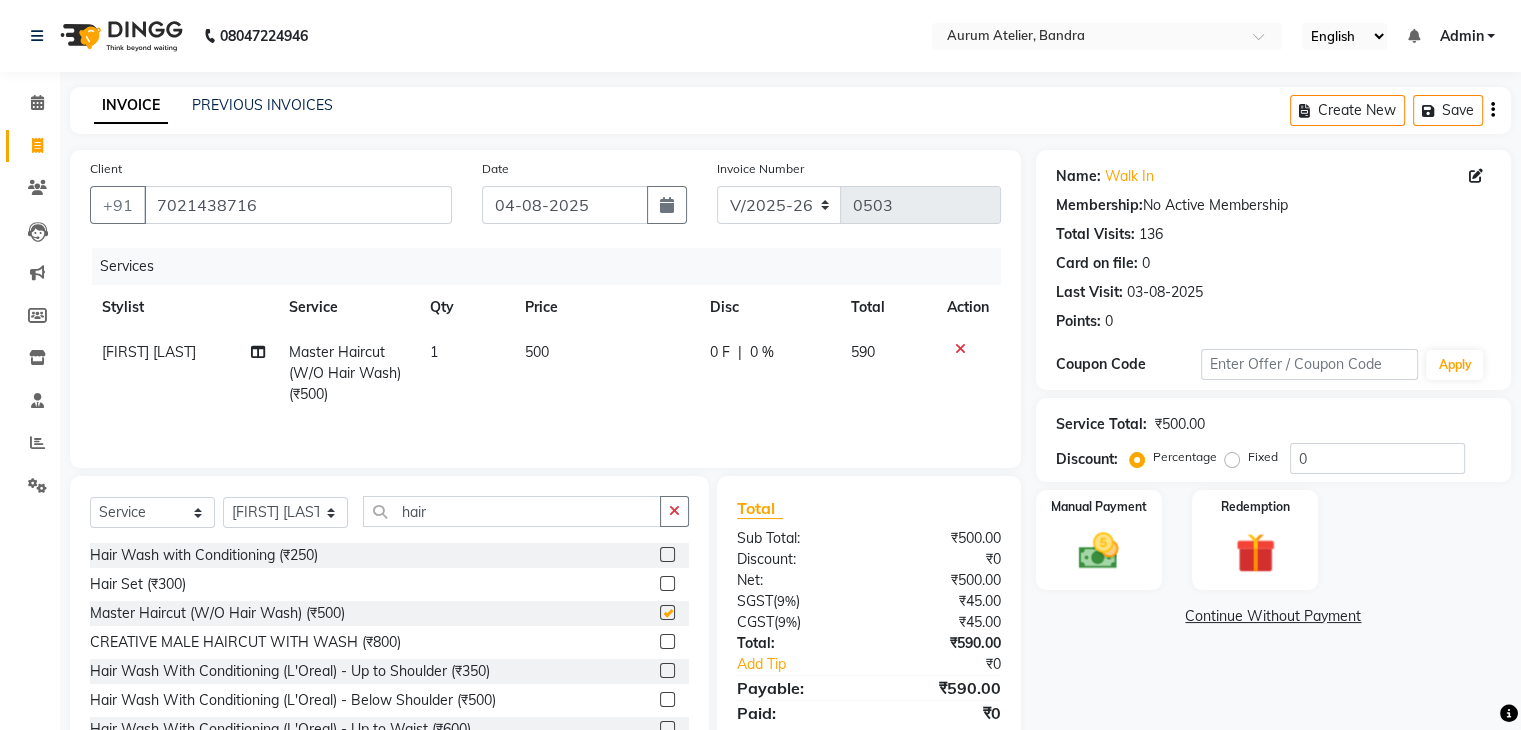 checkbox on "false" 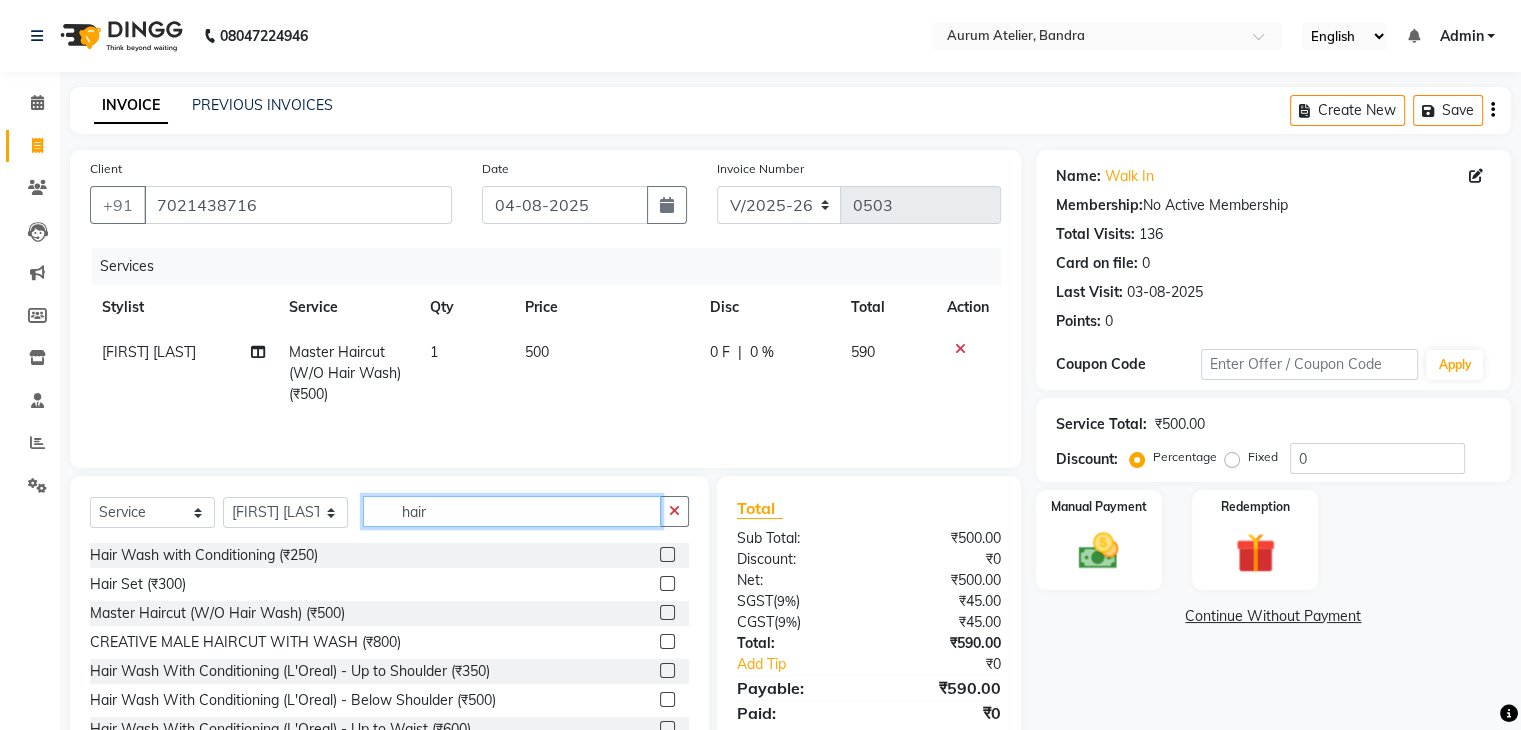 click on "hair" 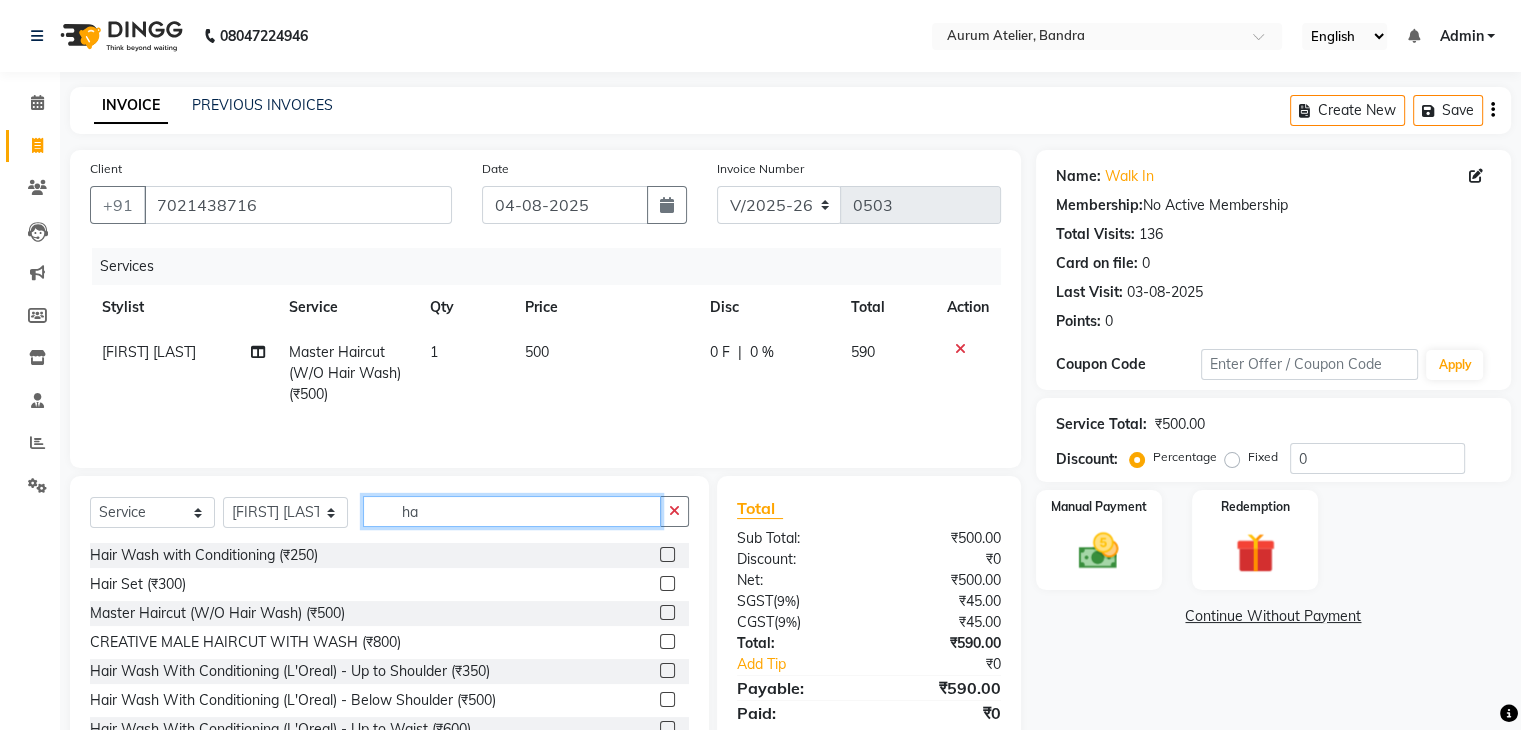 type on "h" 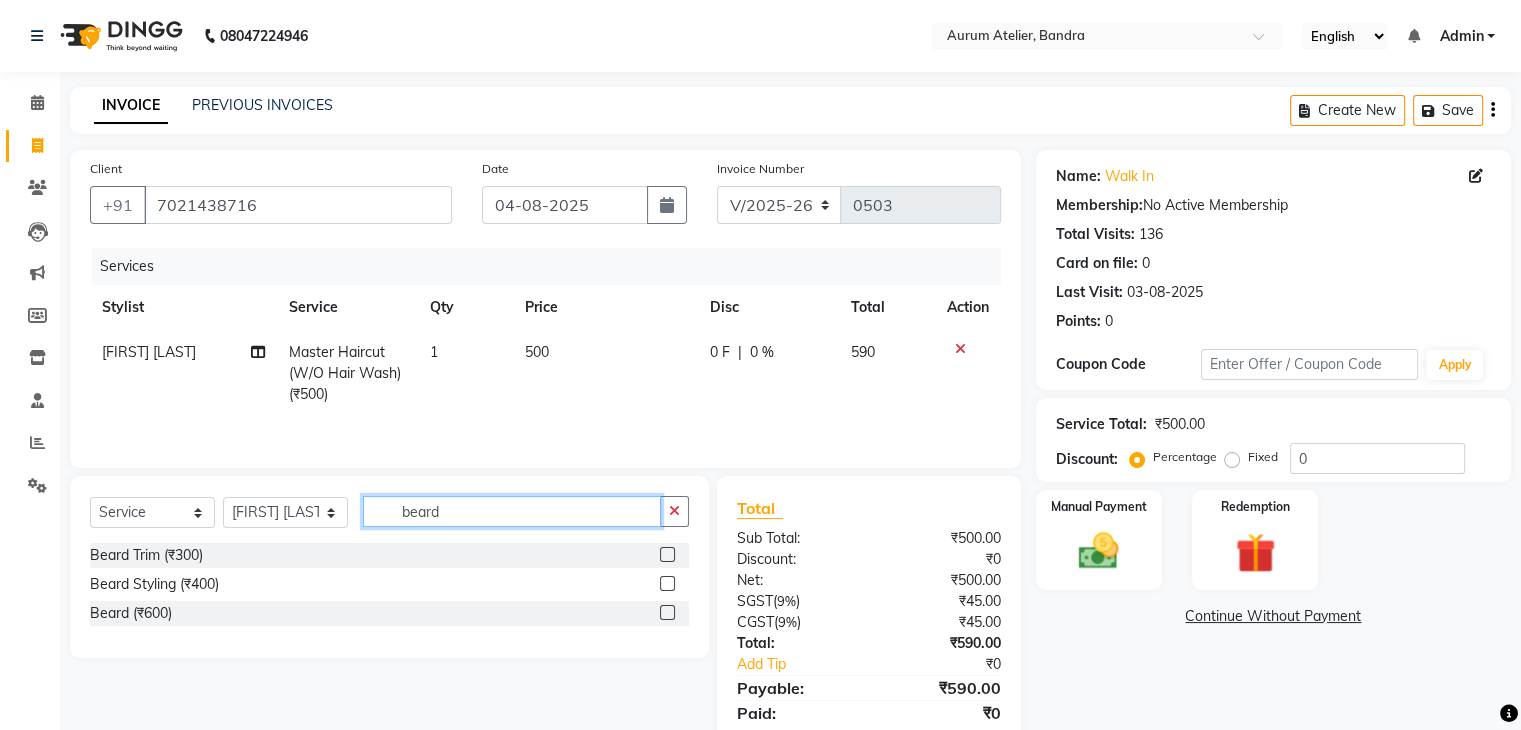 type on "beard" 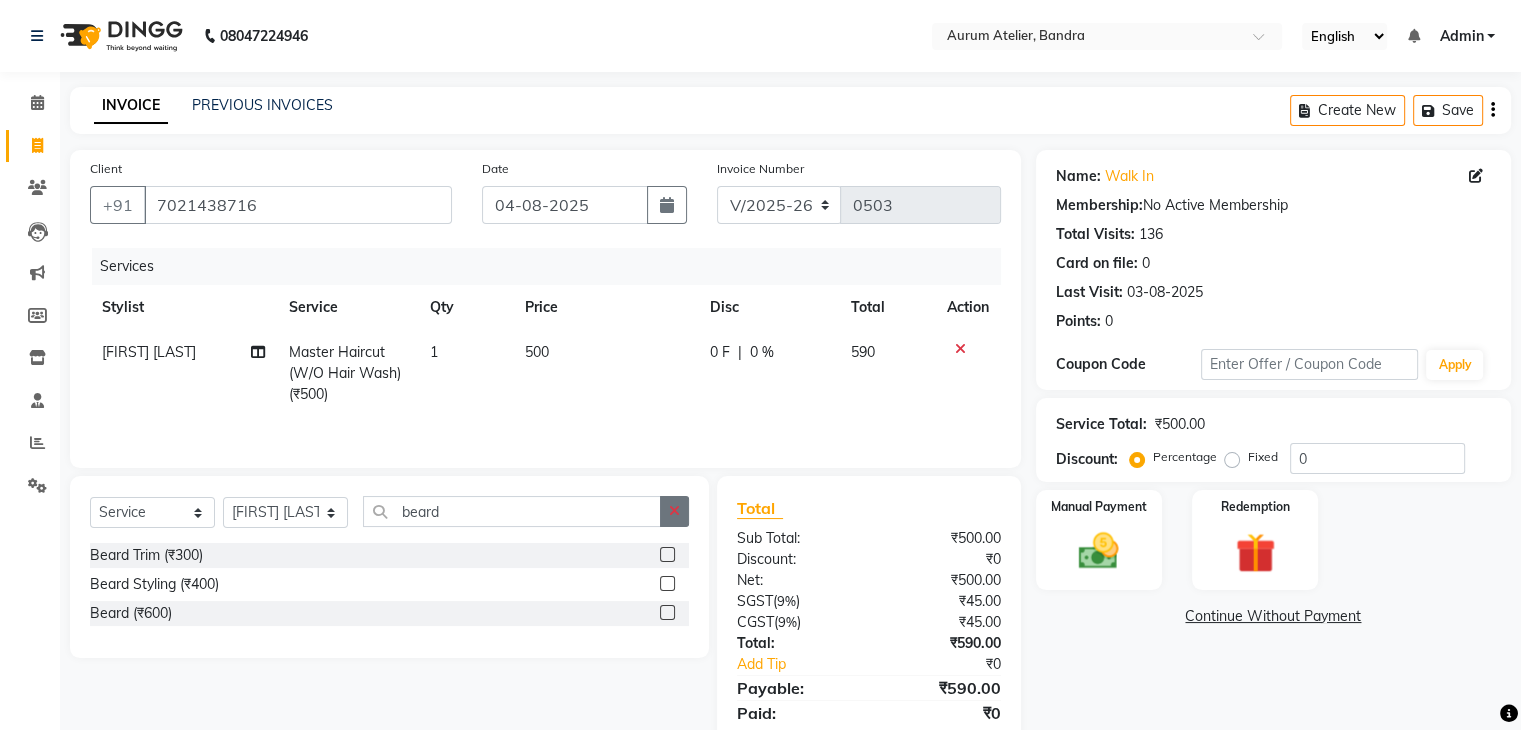 click 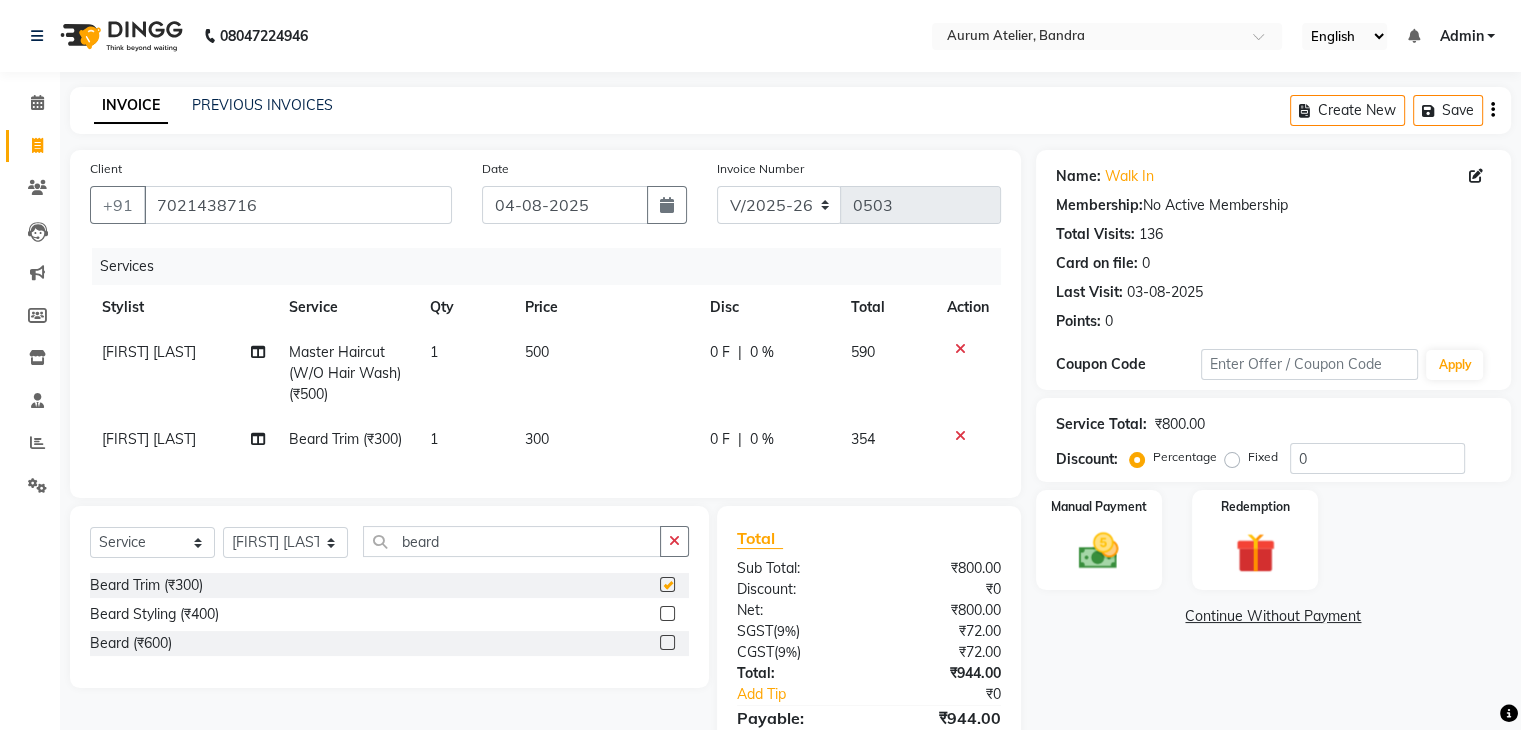 checkbox on "false" 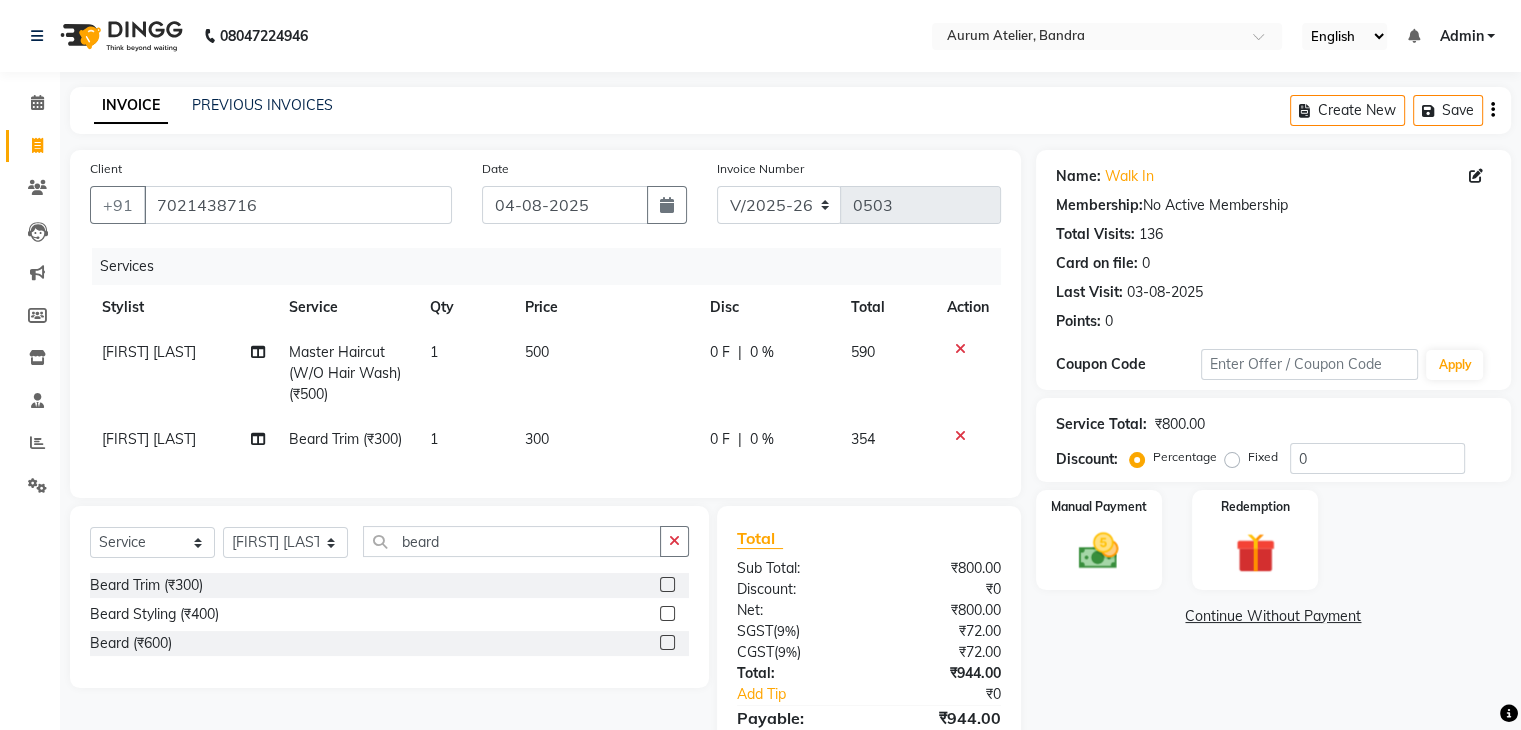 click on "Select Stylist AHSAN Aishwariya chariya DIKSHITA Kaleem salmani Praveen bhandari Preet sanjay Sultan hawari TEHSIN vishes beard Beard Trim (₹300) Beard Styling (₹400) Beard (₹600)" 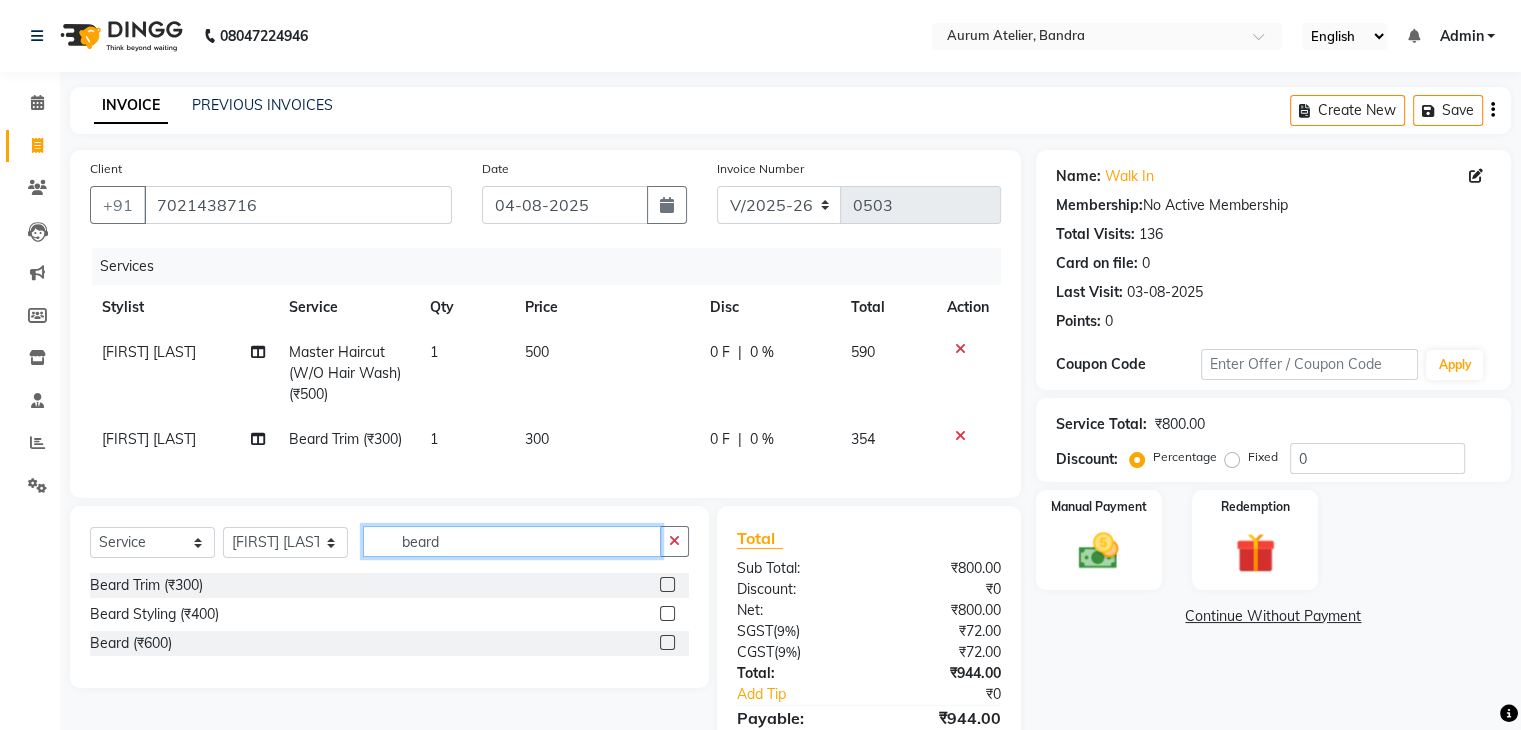 click on "beard" 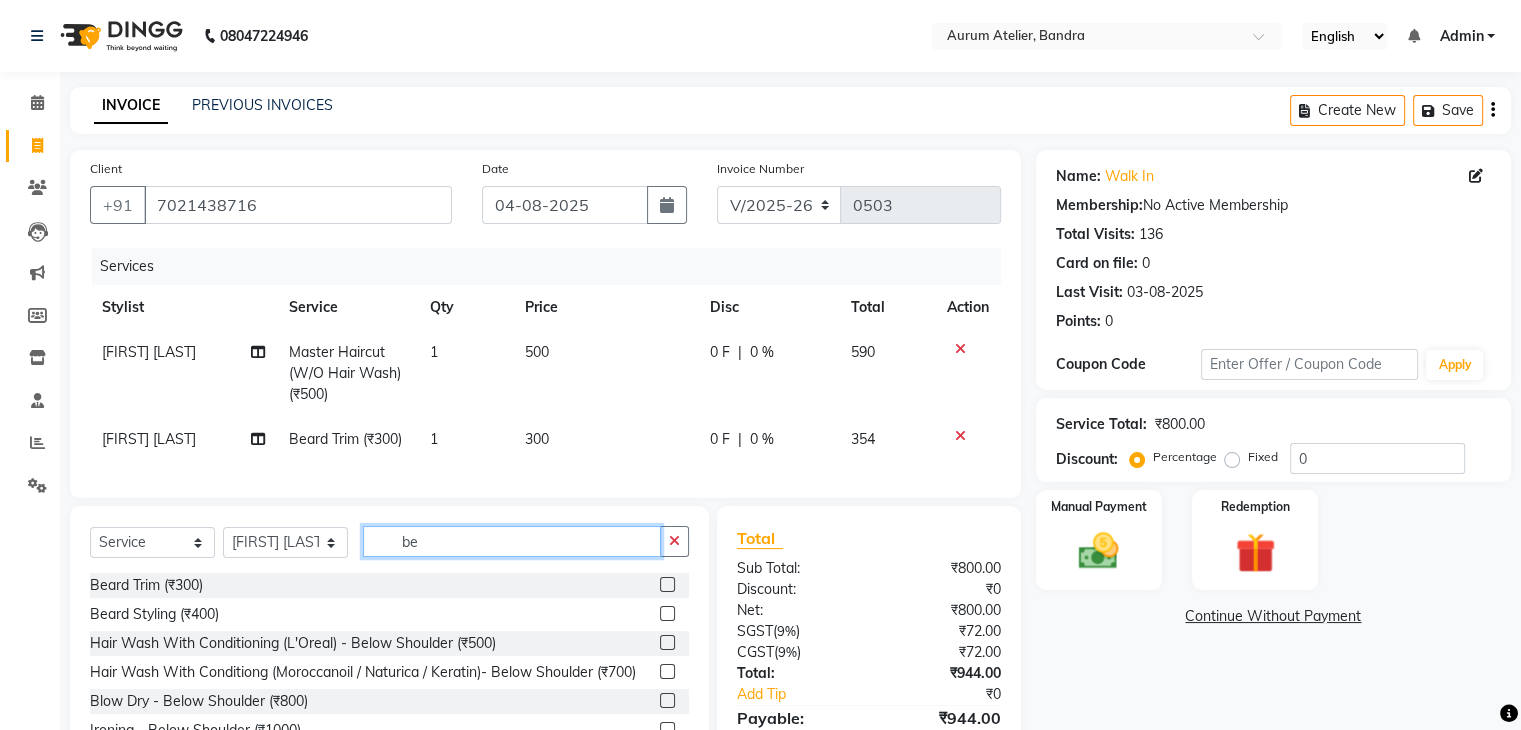 type on "b" 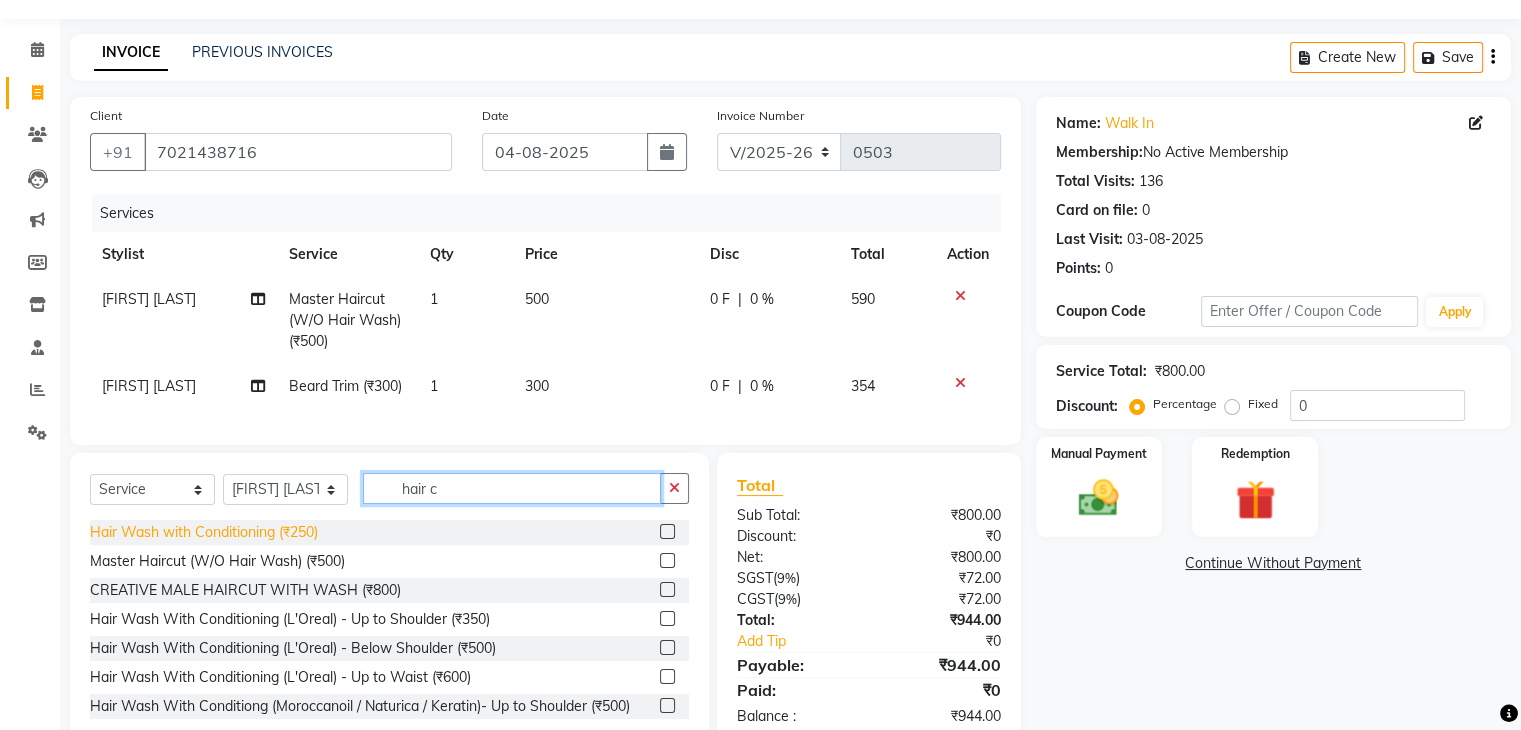 scroll, scrollTop: 100, scrollLeft: 0, axis: vertical 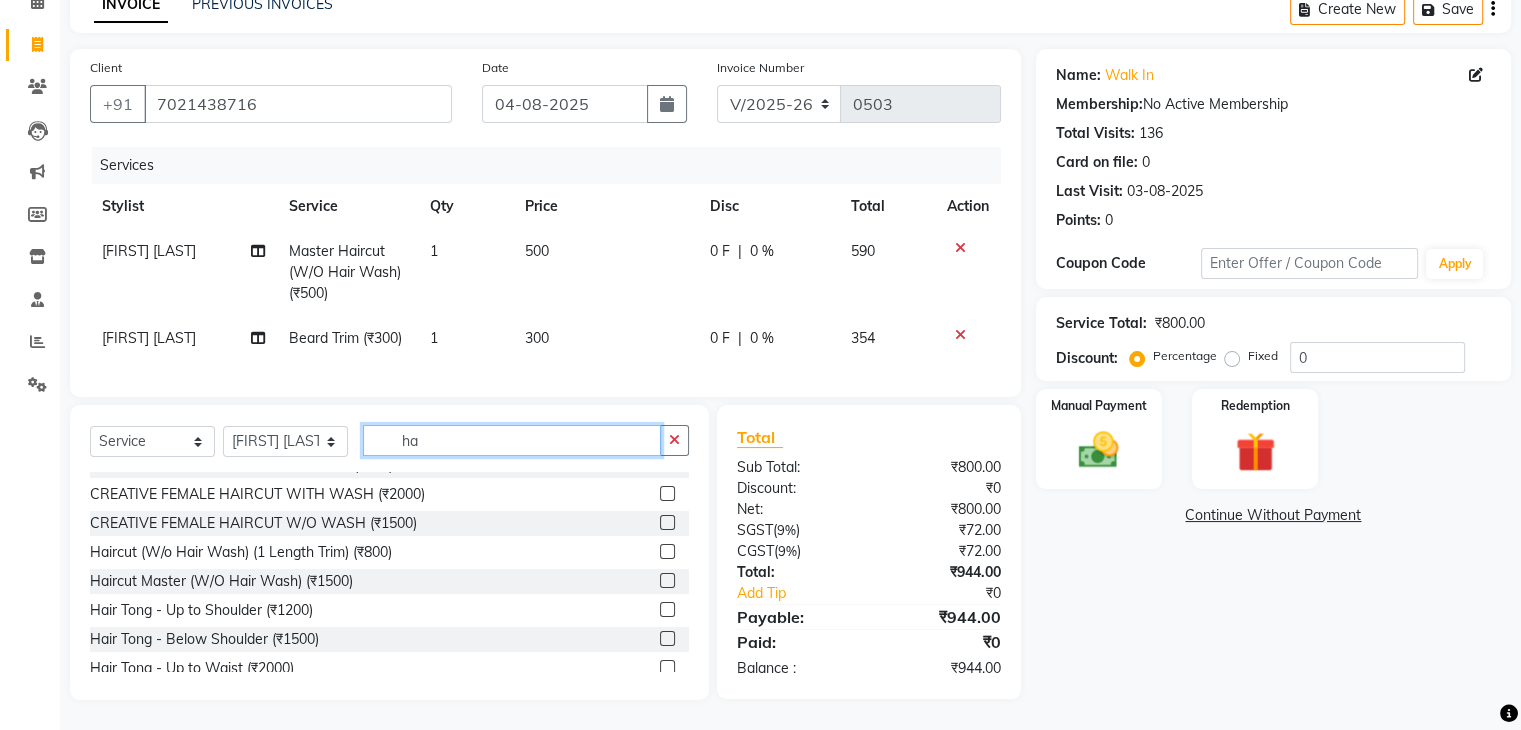 type on "h" 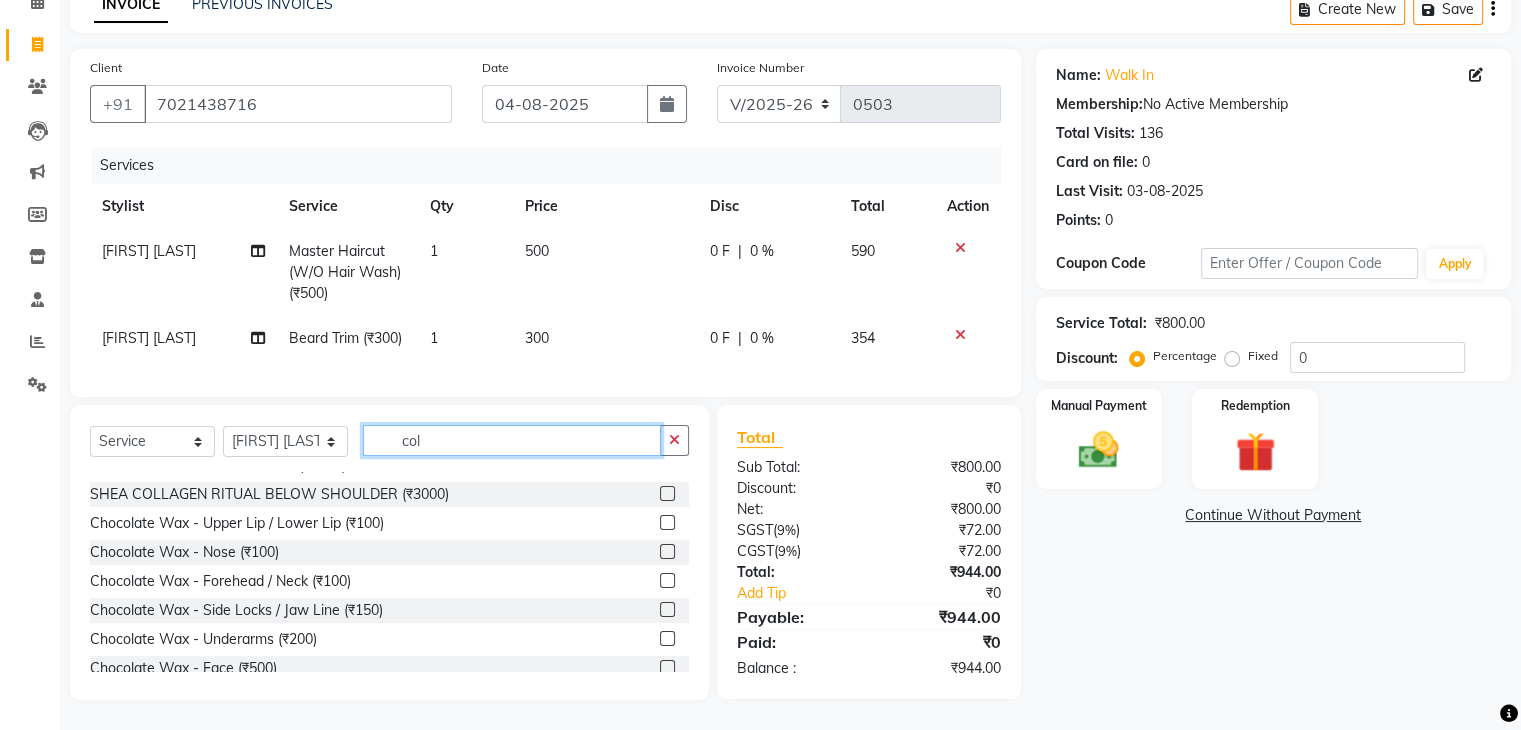 scroll, scrollTop: 60, scrollLeft: 0, axis: vertical 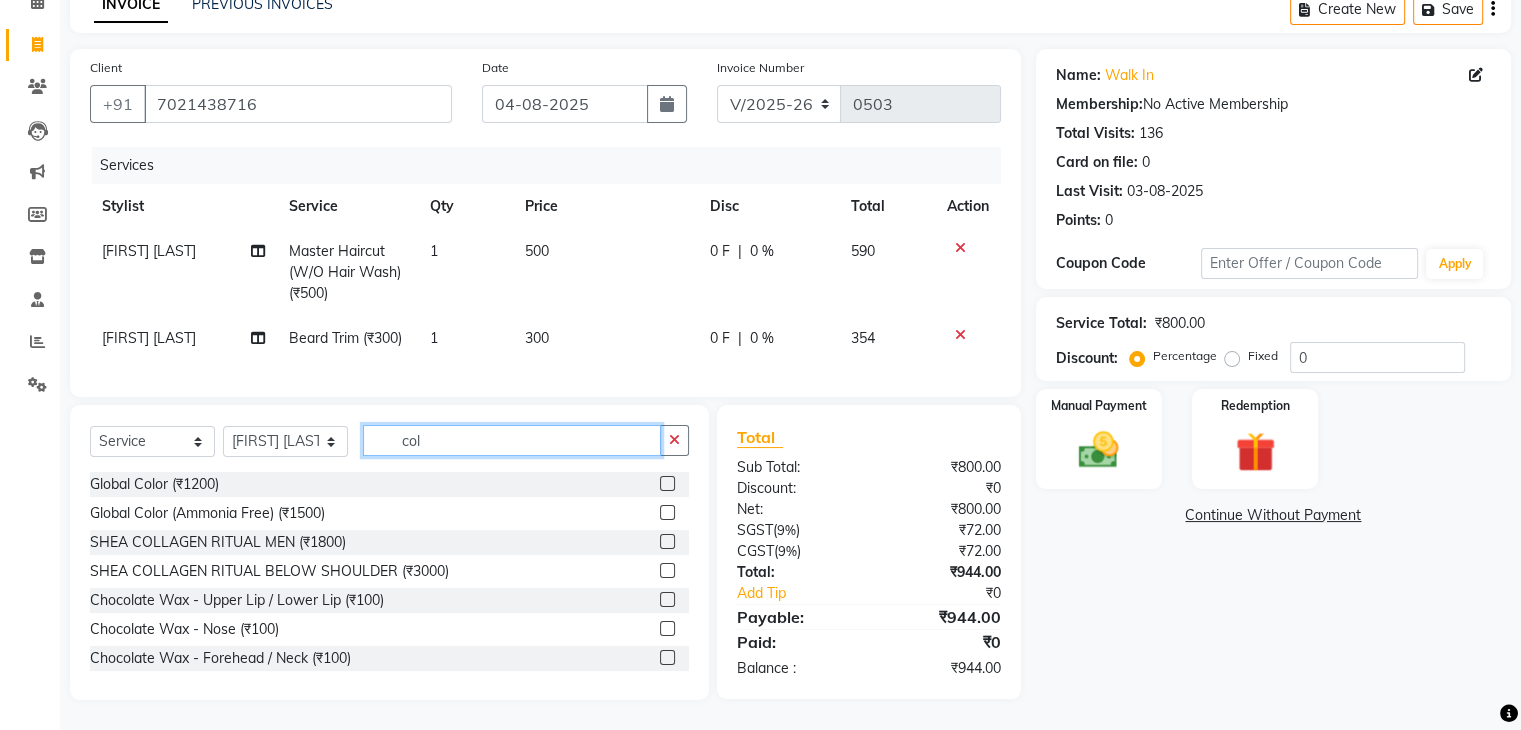 type on "col" 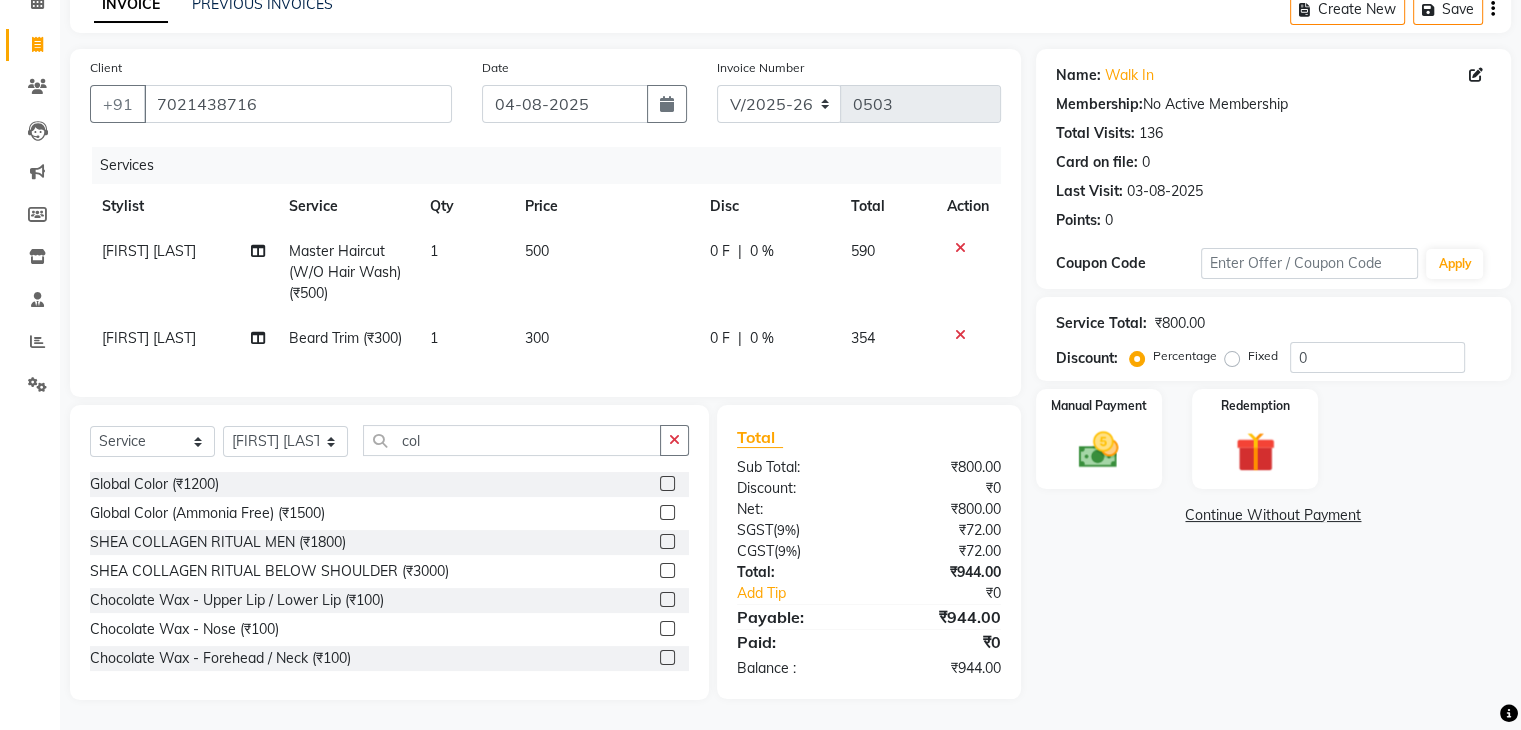 click 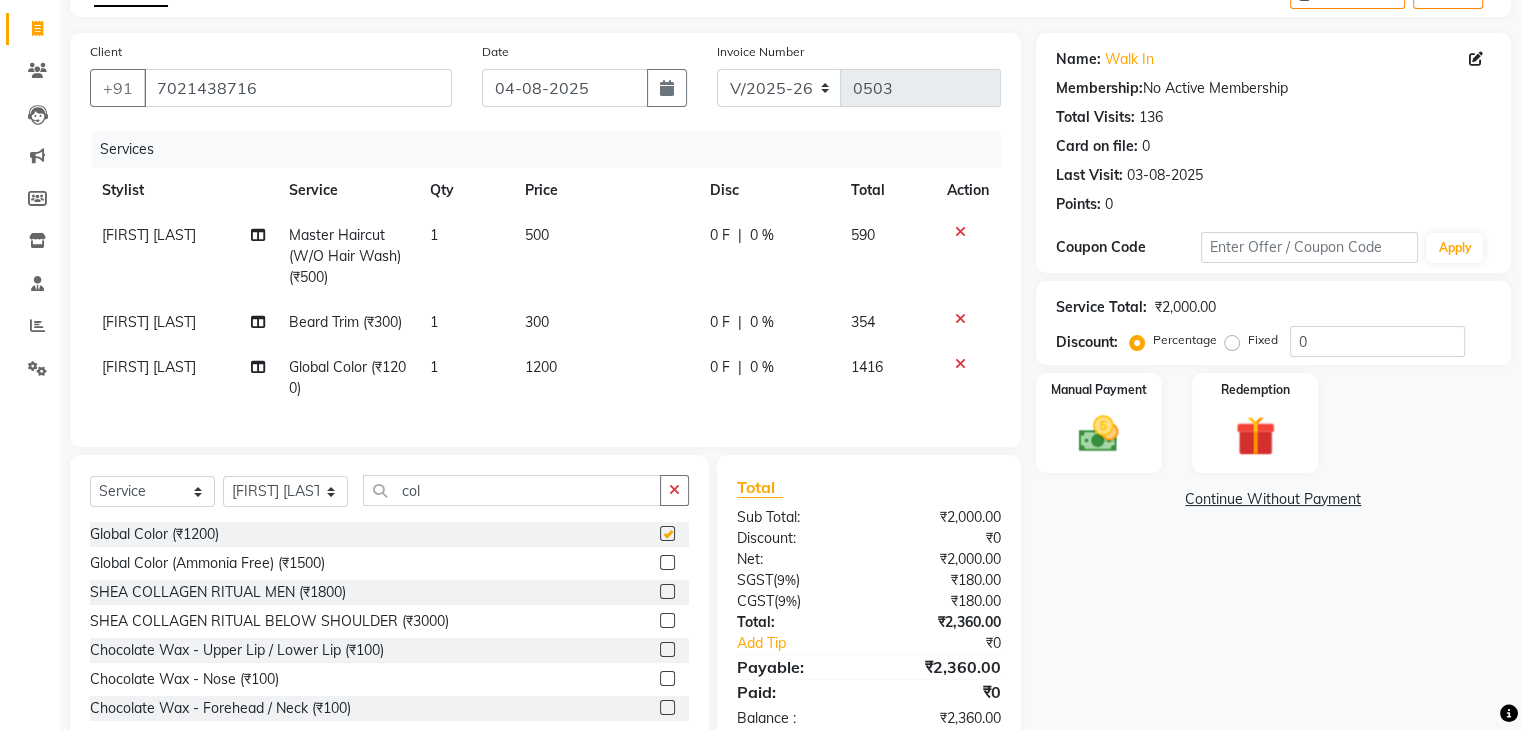 checkbox on "false" 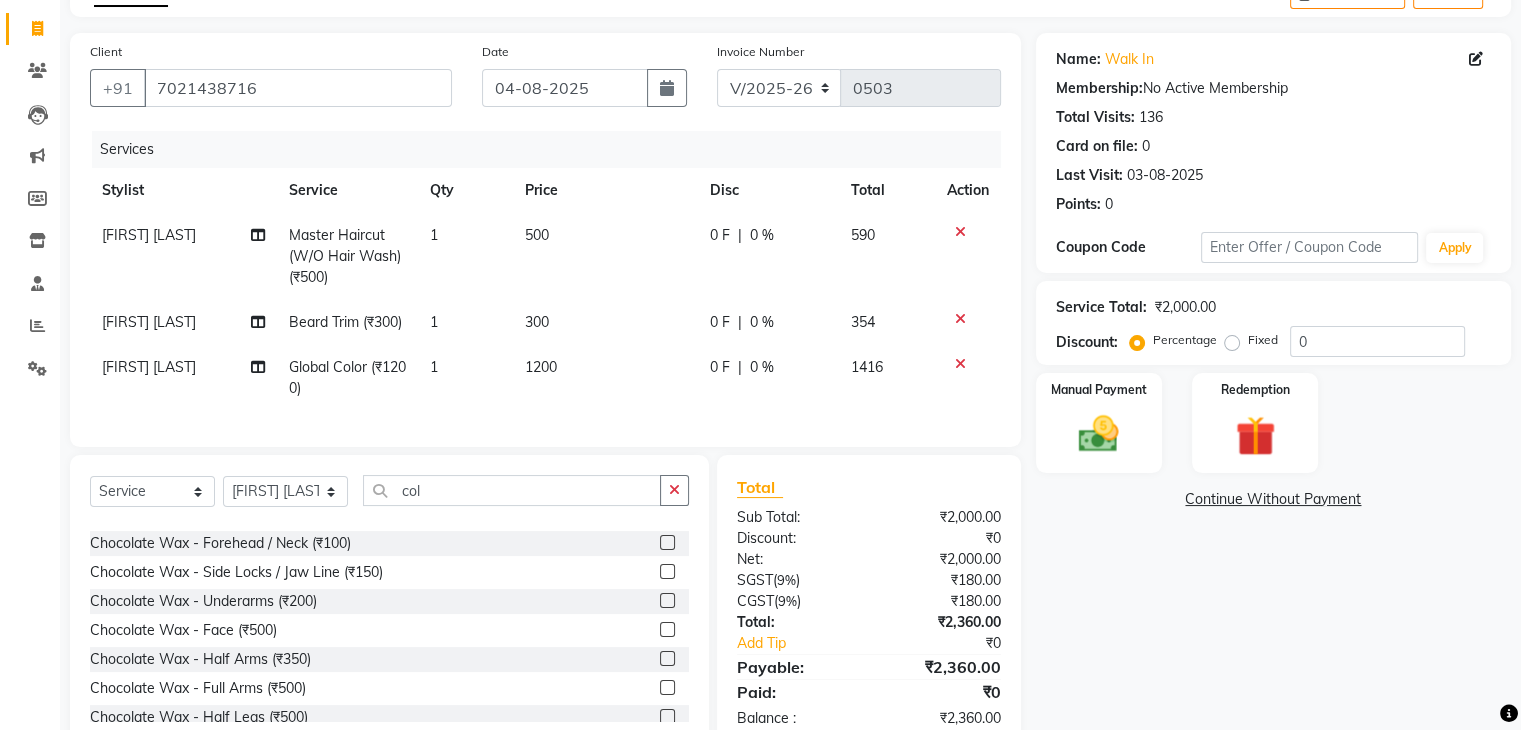 scroll, scrollTop: 200, scrollLeft: 0, axis: vertical 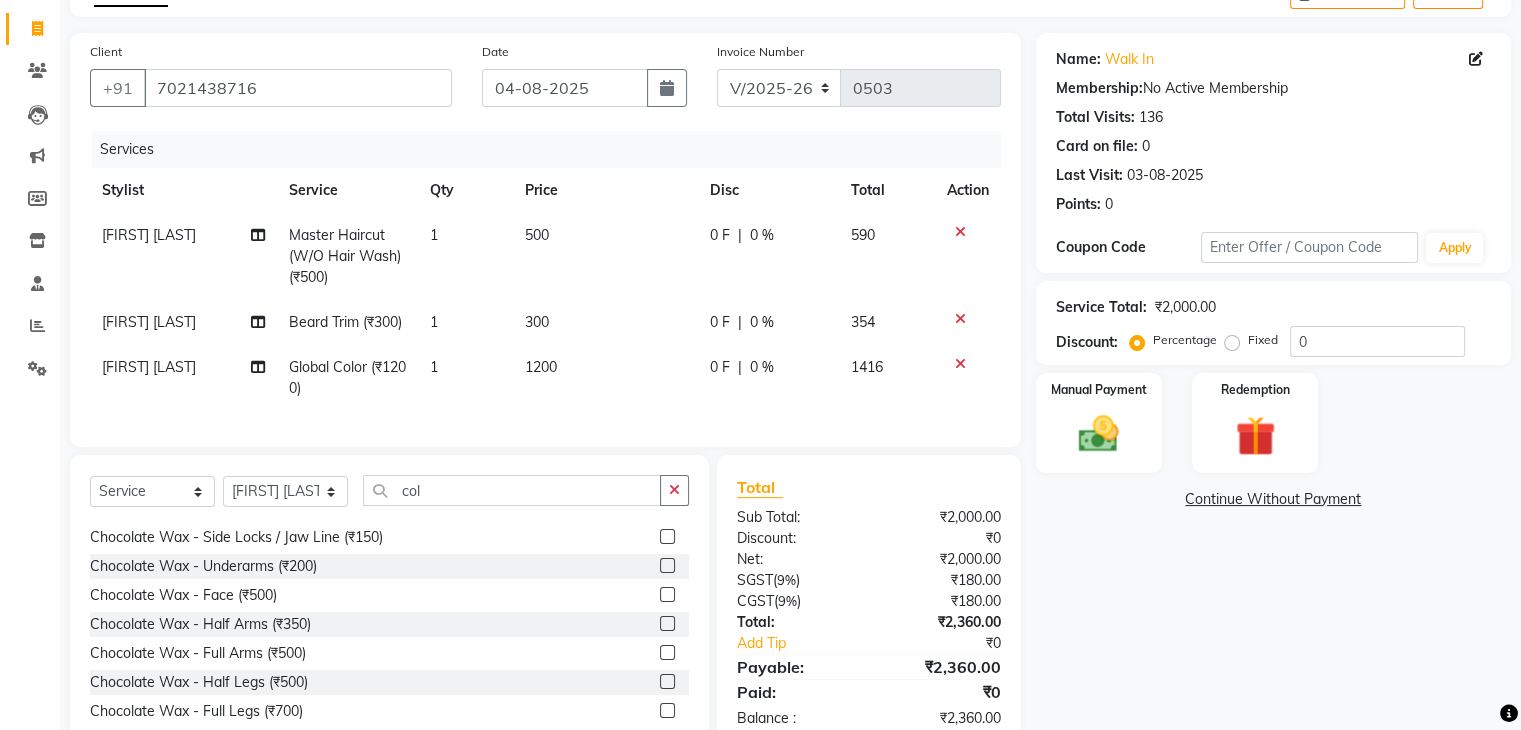 click on "1200" 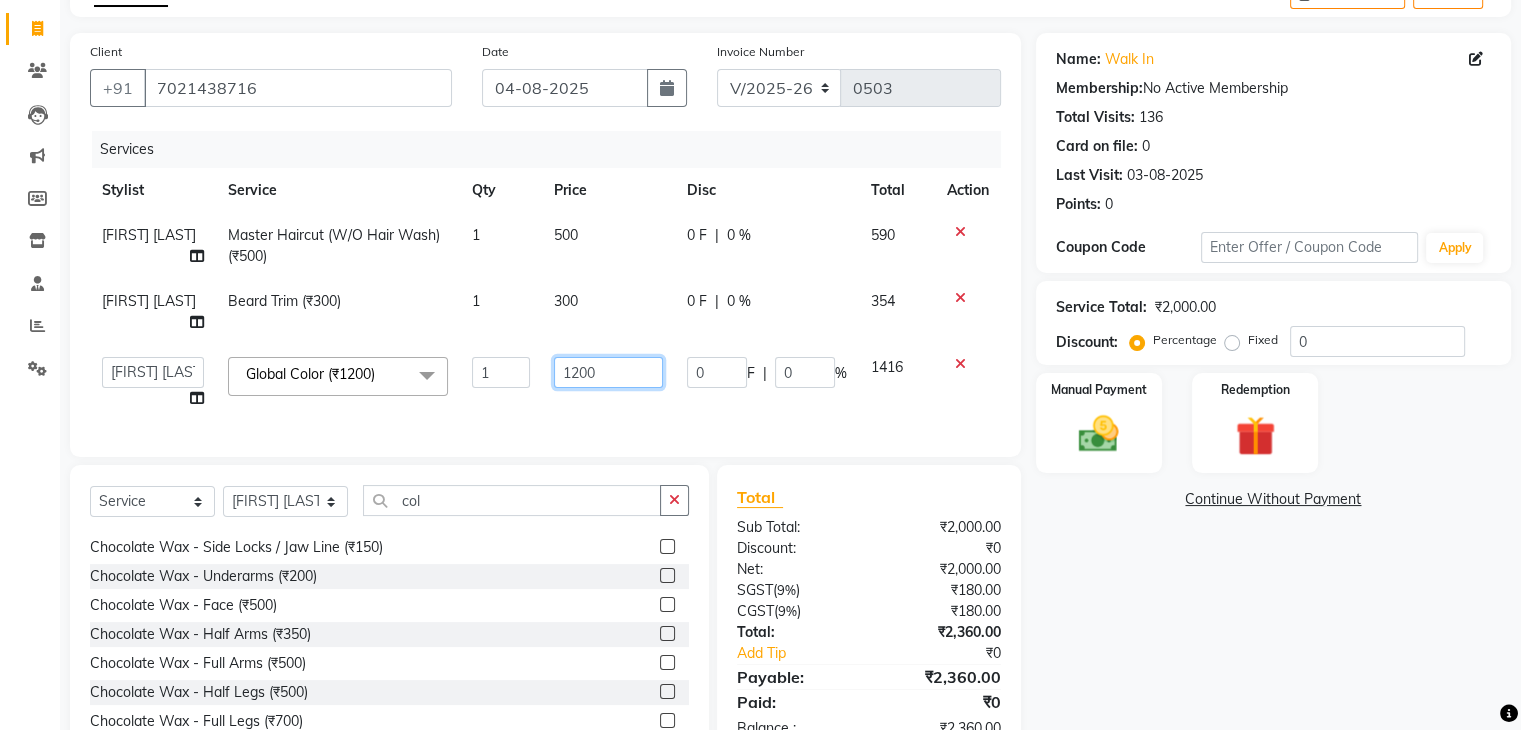 click on "1200" 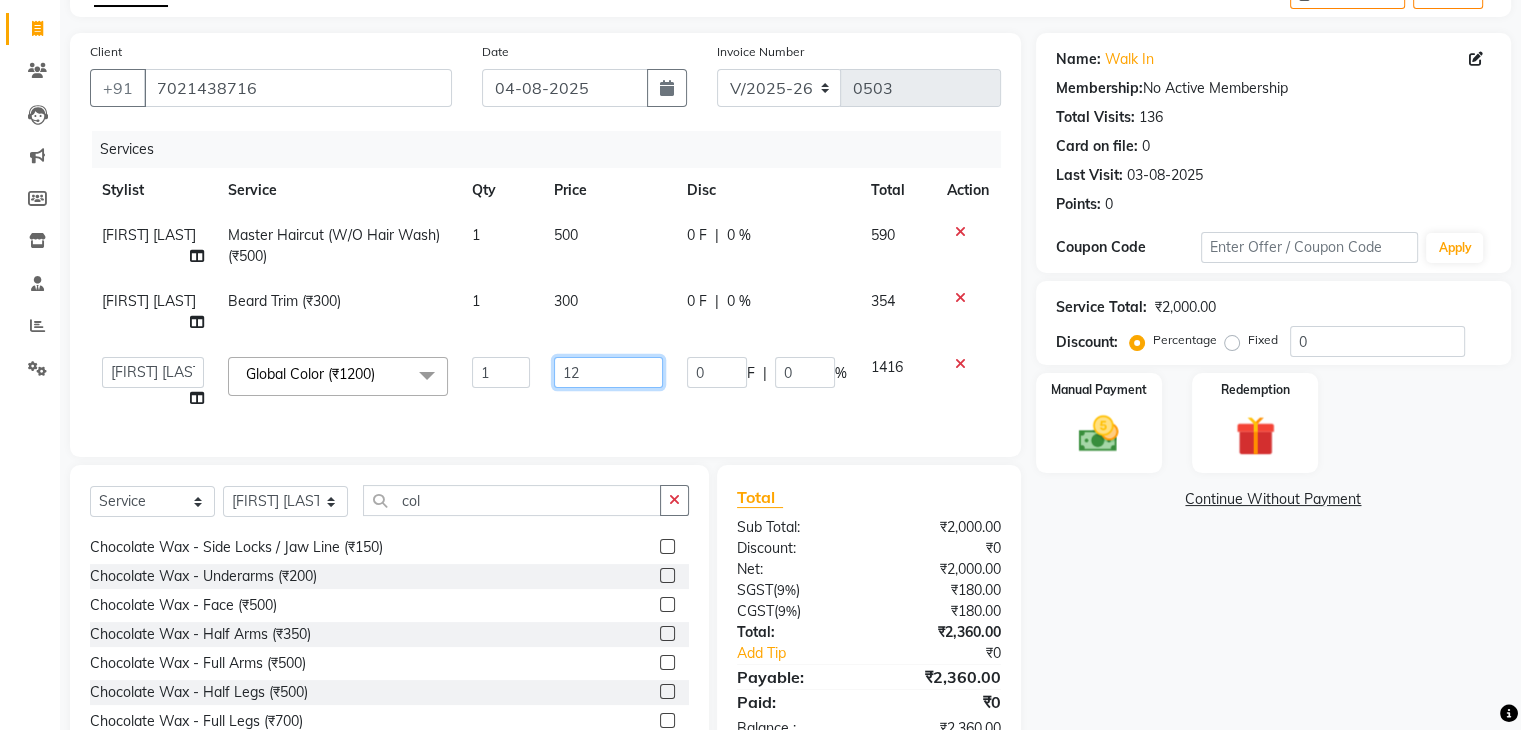 type on "1" 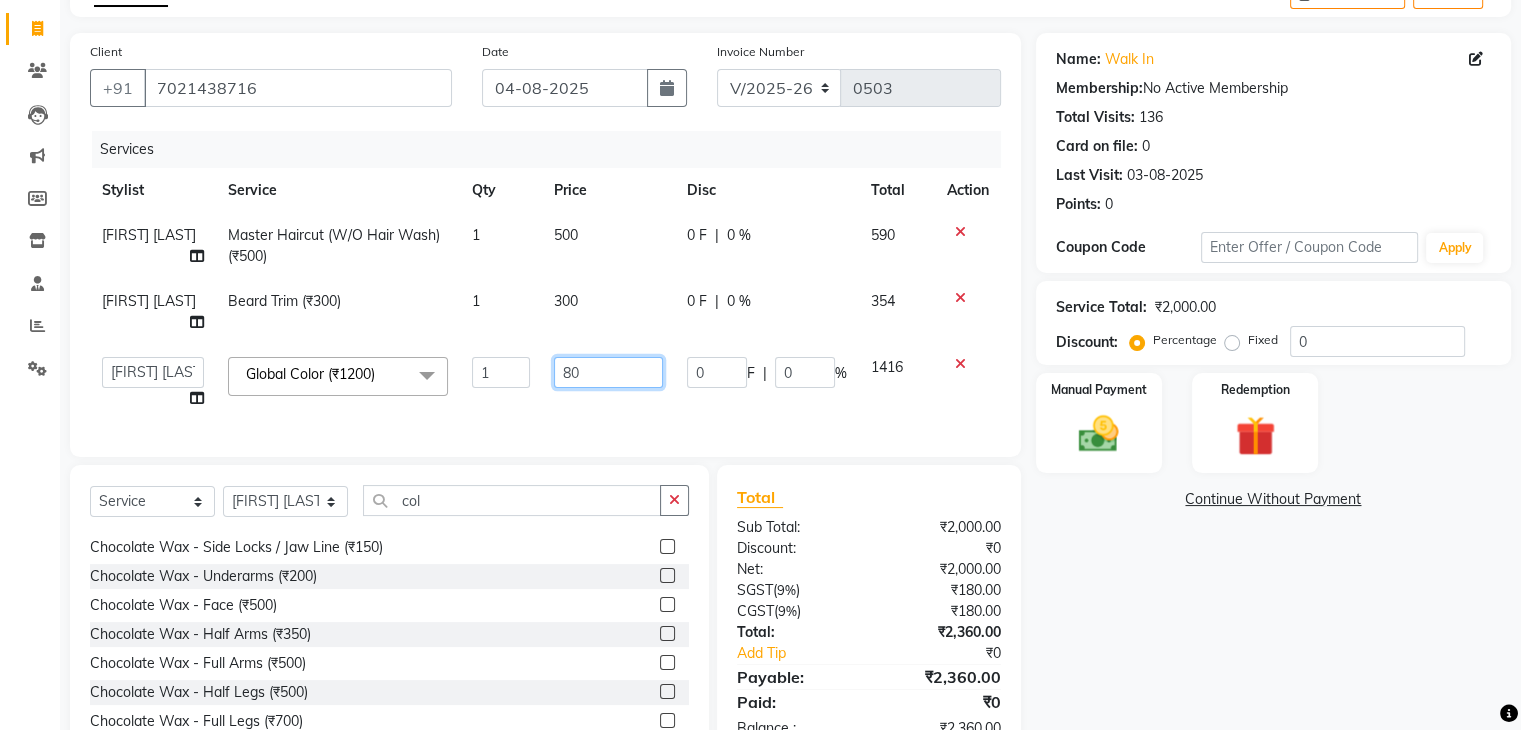 type on "800" 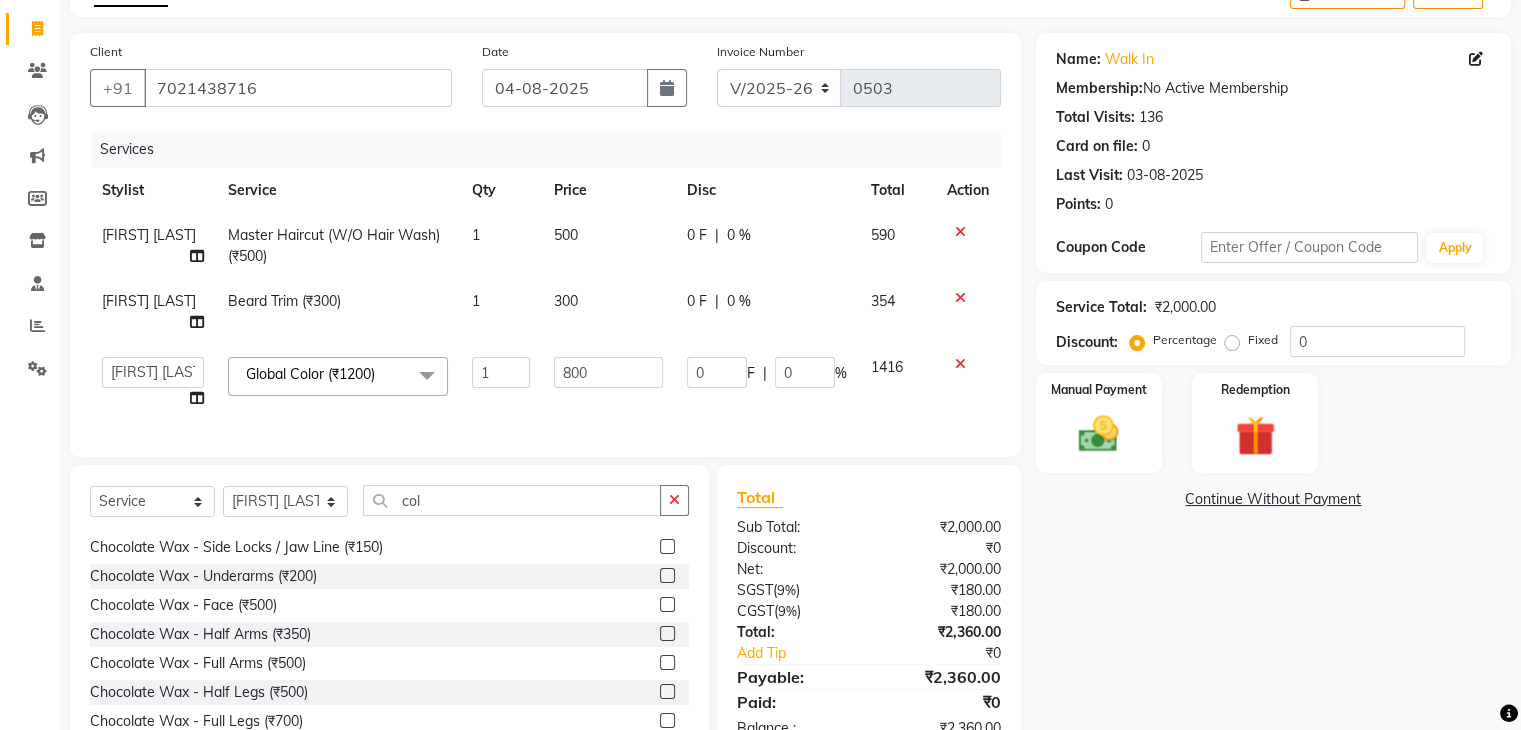 click on "Services Stylist Service Qty Price Disc Total Action [FIRST] [LAST] Master Haircut (W/O Hair Wash) (₹500) 1 500 0 F | 0 % 590 [FIRST] [LAST] Beard Trim (₹300) 1 300 0 F | 0 % 354 [FIRST] [LAST] Global Color (₹1200) 1 0 0 F | 0 % 0 AHSAN Aishwariya chariya DIKSHITA Kaleem salmani Praveen bhandari Preet sanjay Sultan hawari TEHSIN vishes Global Color (₹1200) x Hair Wash with Conditioning (₹250) Hair Set (₹300) Beard Trim (₹300) Shave (₹350) Beard Styling (₹400) Master Haircut (W/O Hair Wash) (₹500) CREATIVE MALE HAIRCUT WITH WASH (₹800) Baby Mundan (₹1200) Hair Wash With Conditioning (L'Oreal) - Up to Shoulder (₹350) Hair Wash With Conditioning (L'Oreal) - Below Shoulder (₹500) Hair Wash With Conditioning (L'Oreal) - Up to Waist (₹600) Hair Wash With Conditiong (Moroccanoil / Naturica / Keratin)- Up to Shoulder (₹500) Hair Wash With Conditiong (Moroccanoil / Naturica / Keratin)- Below Shoulder (₹700) Hair Wash With Conditiong (Moroccanoil / Naturica / Keratin)- Up to Waist (₹800) FACE MASSAGE (₹1000) 1 800" 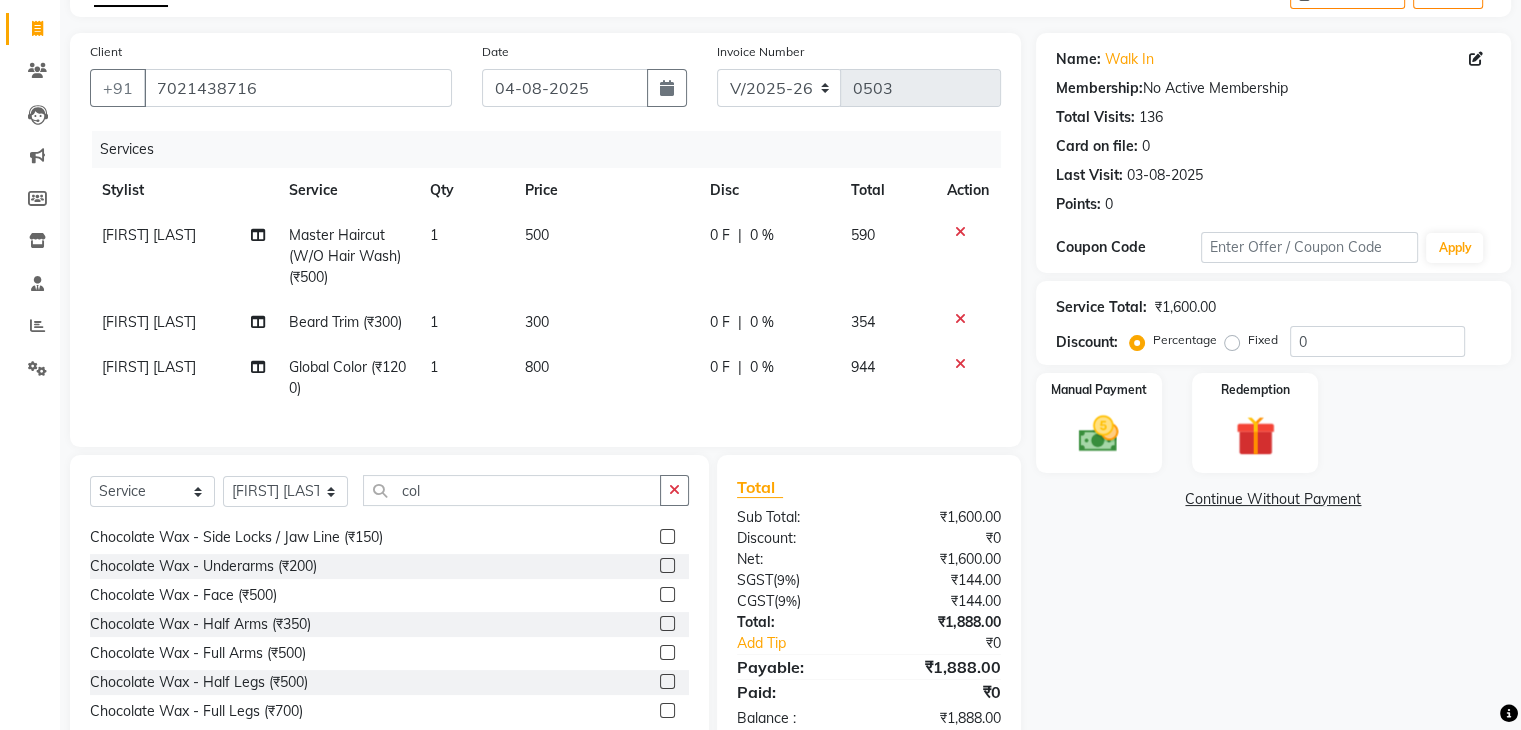 click on "800" 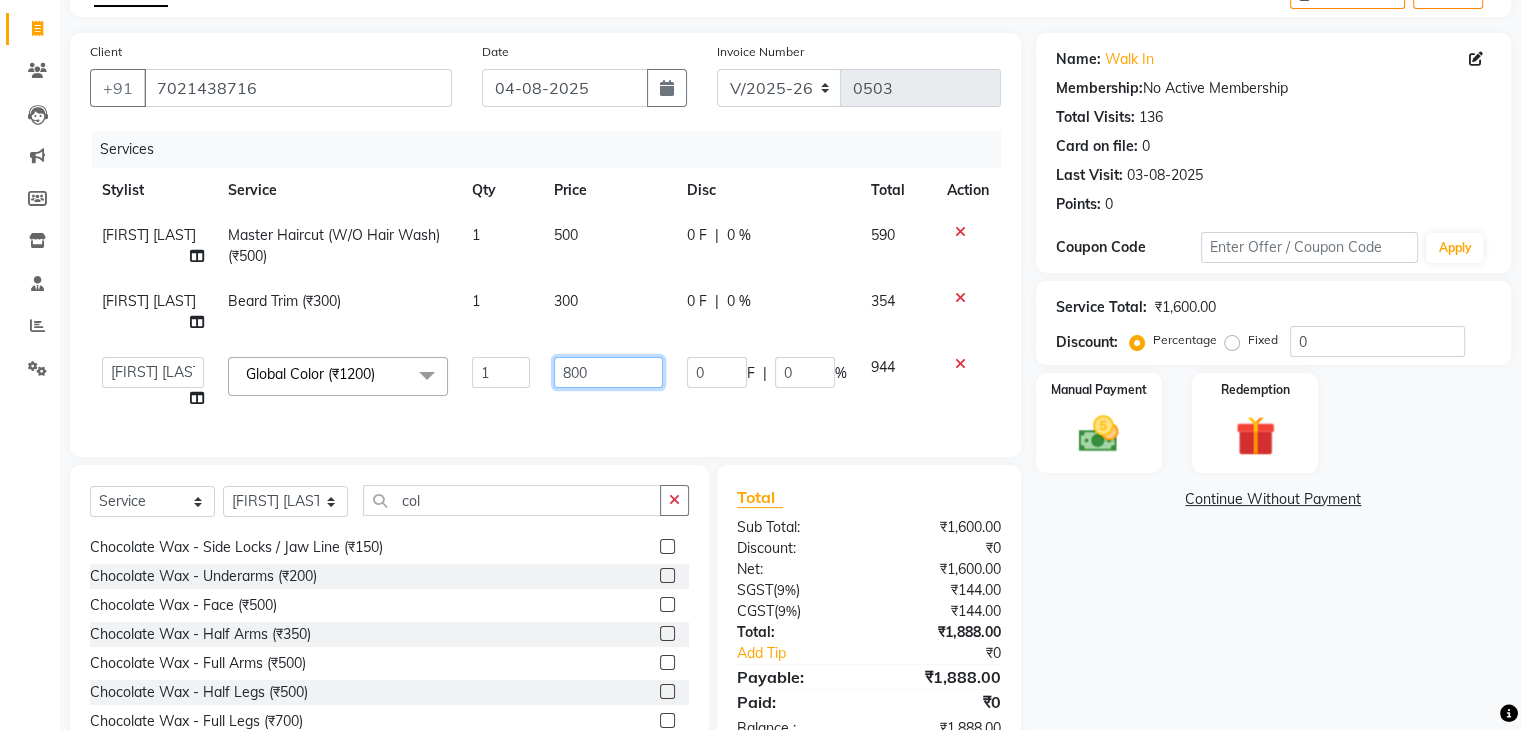 click on "800" 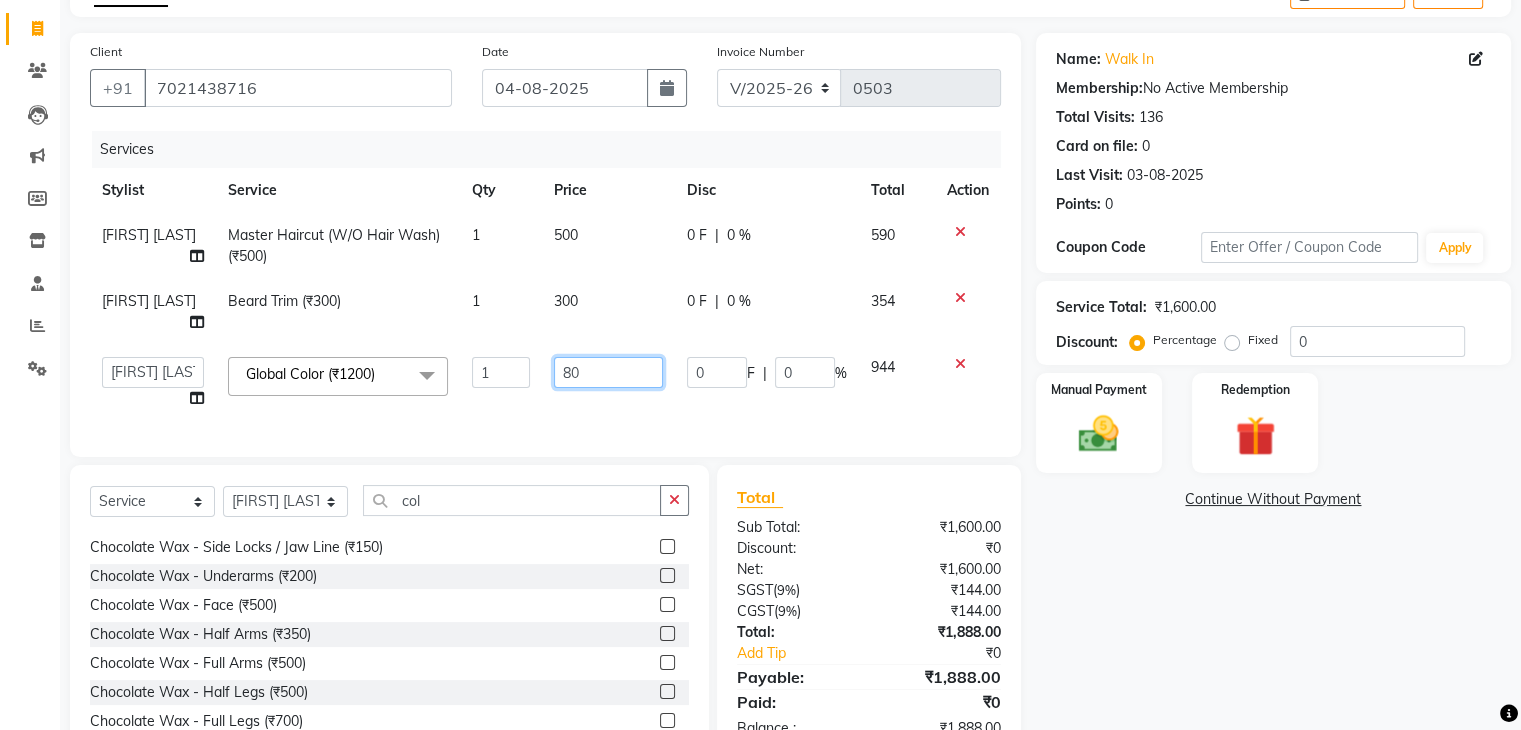 type on "8" 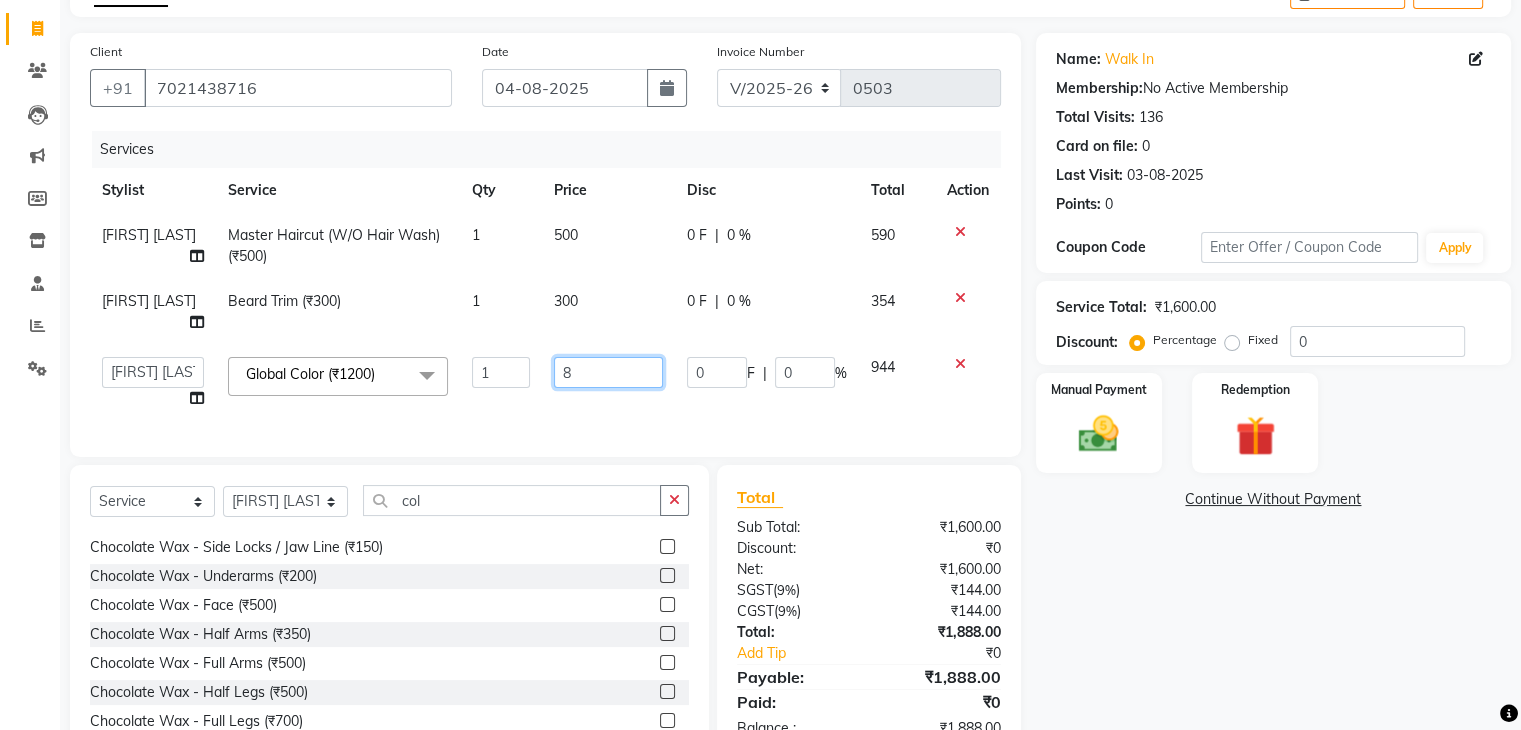 type 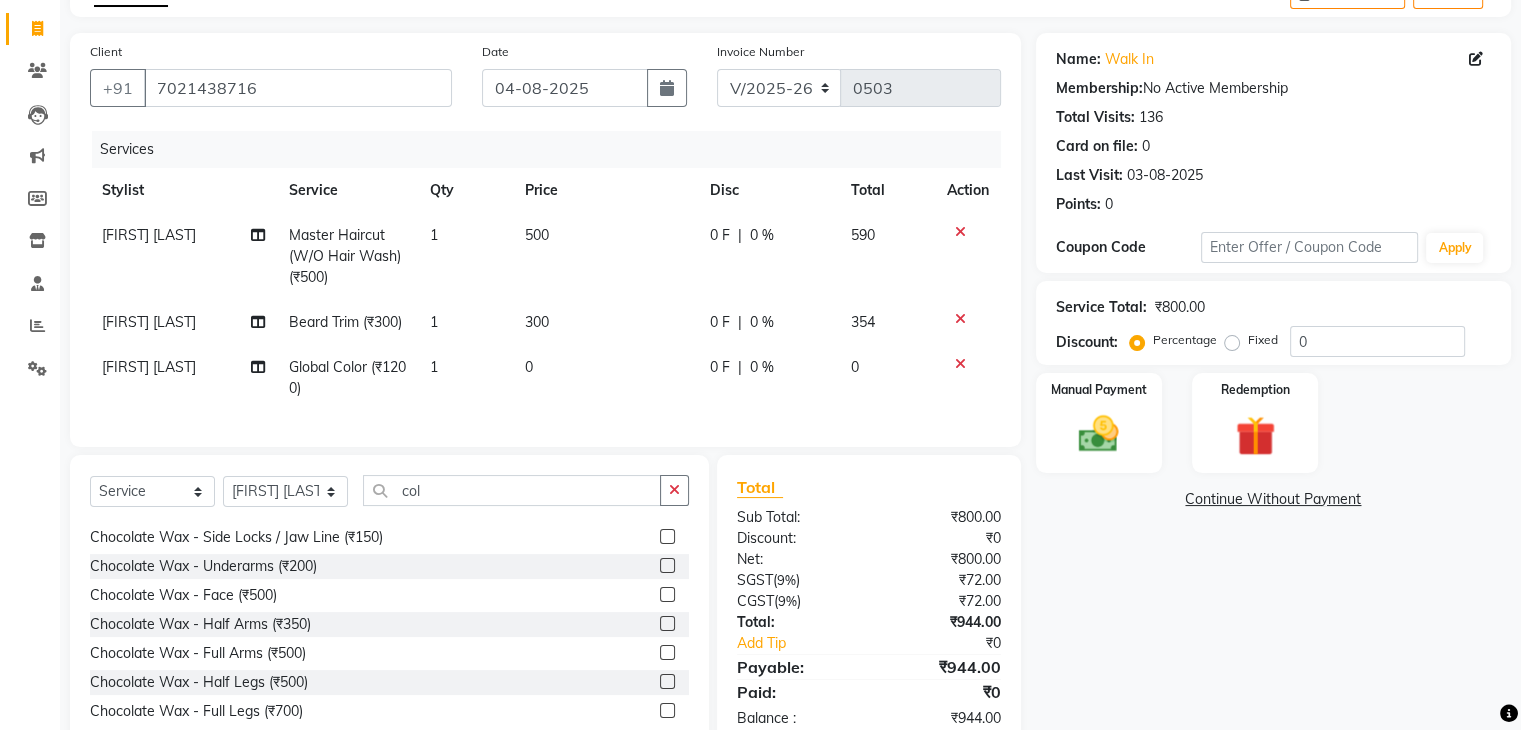 click on "[FIRST] [LAST] Master Haircut (W/O Hair Wash) (₹500) 1 500 0 F | 0 % 590 [FIRST] [LAST] Beard Trim (₹300) 1 300 0 F | 0 % 354 [FIRST] [LAST] Global Color (₹1200) 1 0 0 F | 0 % 0" 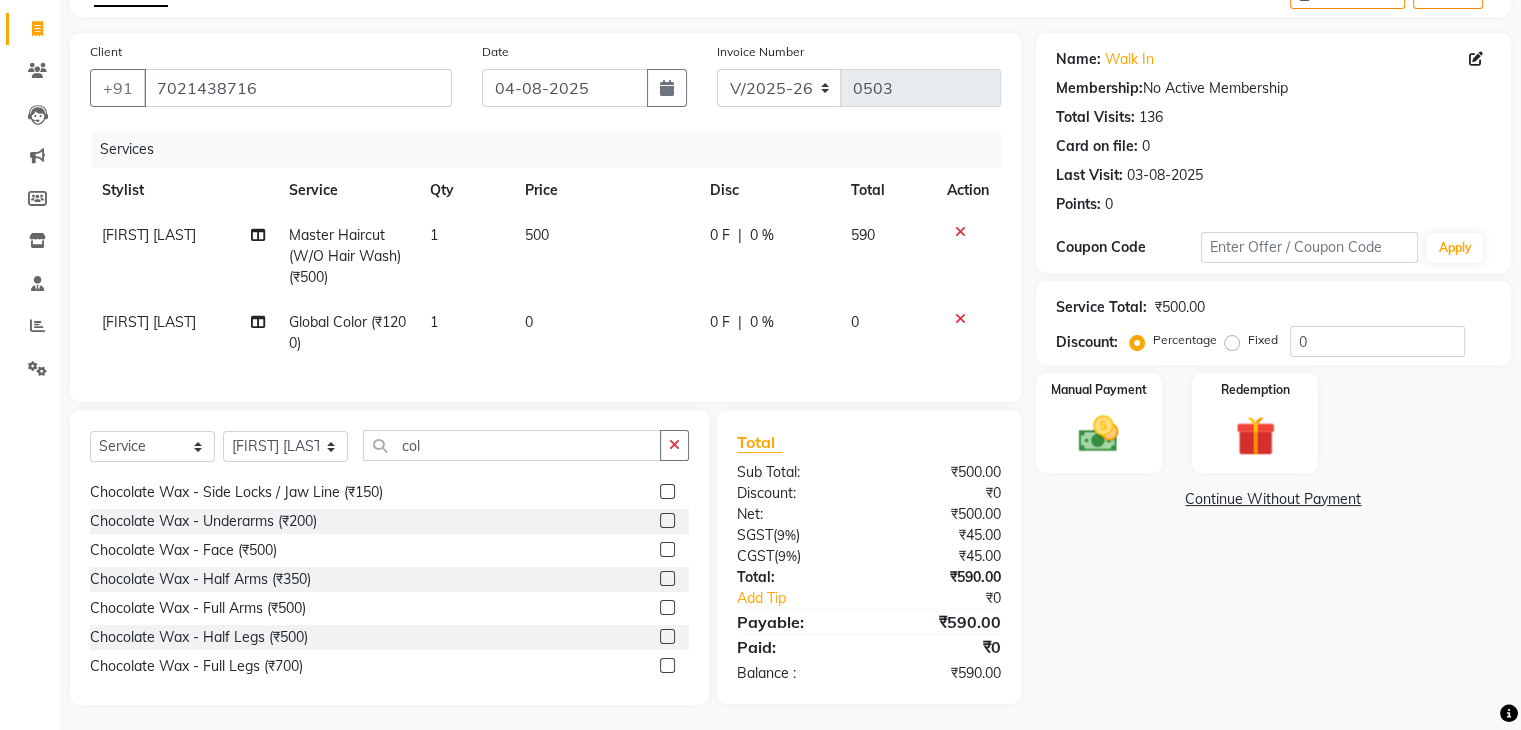 click 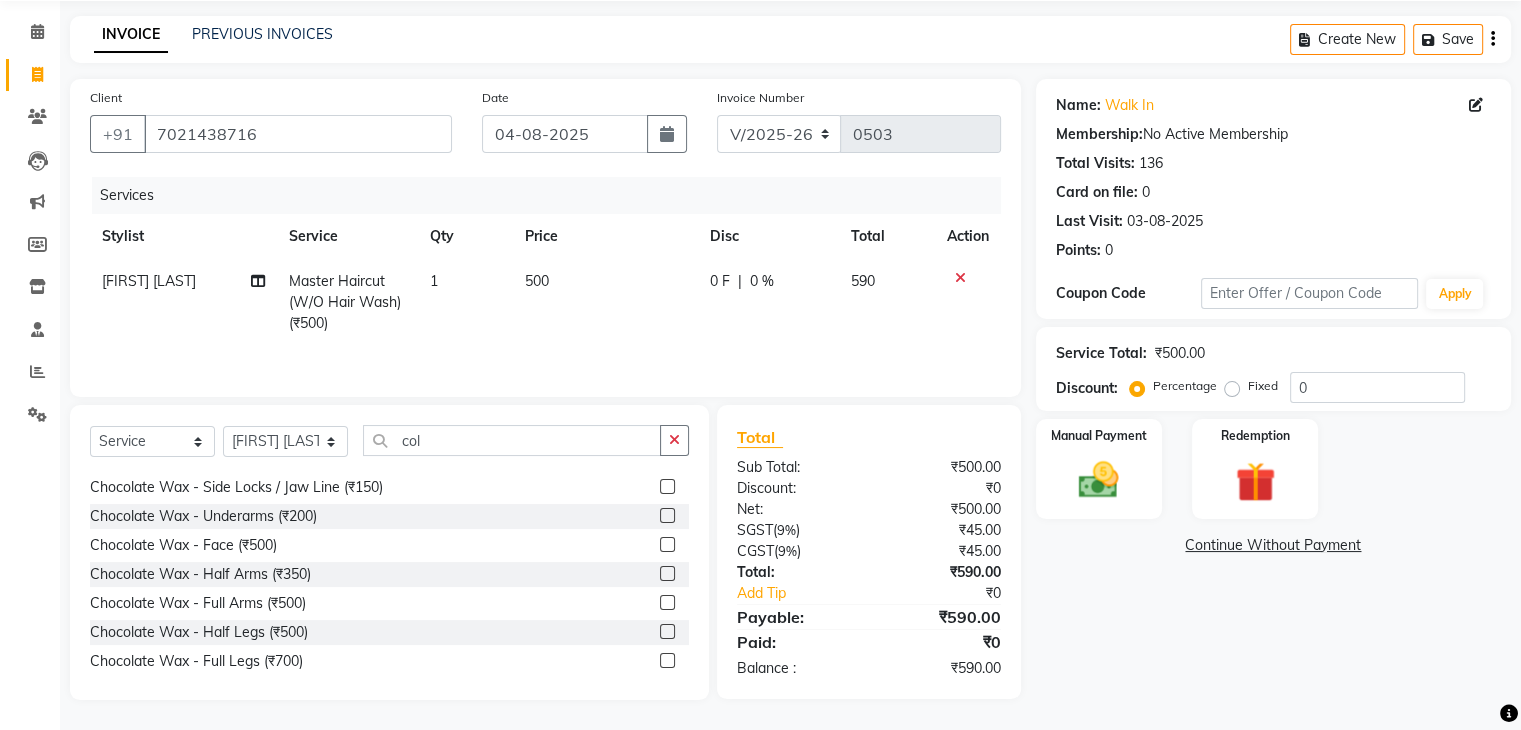 scroll, scrollTop: 72, scrollLeft: 0, axis: vertical 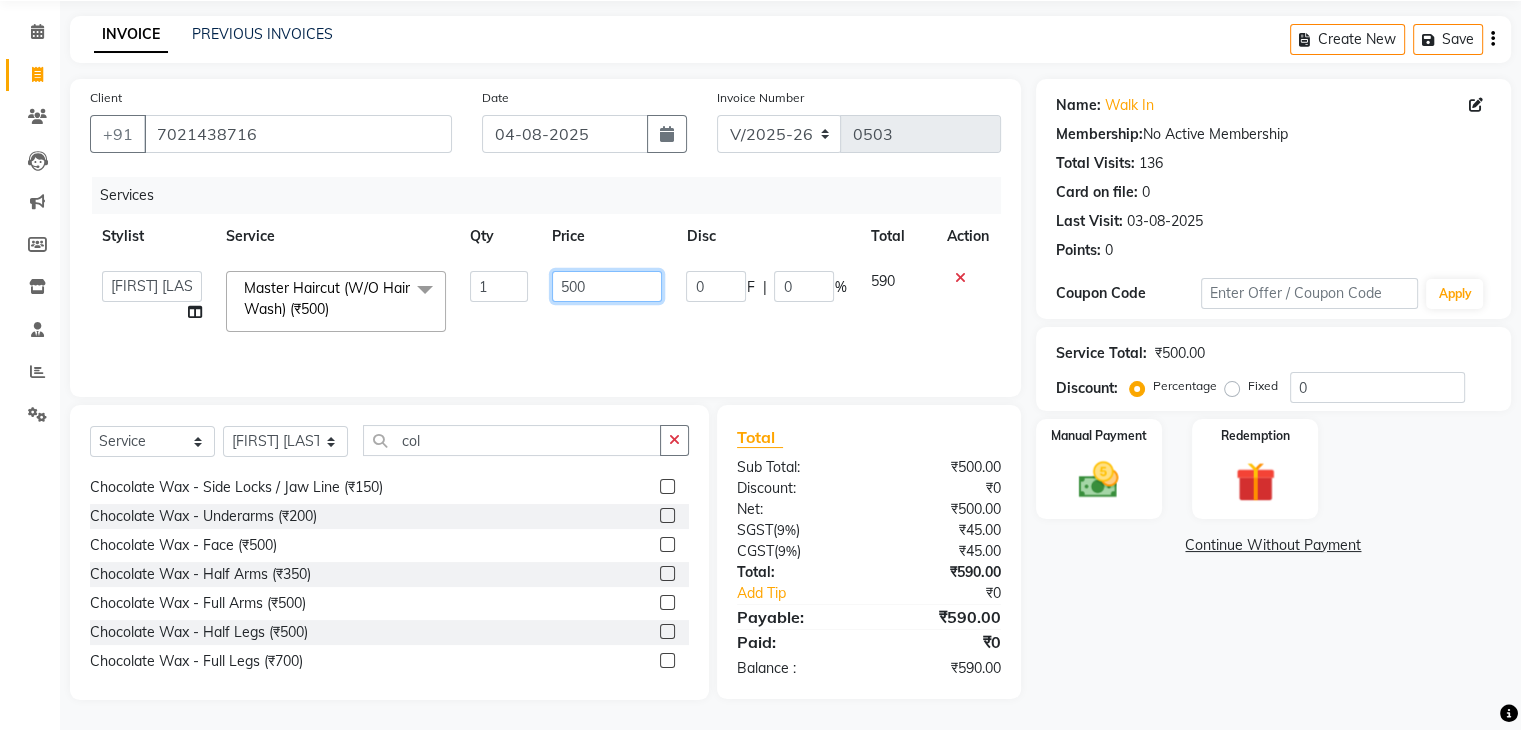 click on "500" 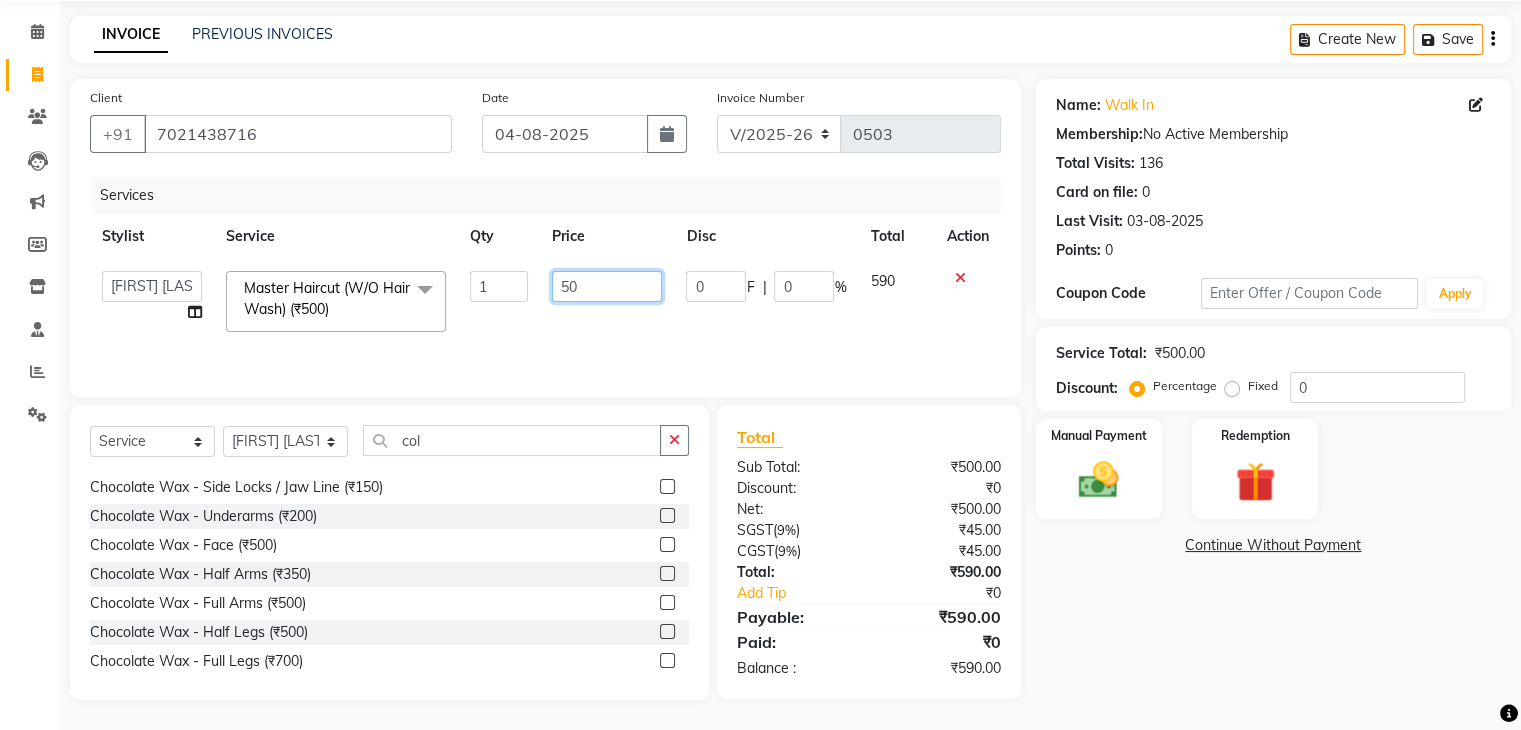 type on "5" 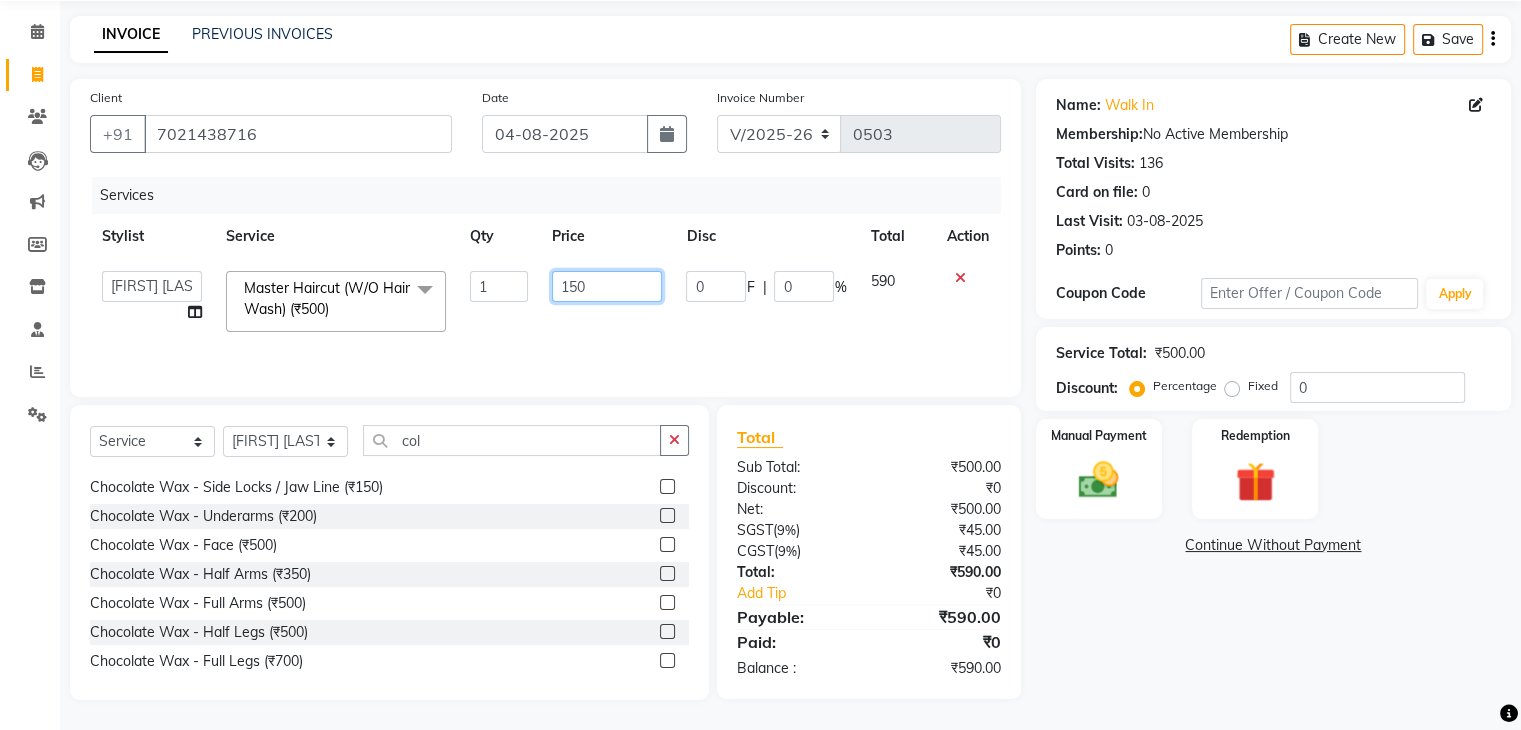 type on "1500" 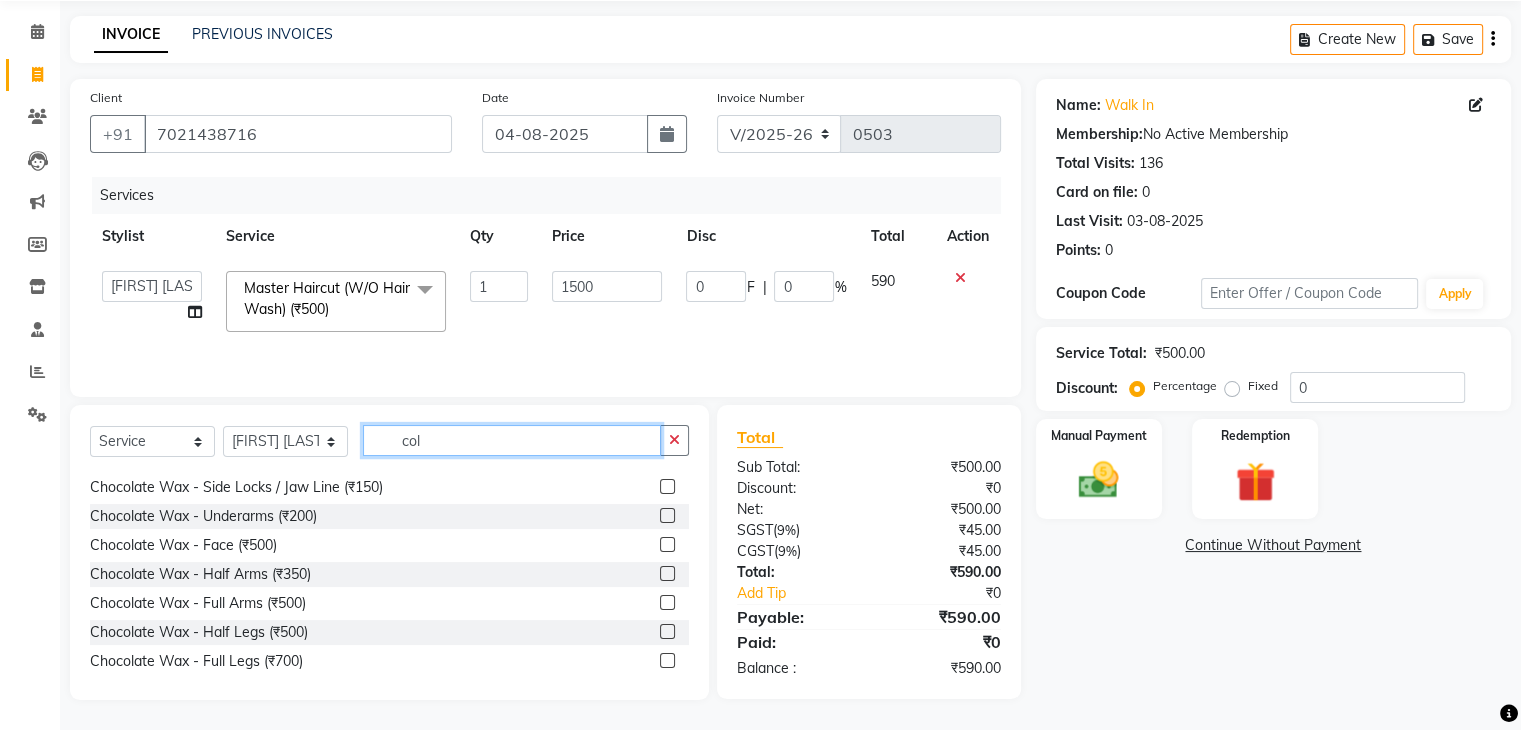 click on "col" 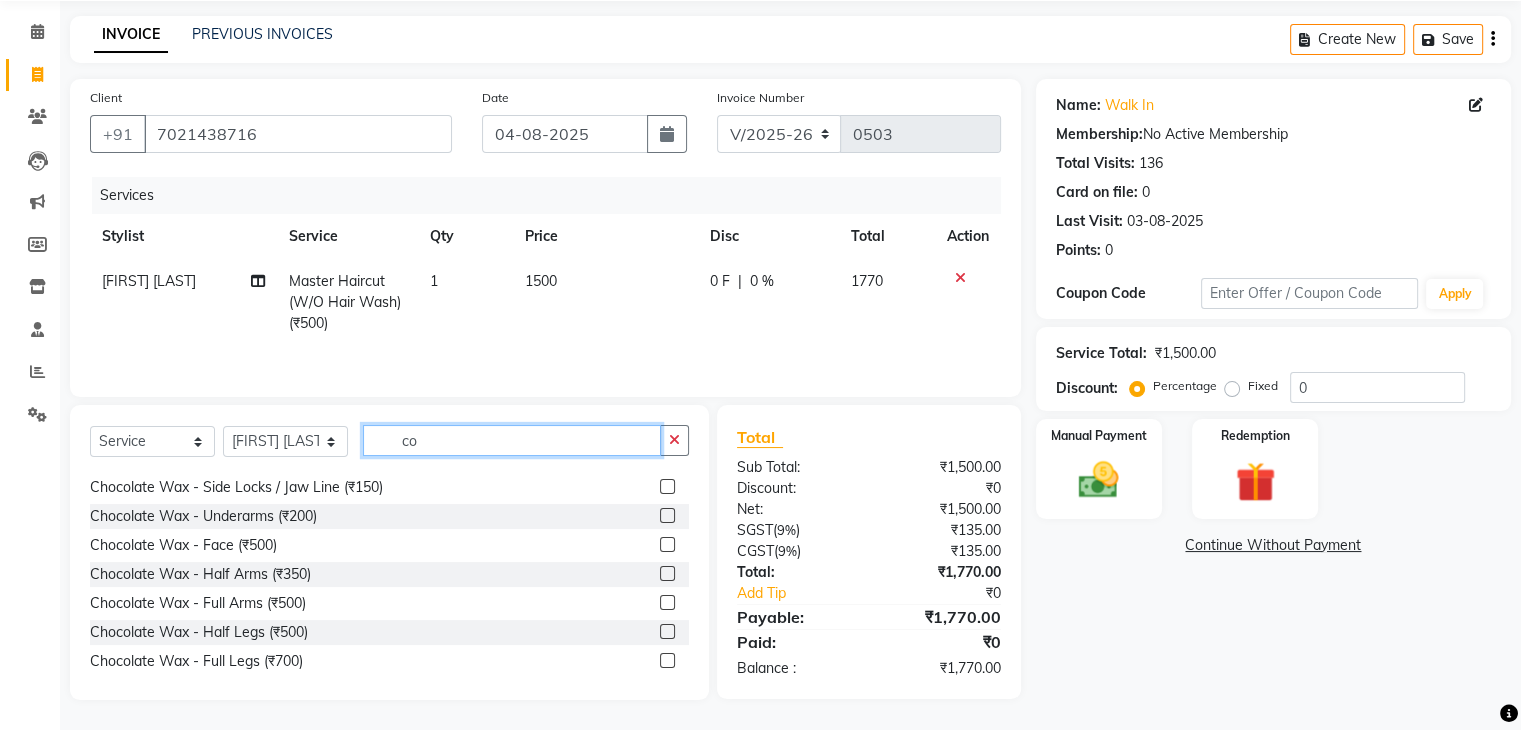 type on "c" 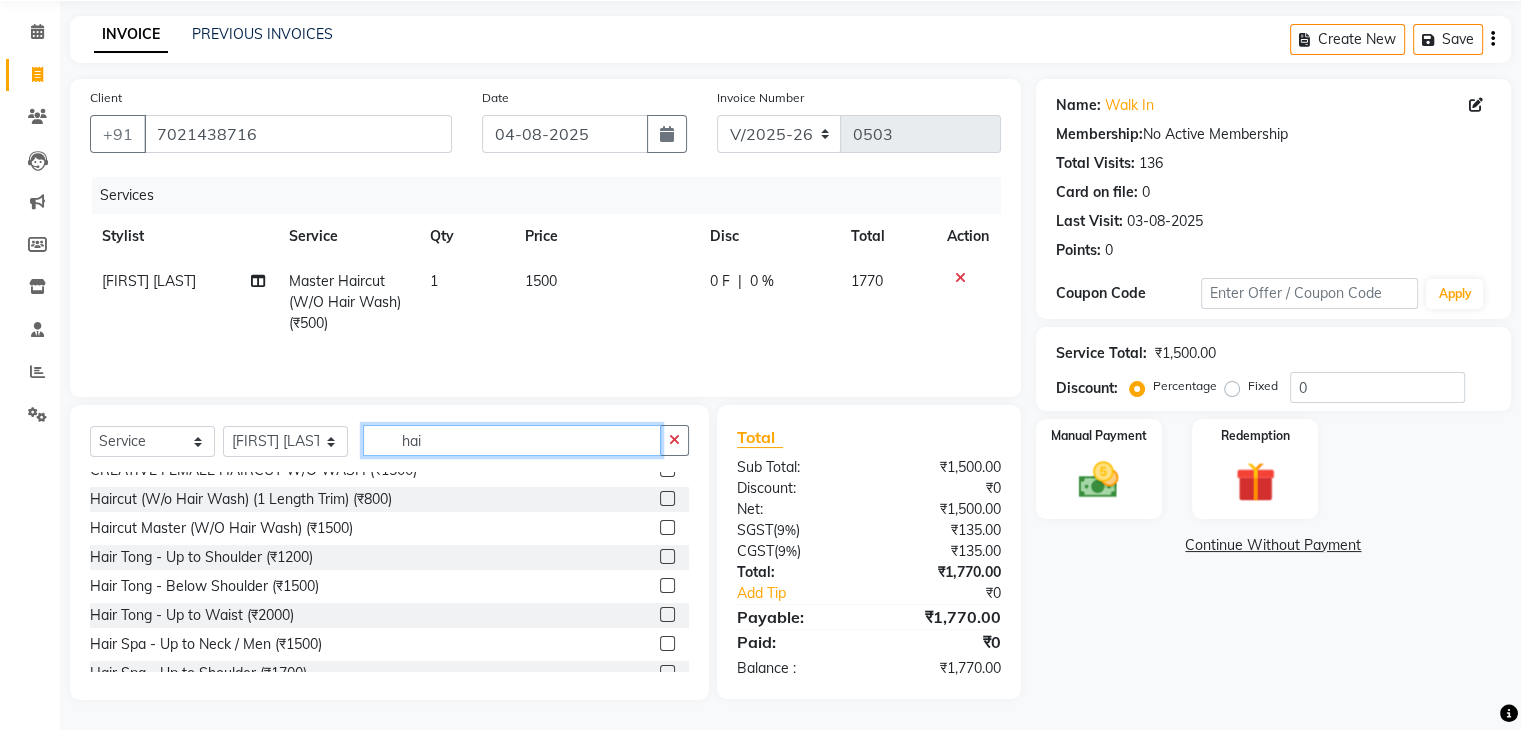 scroll, scrollTop: 362, scrollLeft: 0, axis: vertical 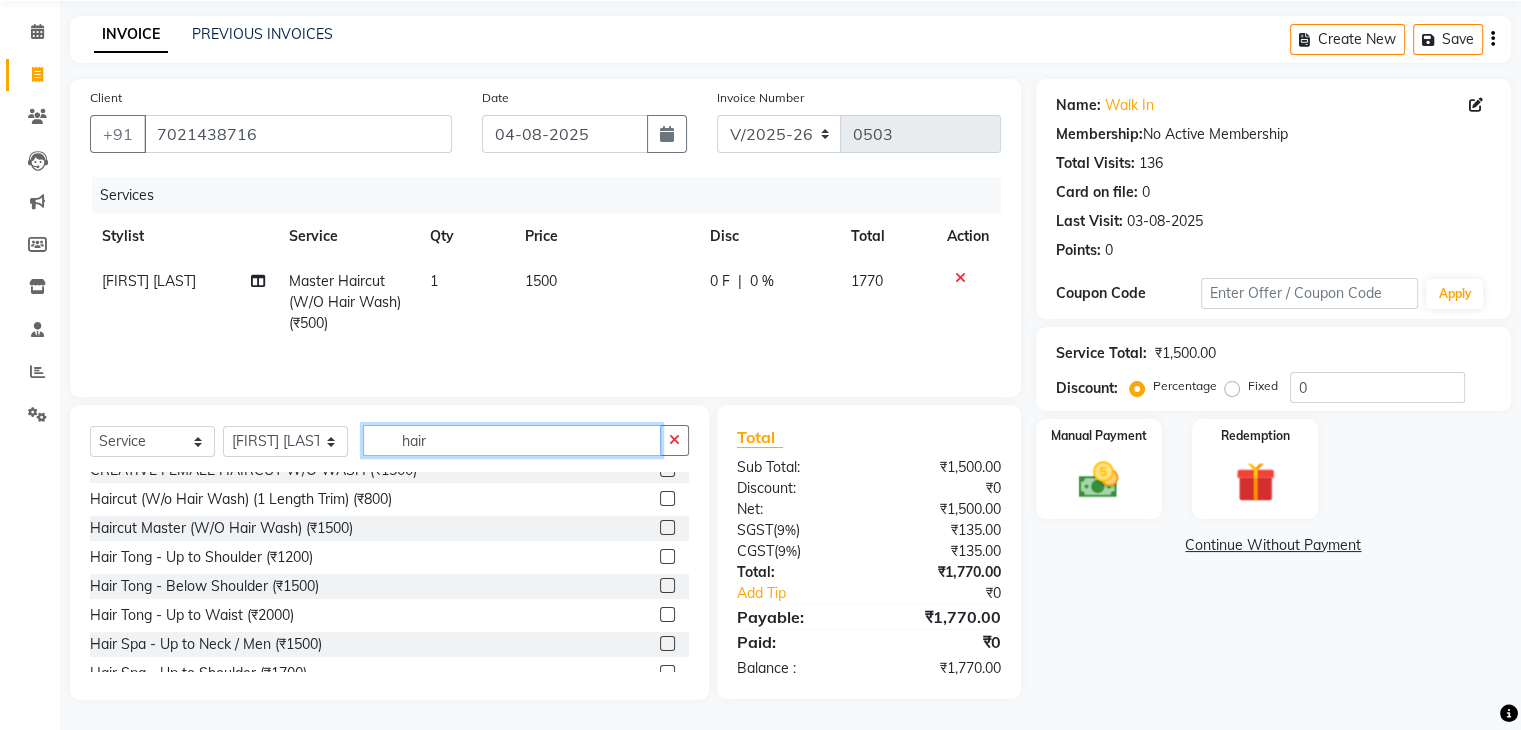 type on "hair" 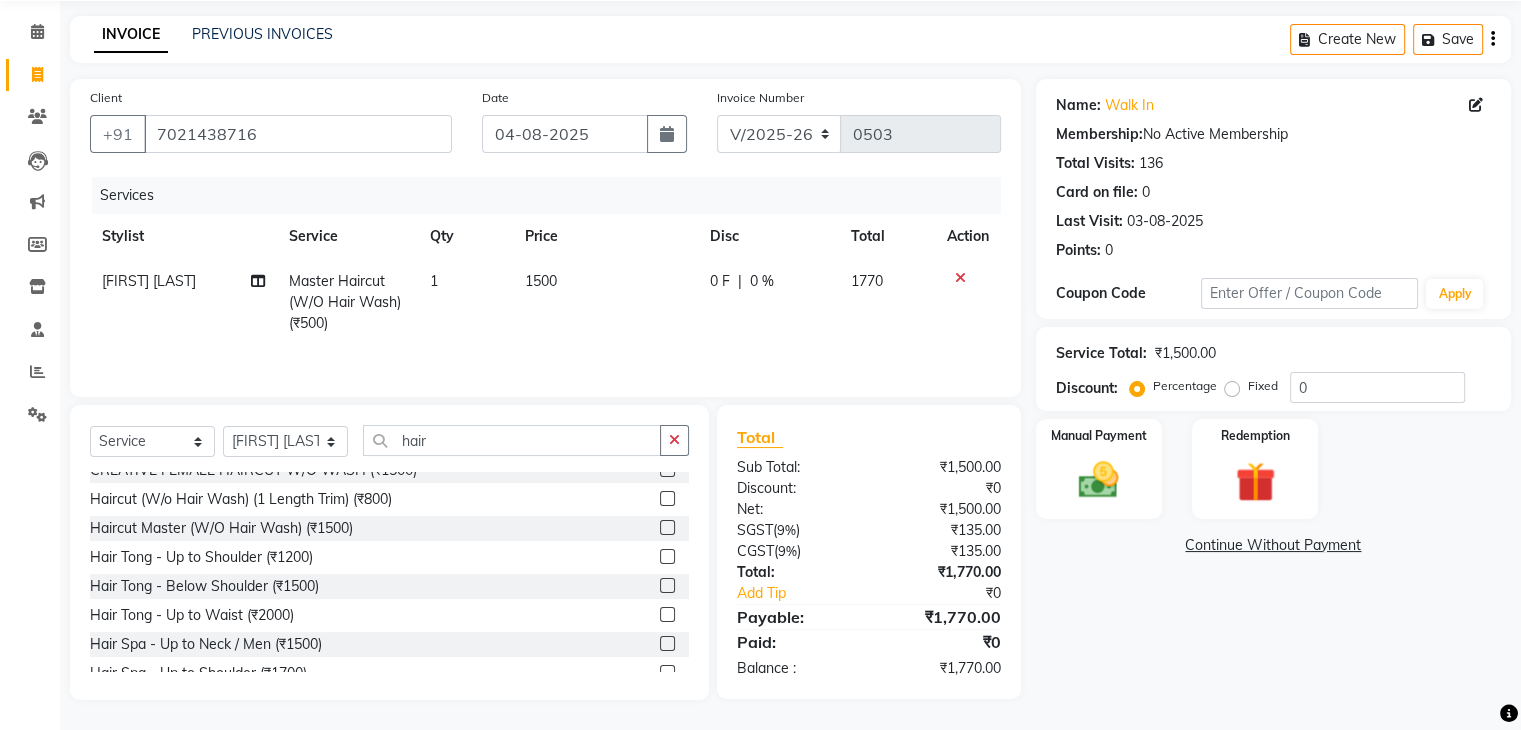 click 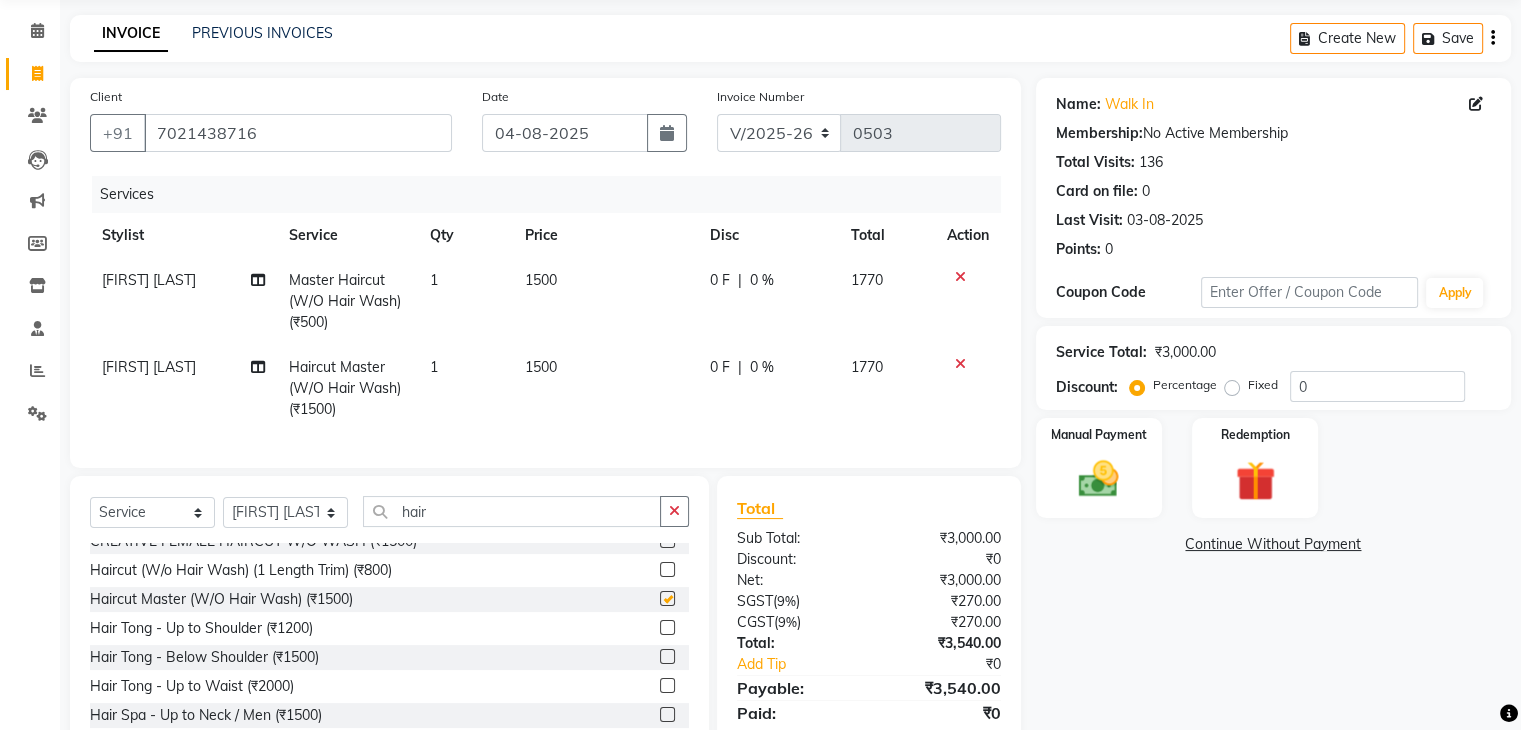checkbox on "false" 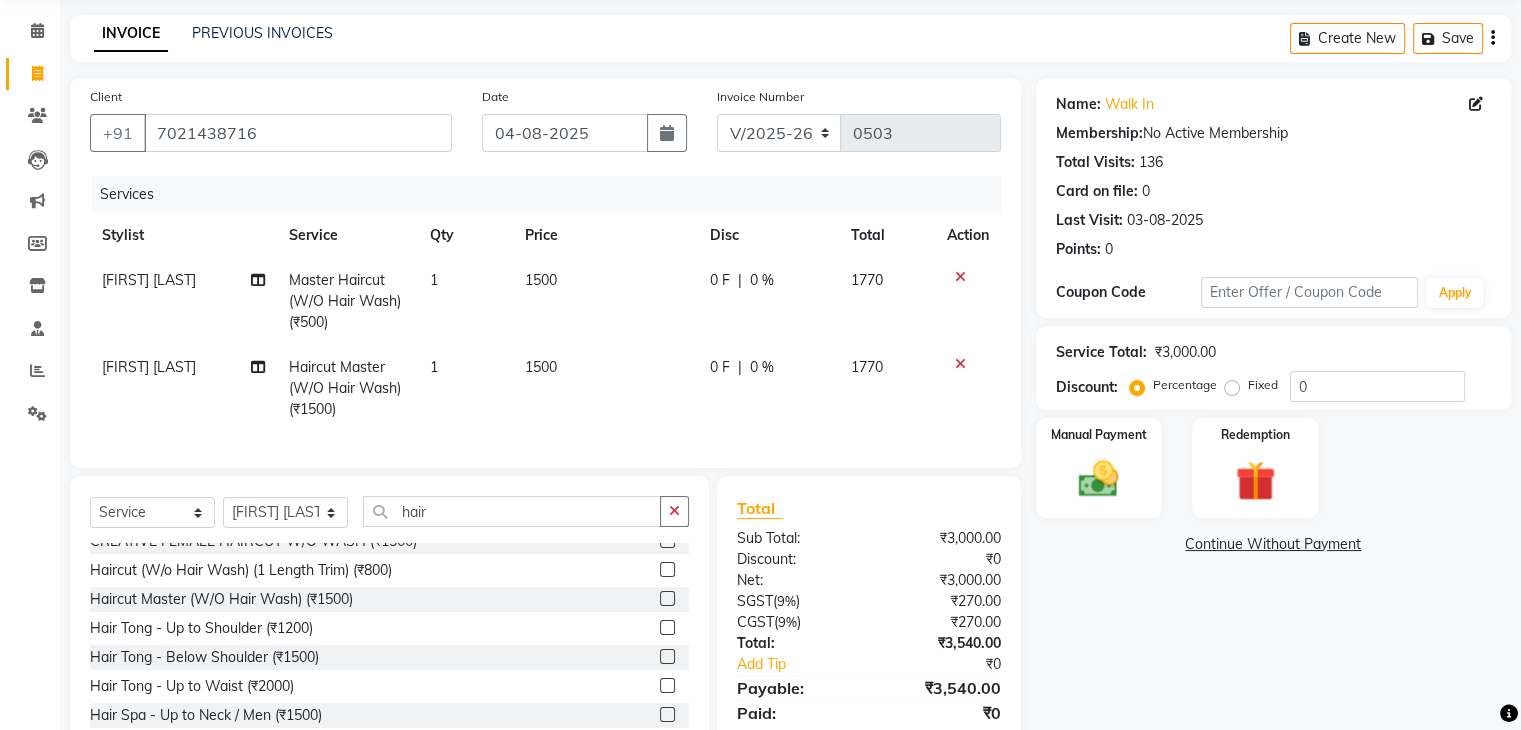 click 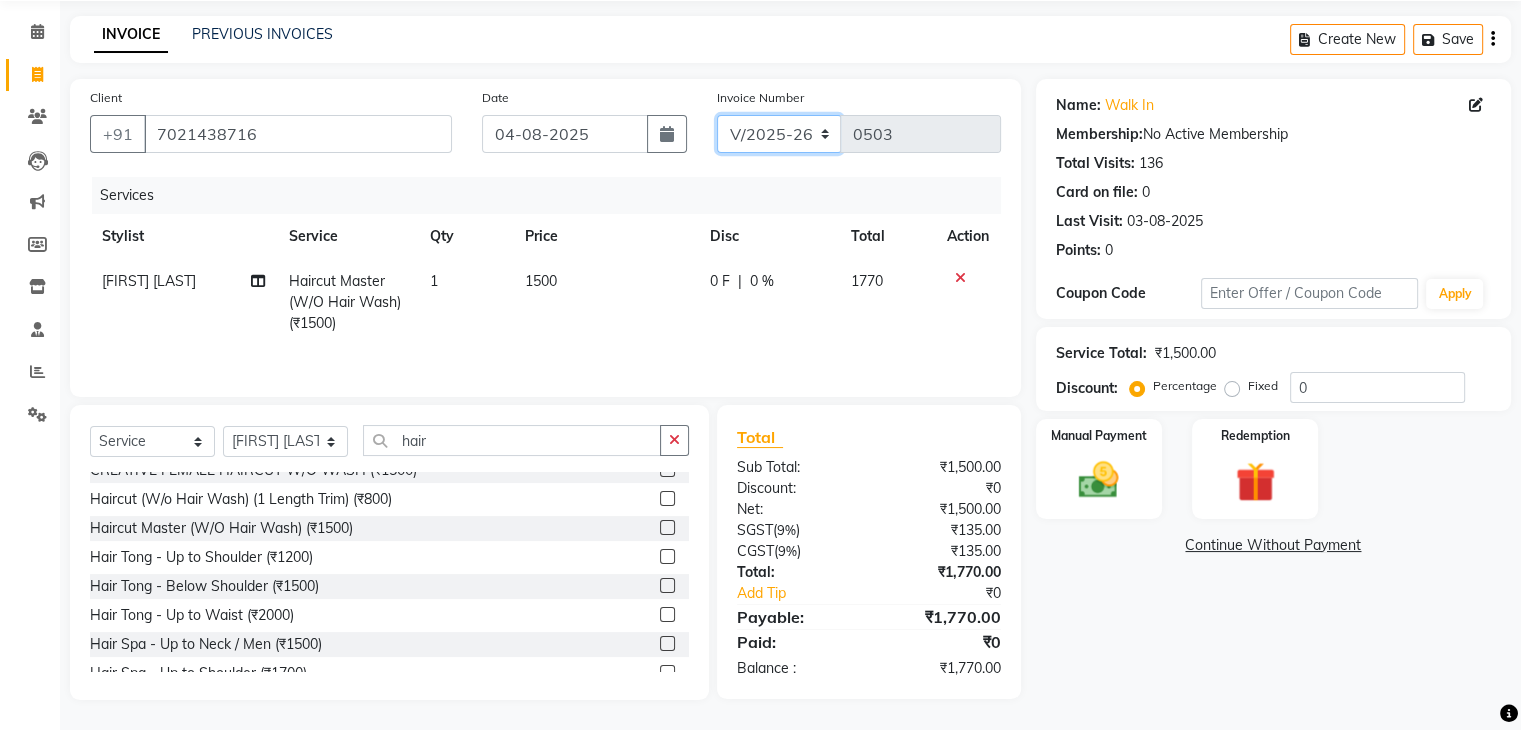 click on "C/2025-26 V/2025 V/2025-26" 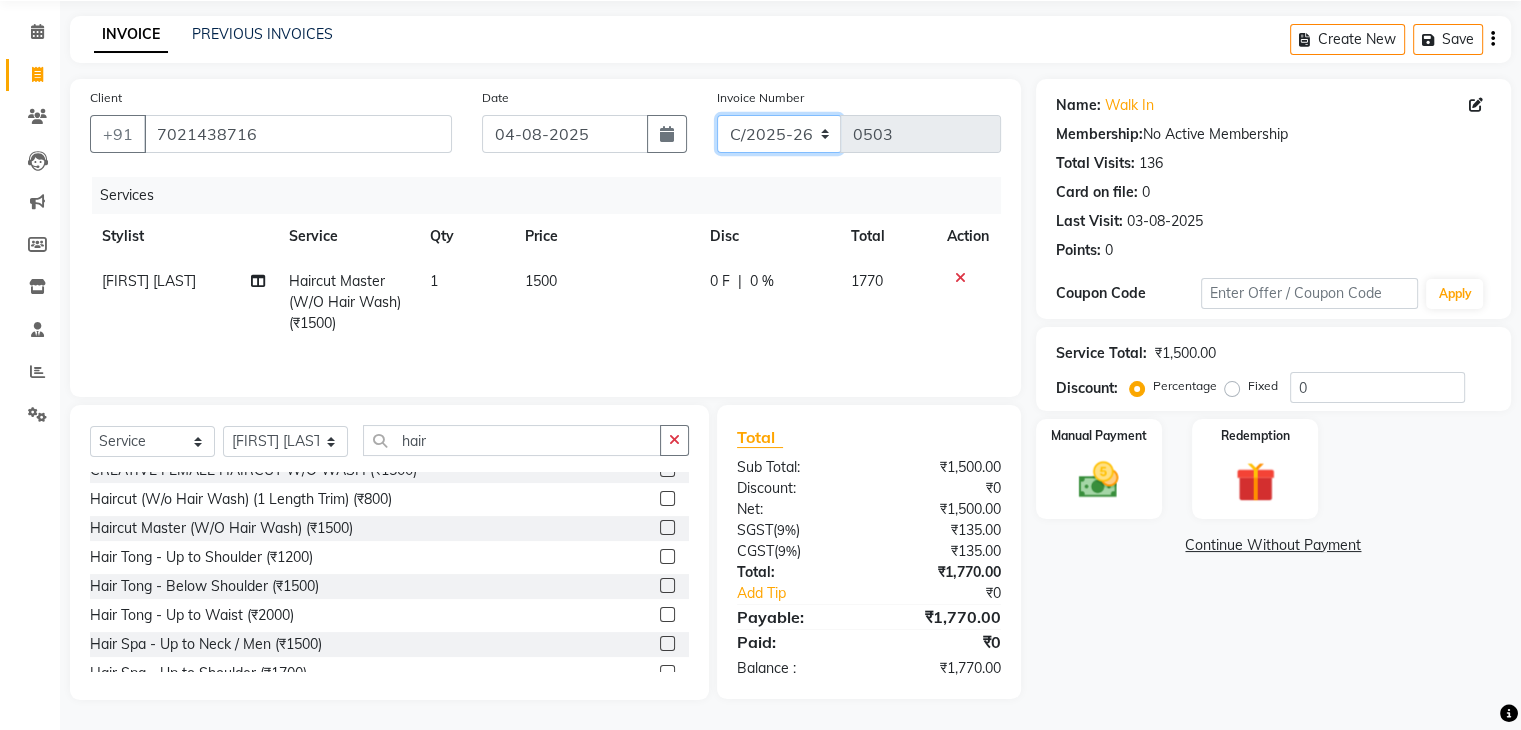 click on "C/2025-26 V/2025 V/2025-26" 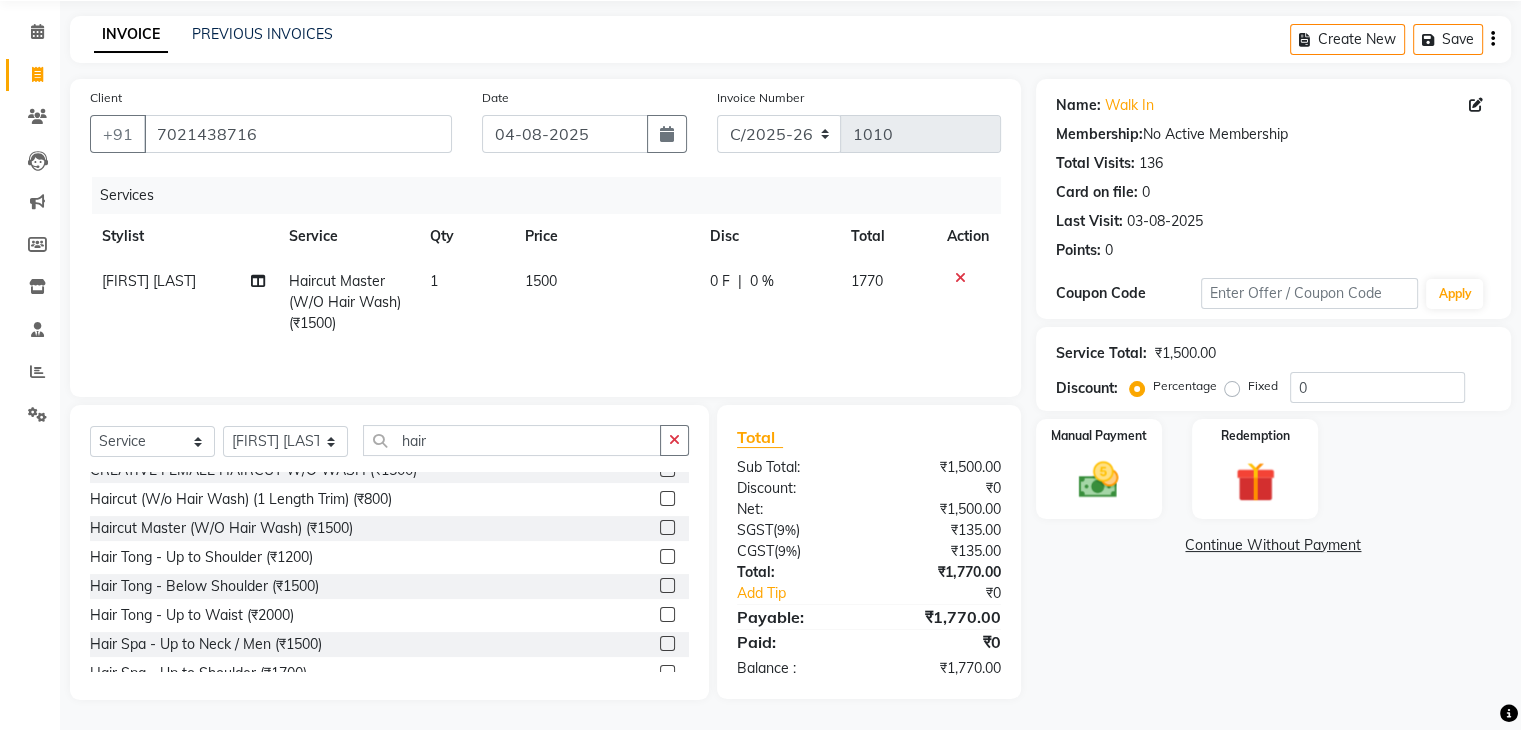 click 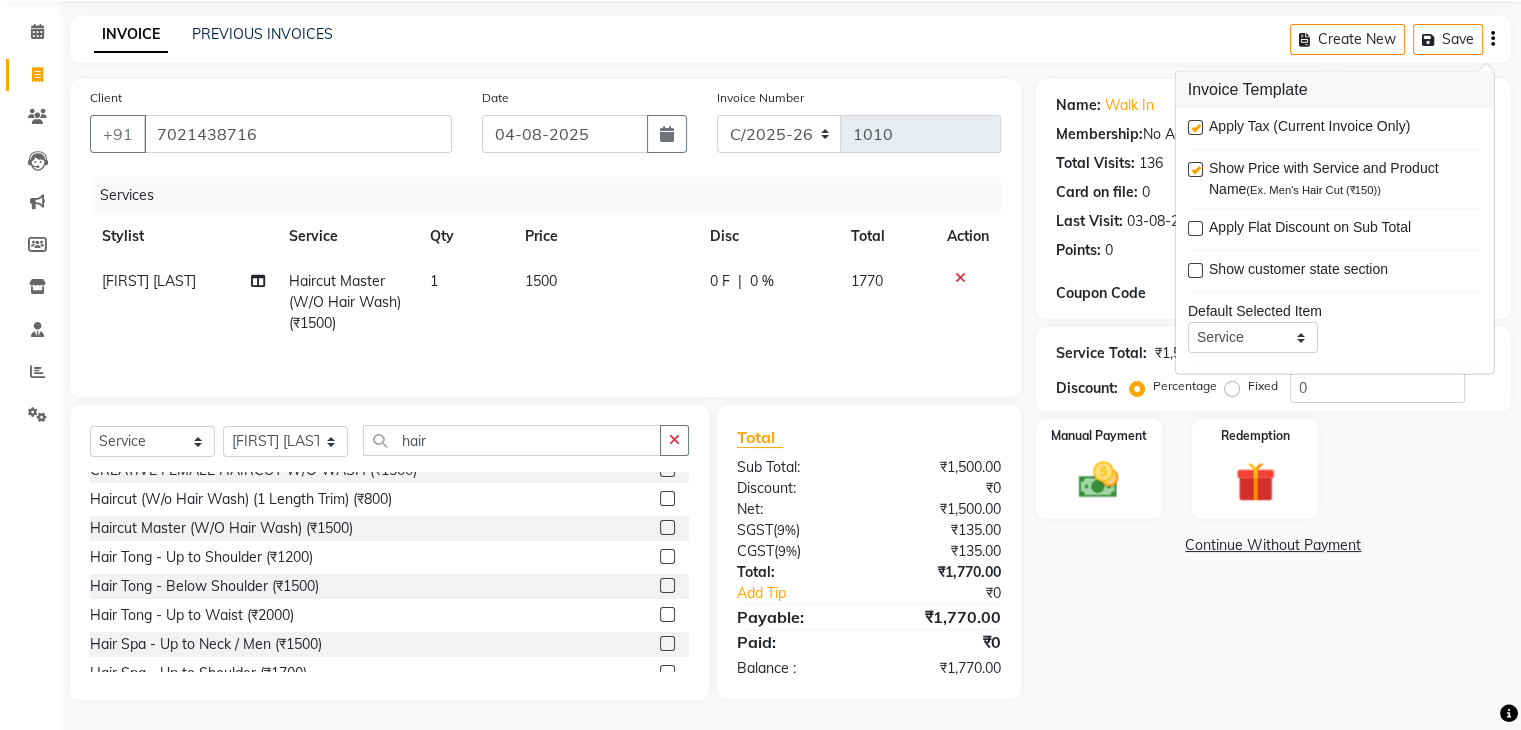 click at bounding box center [1195, 127] 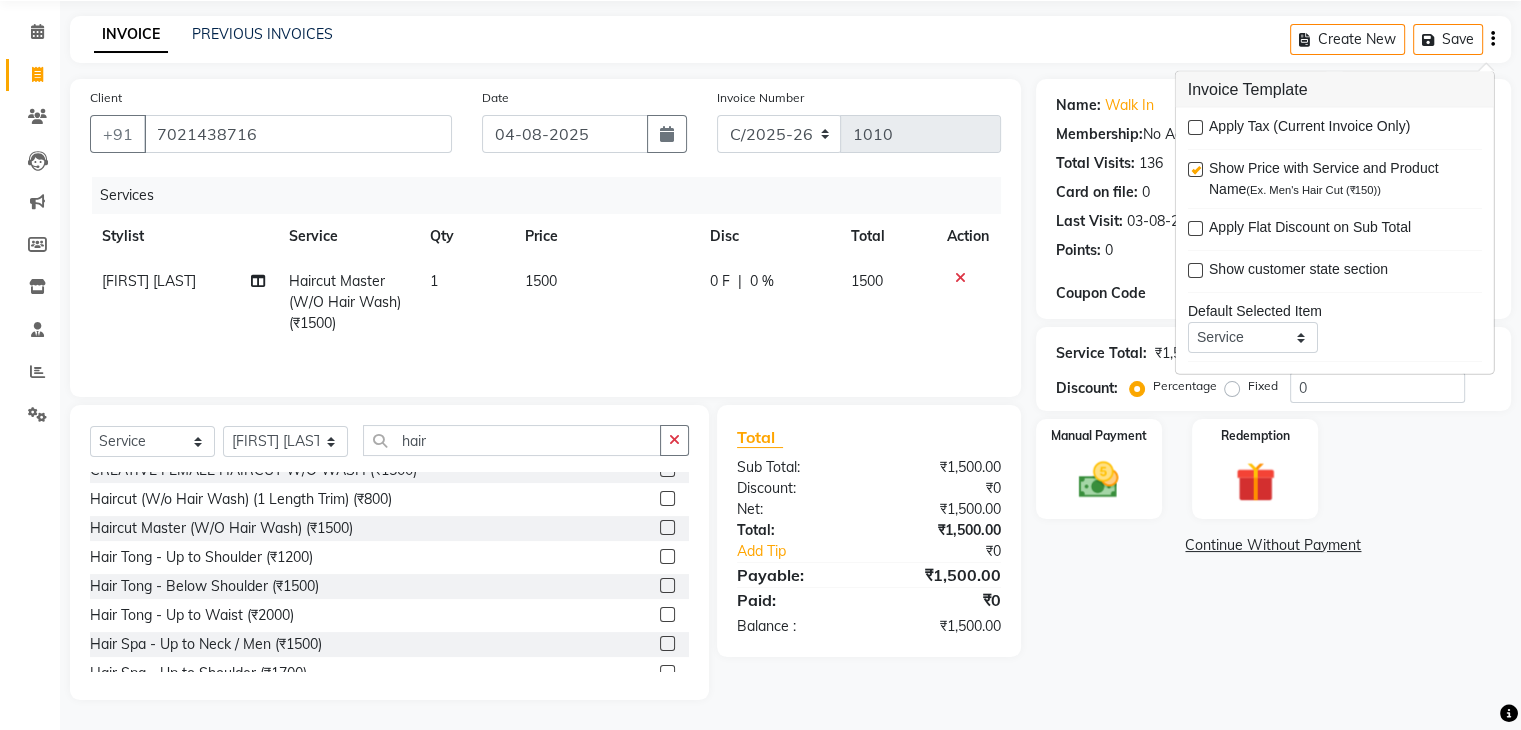 scroll, scrollTop: 72, scrollLeft: 0, axis: vertical 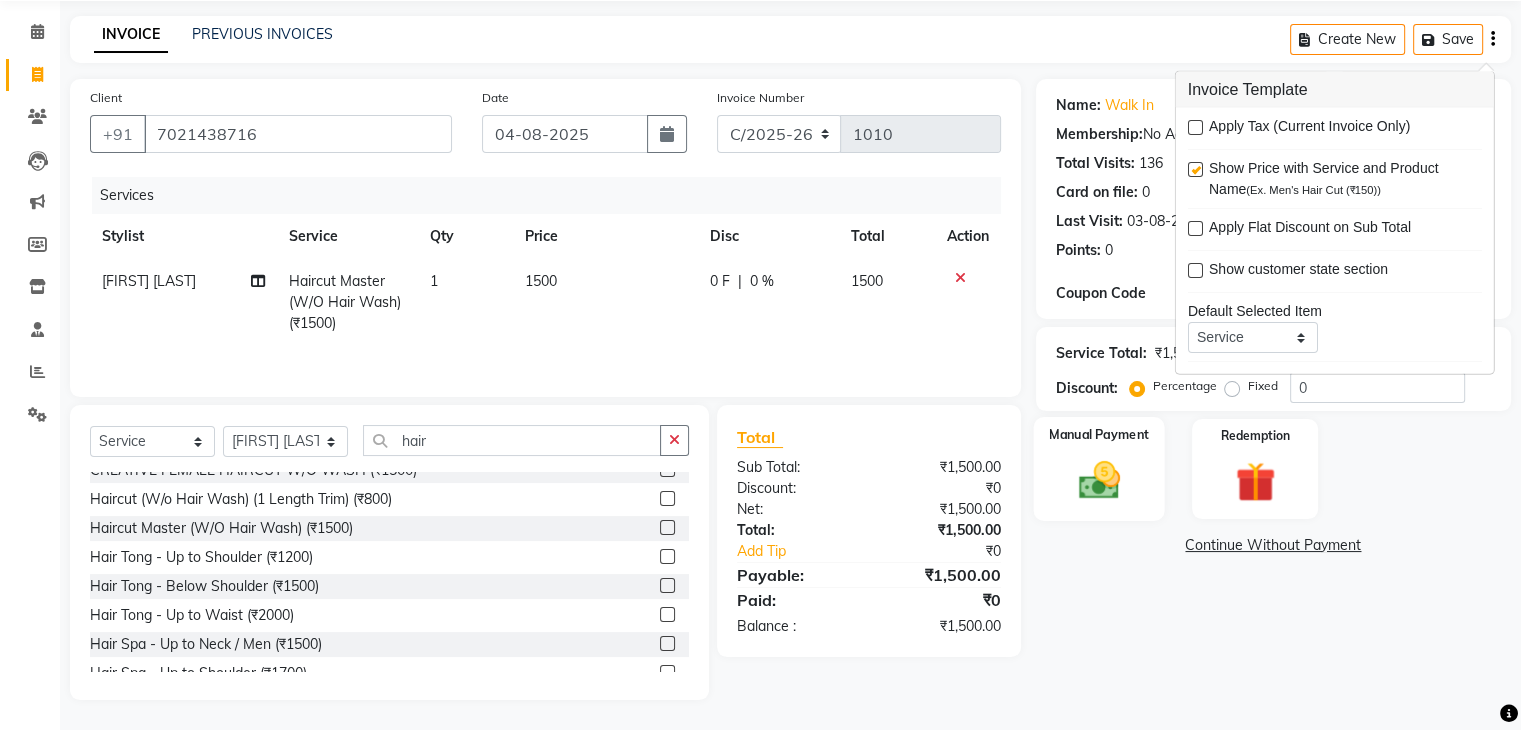 click 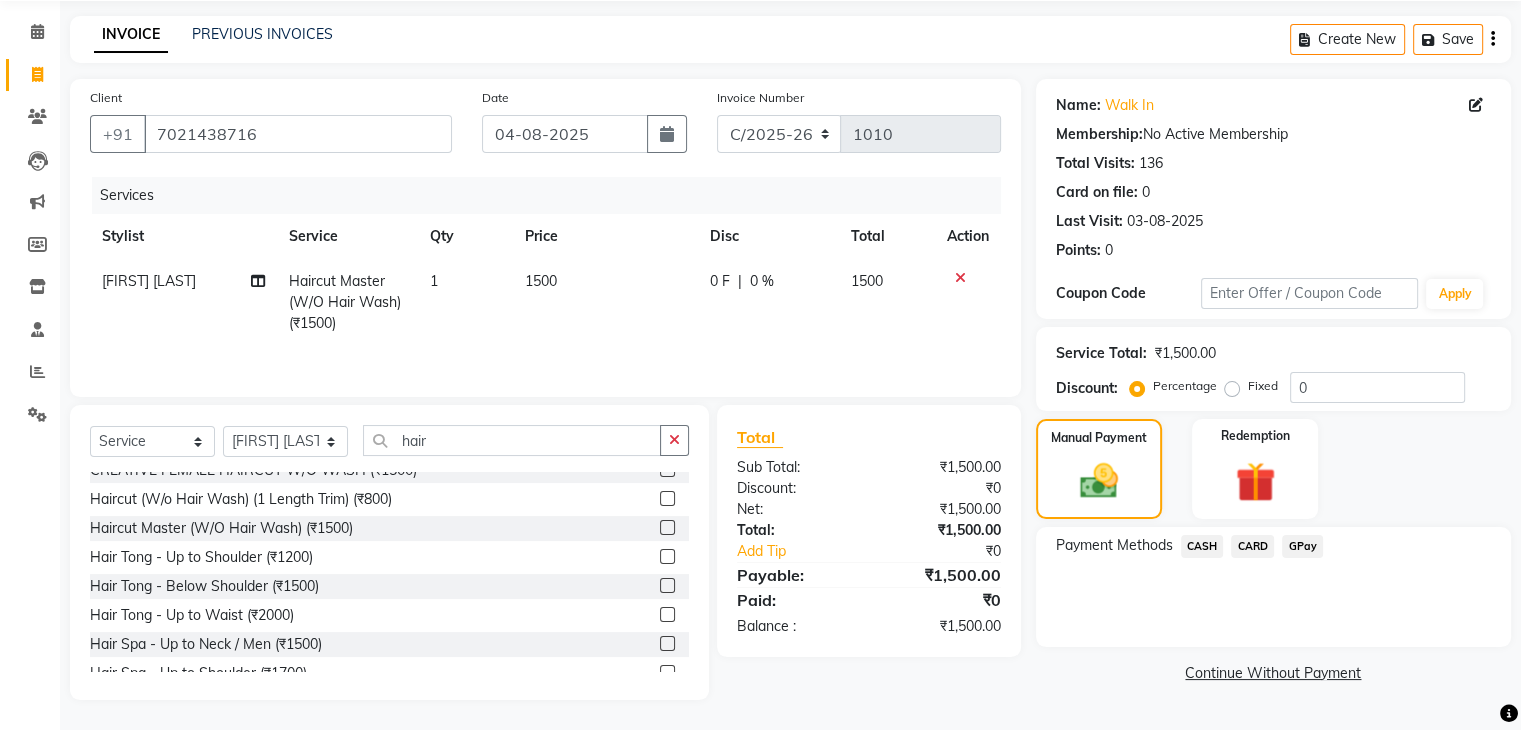 click on "CASH" 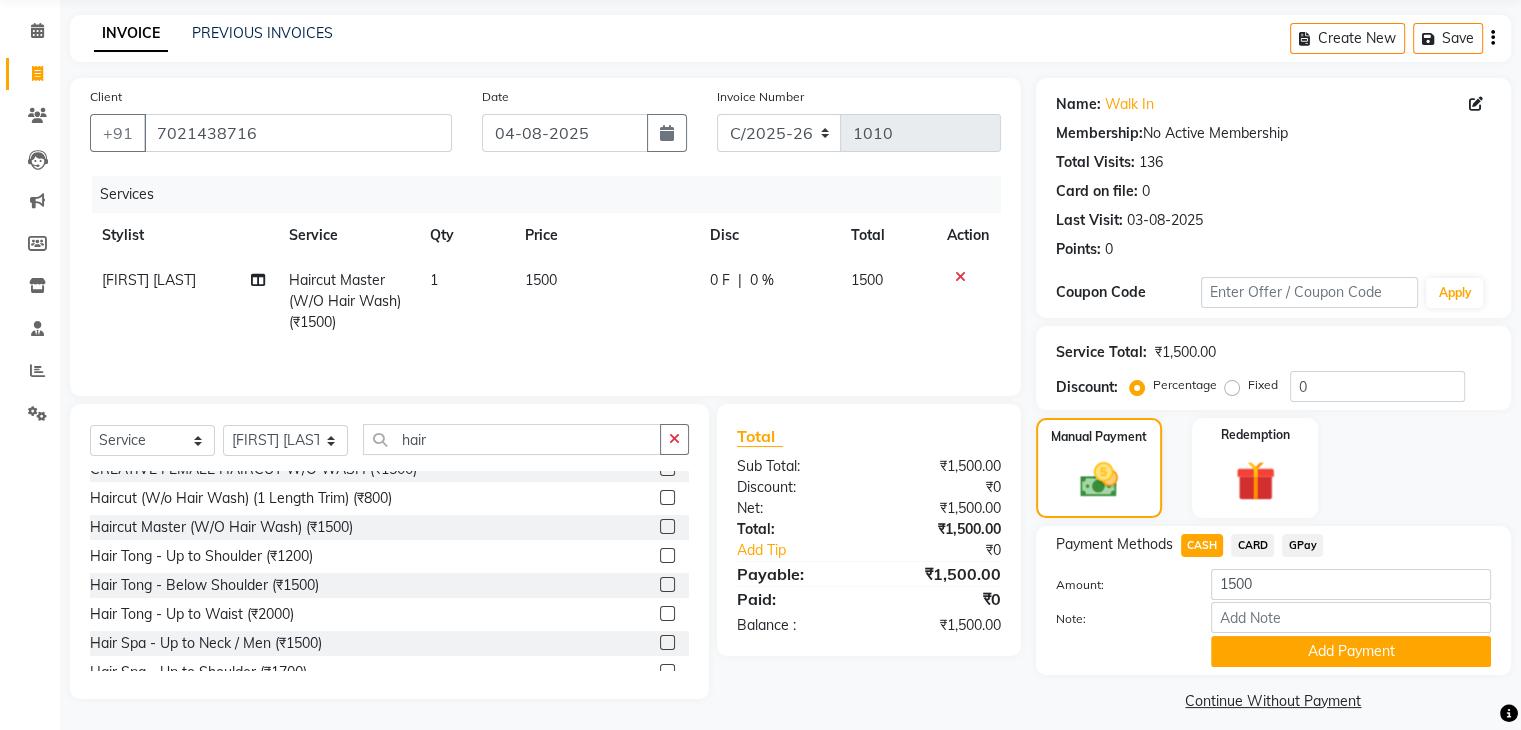 scroll, scrollTop: 89, scrollLeft: 0, axis: vertical 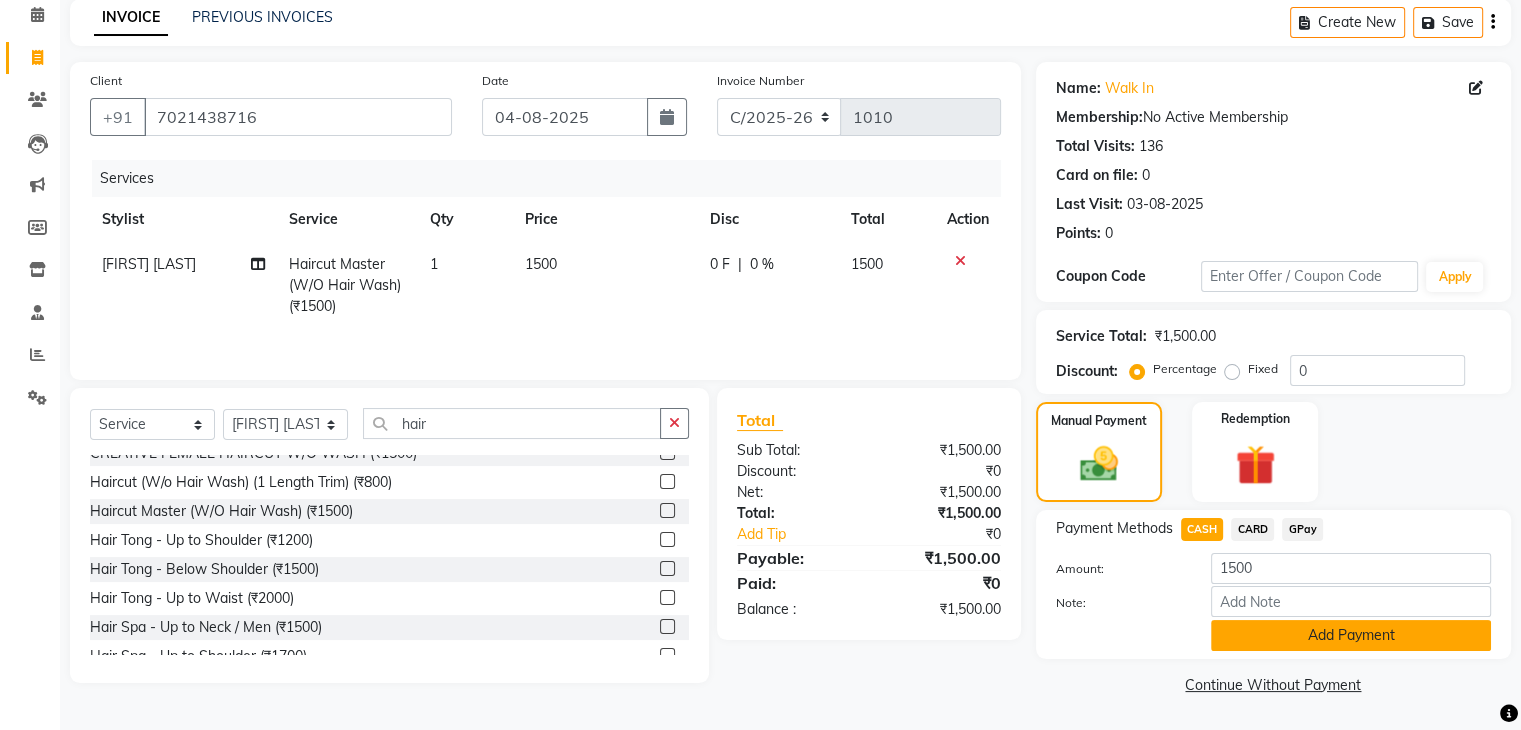click on "Add Payment" 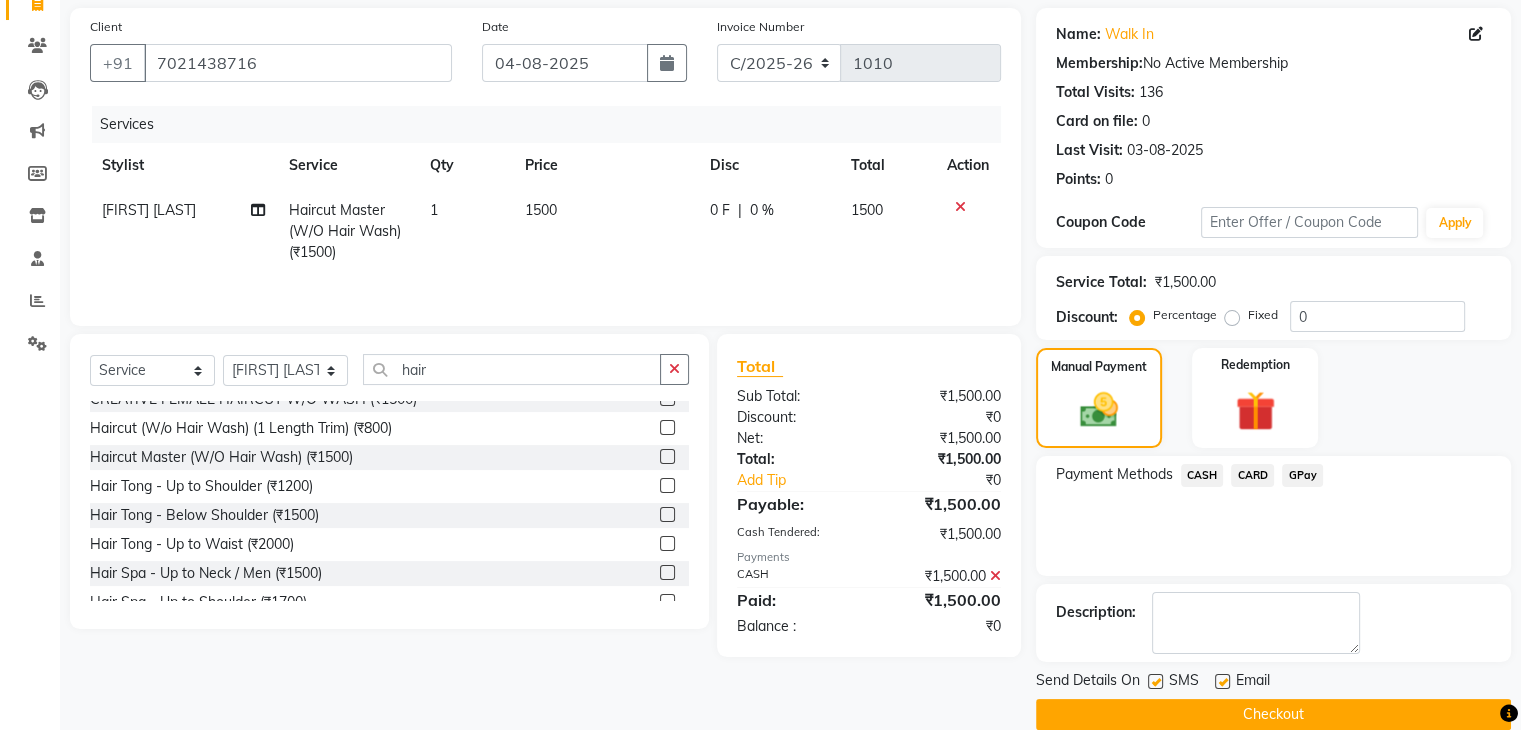 scroll, scrollTop: 171, scrollLeft: 0, axis: vertical 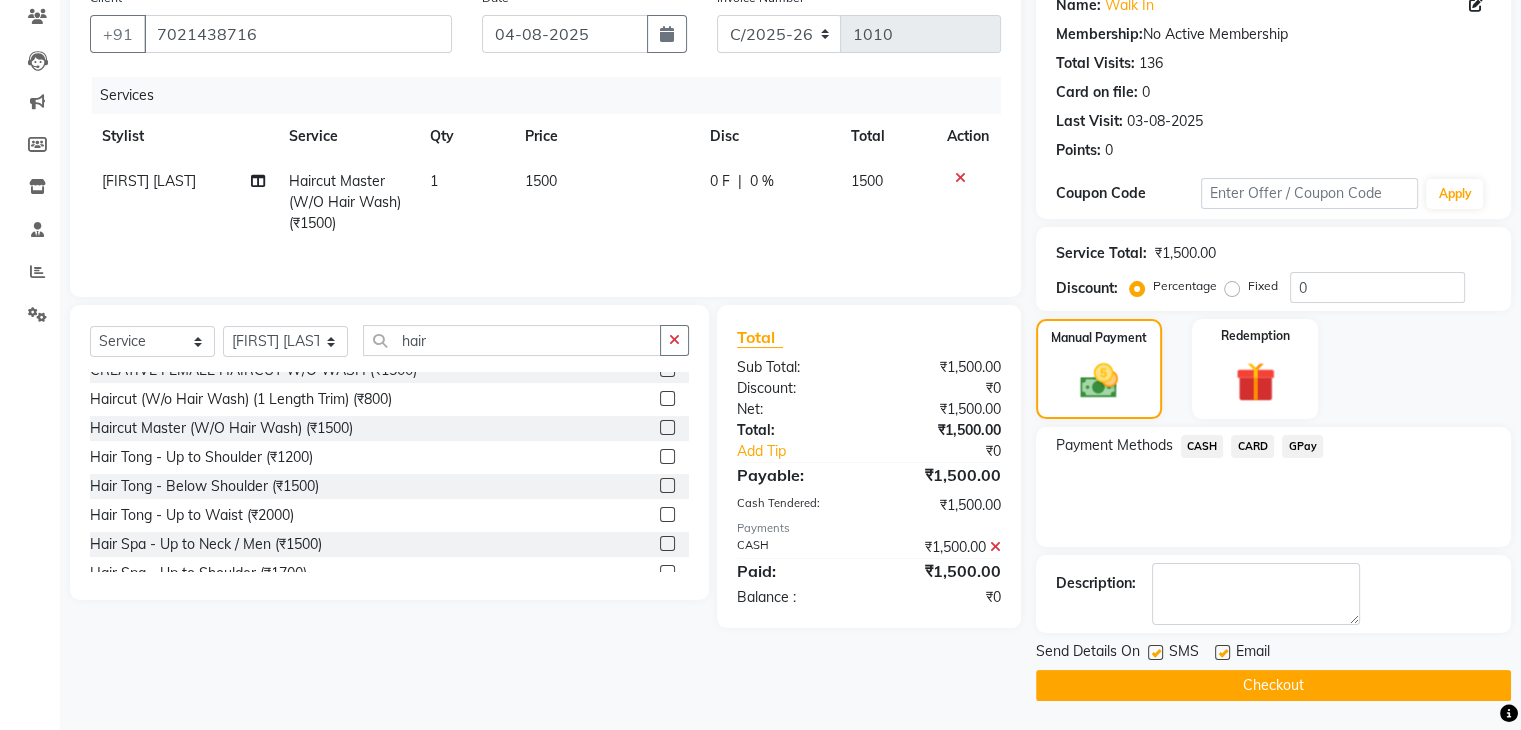 click on "Checkout" 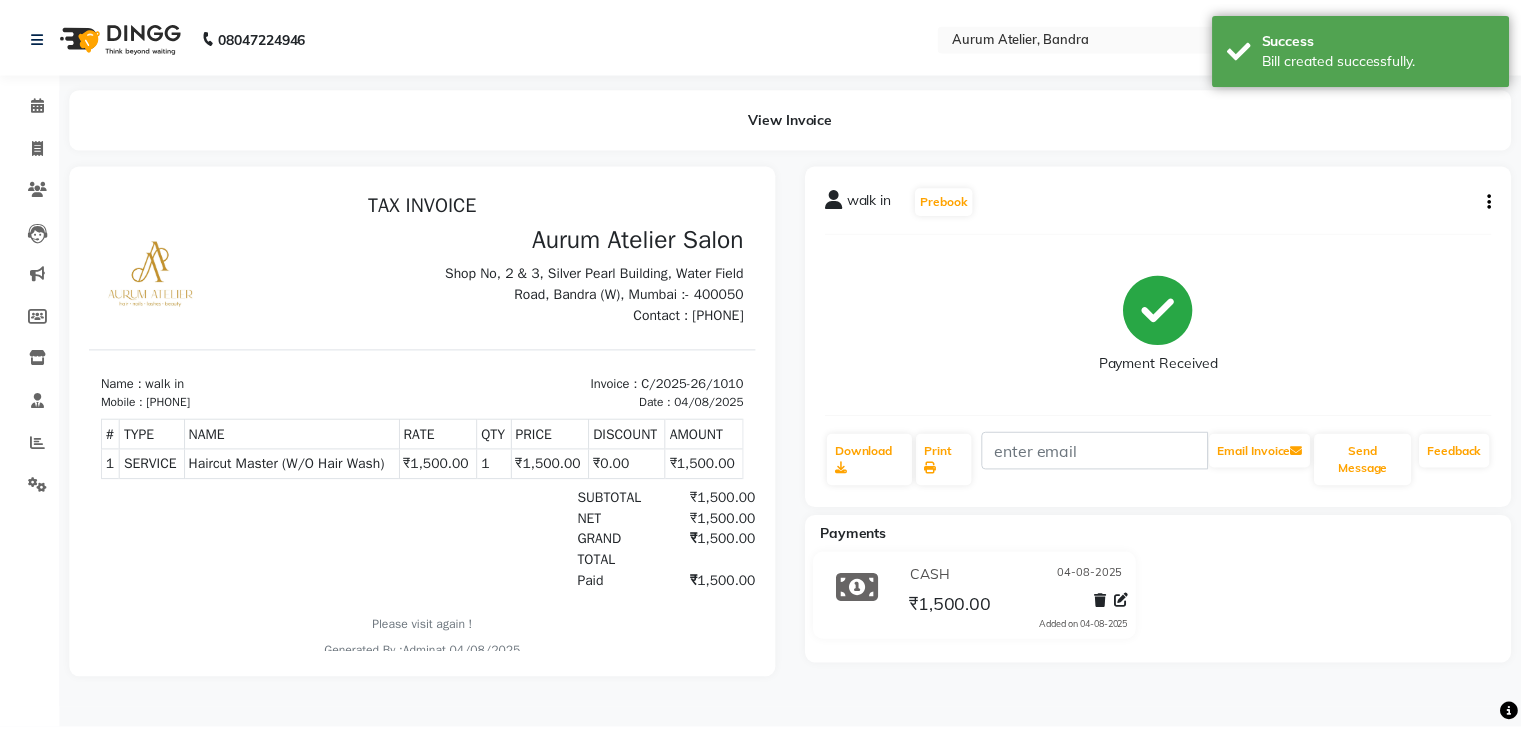 scroll, scrollTop: 0, scrollLeft: 0, axis: both 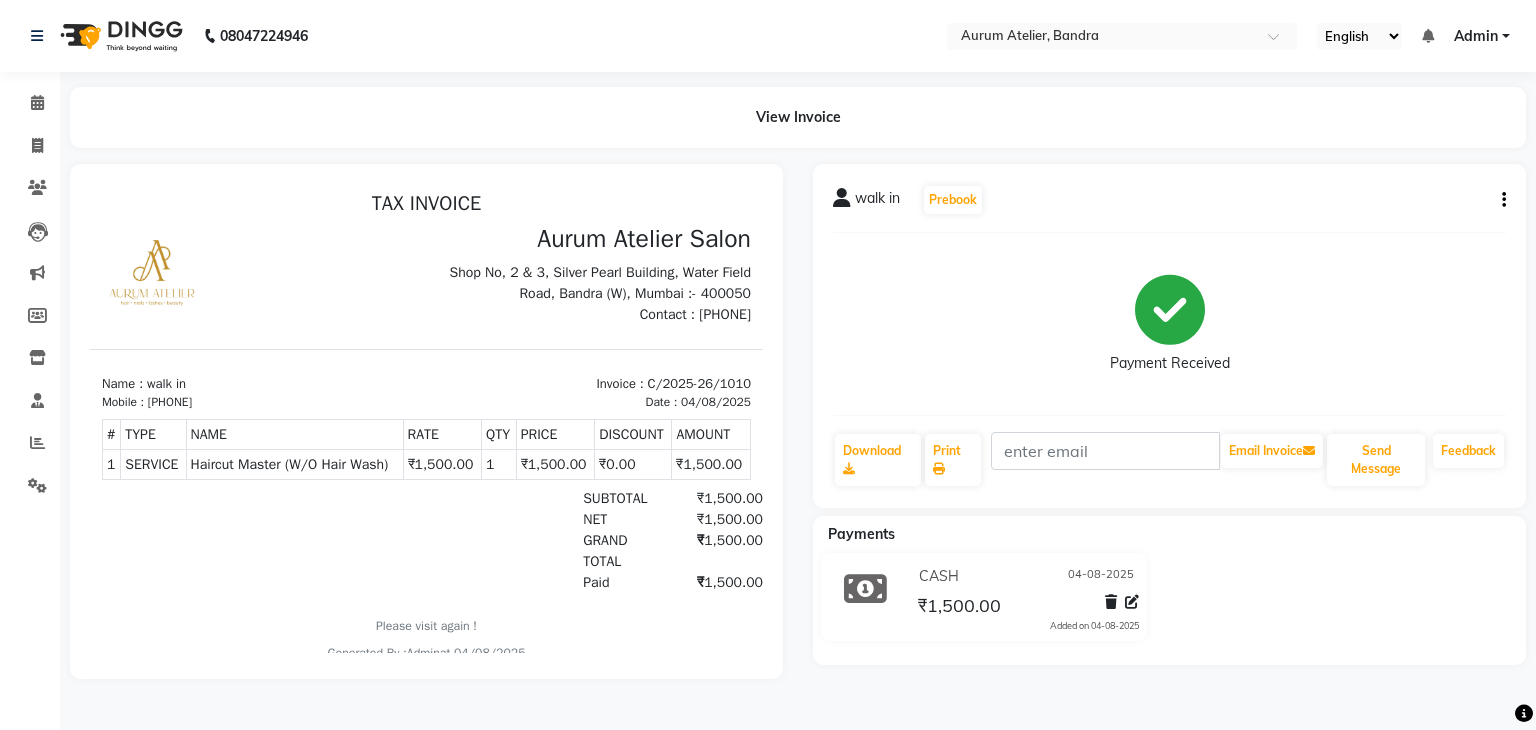 select on "7410" 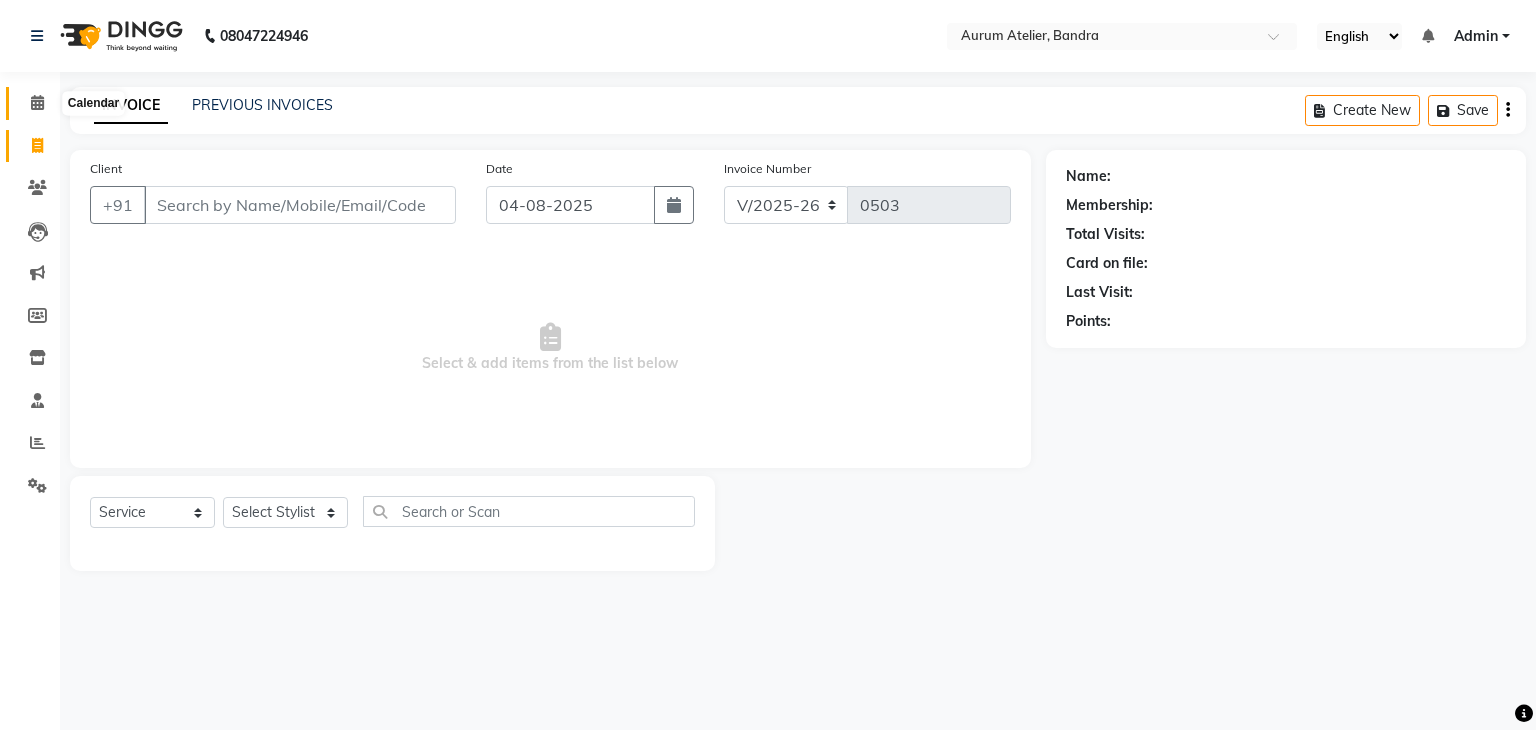 click 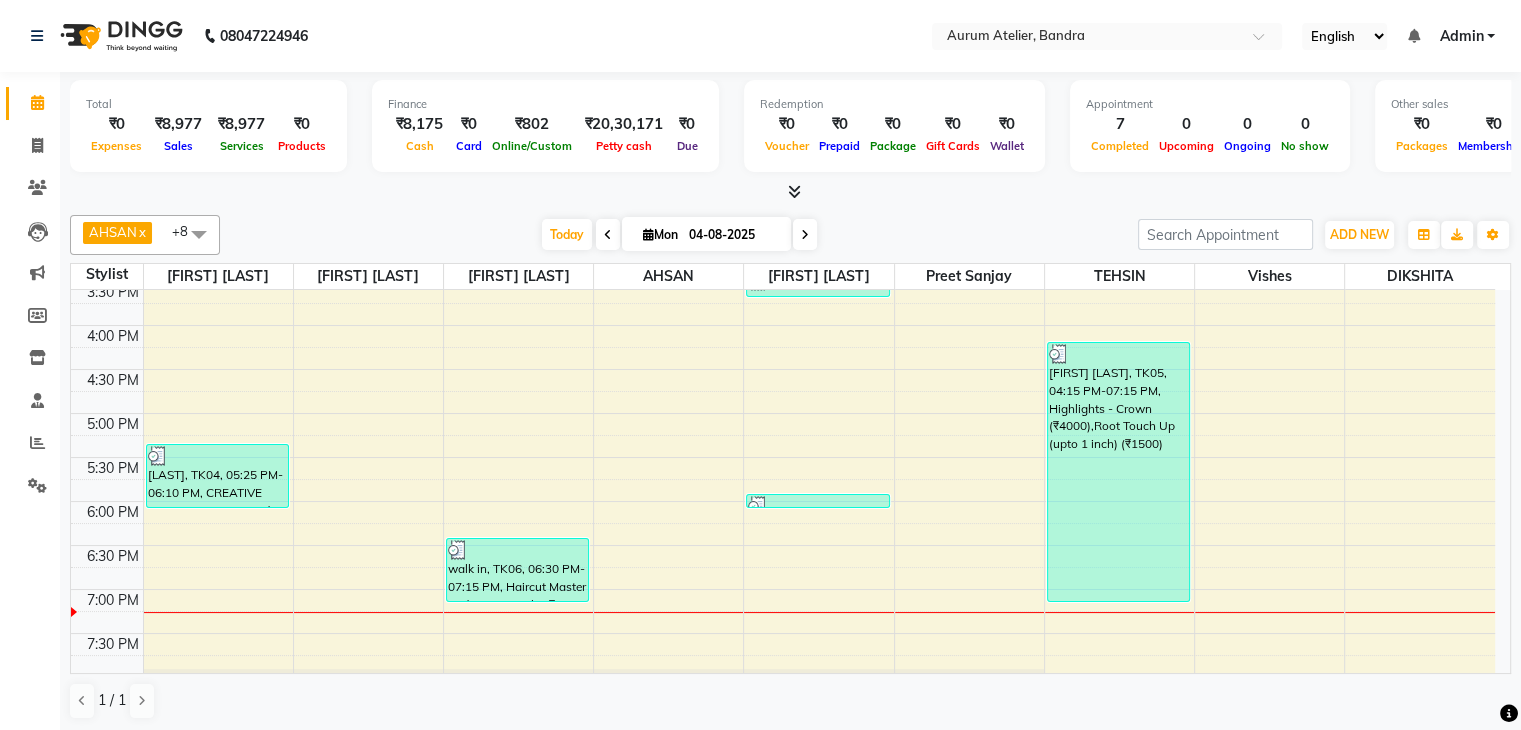 scroll, scrollTop: 600, scrollLeft: 0, axis: vertical 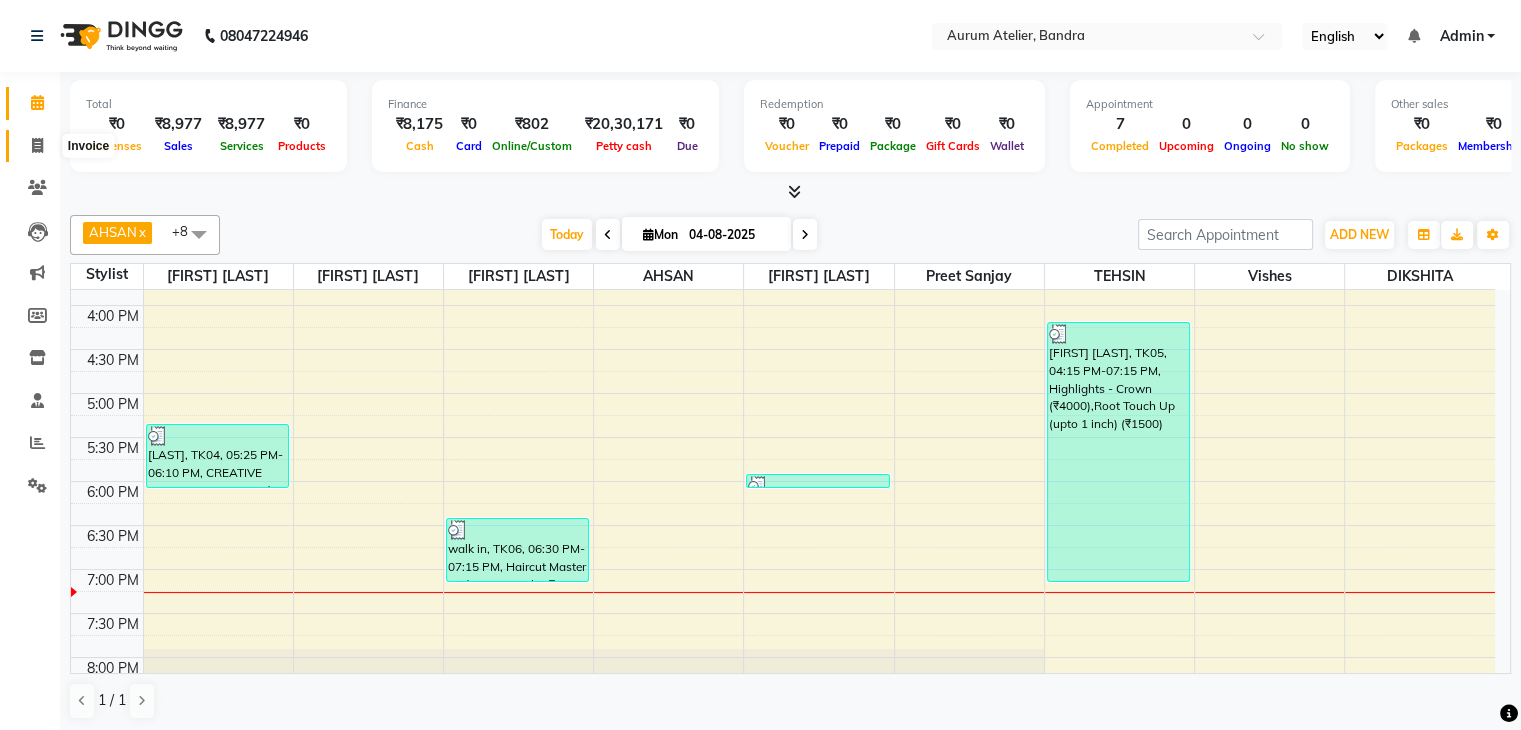 click 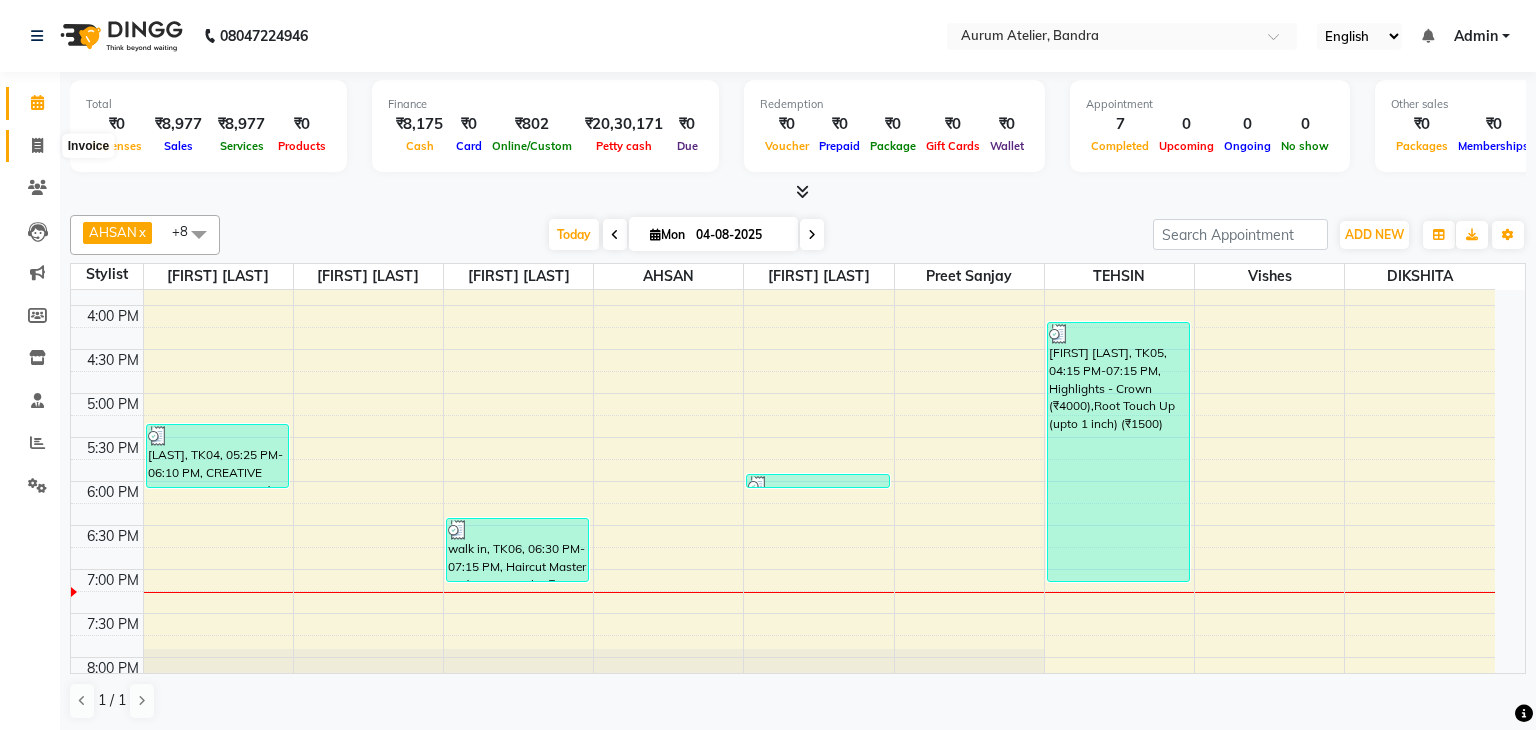 select on "7410" 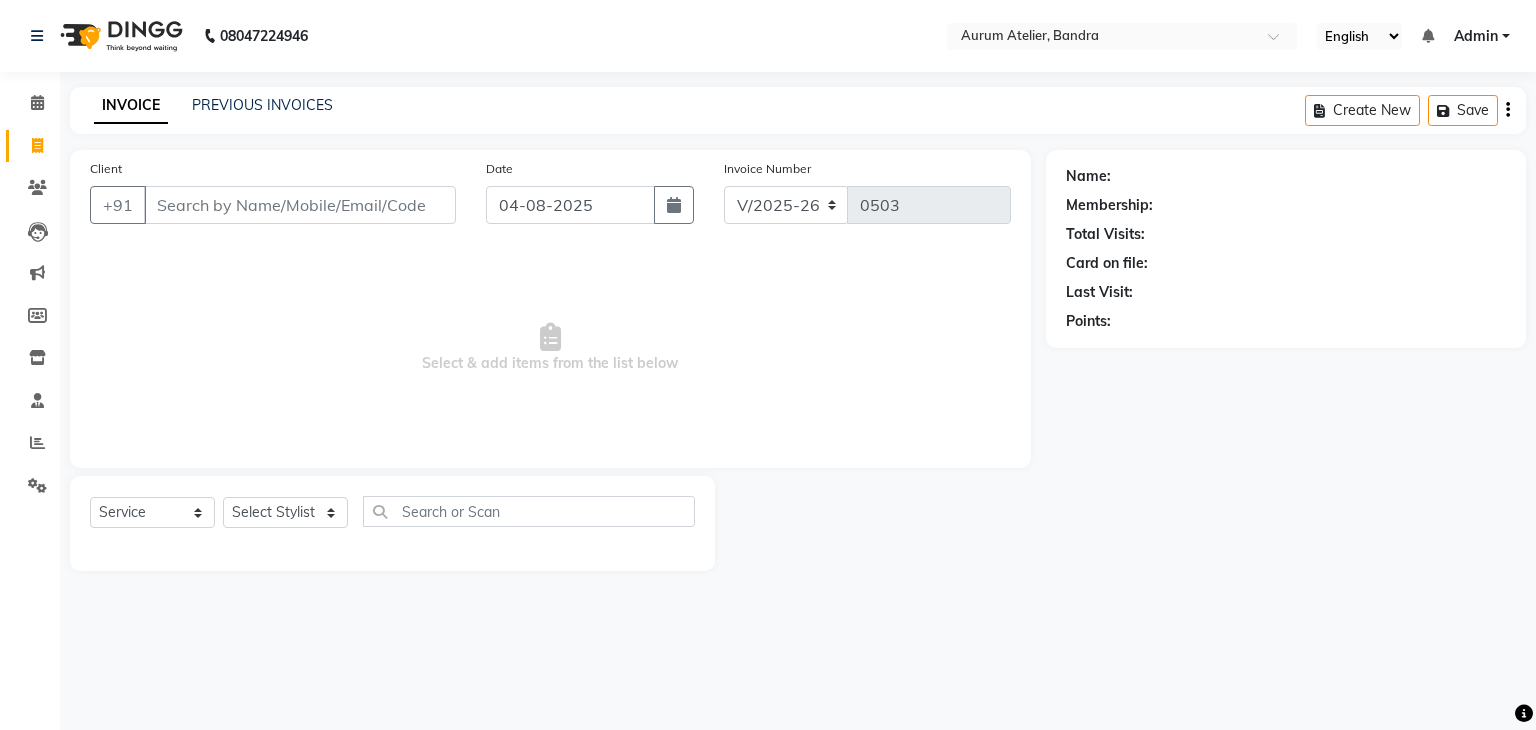 click on "Admin" at bounding box center [1476, 36] 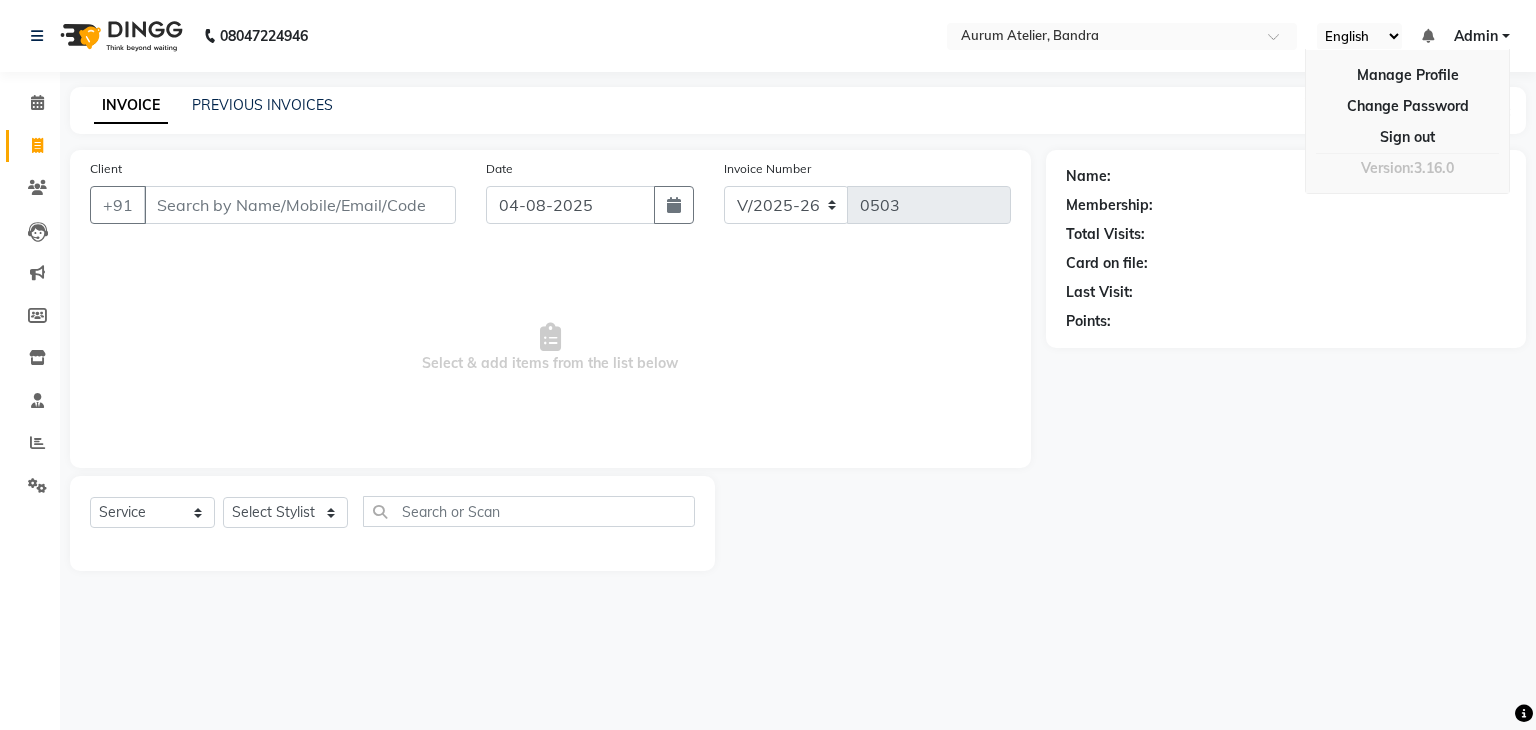 click on "Card on file:" 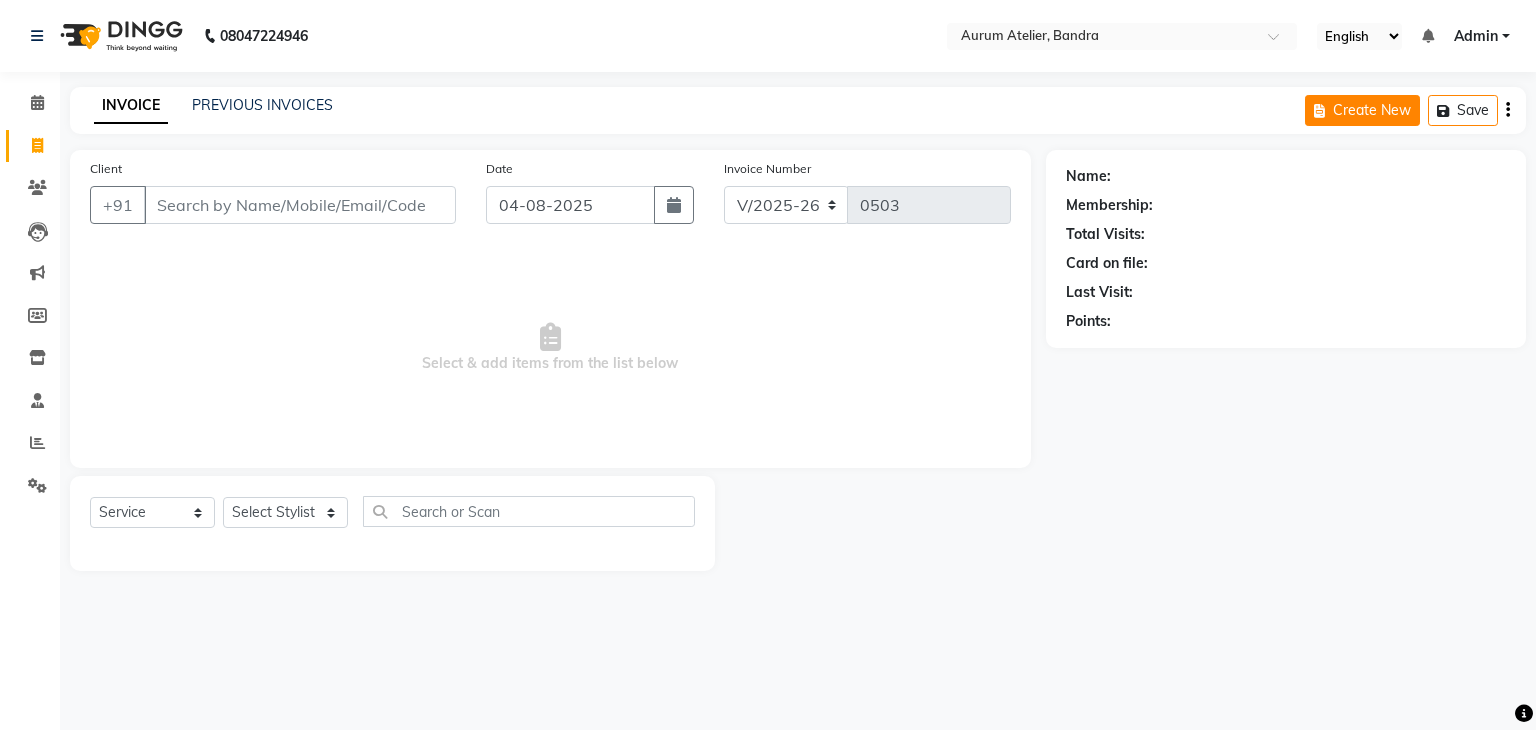 click on "Create New" 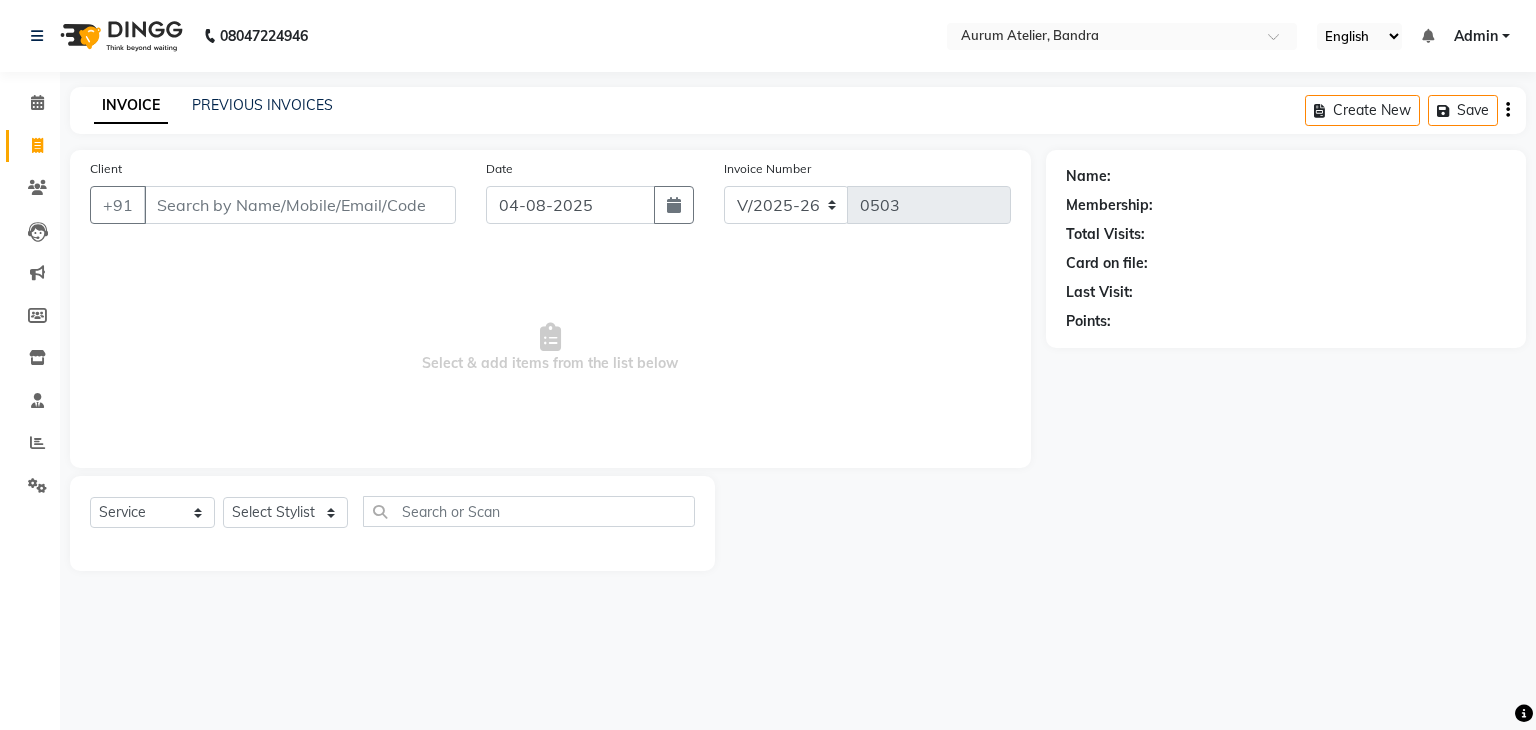 click 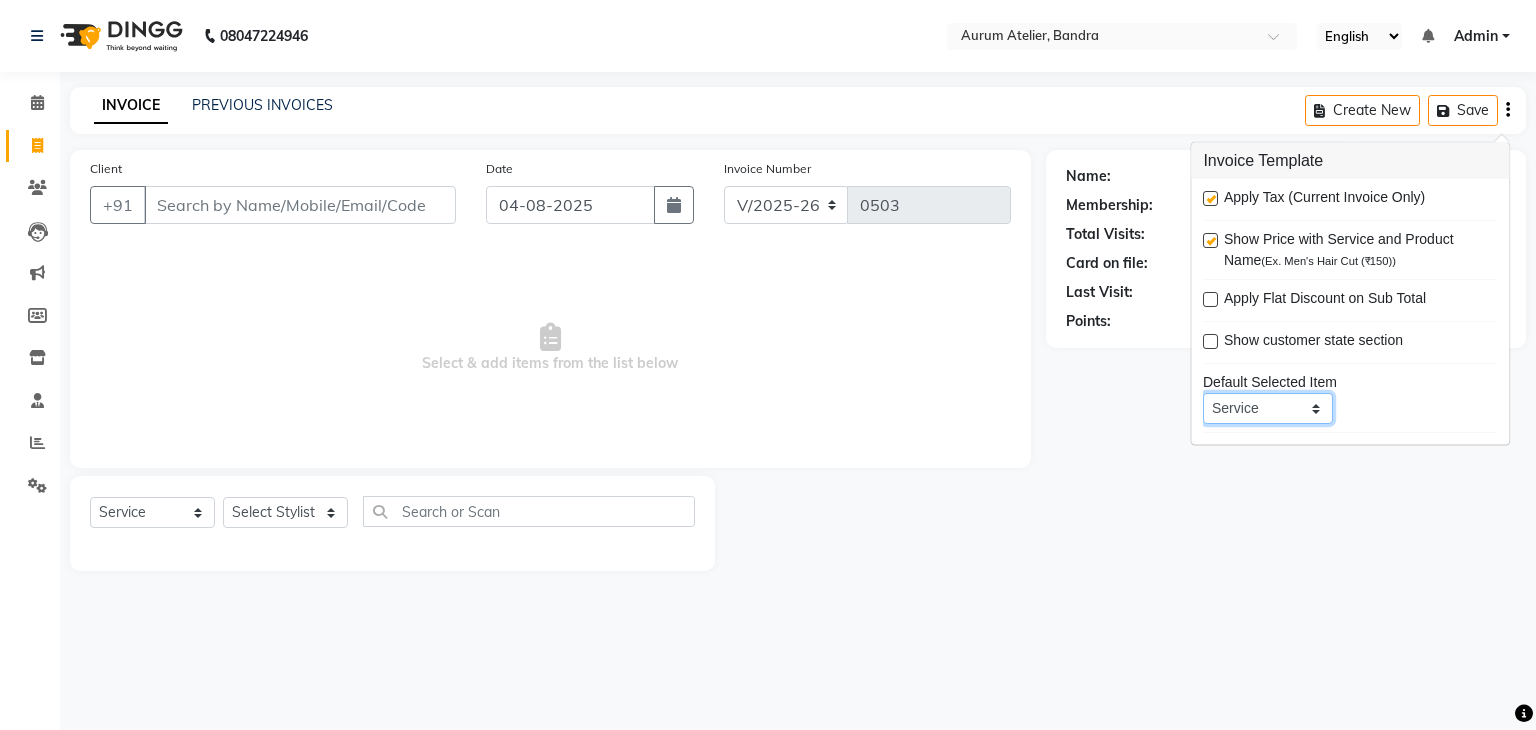 click on "Service Product Membership Package Voucher Prepaid Gift Card" at bounding box center [1268, 408] 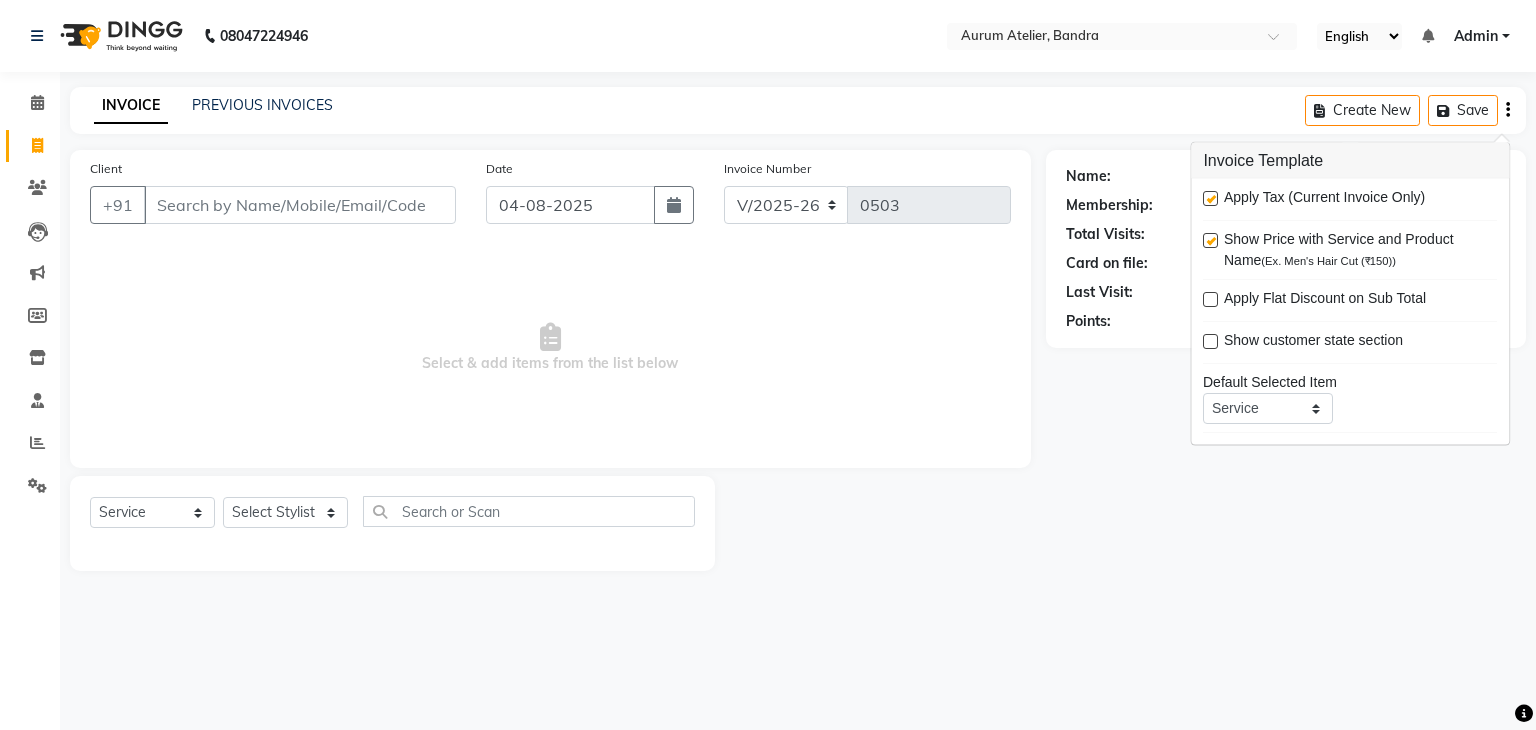 click on "Name: Membership: Total Visits: Card on file: Last Visit:  Points:" 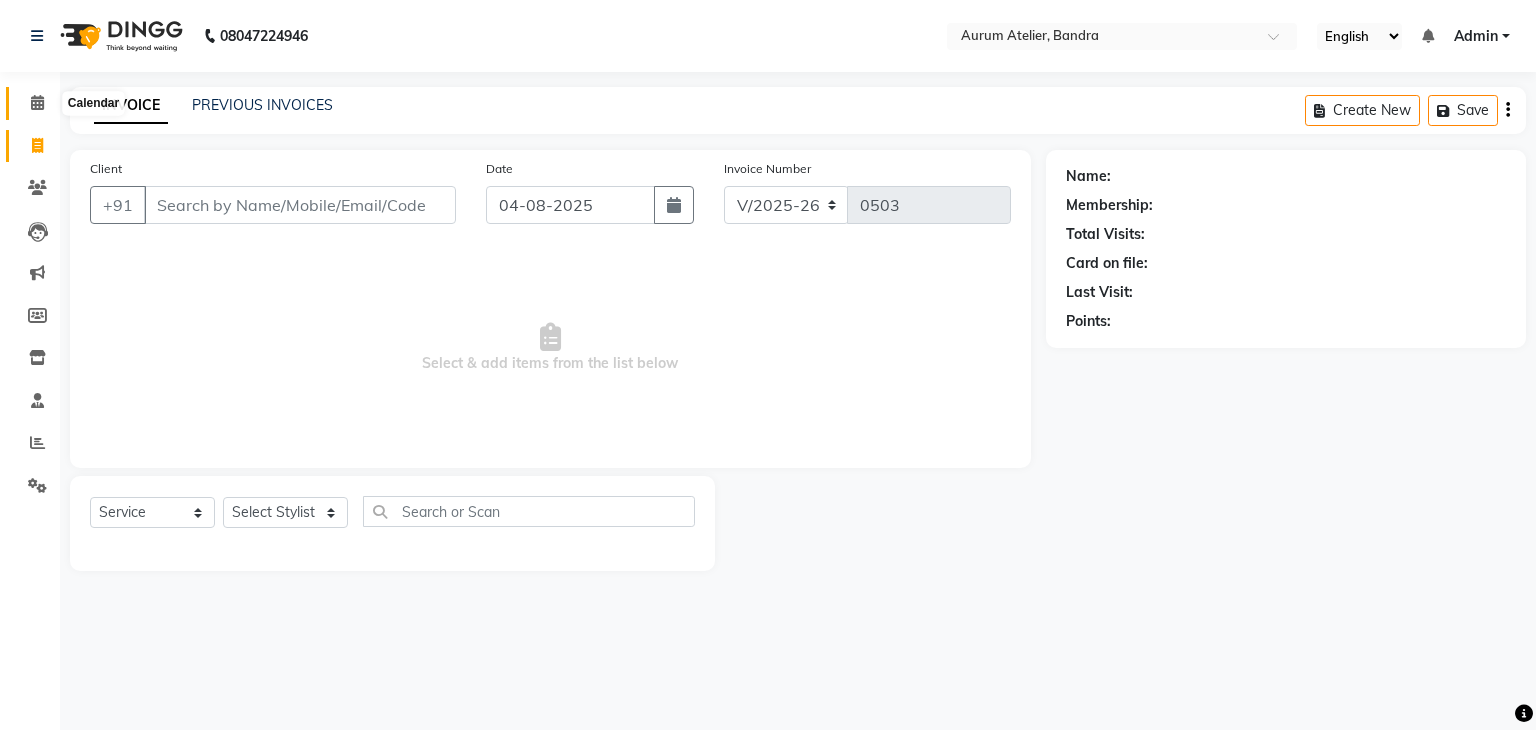 click 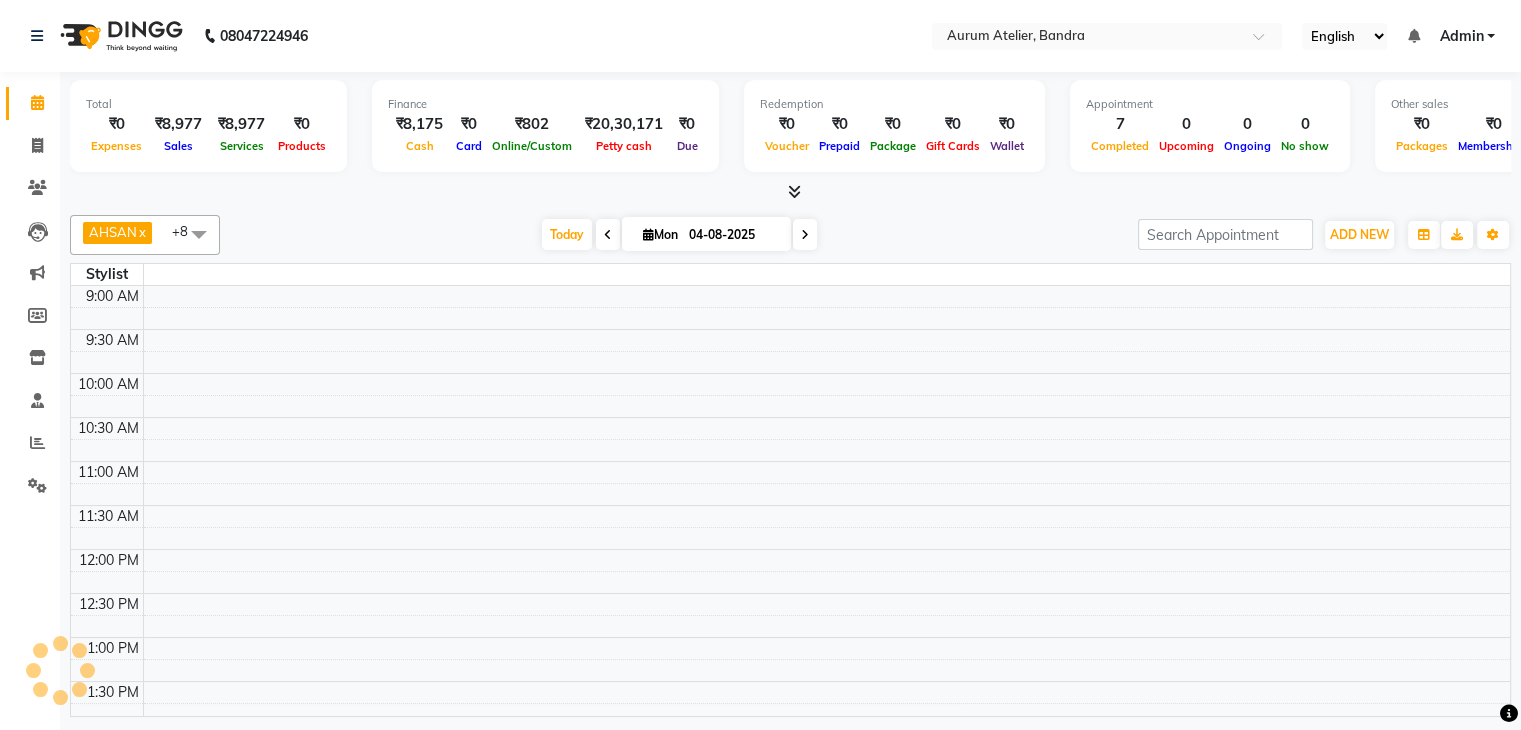 scroll, scrollTop: 0, scrollLeft: 0, axis: both 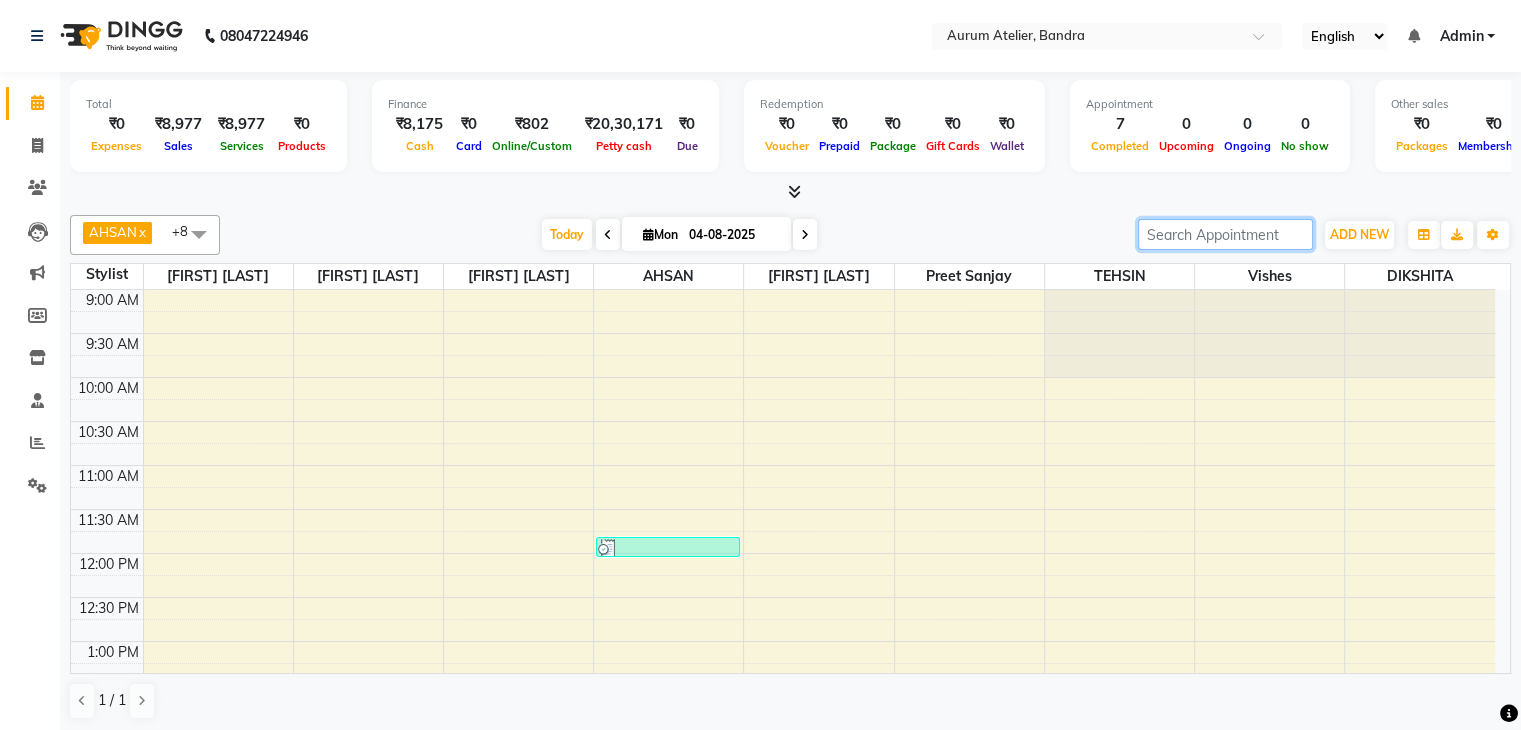 click at bounding box center (1225, 234) 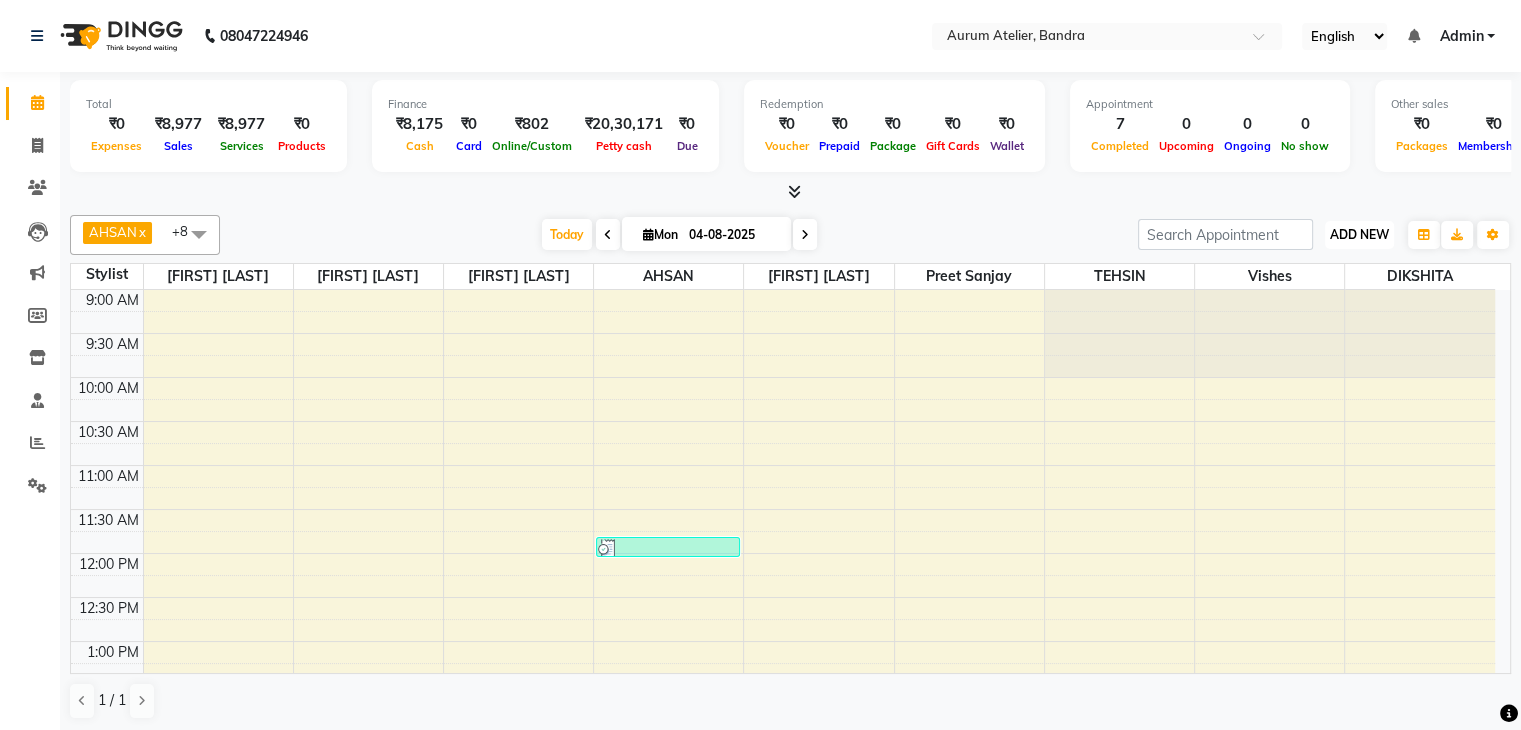 click on "ADD NEW" at bounding box center [1359, 234] 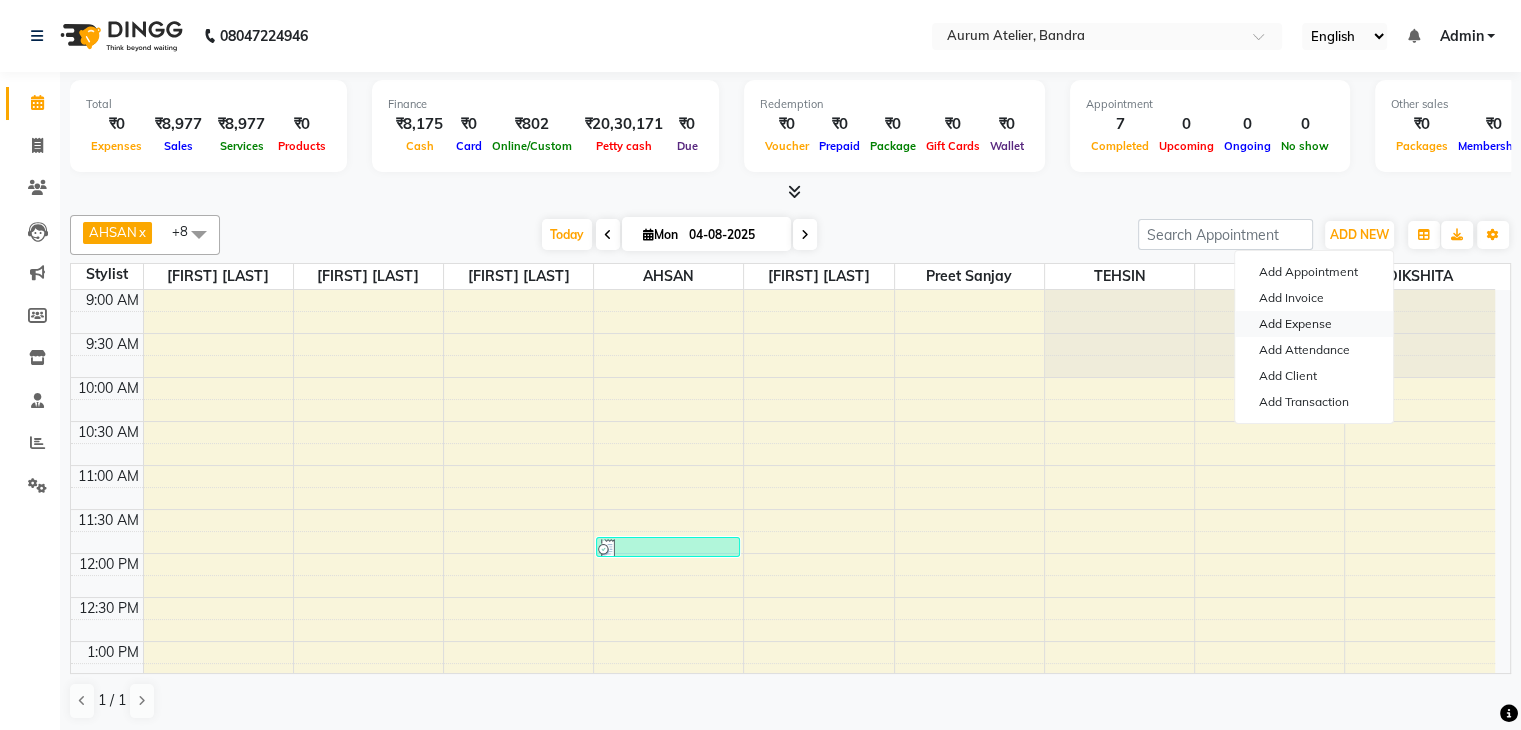 click on "Add Expense" at bounding box center [1314, 324] 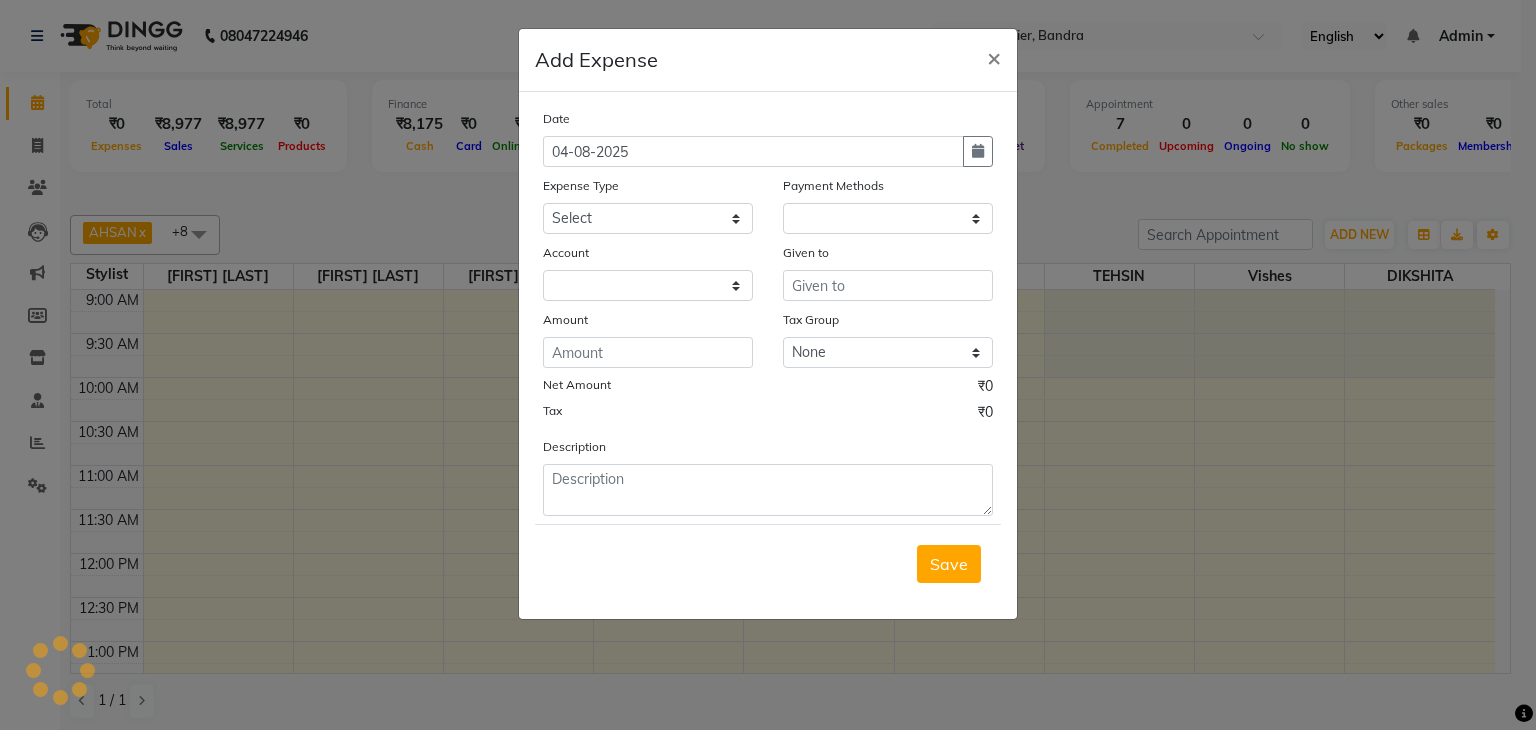 select on "1" 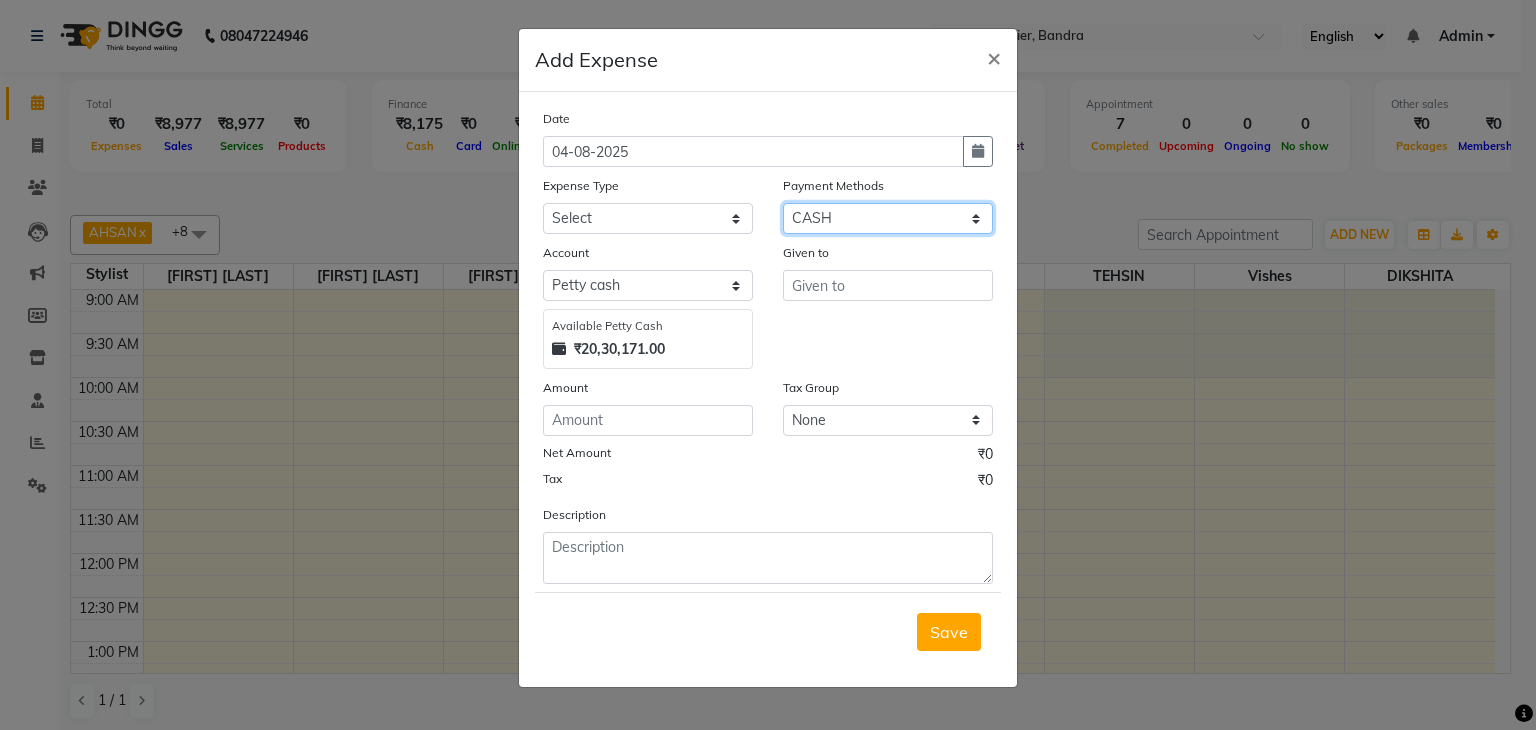 click on "Select CASH CARD GPay" 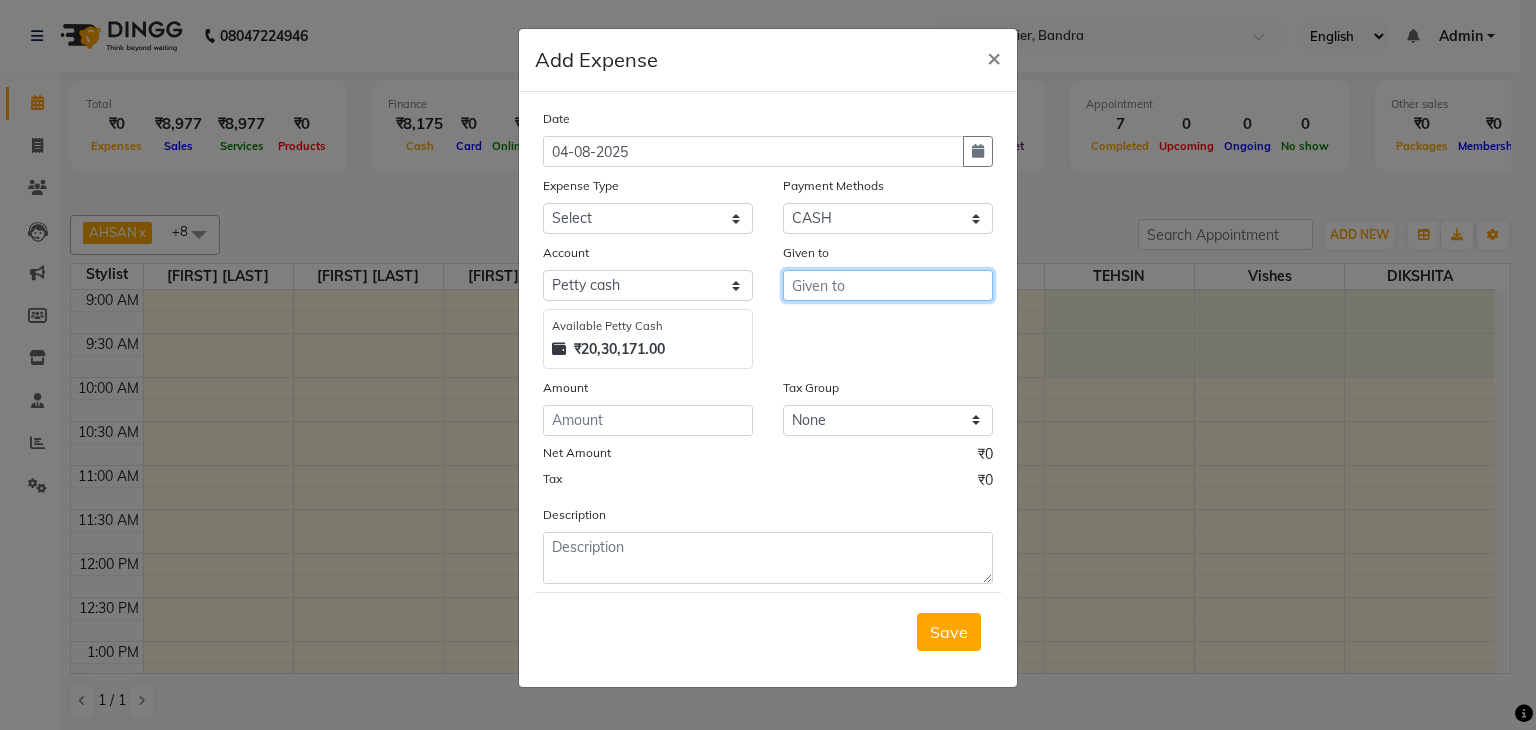 click at bounding box center [888, 285] 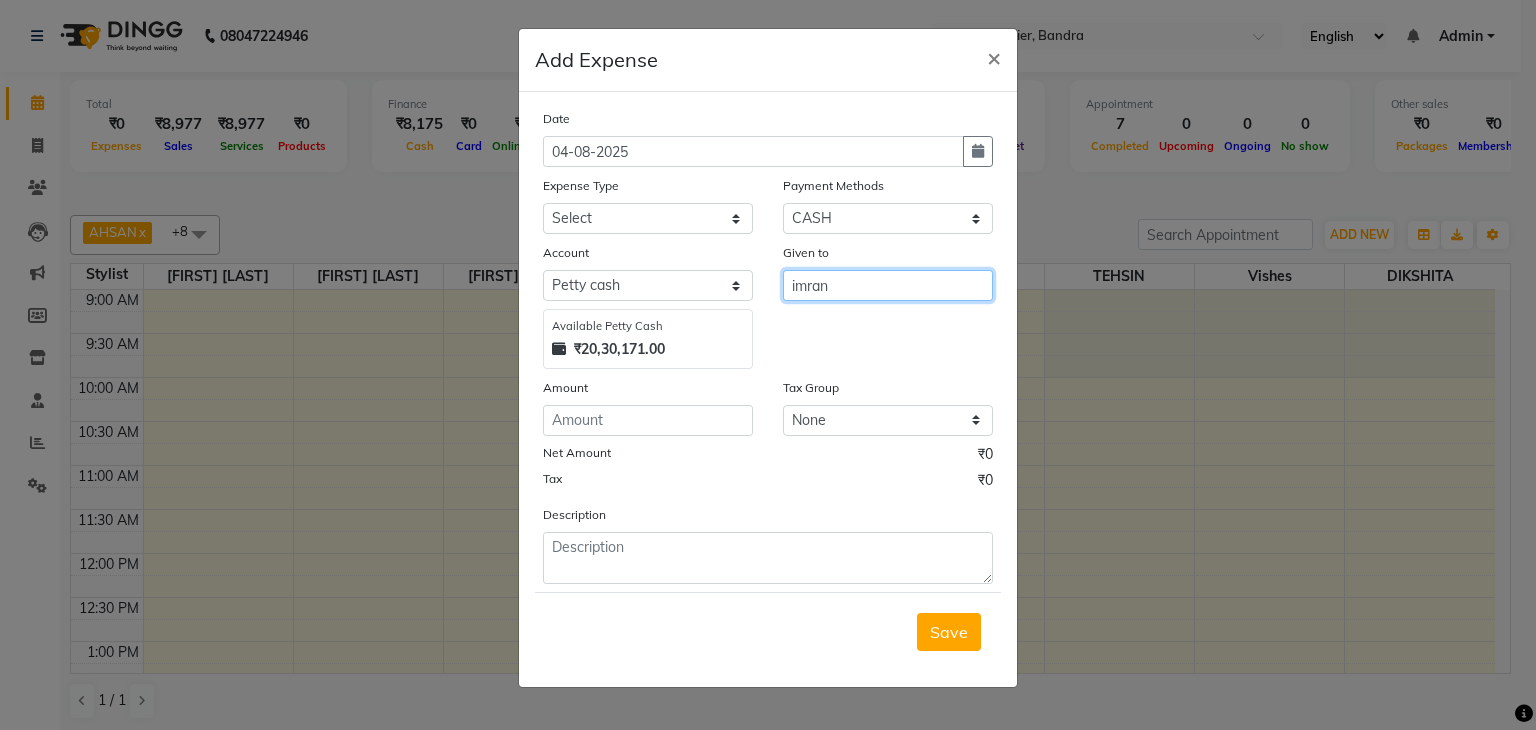 type on "imran" 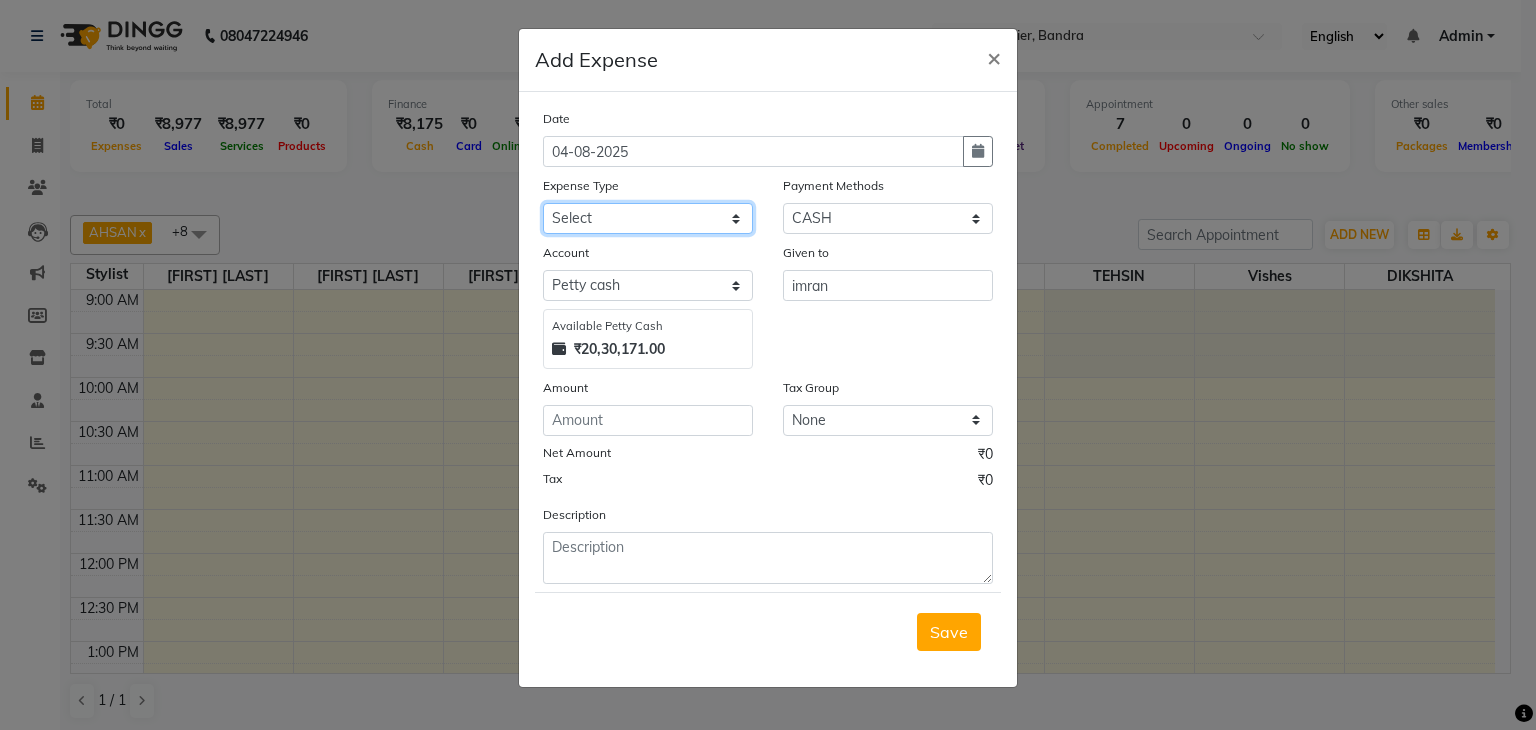click on "Select Advance Salary Bank charges Car maintenance  Cash transfer to bank Cash transfer to hub Client Snacks Clinical charges Equipment Fuel Govt fee Incentive Insurance International purchase Loan Repayment Maintenance Marketing Miscellaneous MRA Other Pantry Product Rent Salary Staff Snacks Tax Tea & Refreshment Utilities" 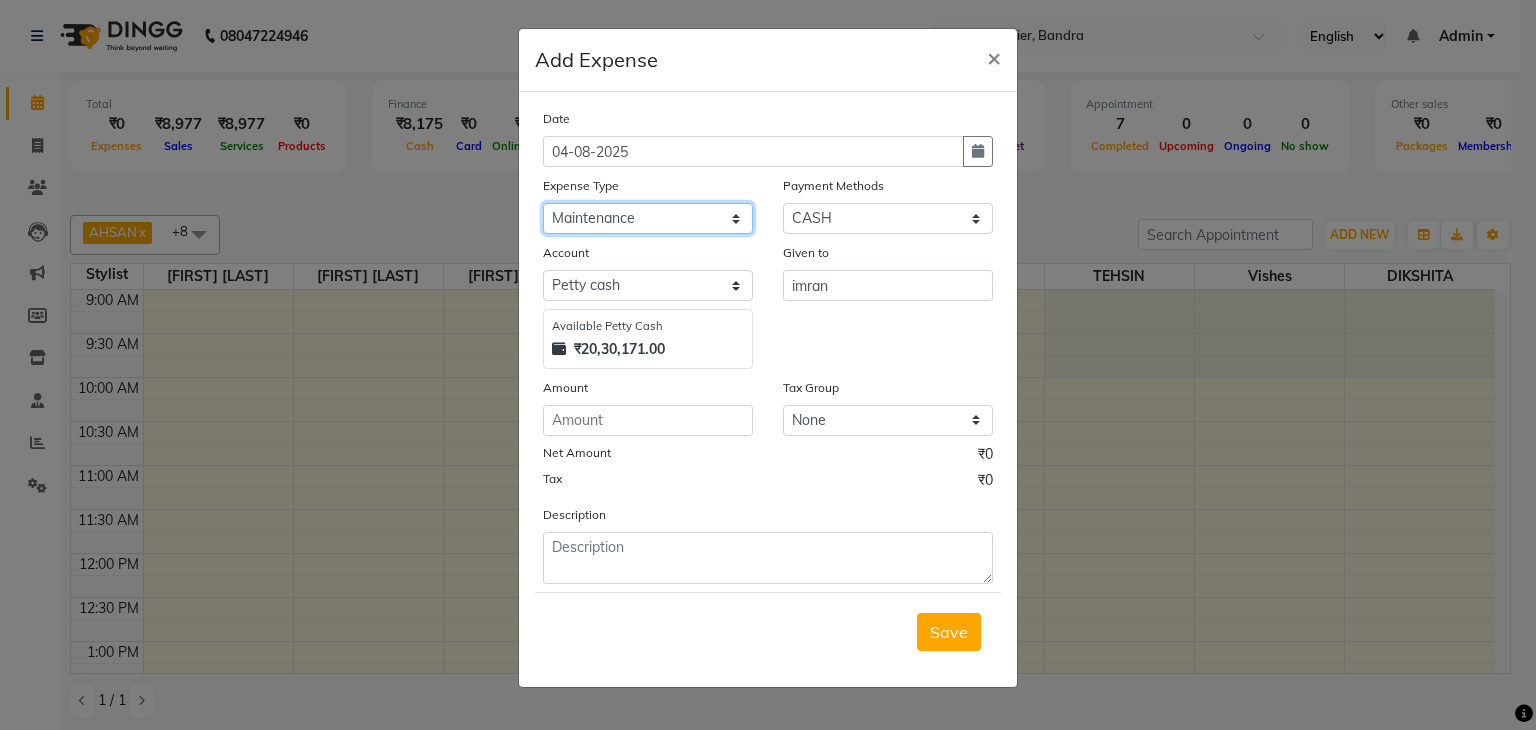 click on "Select Advance Salary Bank charges Car maintenance  Cash transfer to bank Cash transfer to hub Client Snacks Clinical charges Equipment Fuel Govt fee Incentive Insurance International purchase Loan Repayment Maintenance Marketing Miscellaneous MRA Other Pantry Product Rent Salary Staff Snacks Tax Tea & Refreshment Utilities" 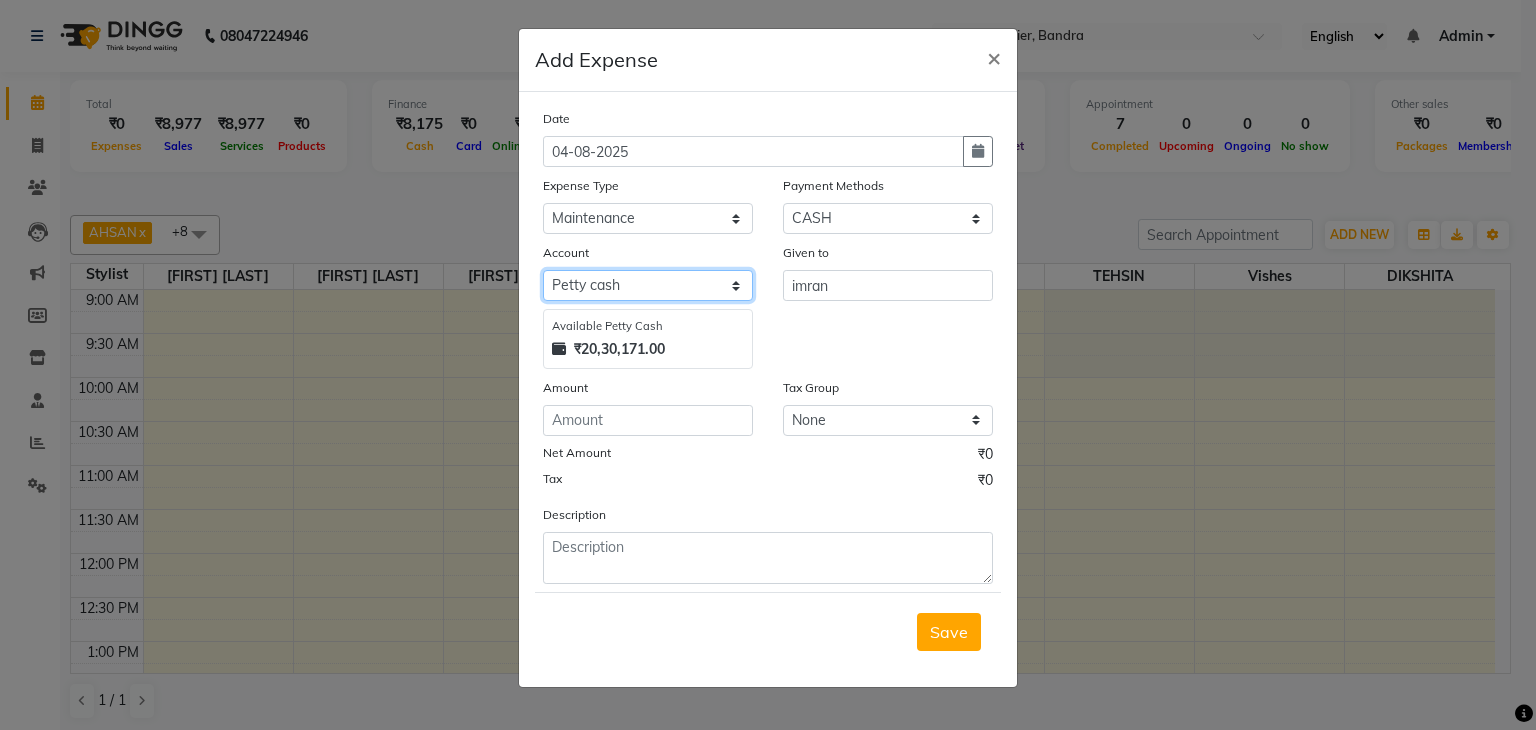 click on "Select Petty cash Default account" 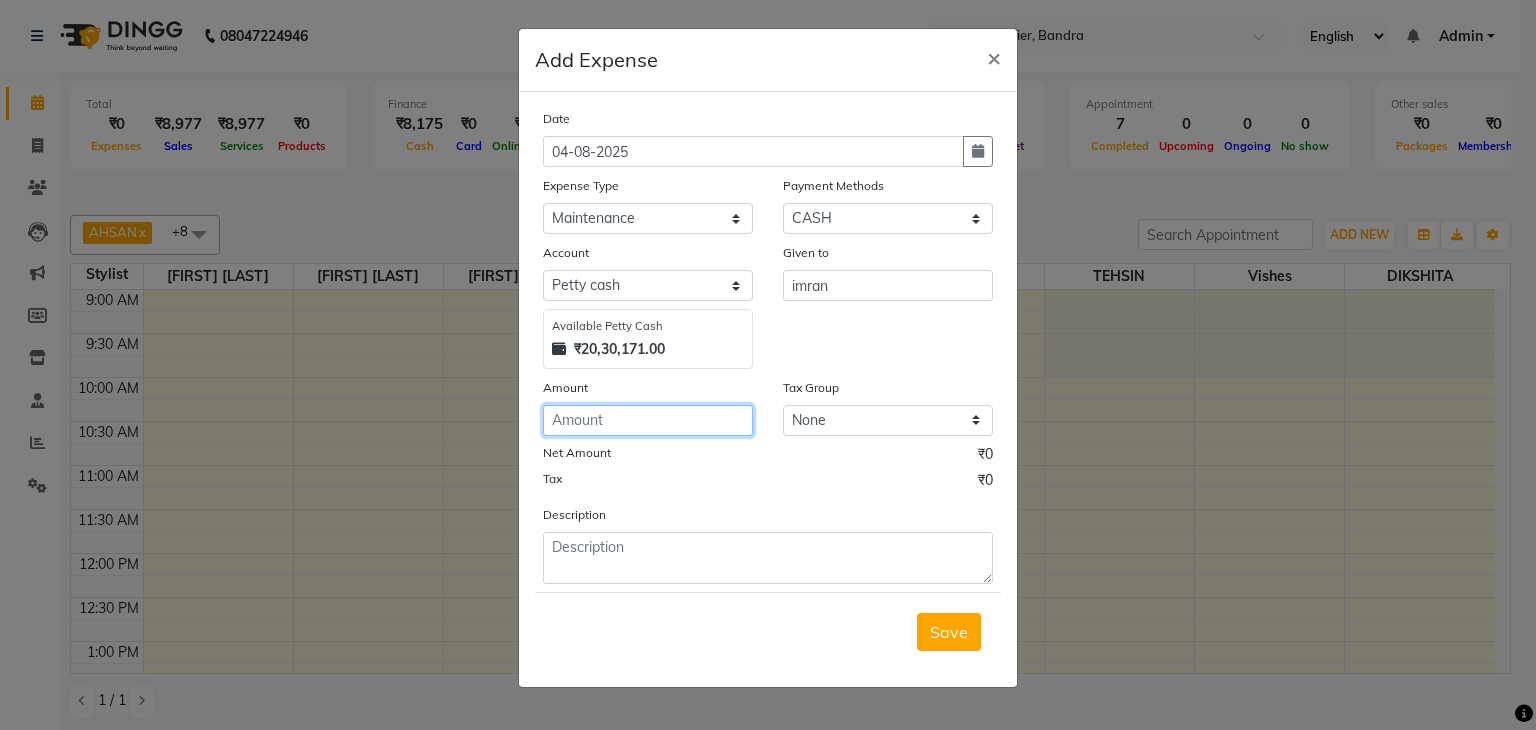 click 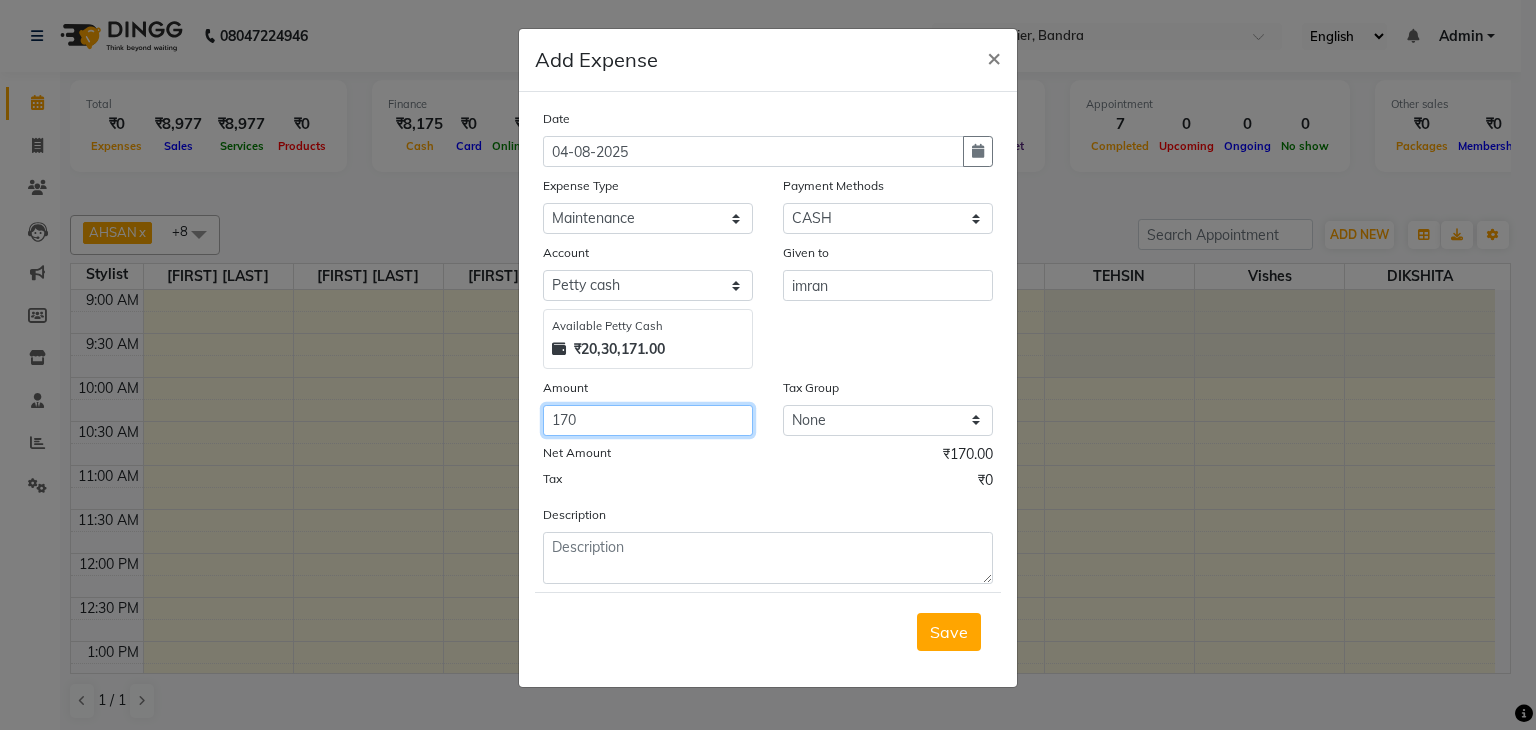 type on "170" 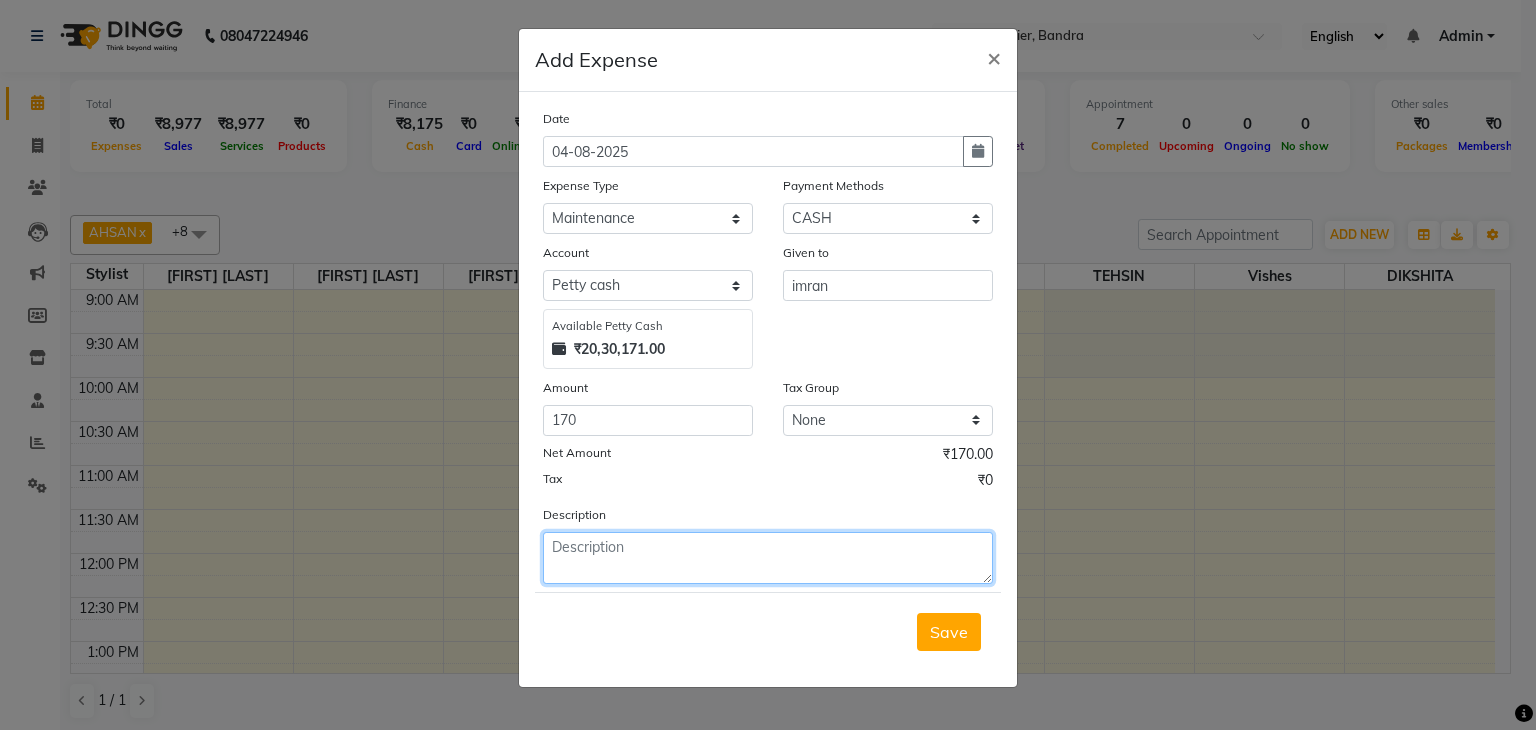 click 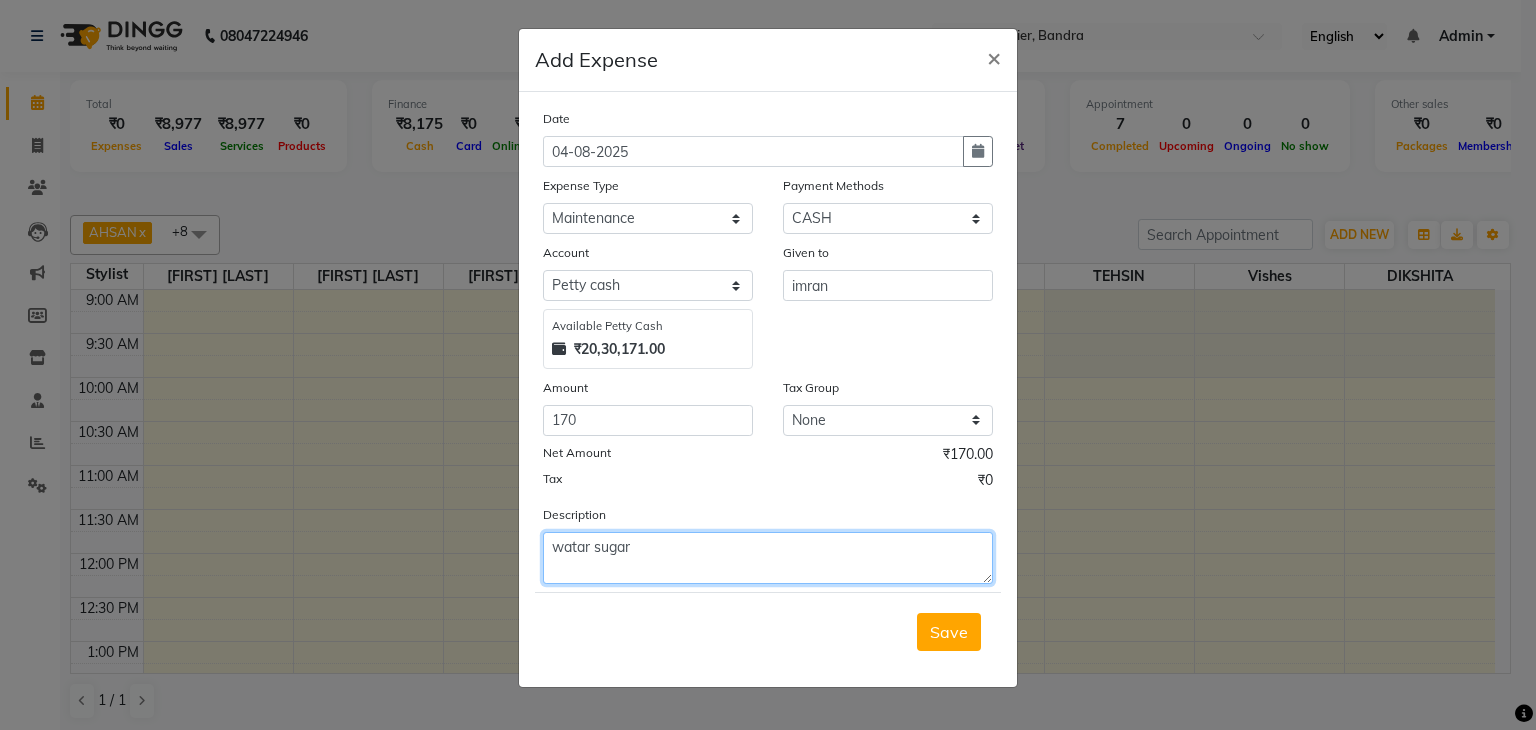 click on "watar sugar" 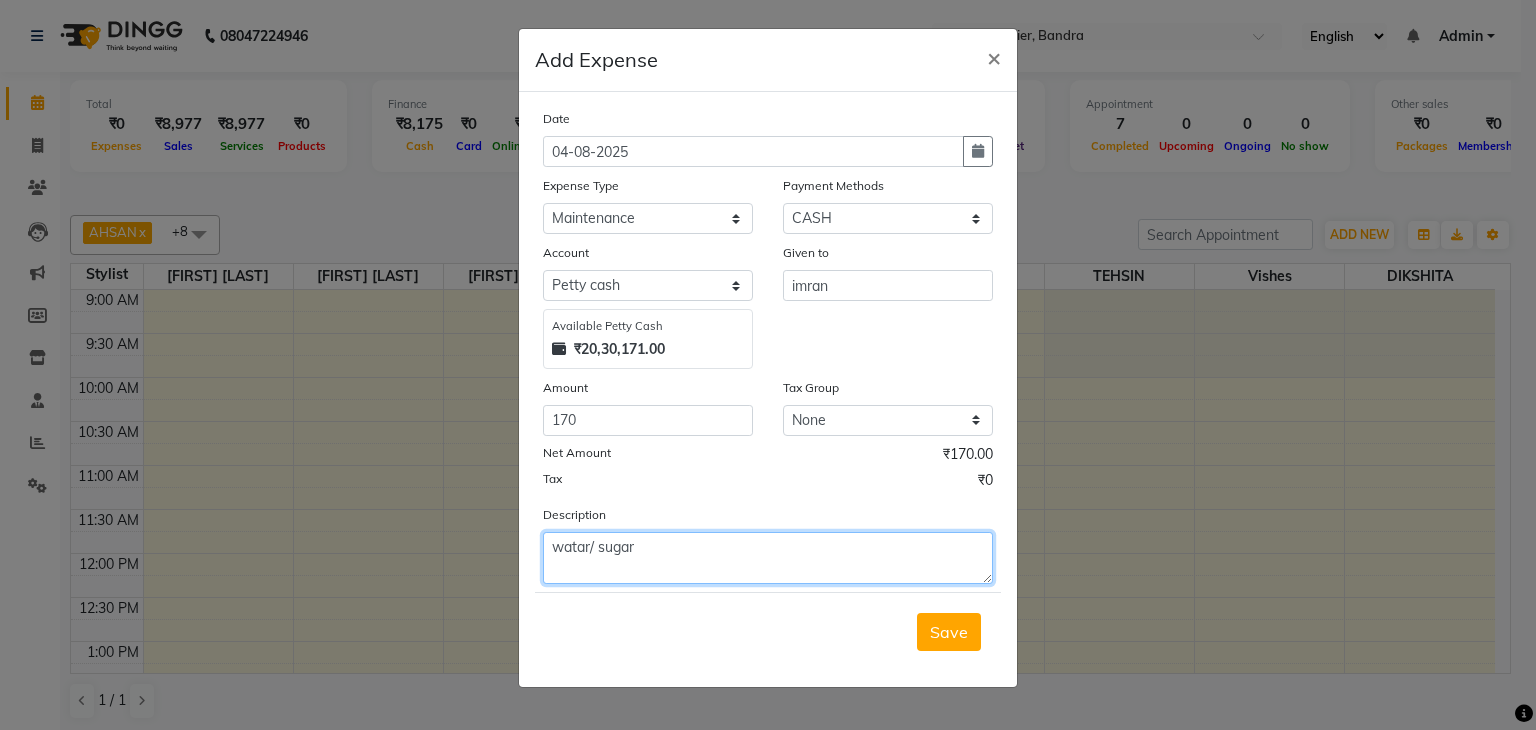 click on "watar/ sugar" 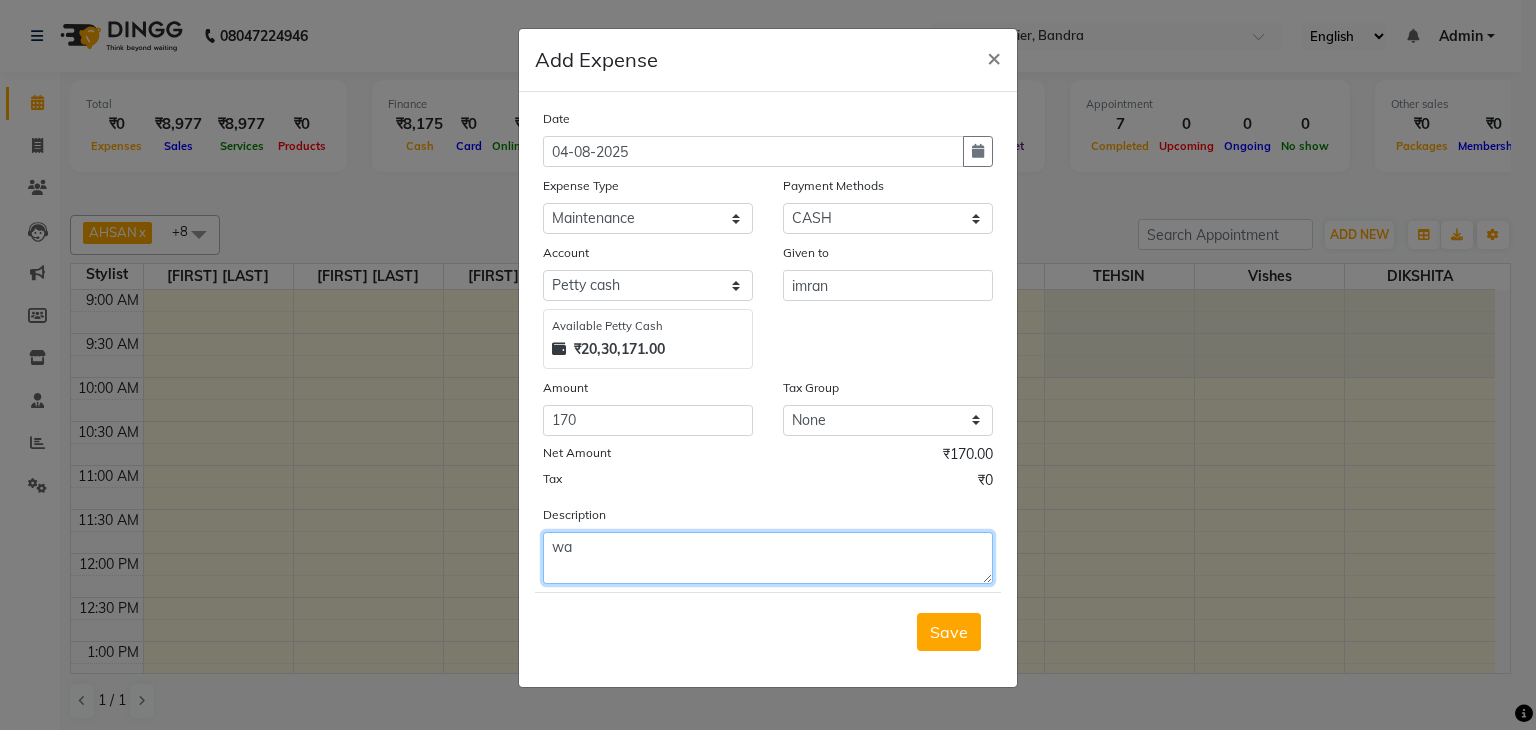 type on "w" 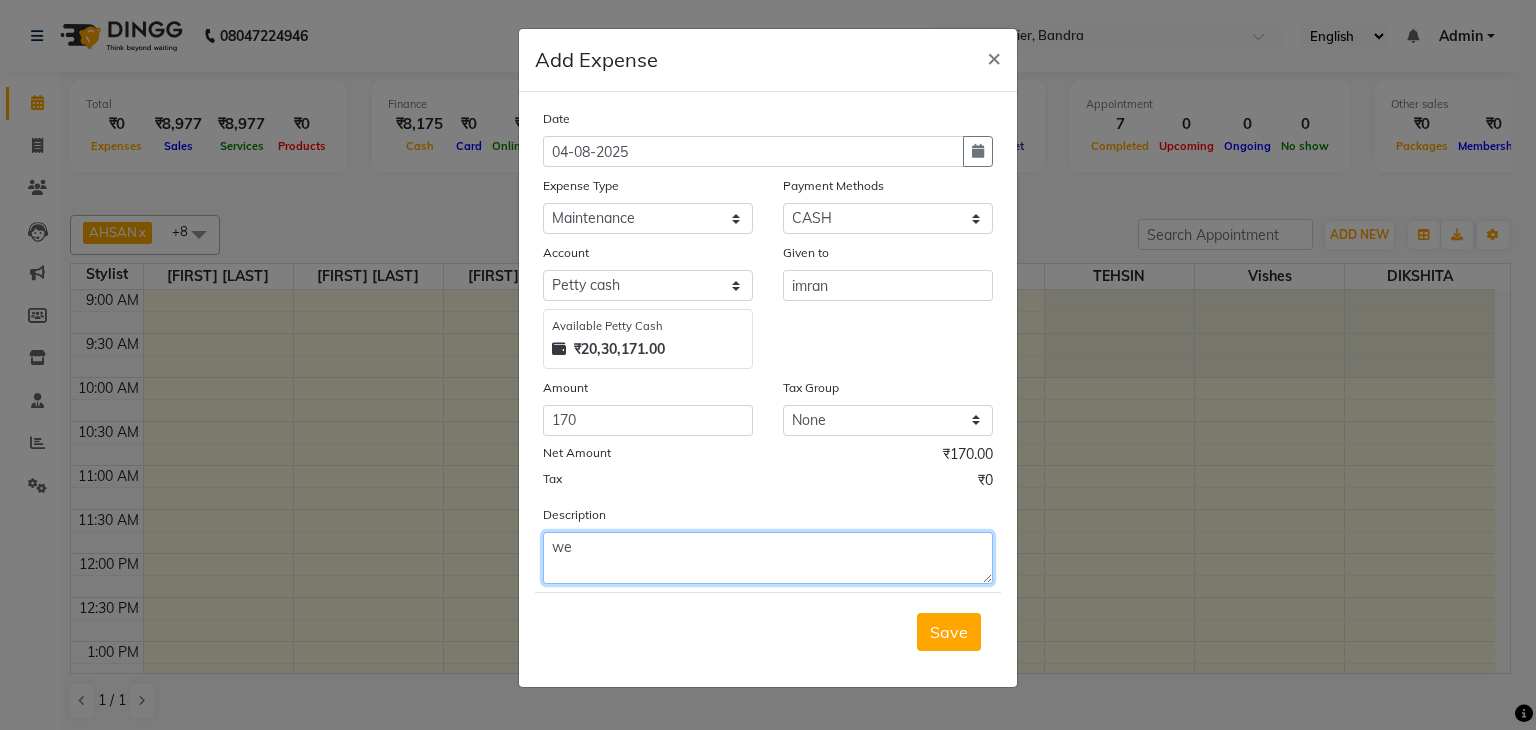 type on "w" 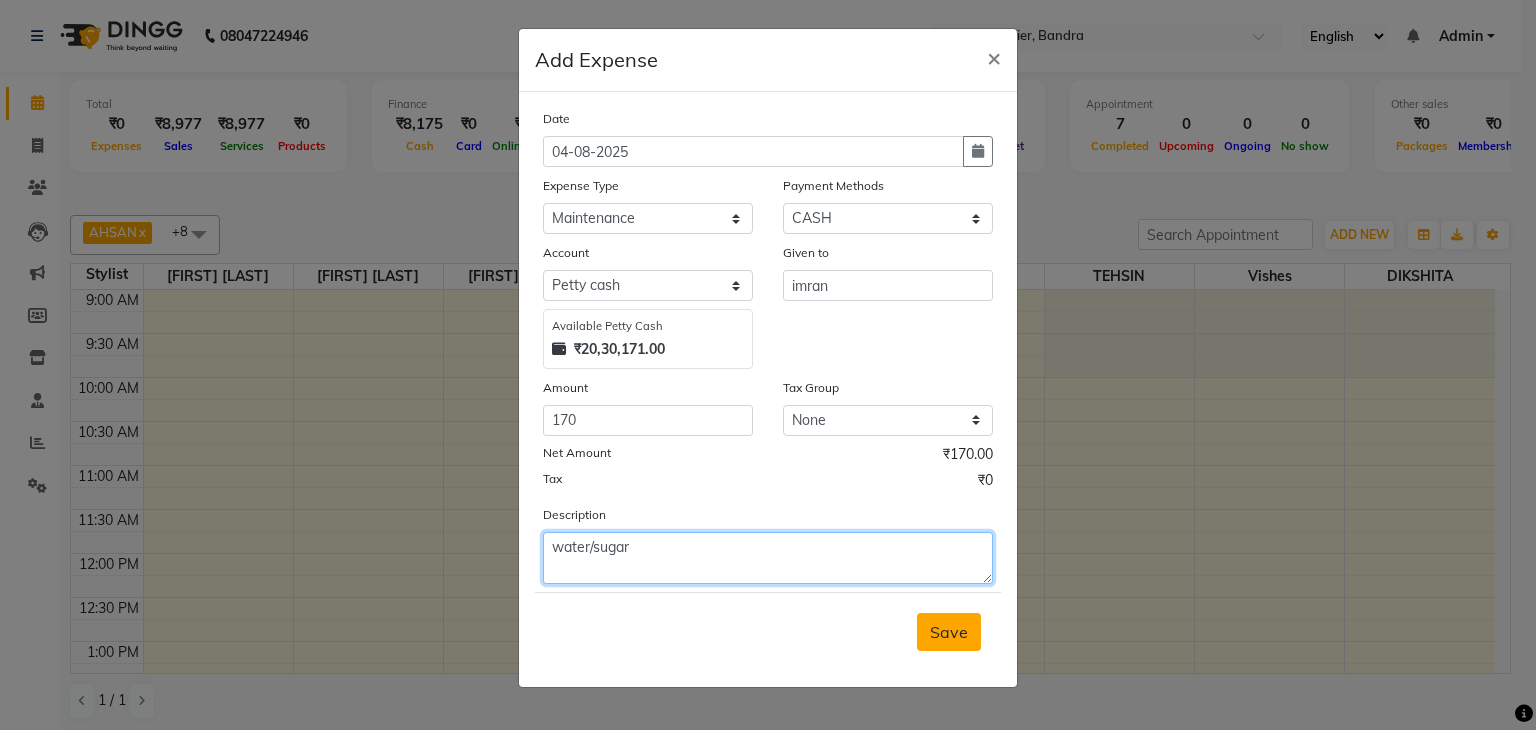 type on "water/sugar" 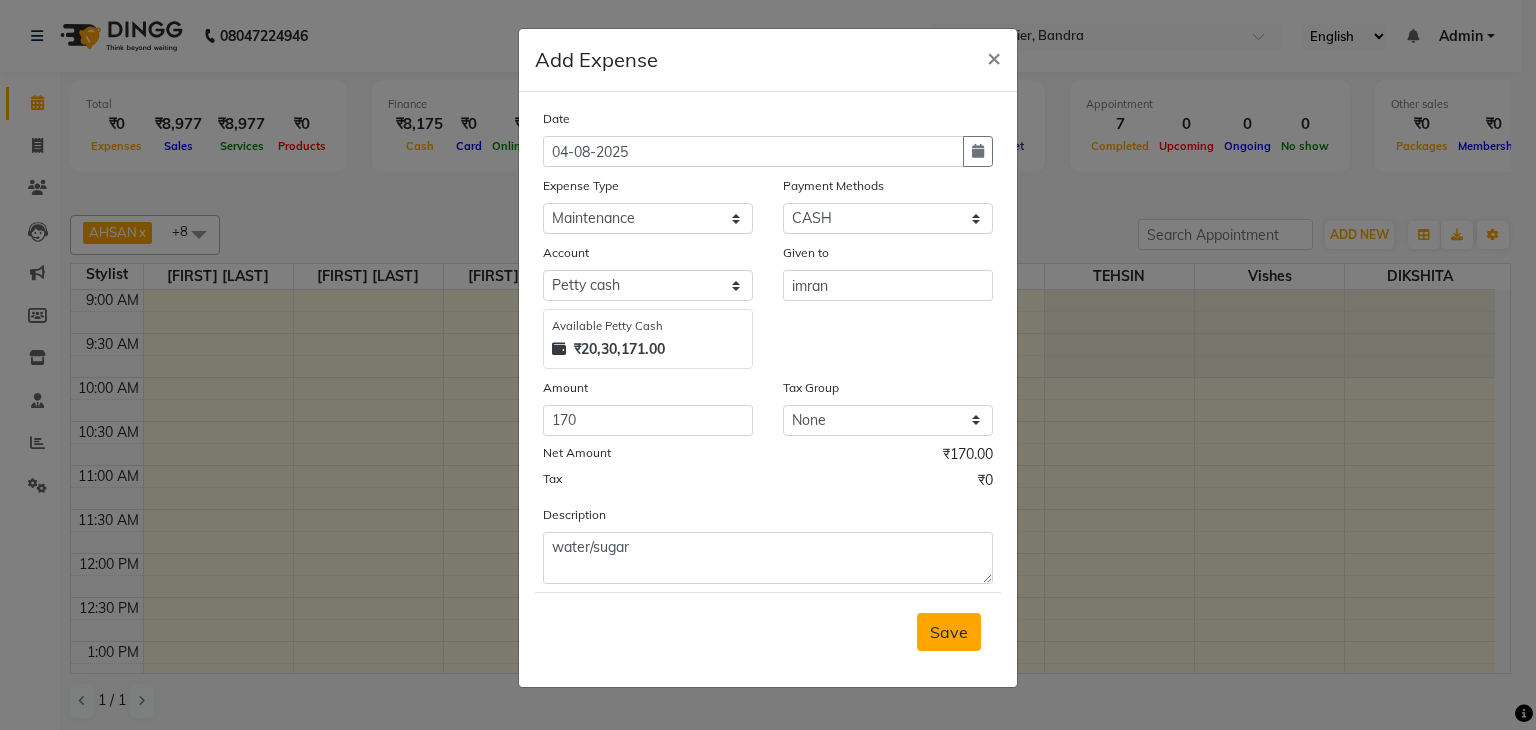 click on "Save" at bounding box center [949, 632] 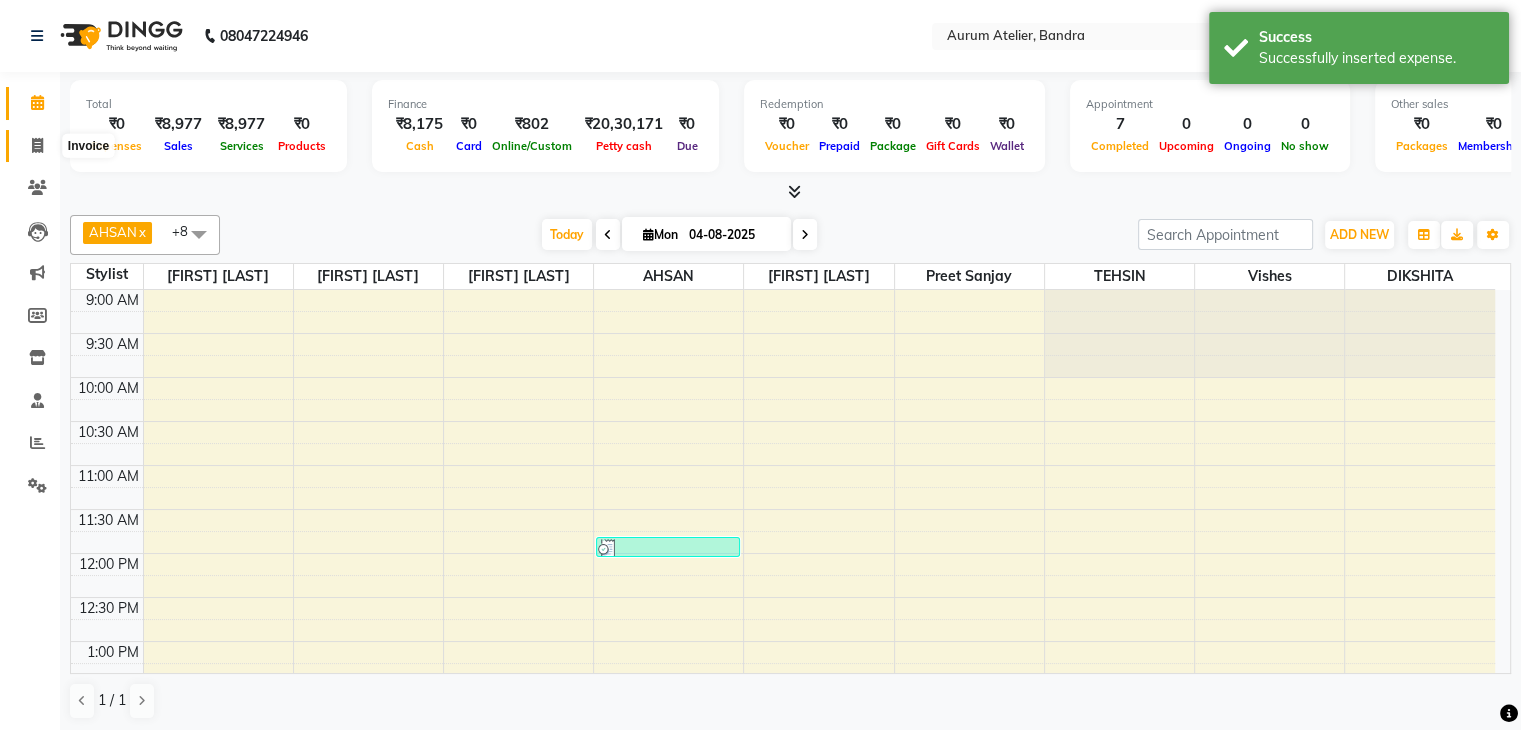 click 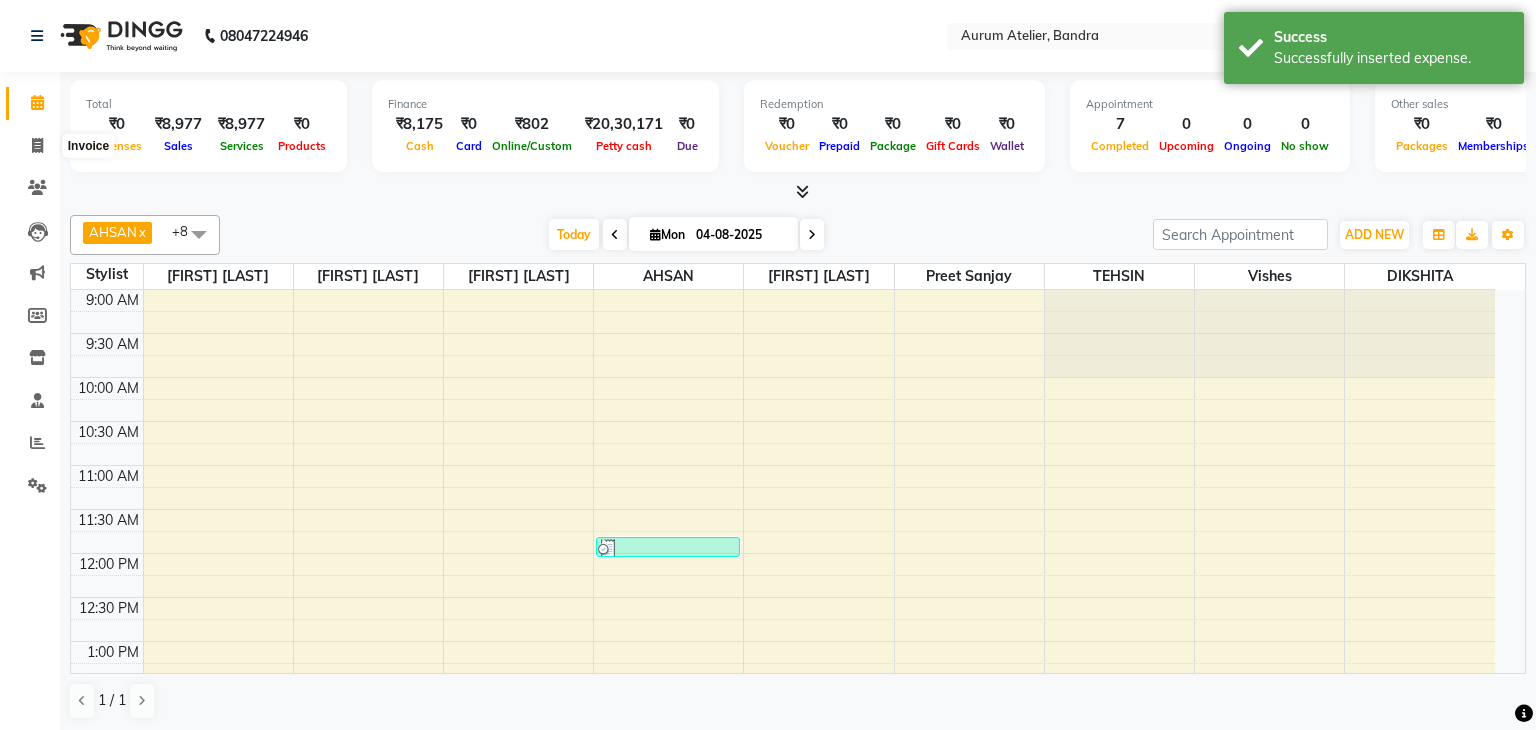 select on "7410" 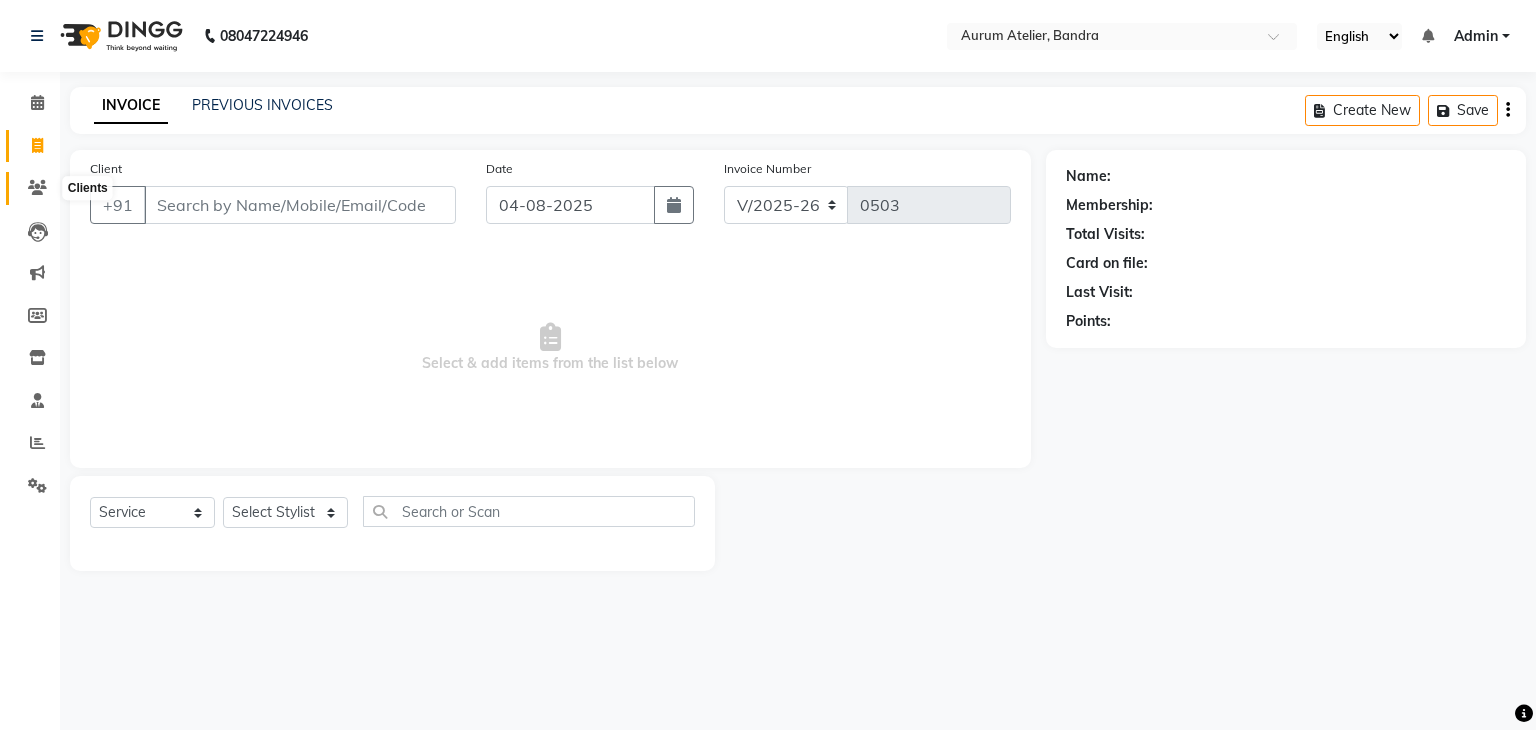 click 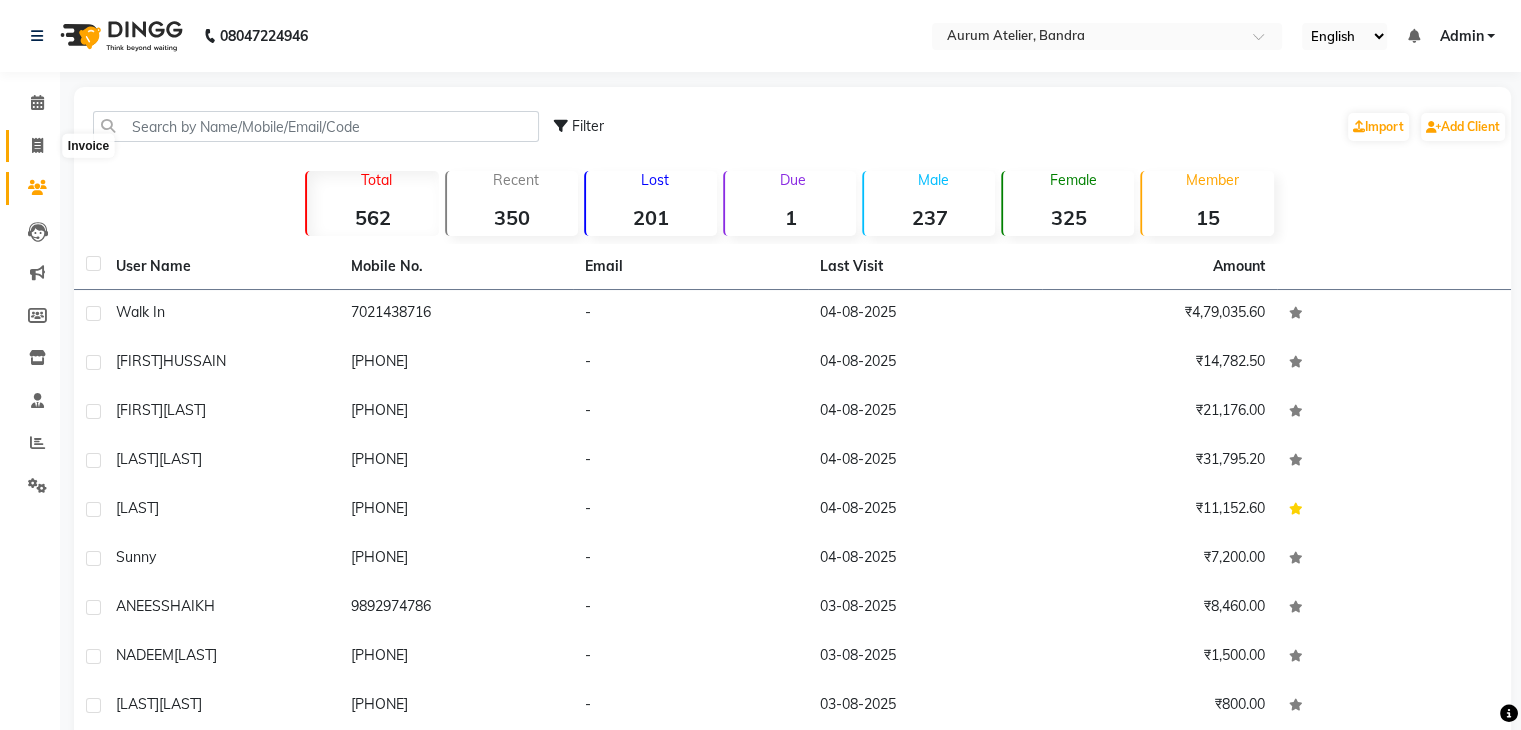 click 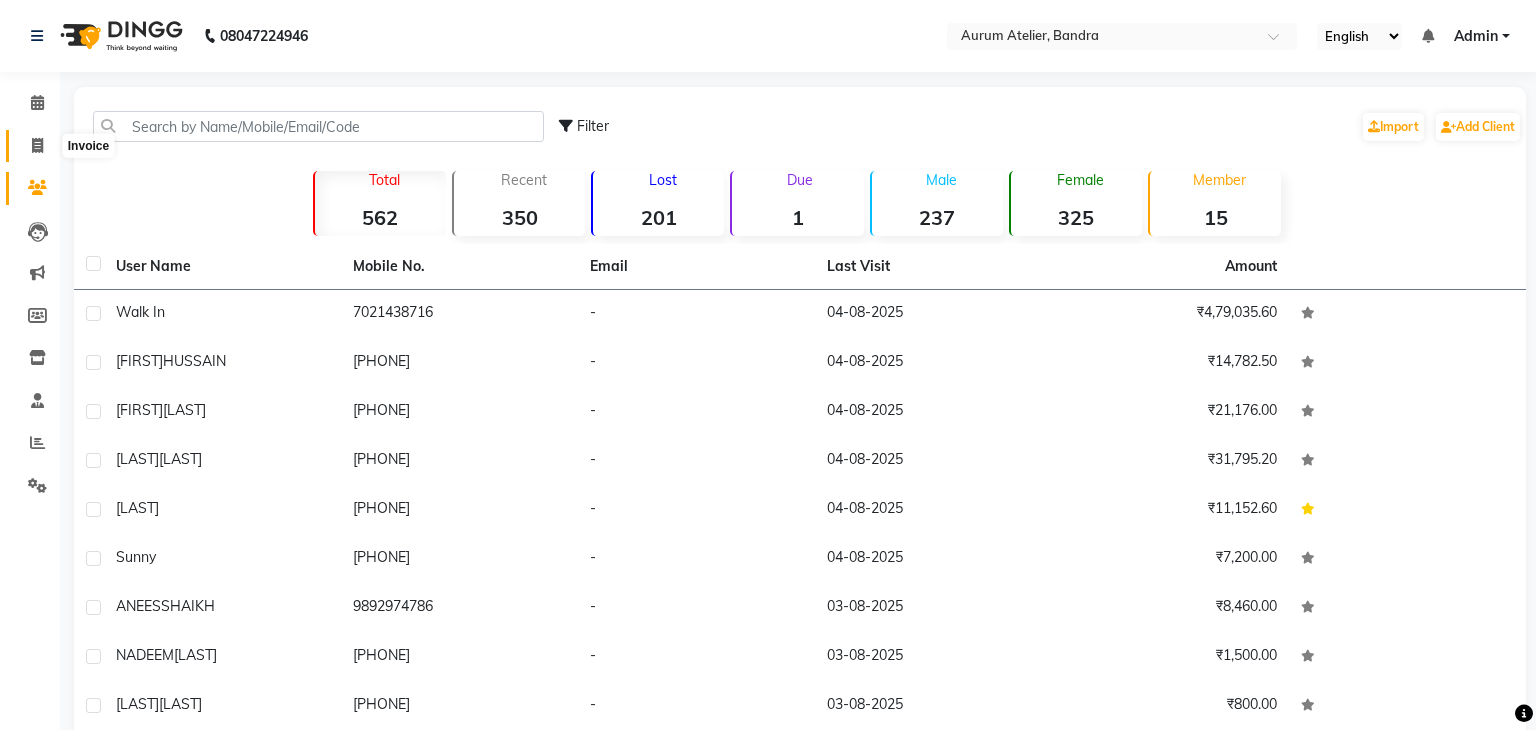select on "service" 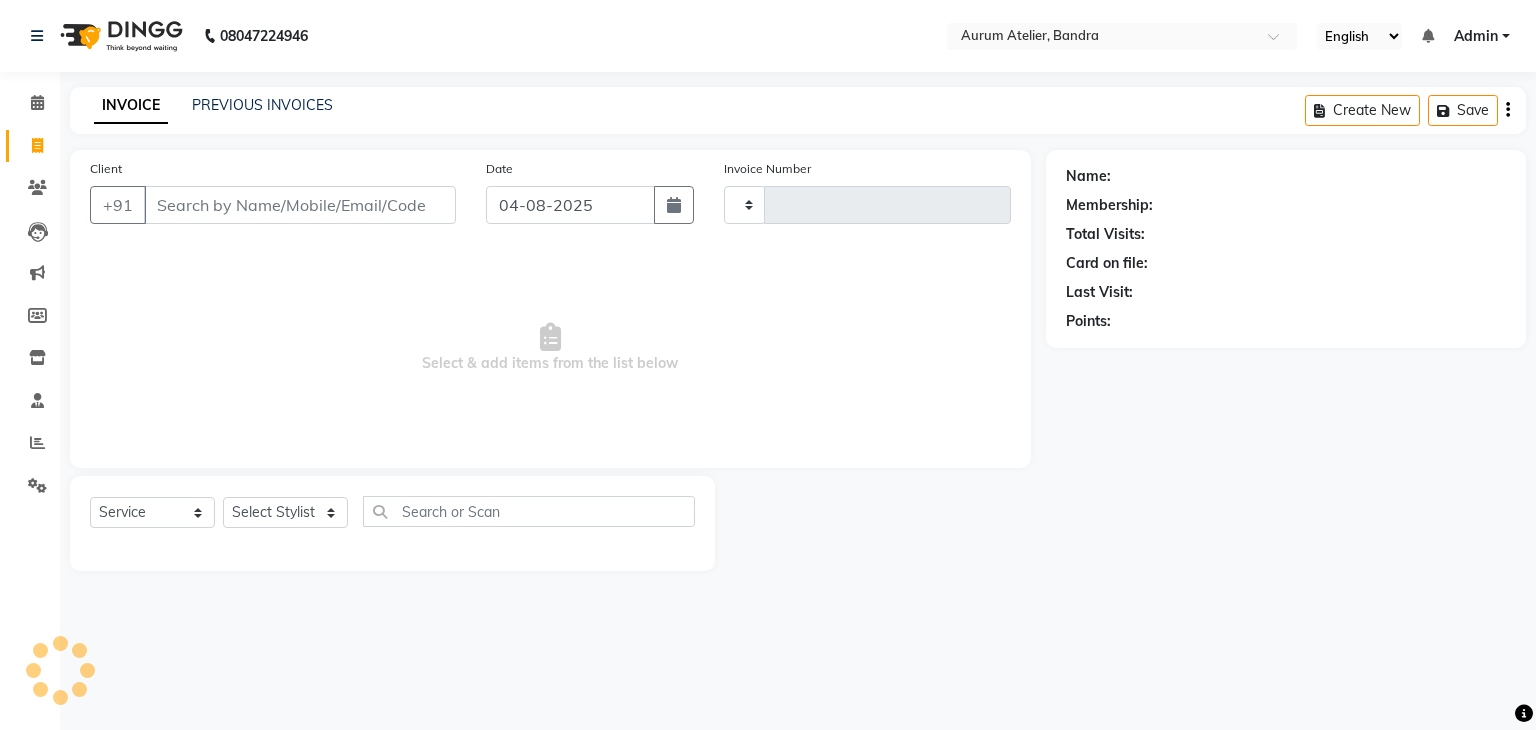 type on "0503" 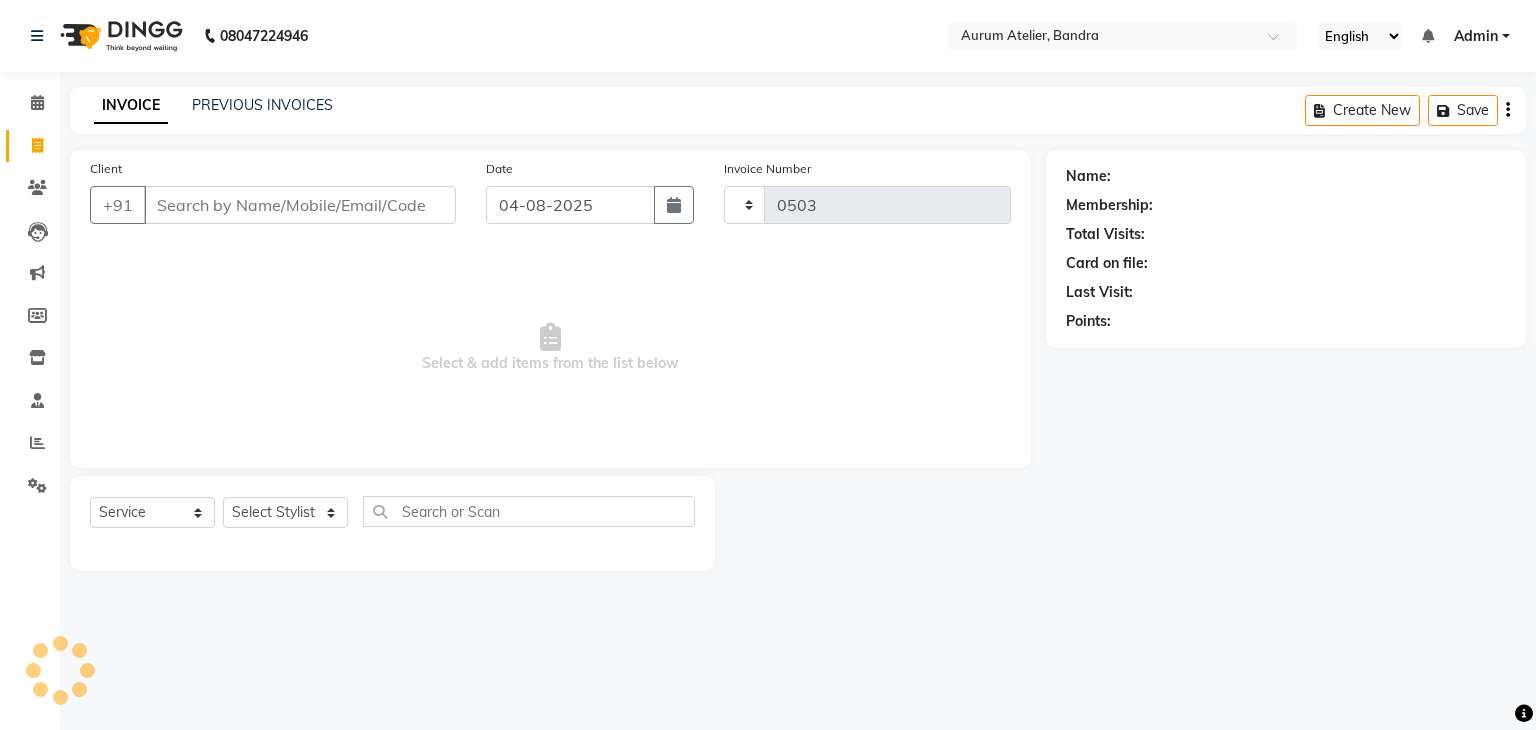 select on "7410" 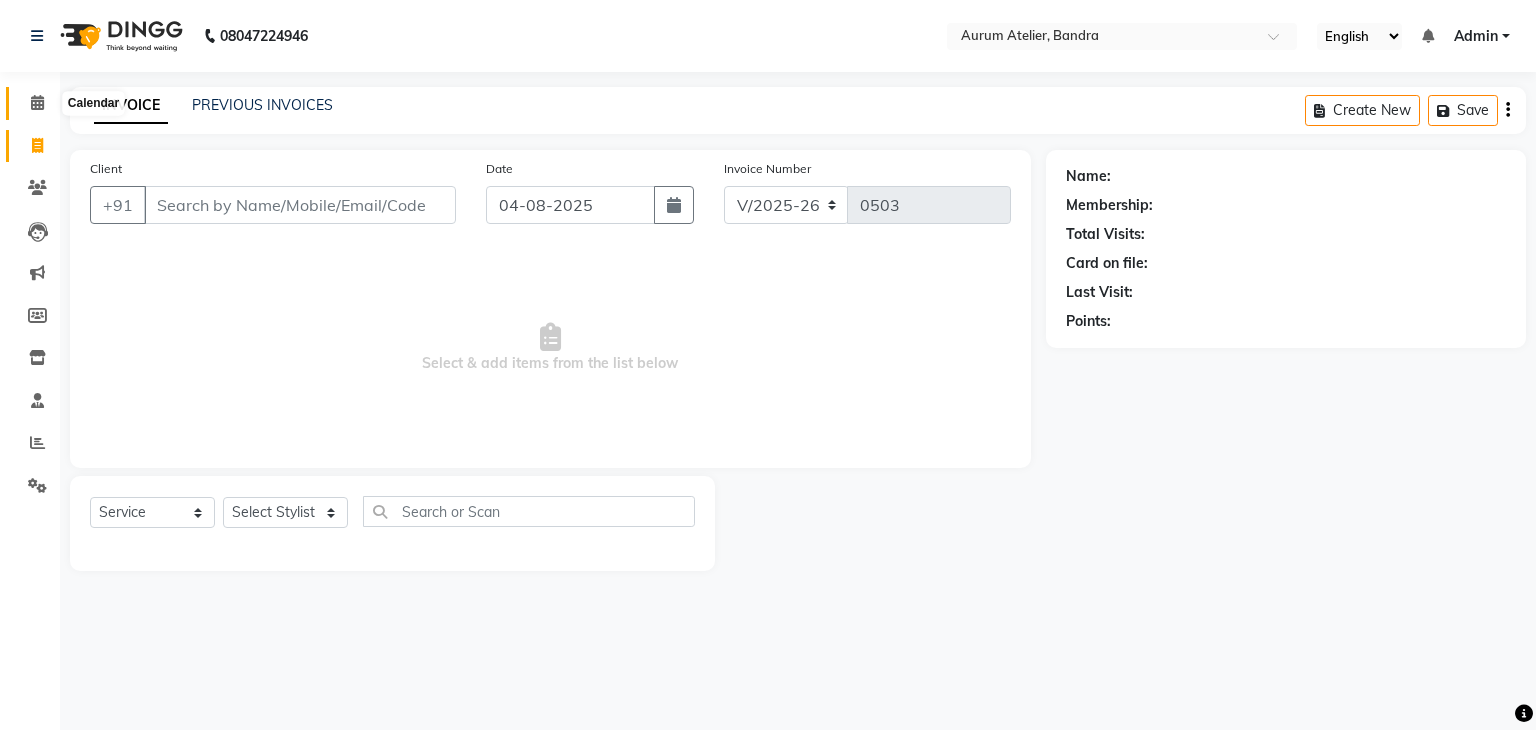 click 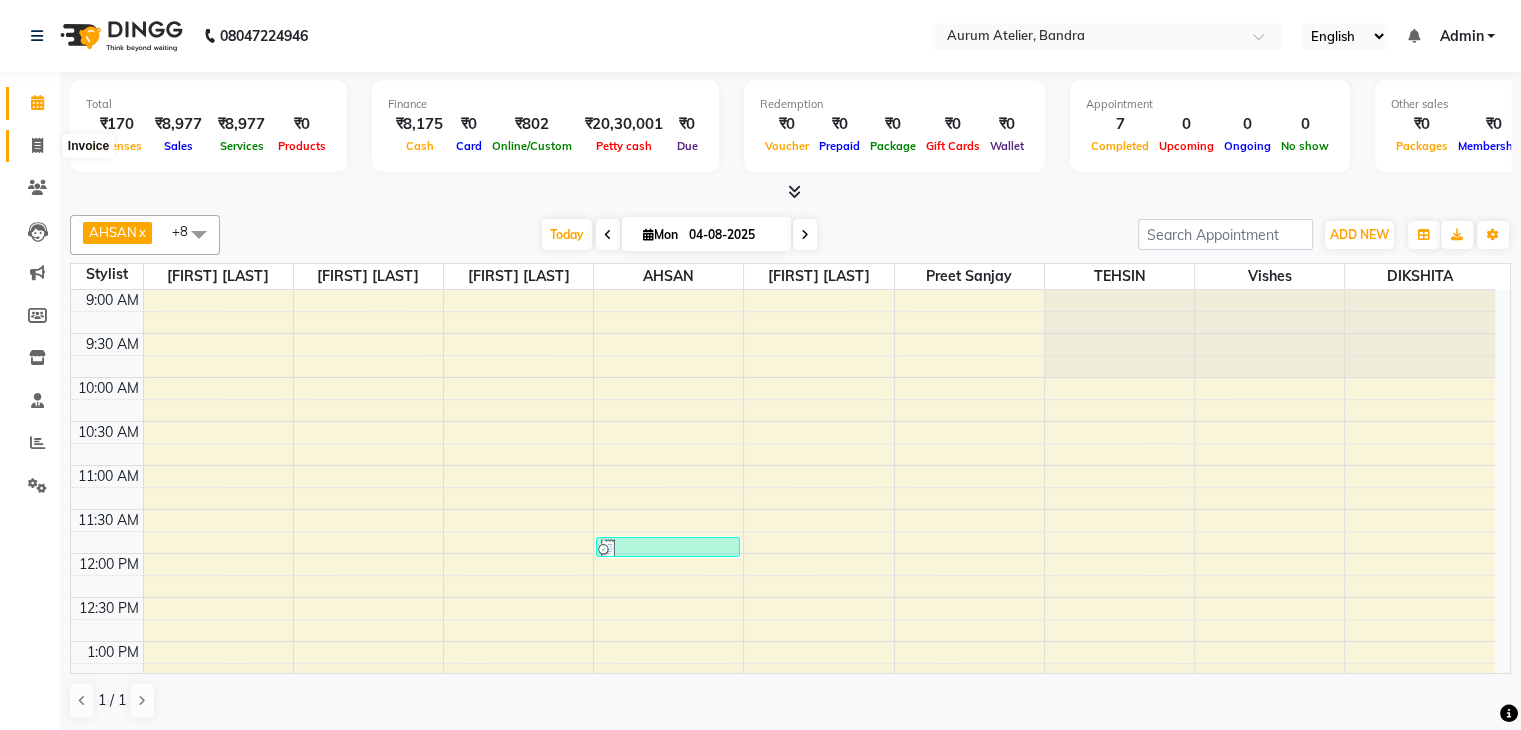 click 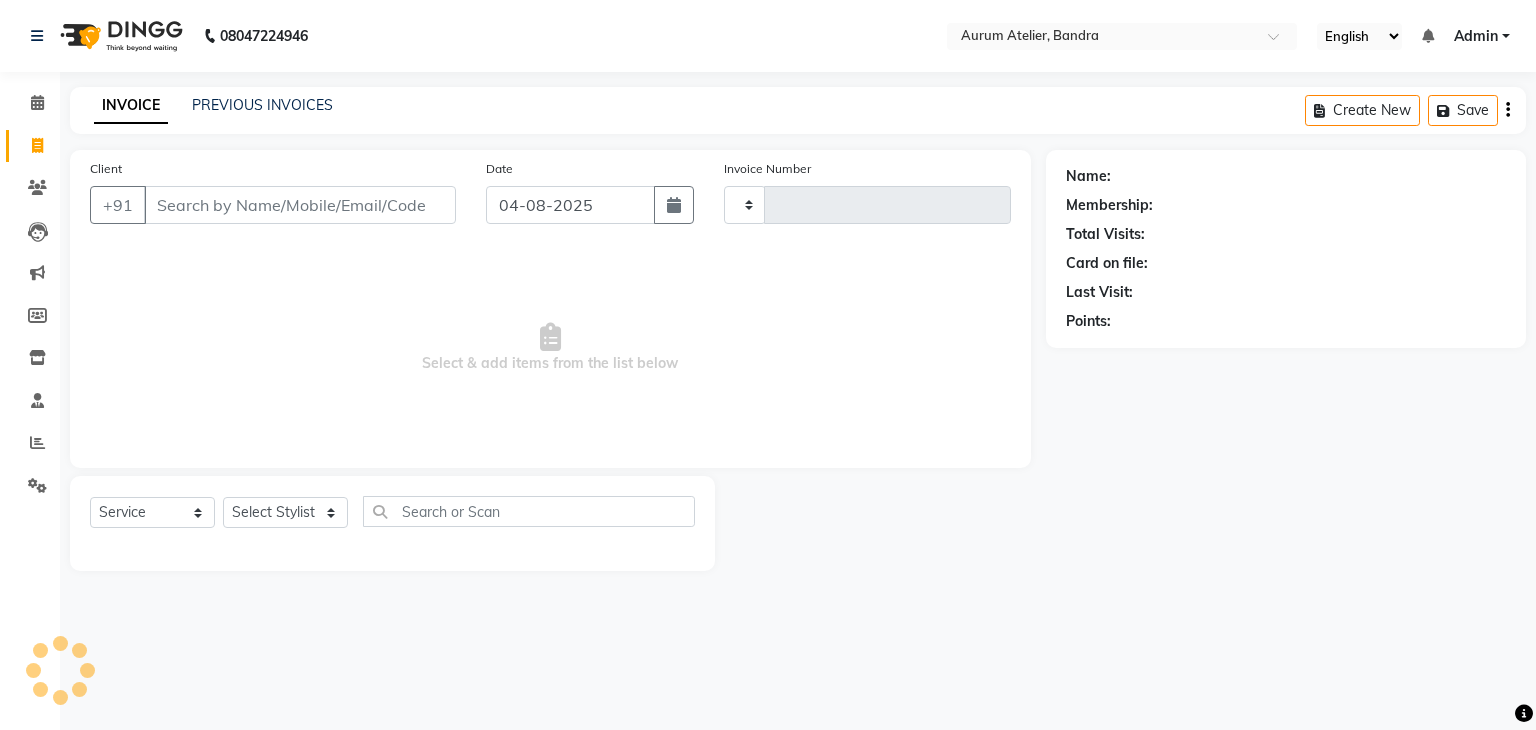 type on "0503" 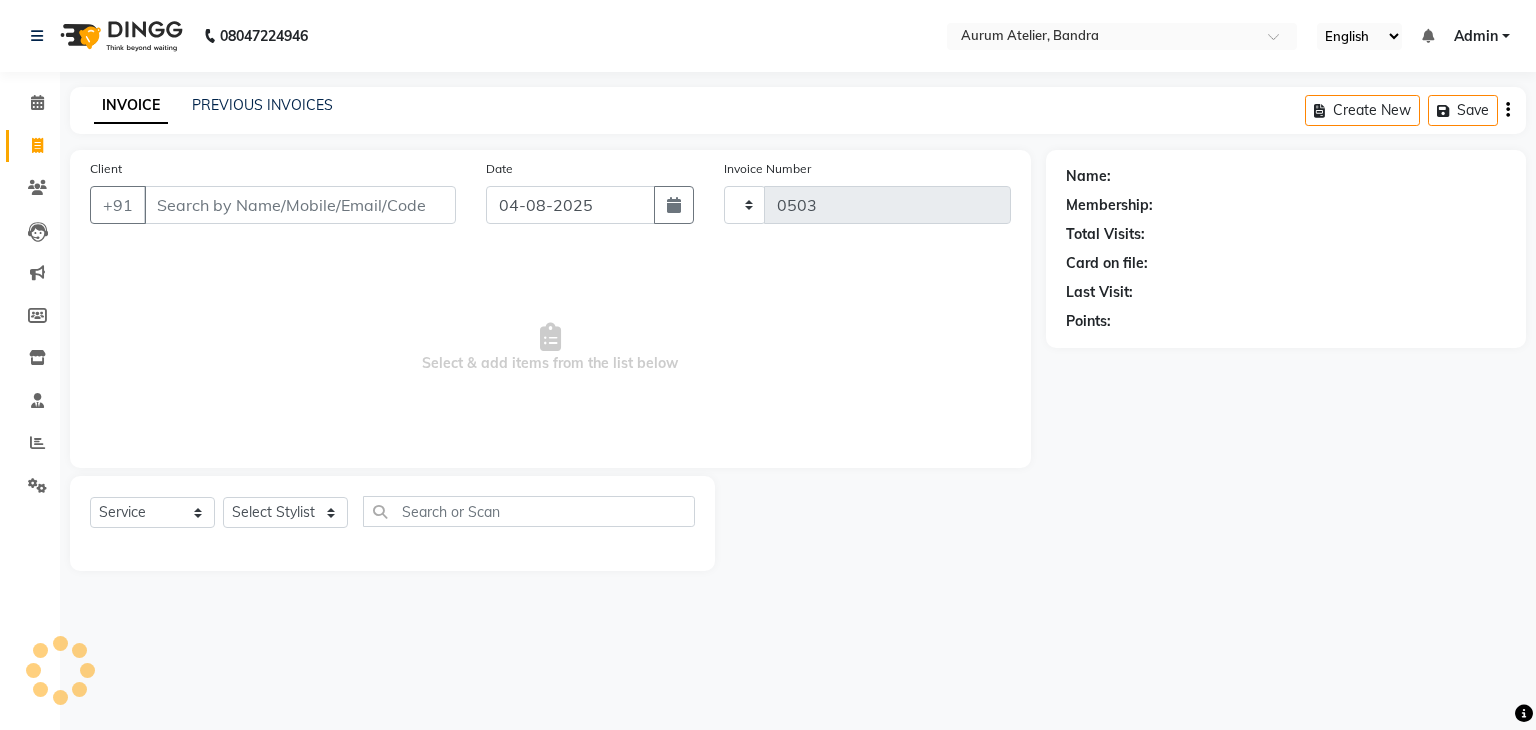 select on "7410" 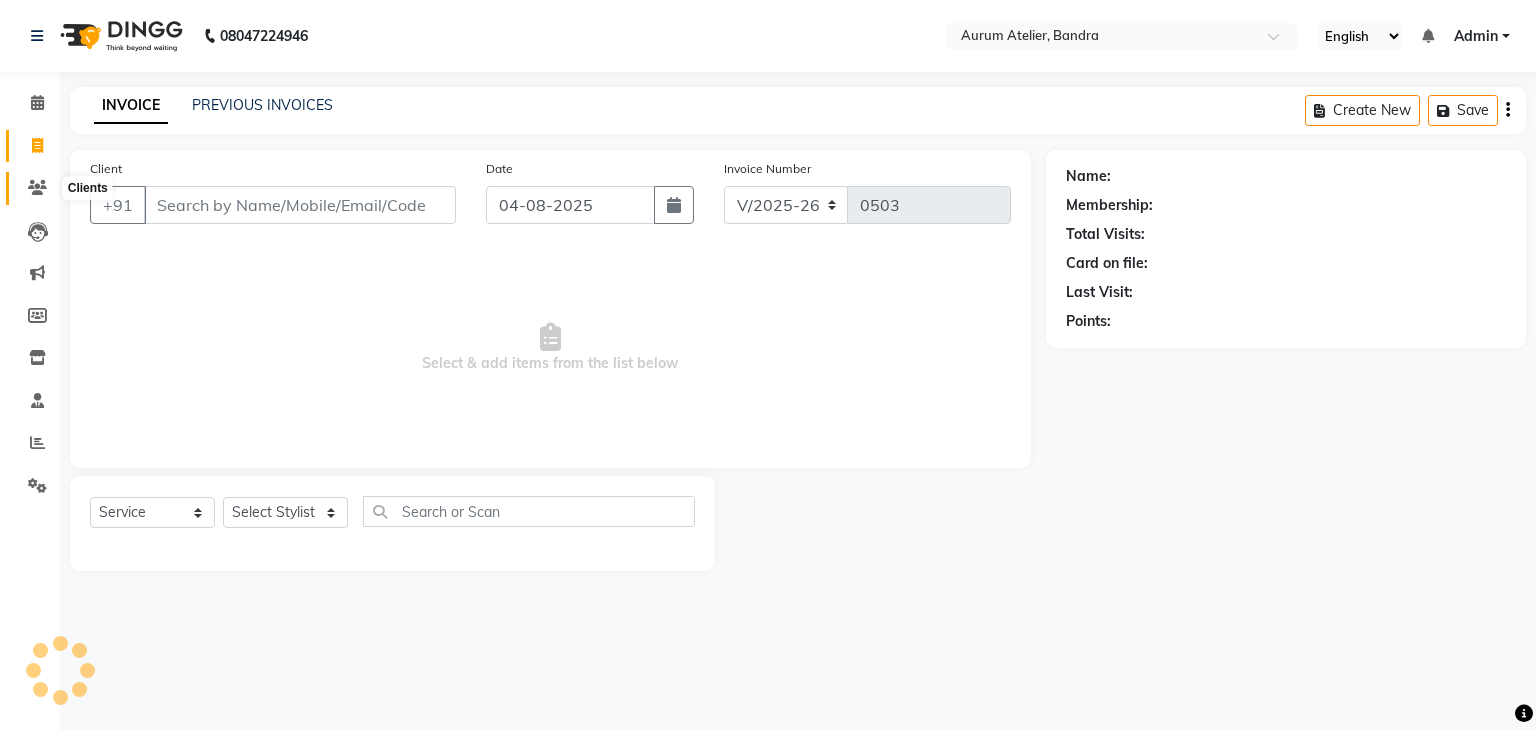 click 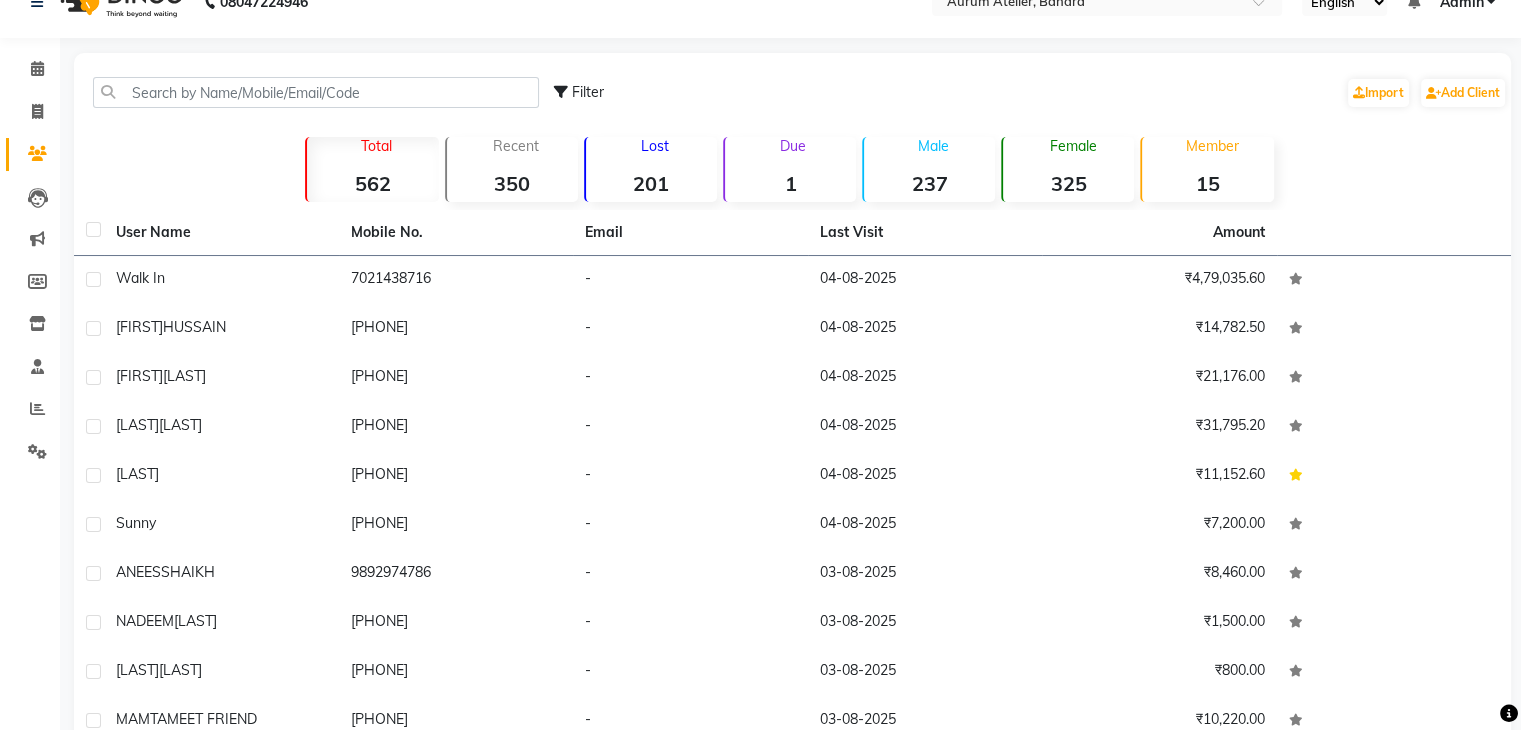 scroll, scrollTop: 0, scrollLeft: 0, axis: both 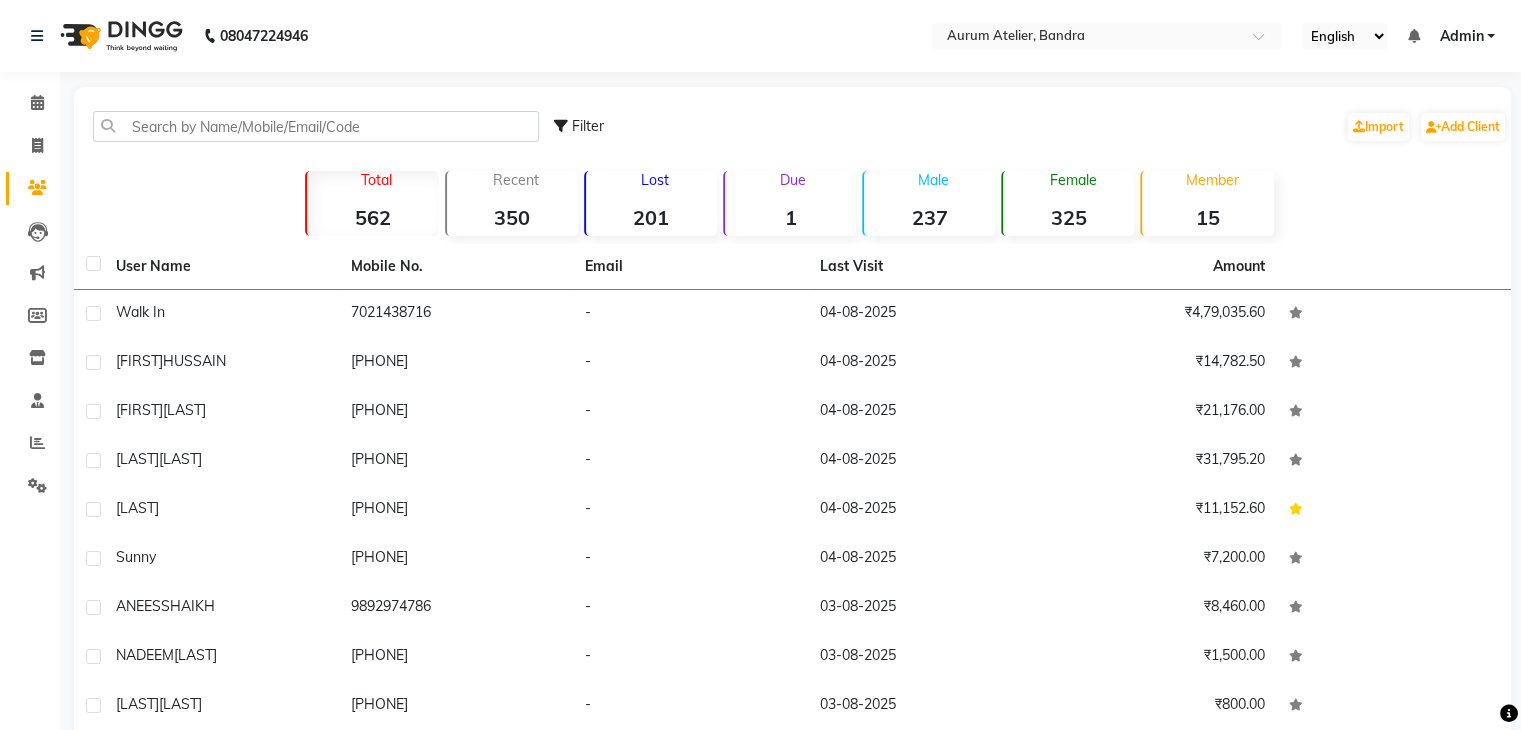 select on "7410" 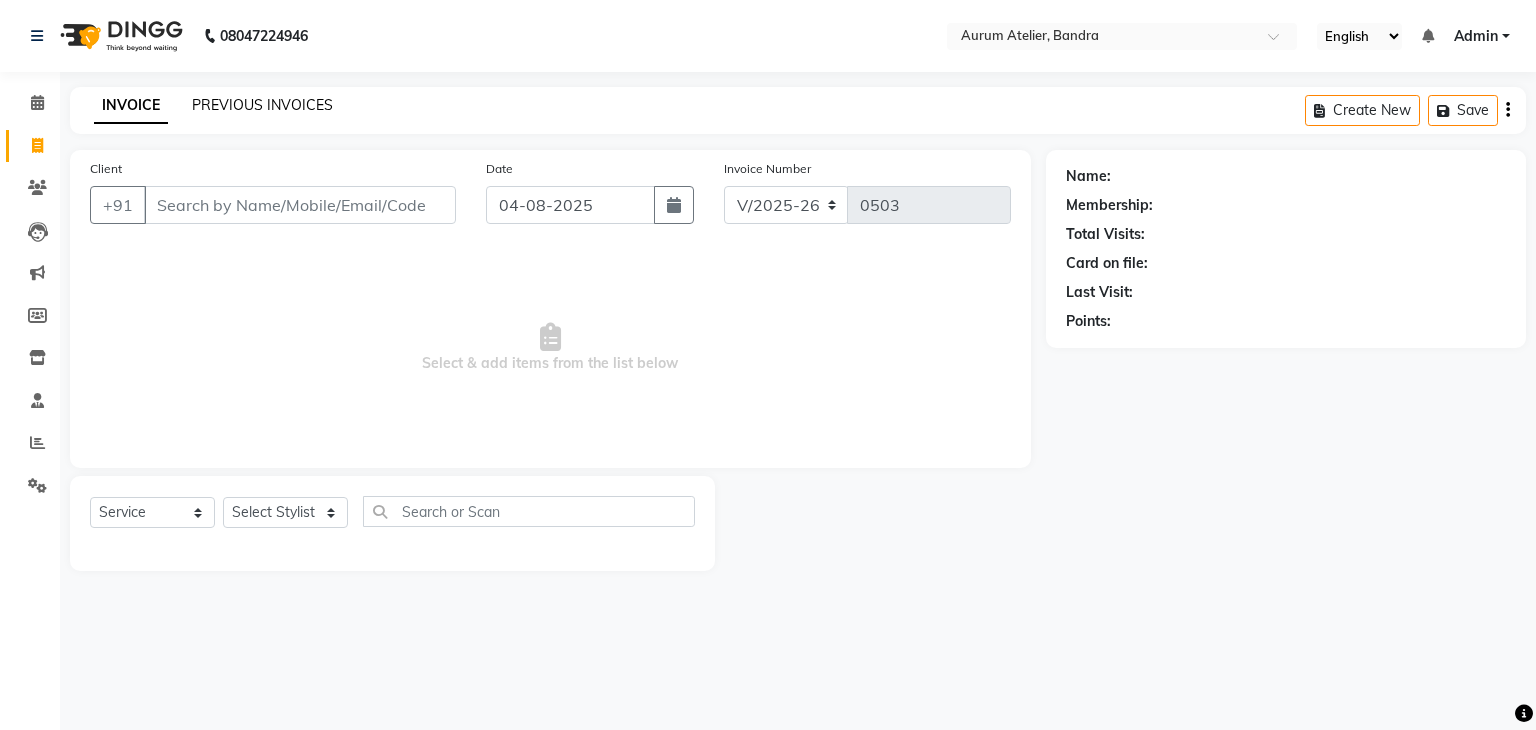 click on "PREVIOUS INVOICES" 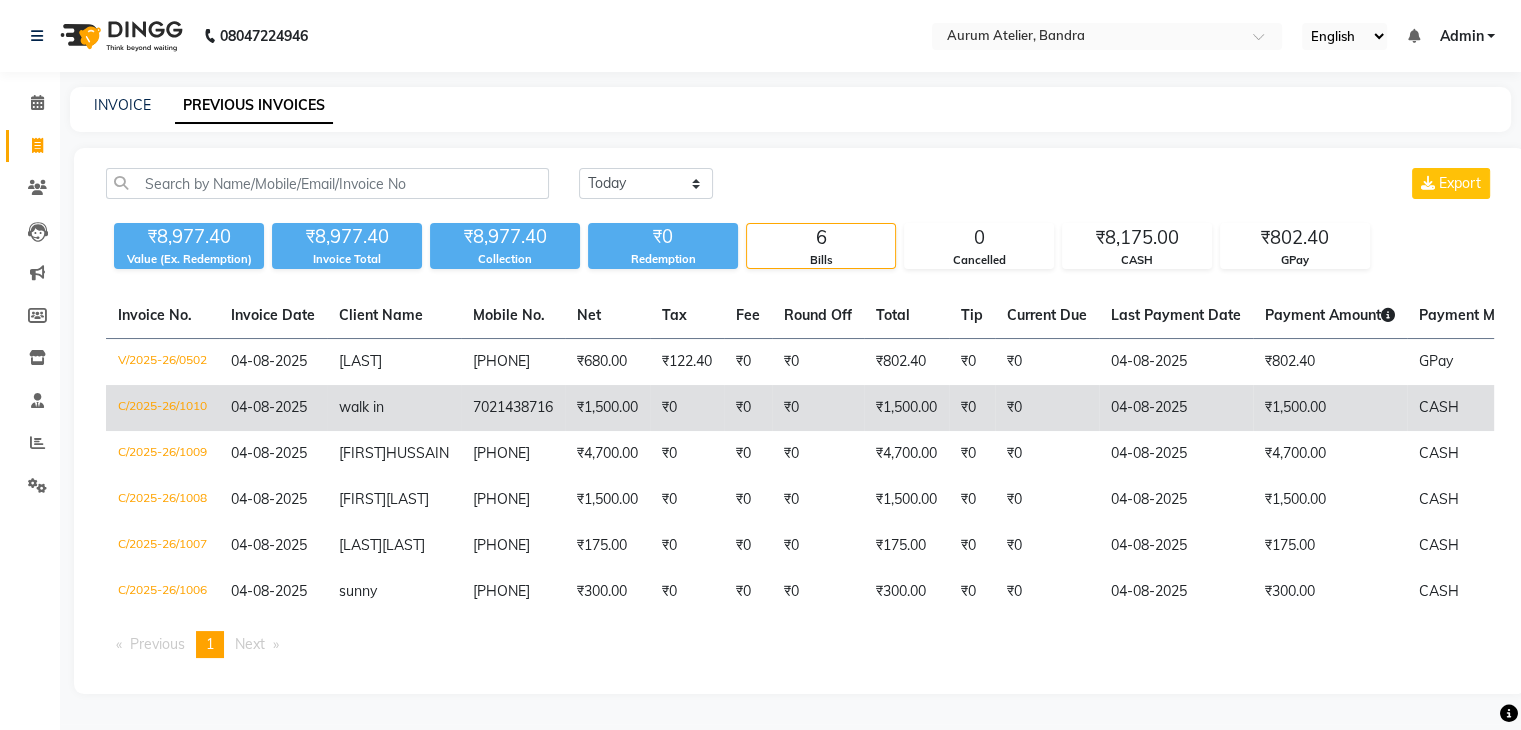 scroll, scrollTop: 50, scrollLeft: 0, axis: vertical 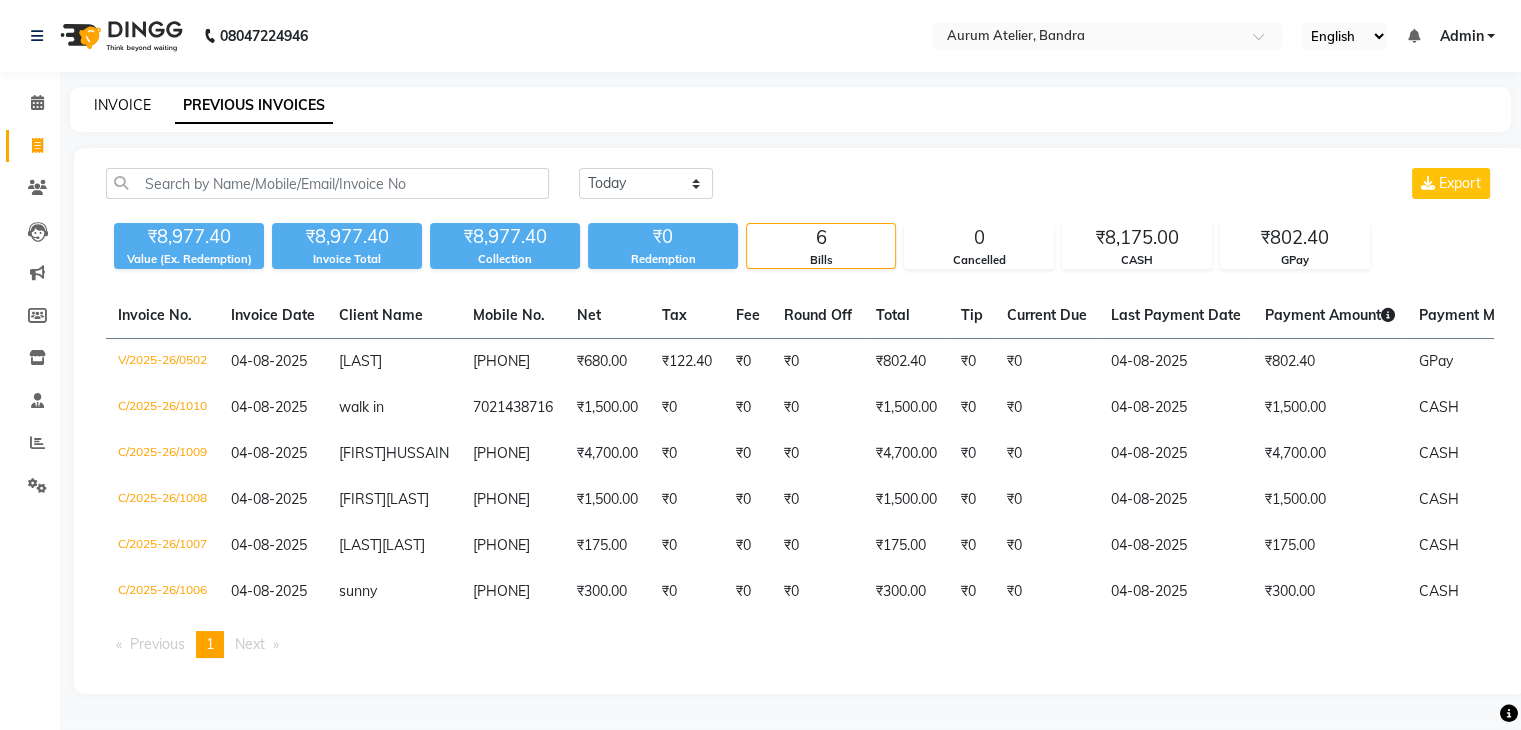 click on "INVOICE" 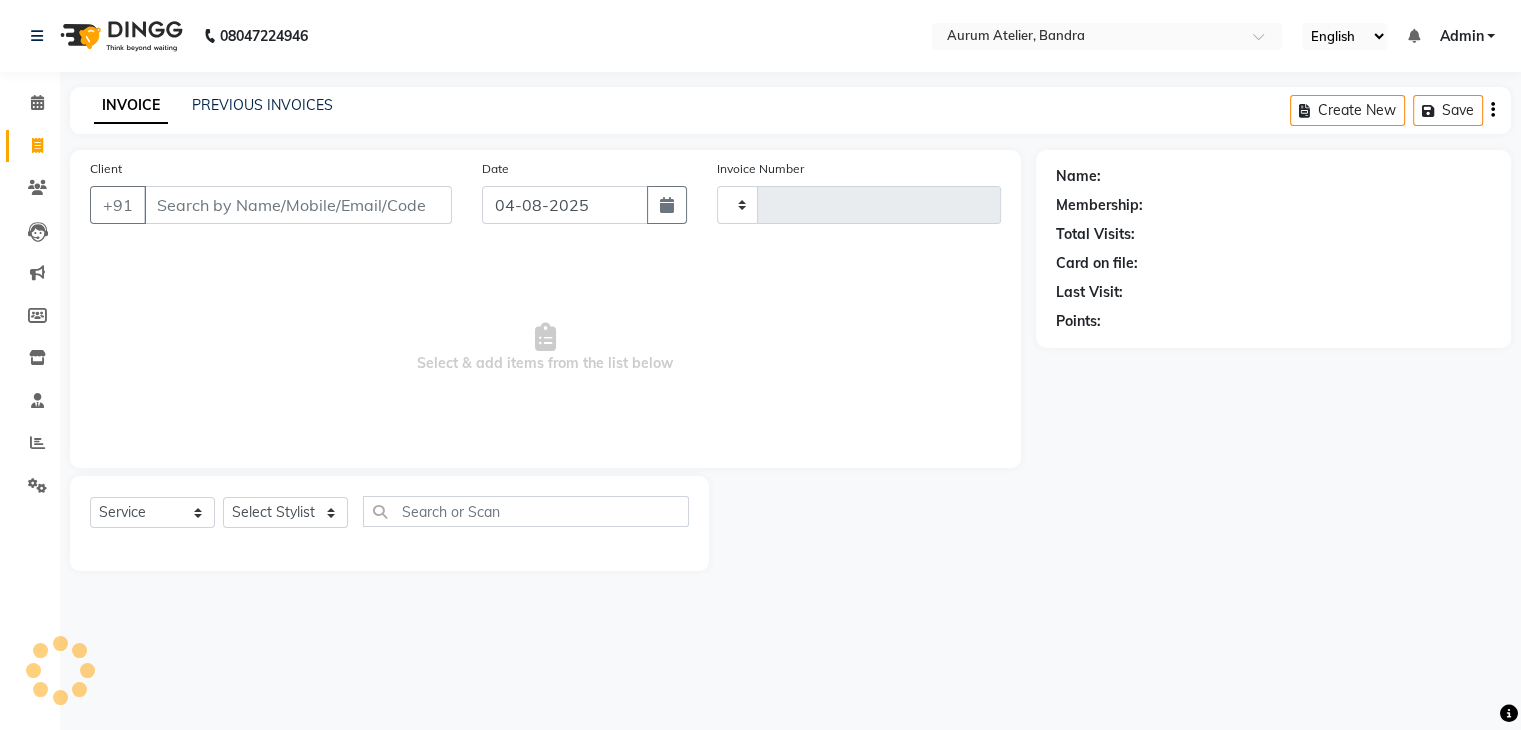 type on "0503" 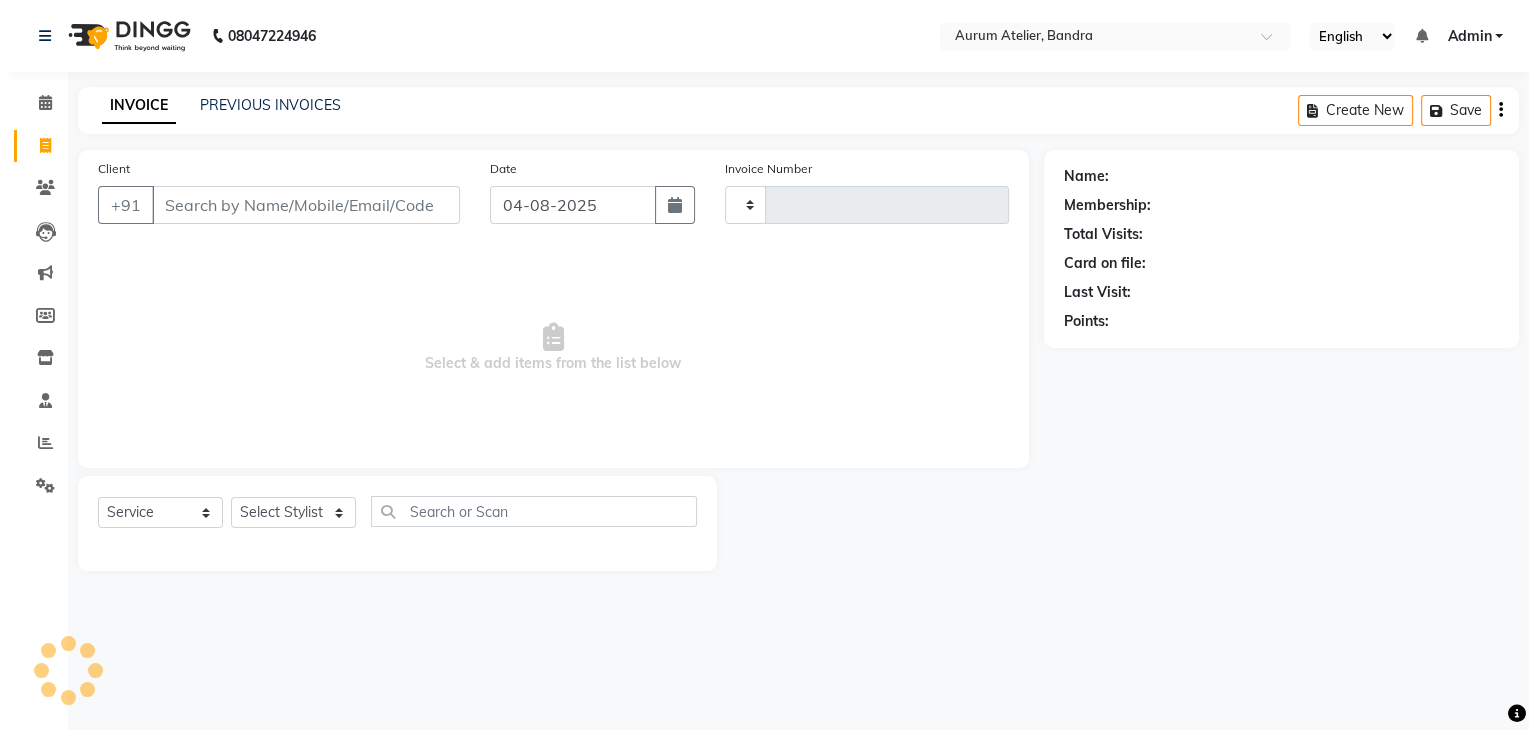 scroll, scrollTop: 0, scrollLeft: 0, axis: both 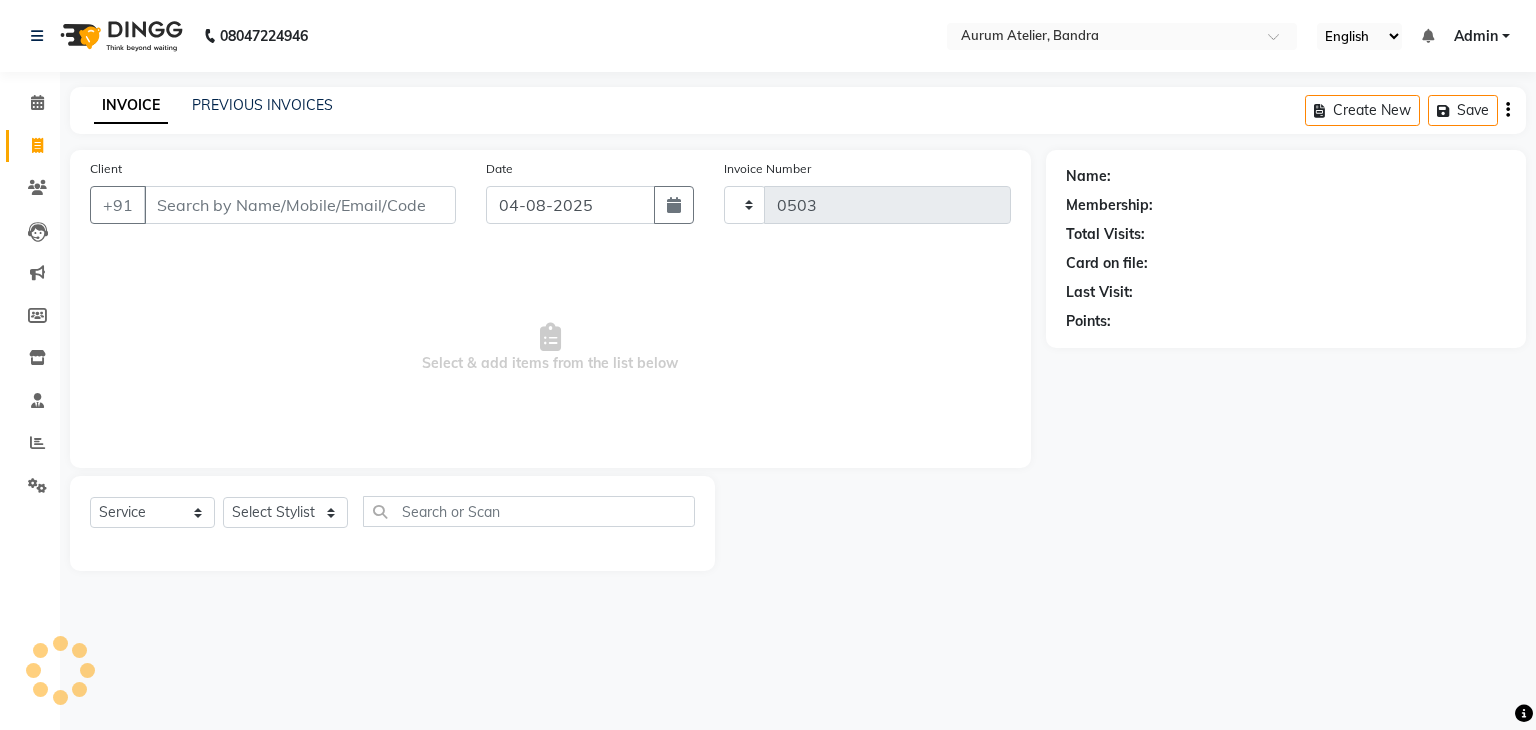 select on "7410" 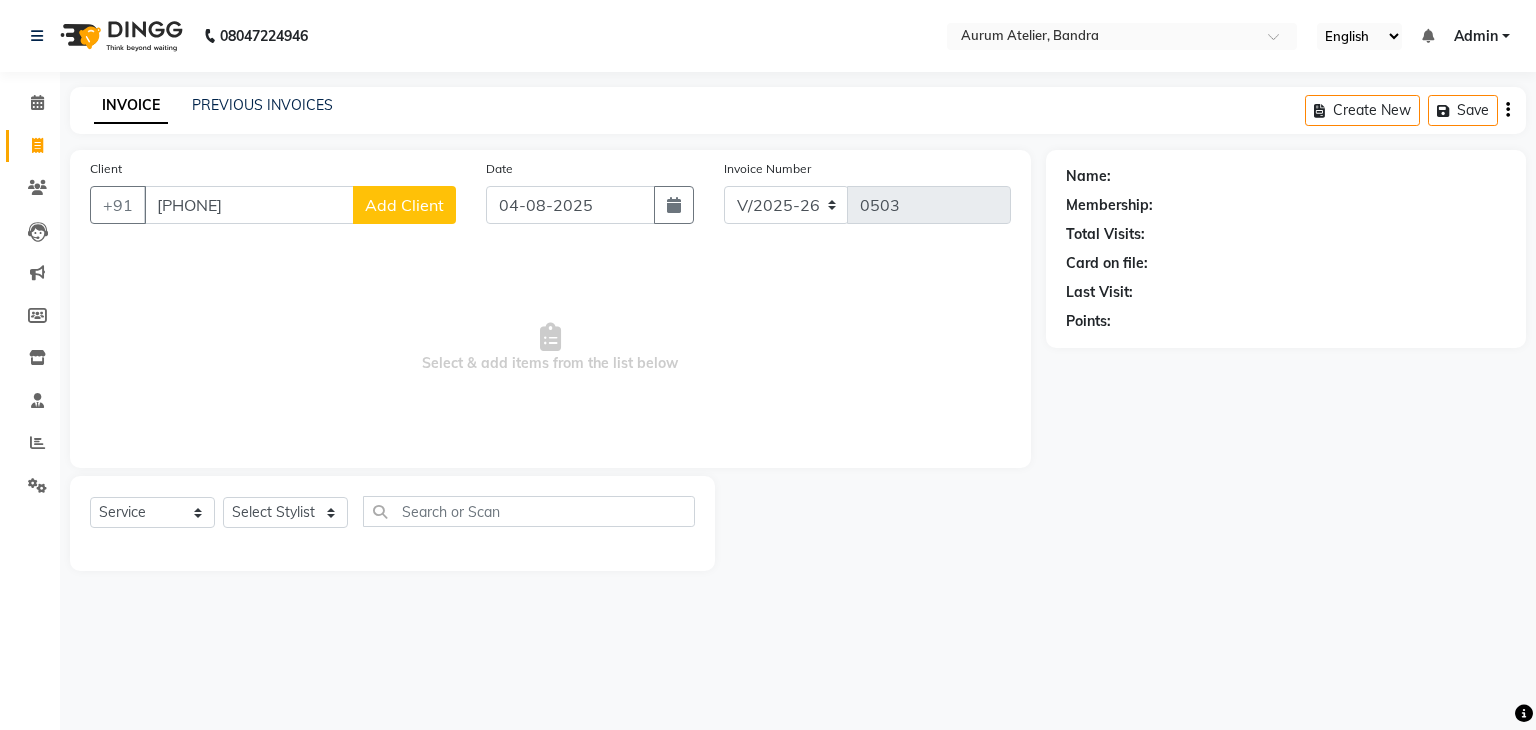 type on "[PHONE]" 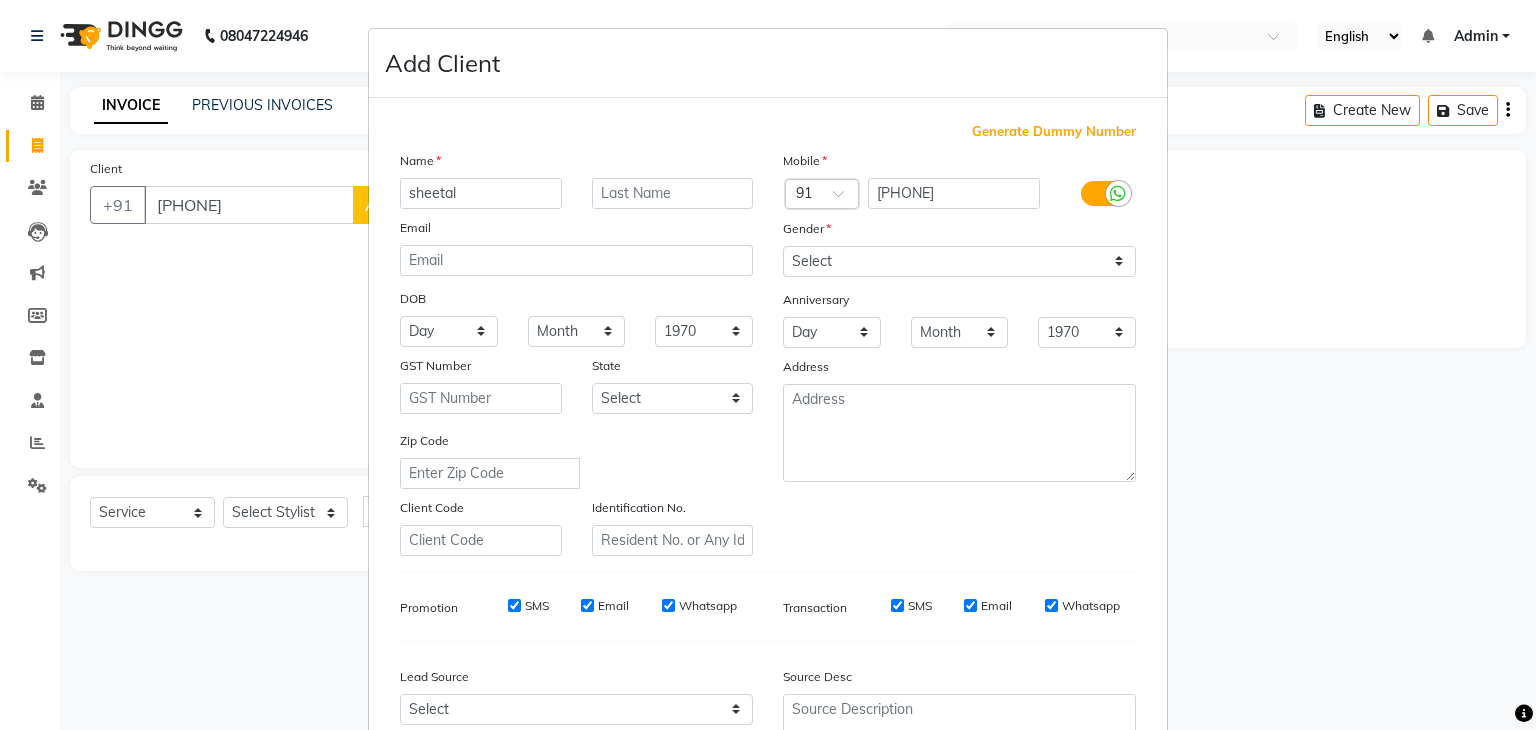 type on "sheetal" 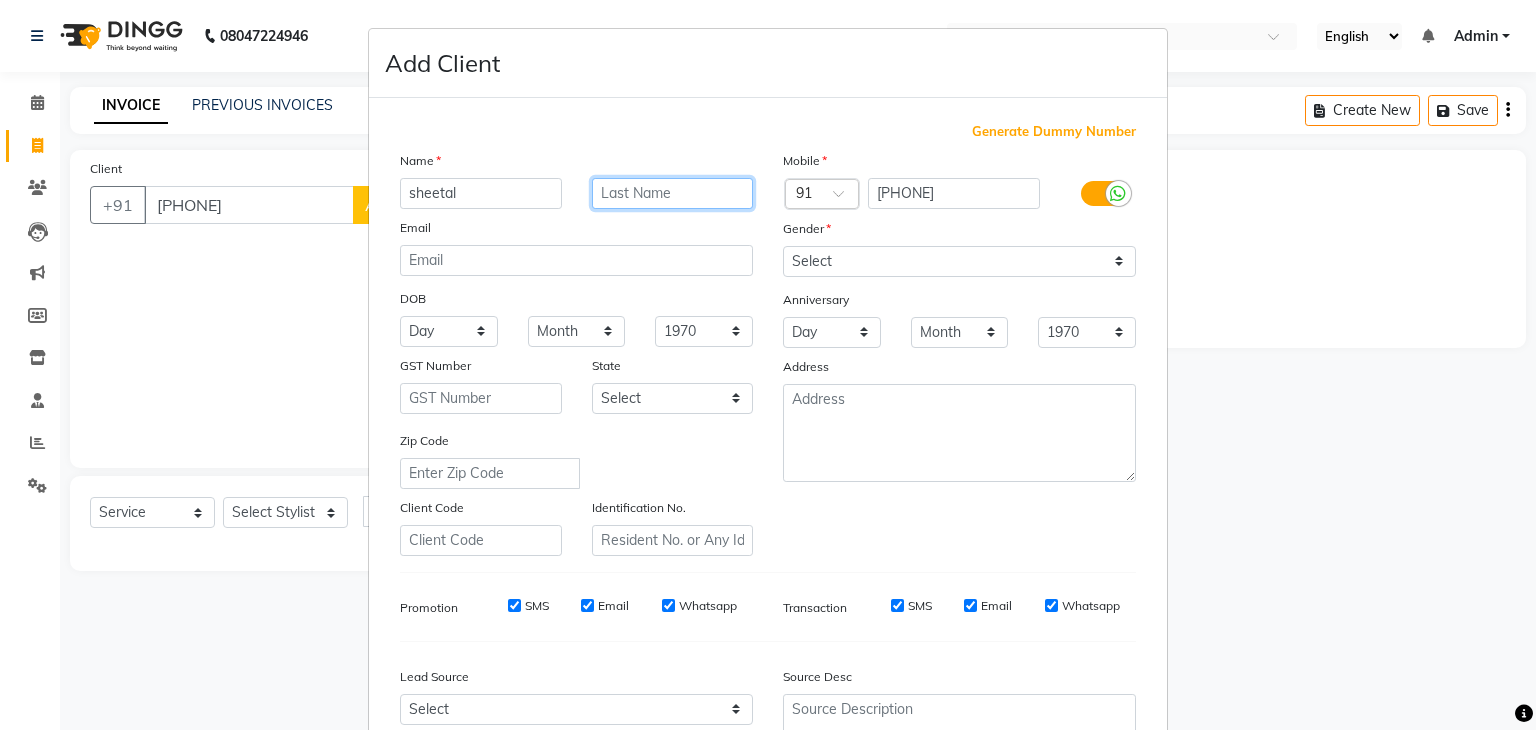 click at bounding box center [673, 193] 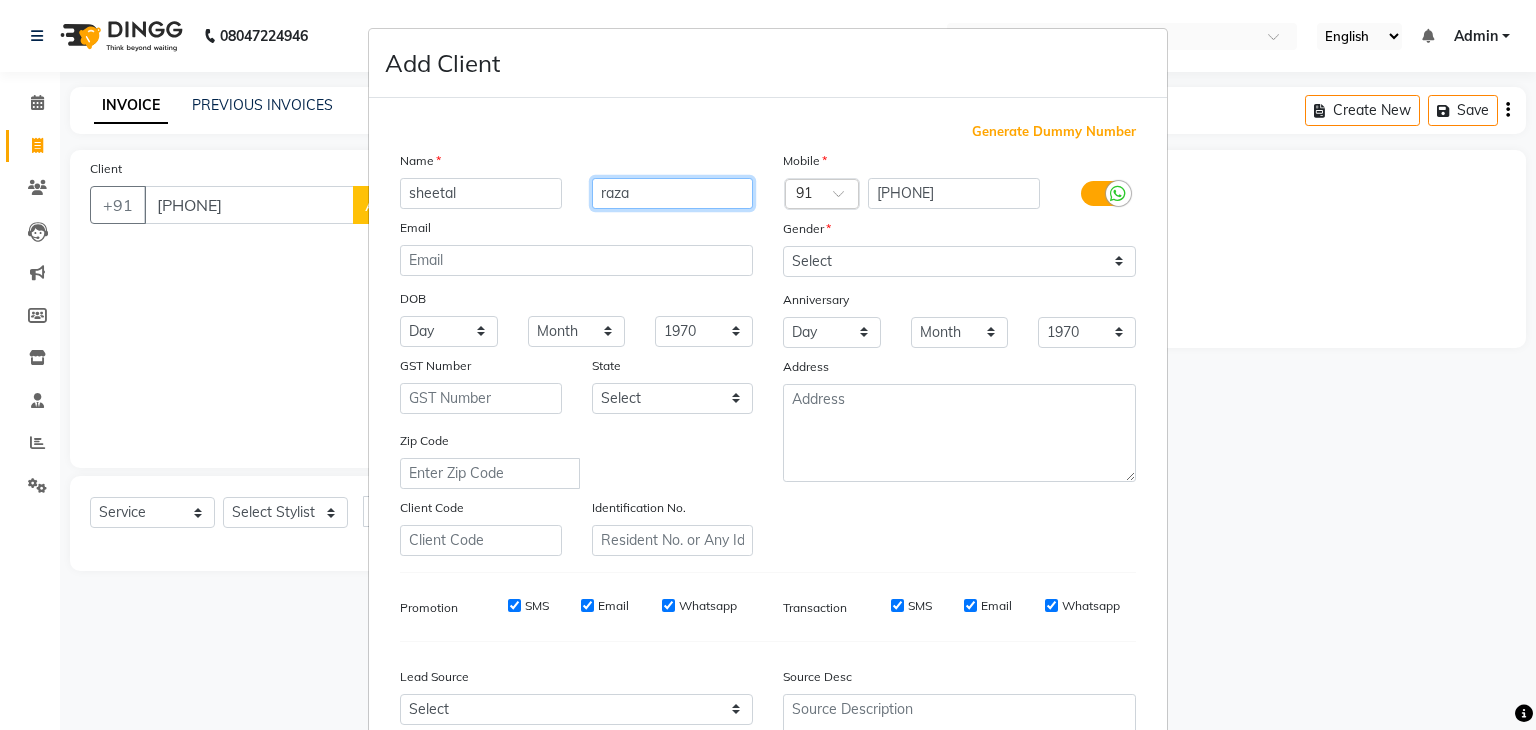 type on "raza" 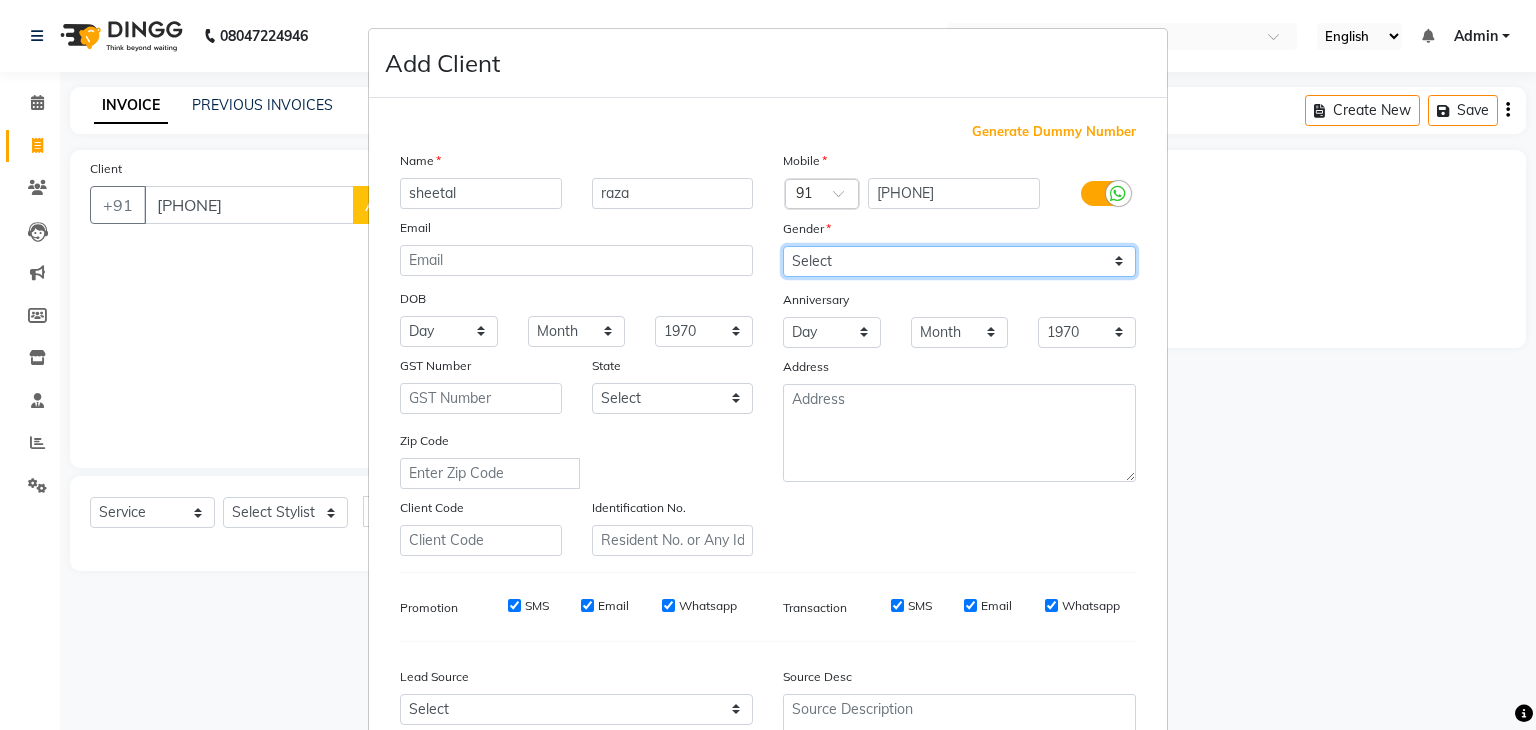 click on "Select Male Female Other Prefer Not To Say" at bounding box center (959, 261) 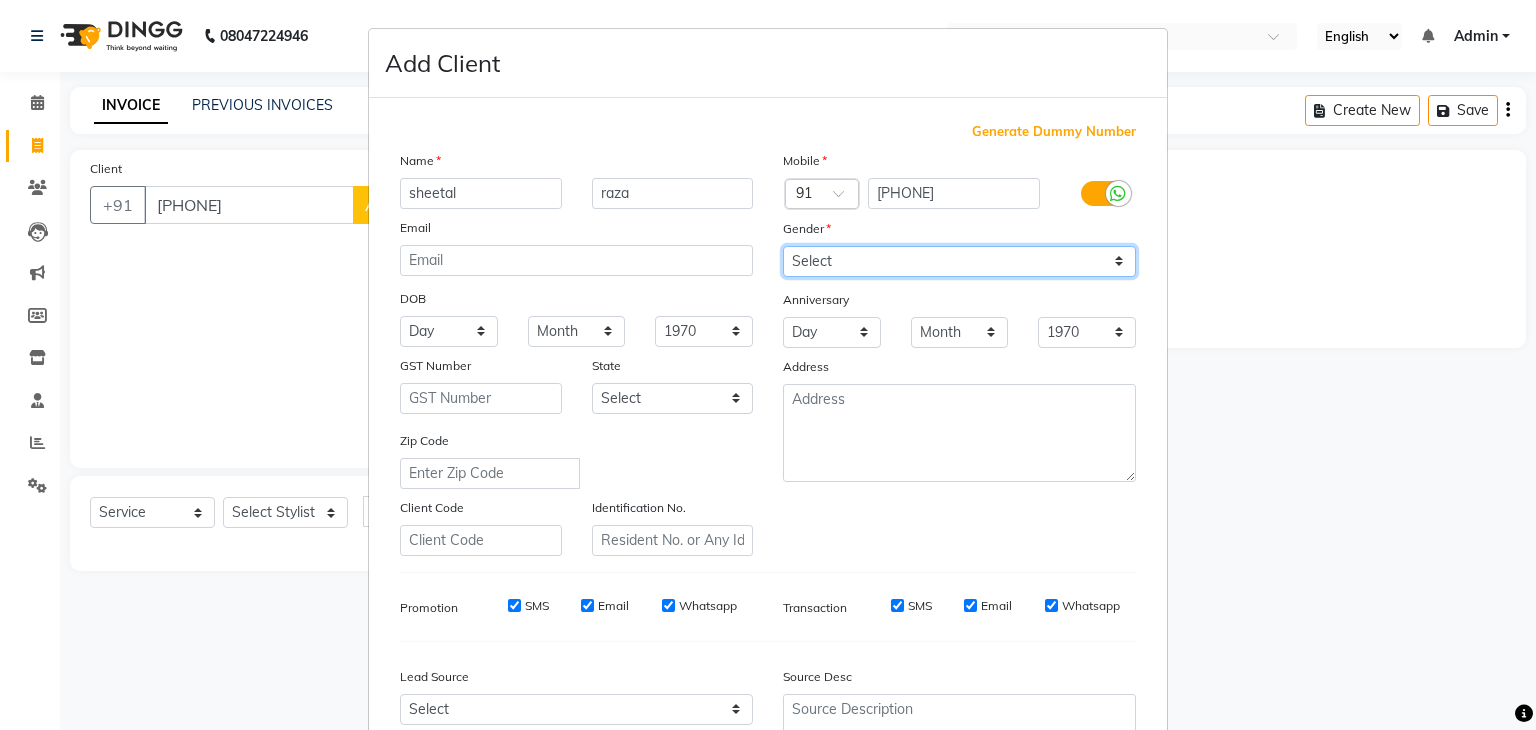 select on "female" 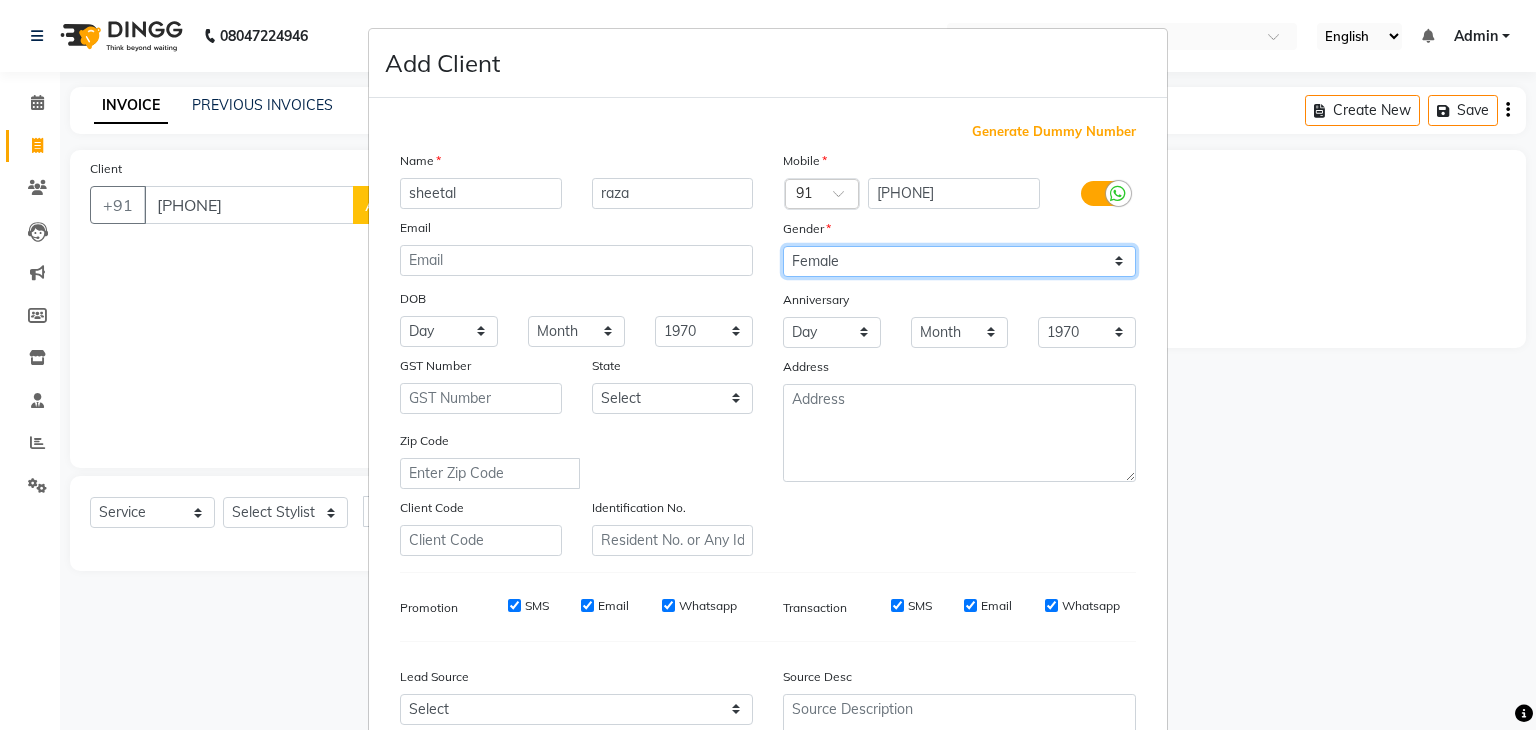 click on "Select Male Female Other Prefer Not To Say" at bounding box center (959, 261) 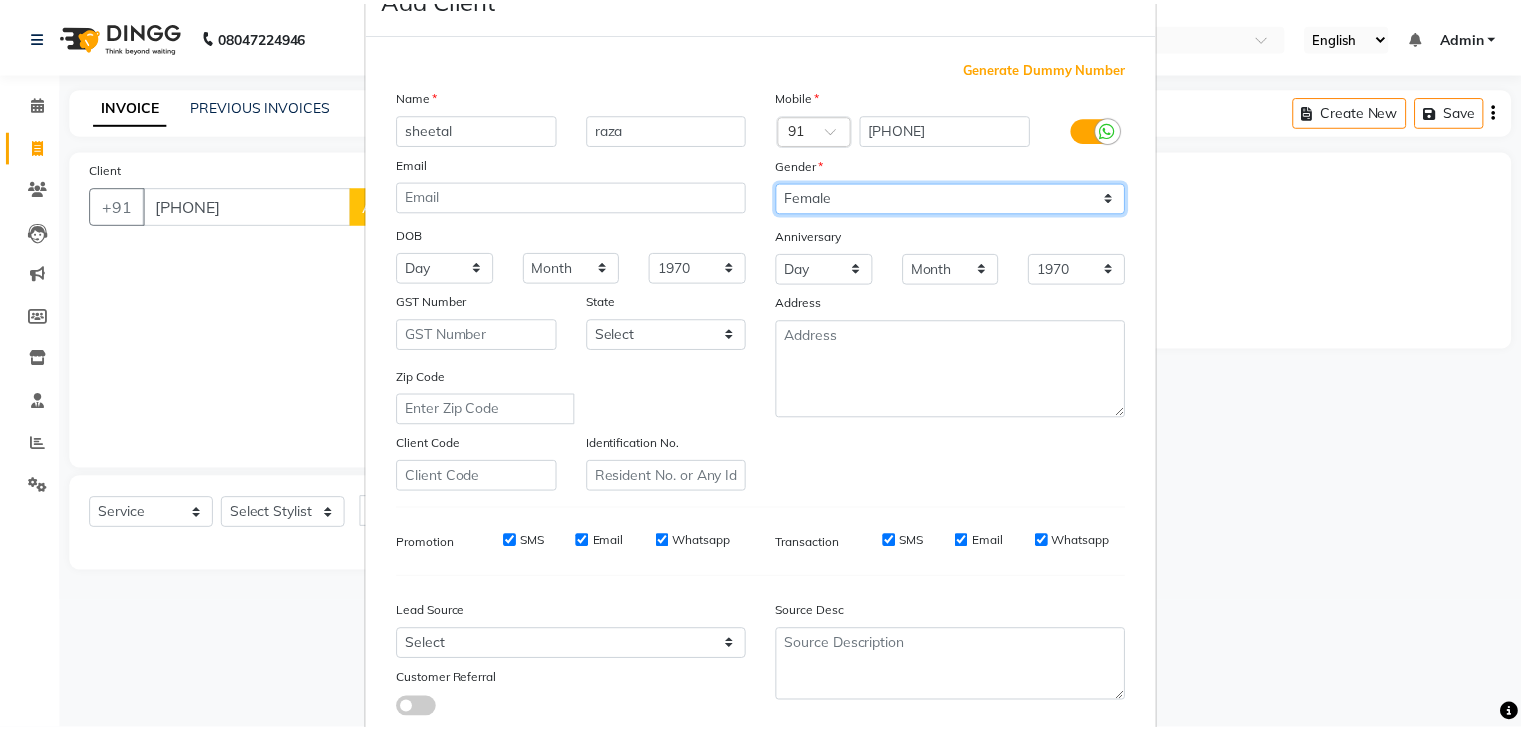 scroll, scrollTop: 203, scrollLeft: 0, axis: vertical 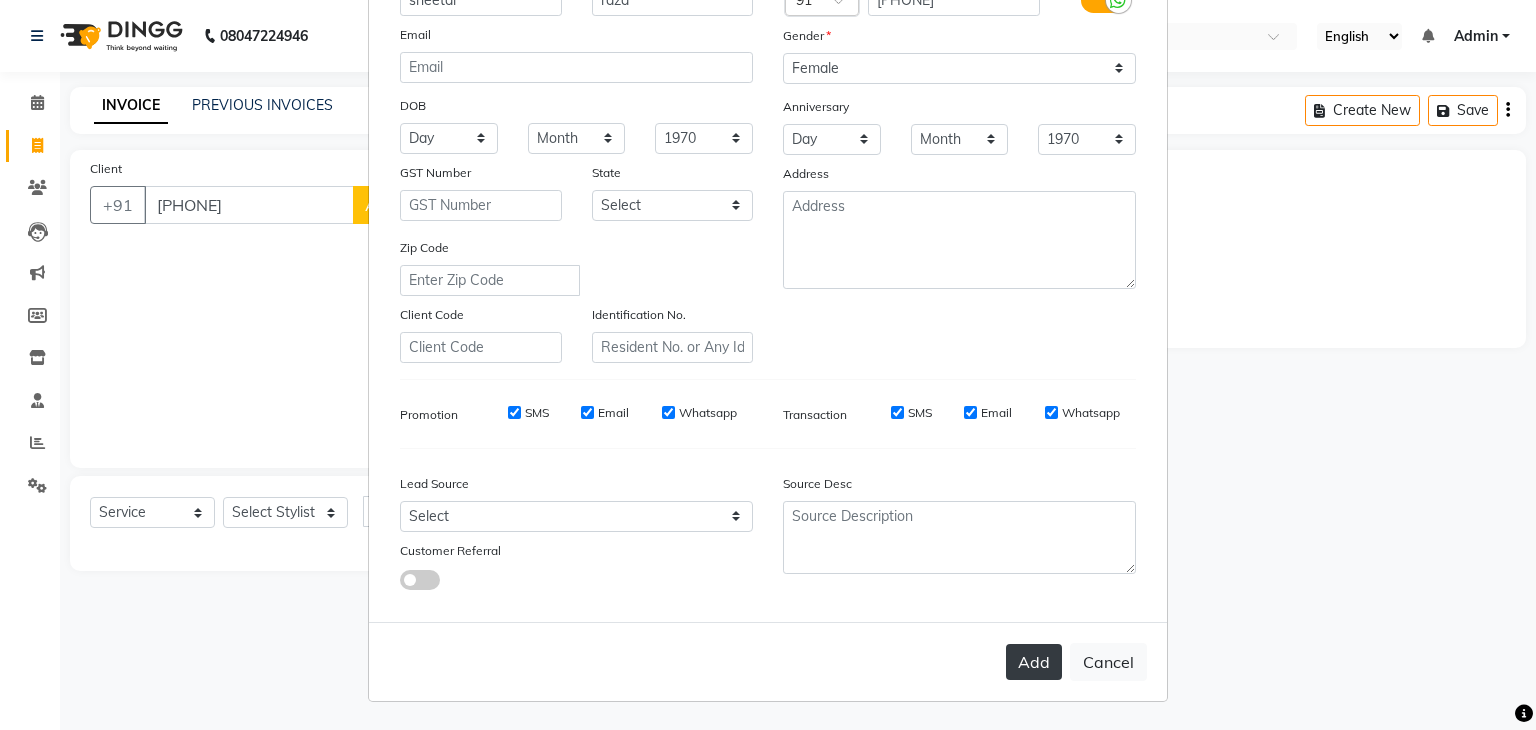 click on "Add" at bounding box center (1034, 662) 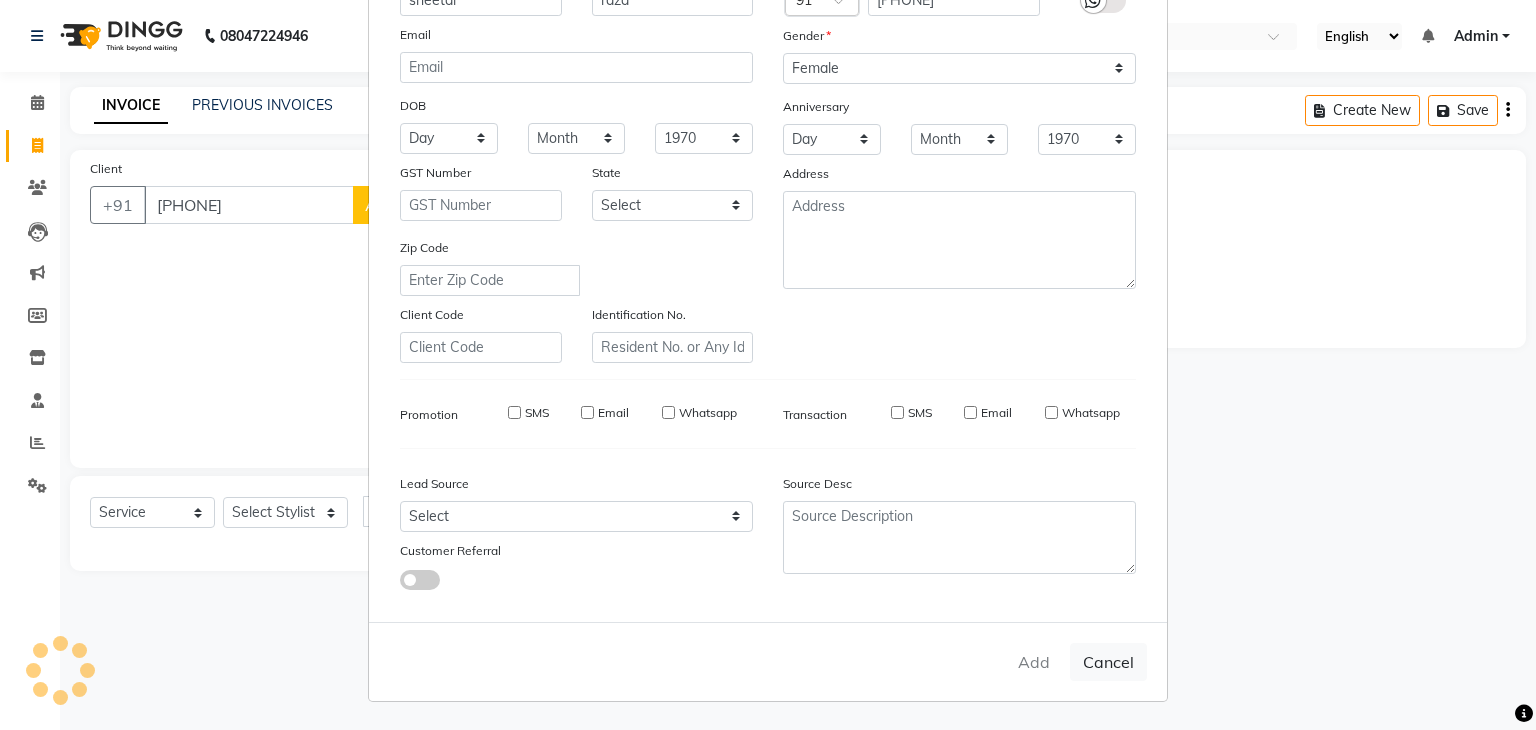 type 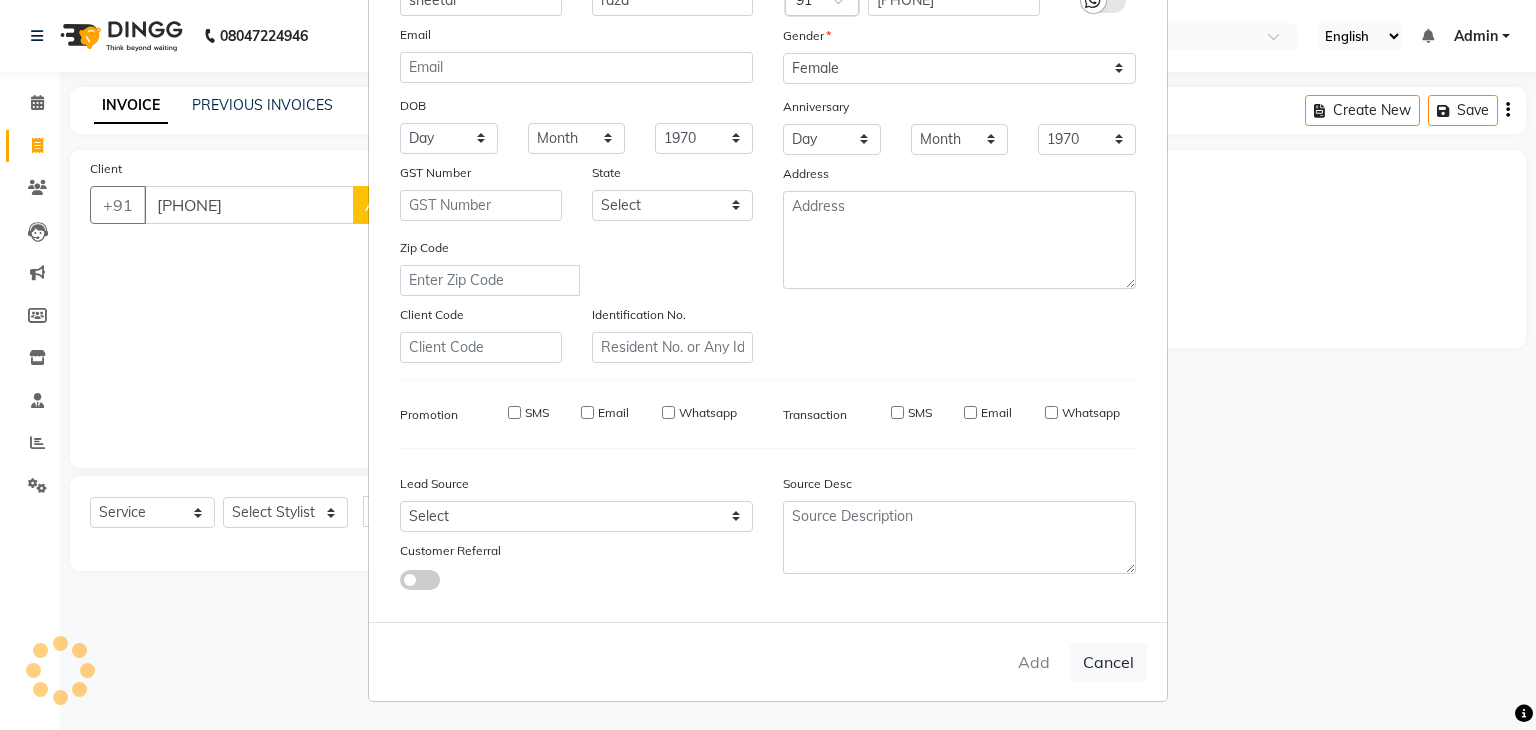 type 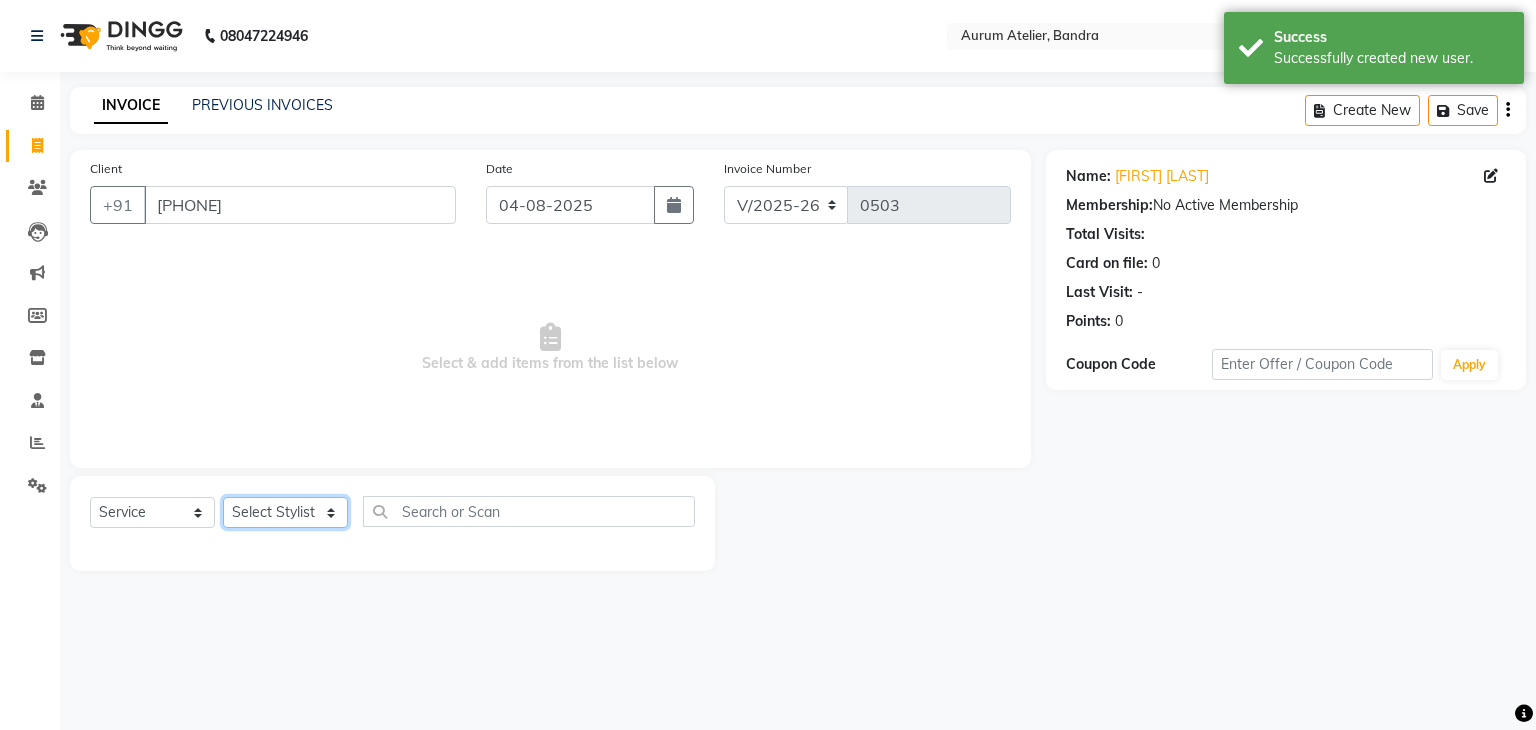 click on "Select Stylist AHSAN Aishwariya chariya DIKSHITA Kaleem salmani Praveen bhandari Preet sanjay Sultan hawari TEHSIN vishes" 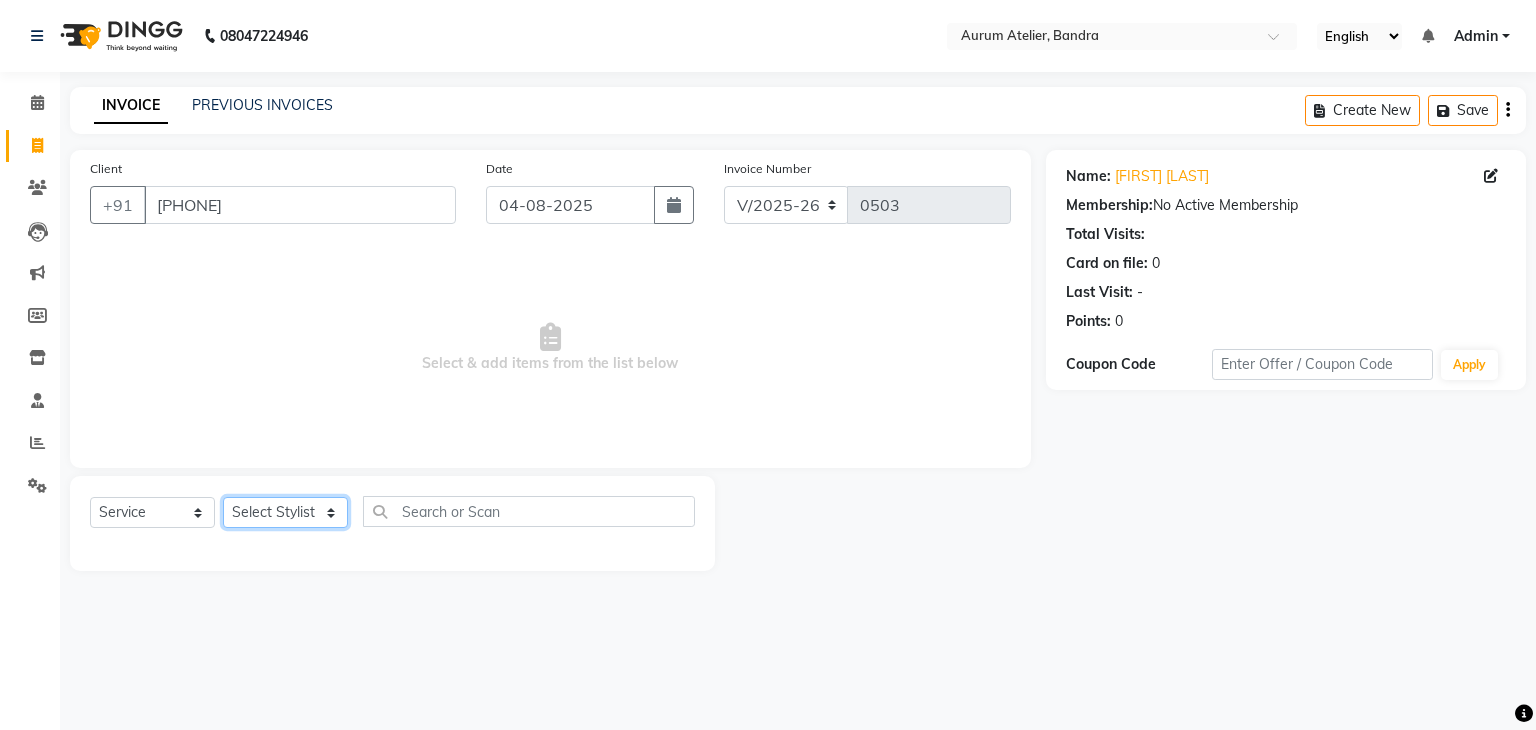 select on "66086" 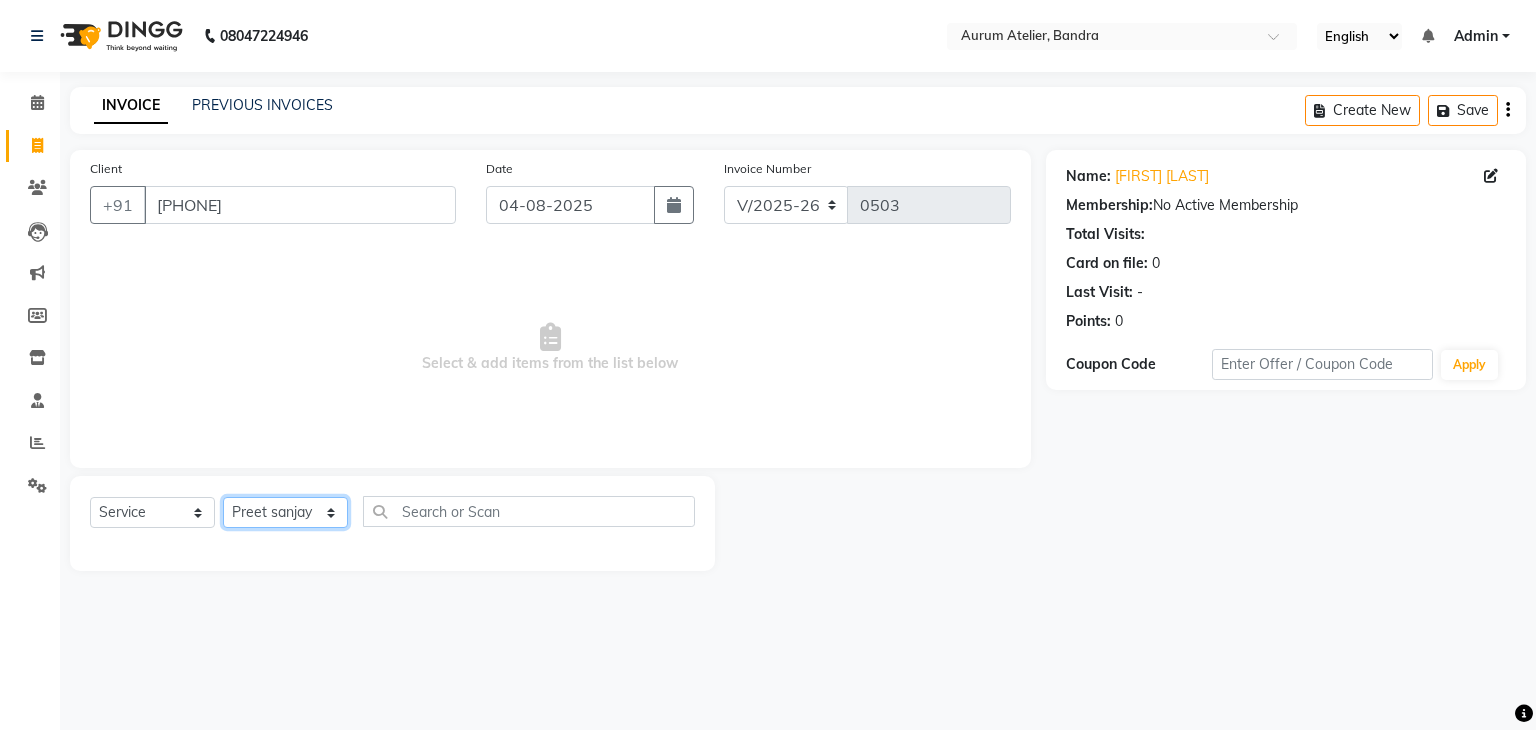 click on "Select Stylist AHSAN Aishwariya chariya DIKSHITA Kaleem salmani Praveen bhandari Preet sanjay Sultan hawari TEHSIN vishes" 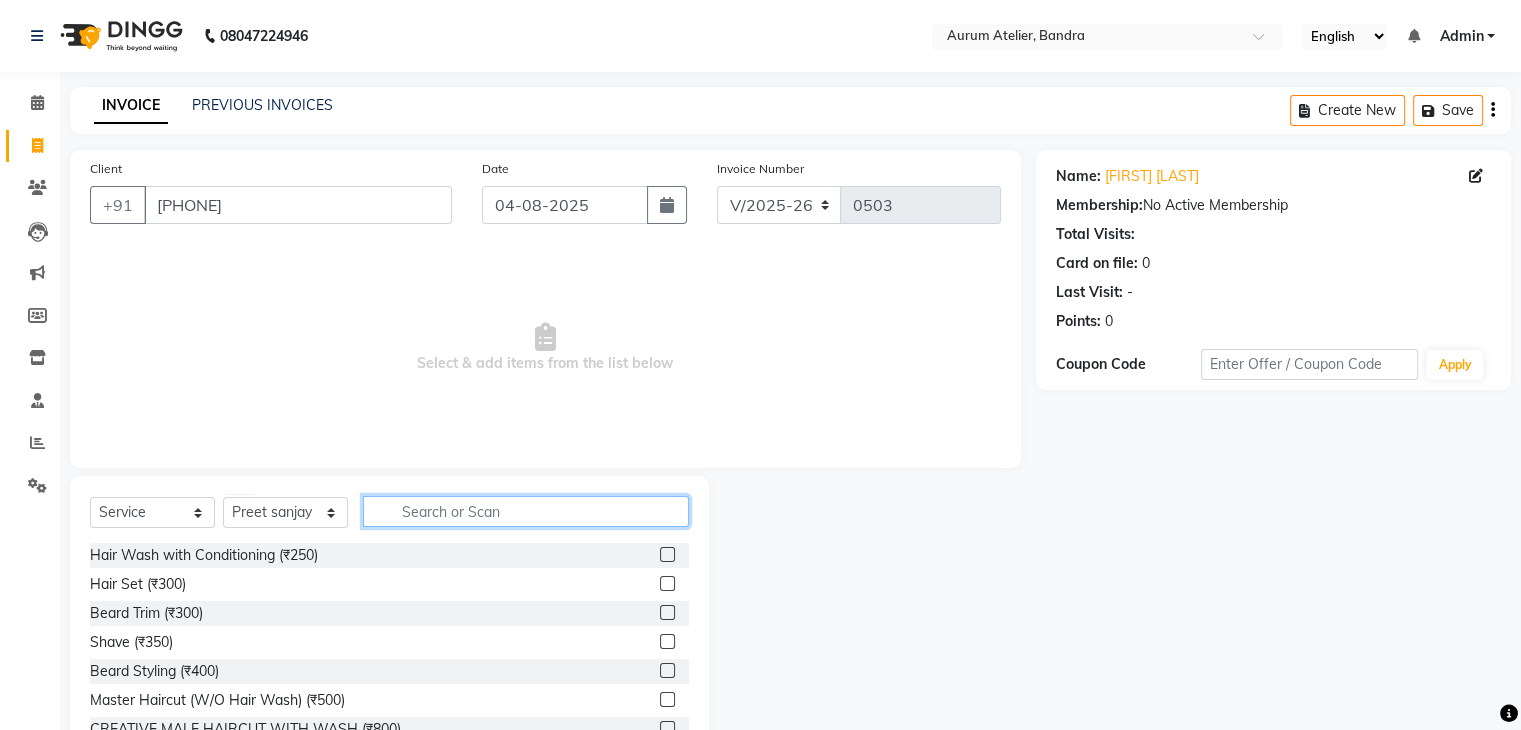 click 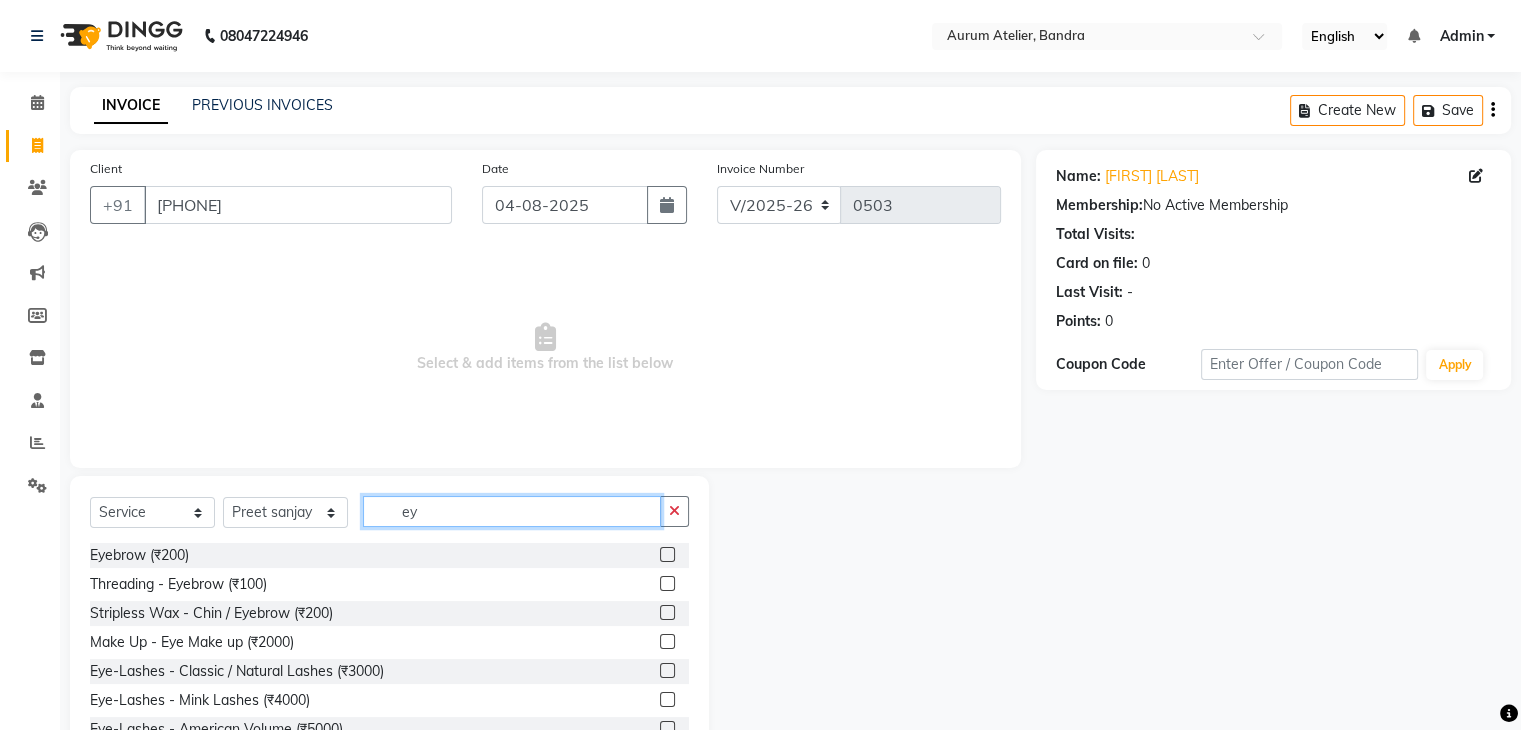 type on "e" 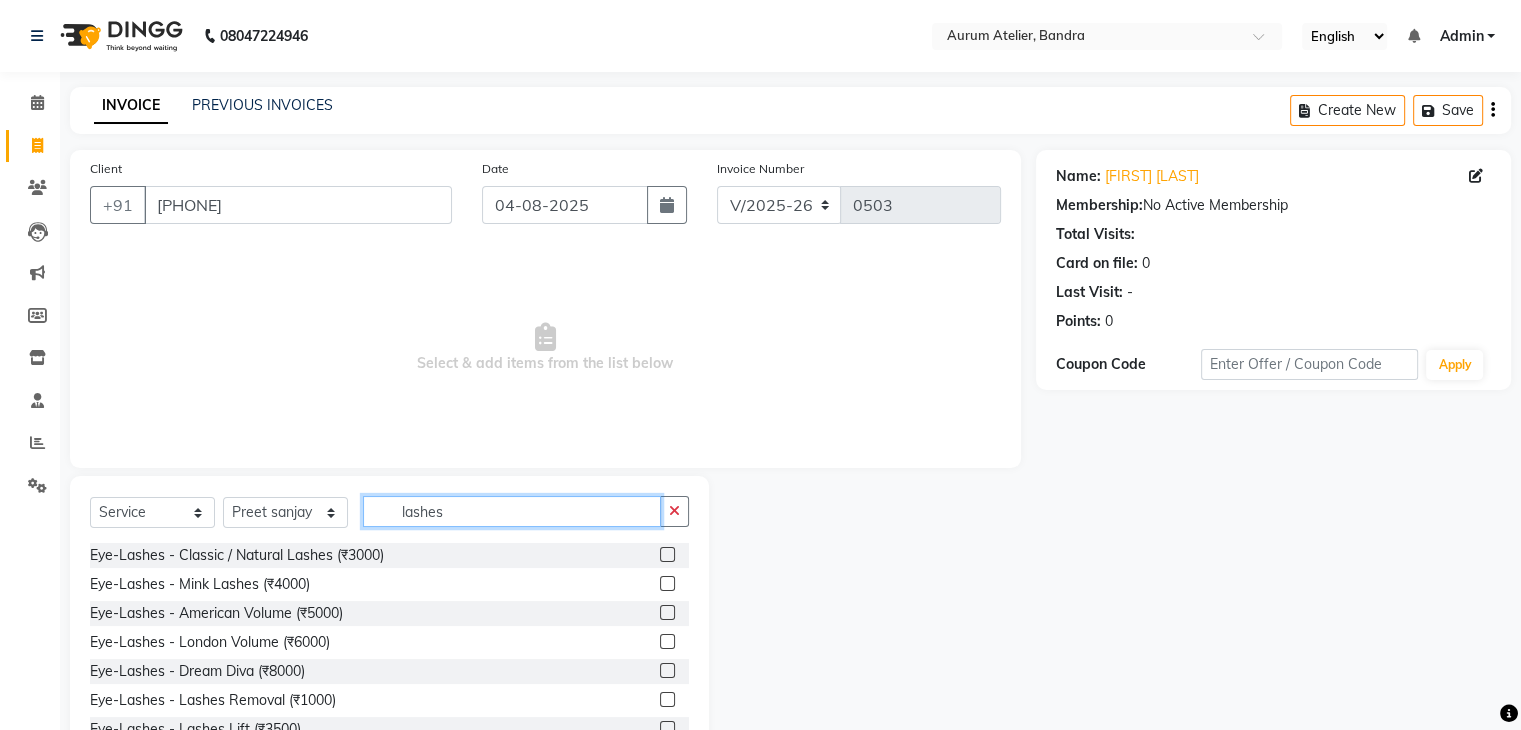 type on "lashes" 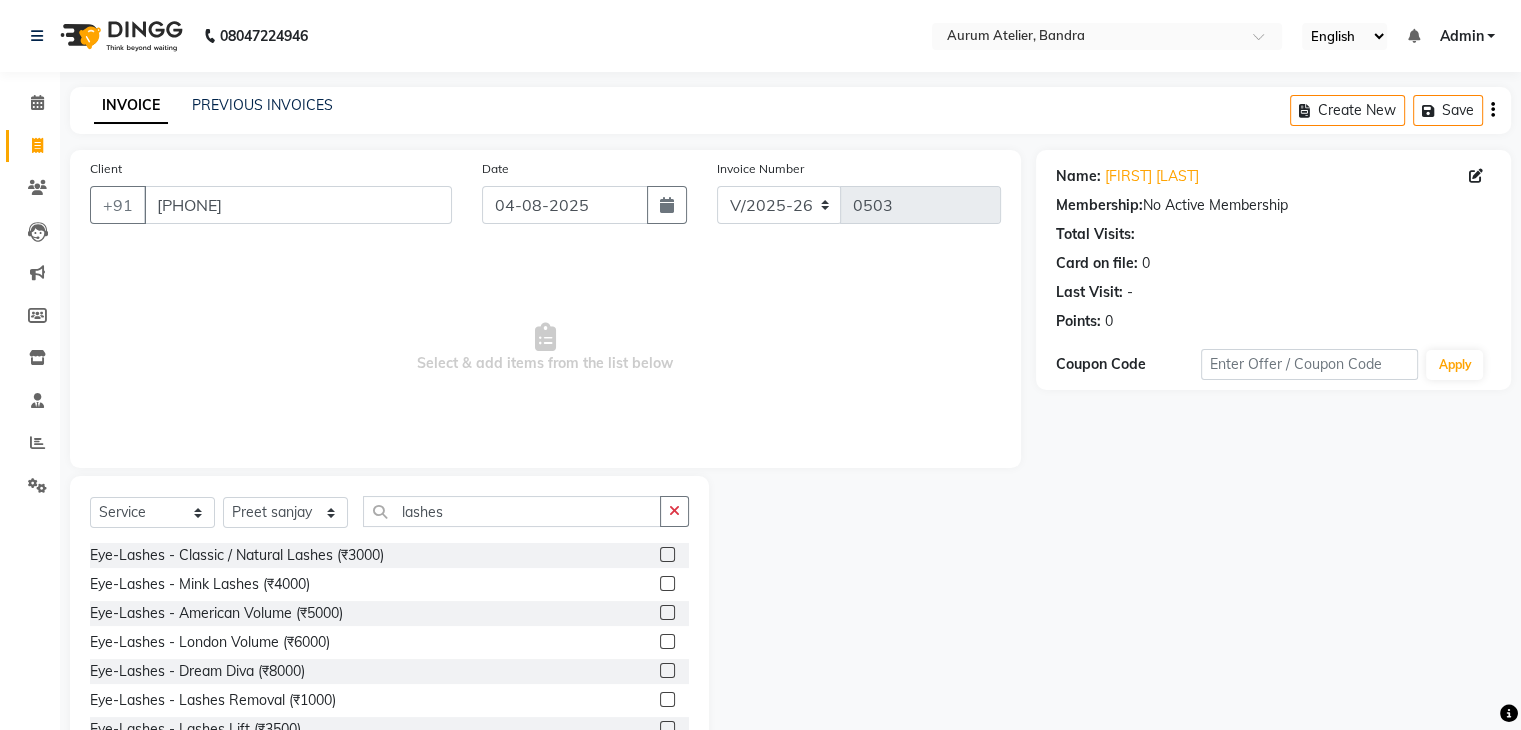 click 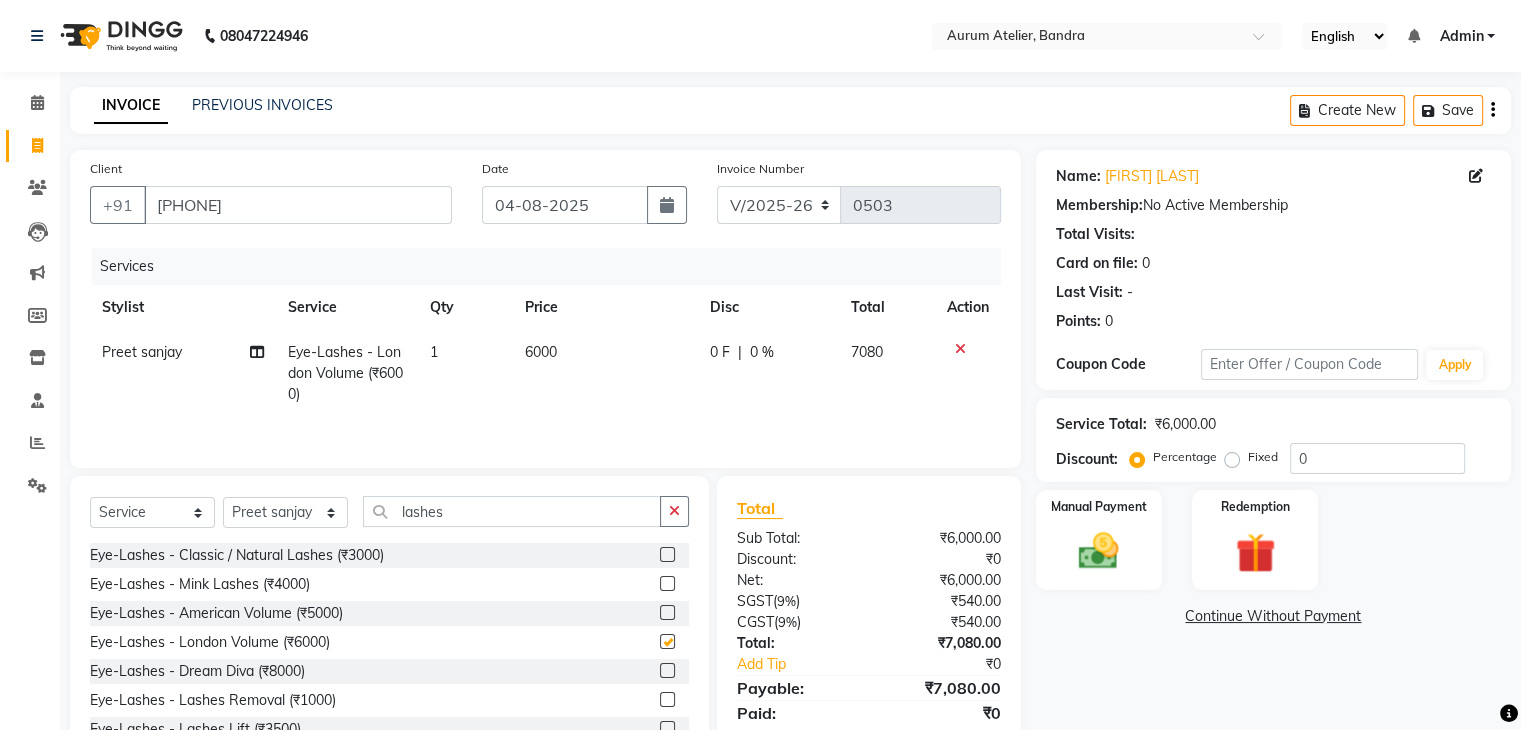 checkbox on "false" 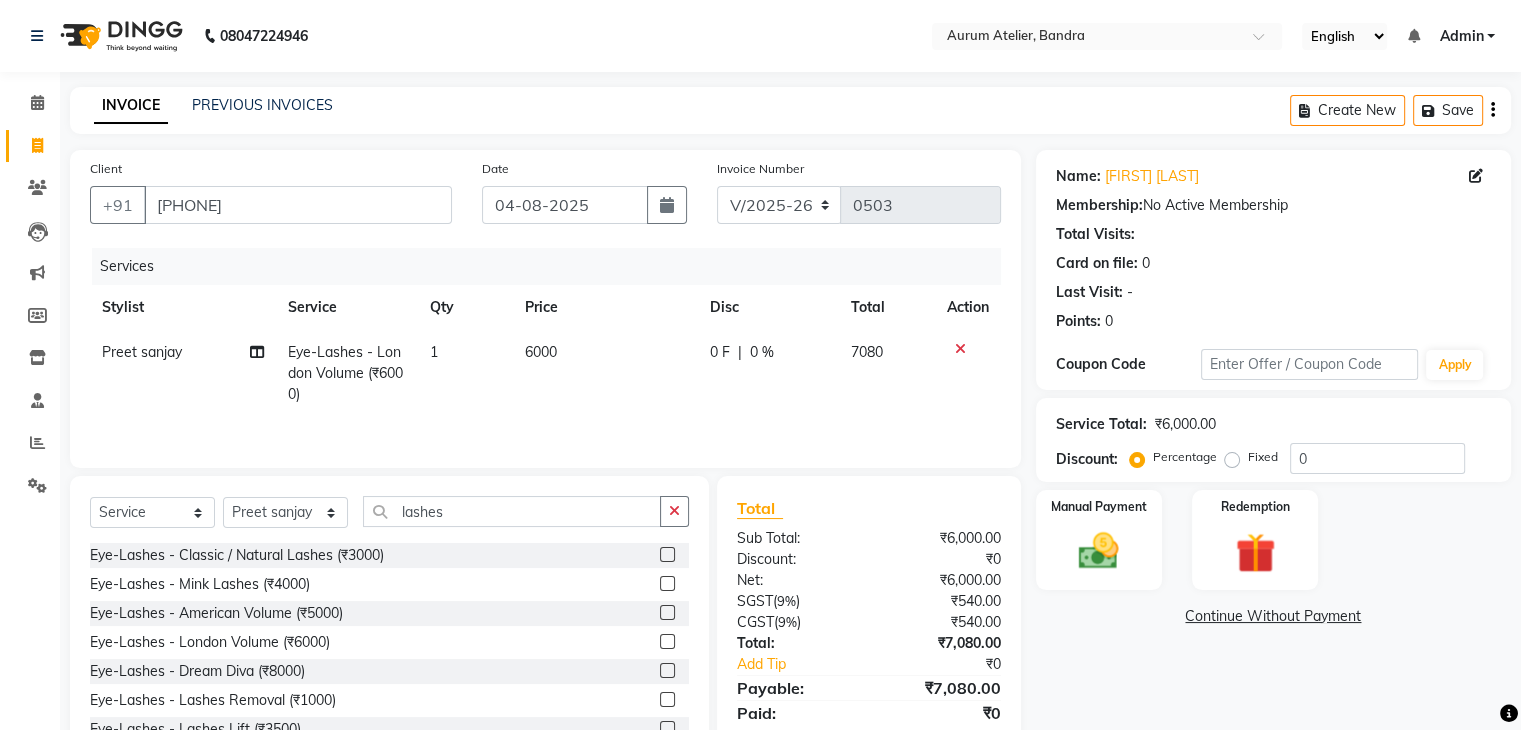 click on "6000" 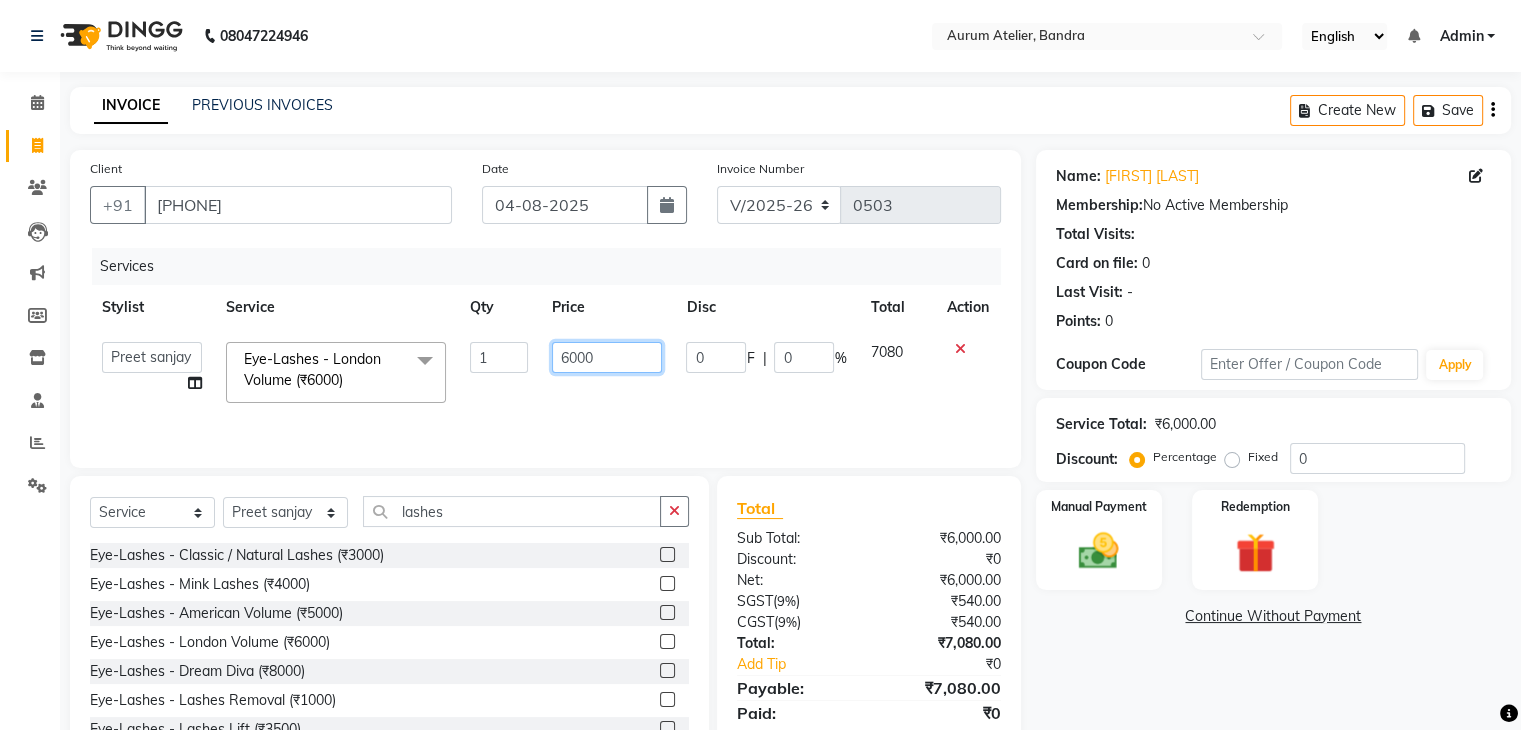 click on "6000" 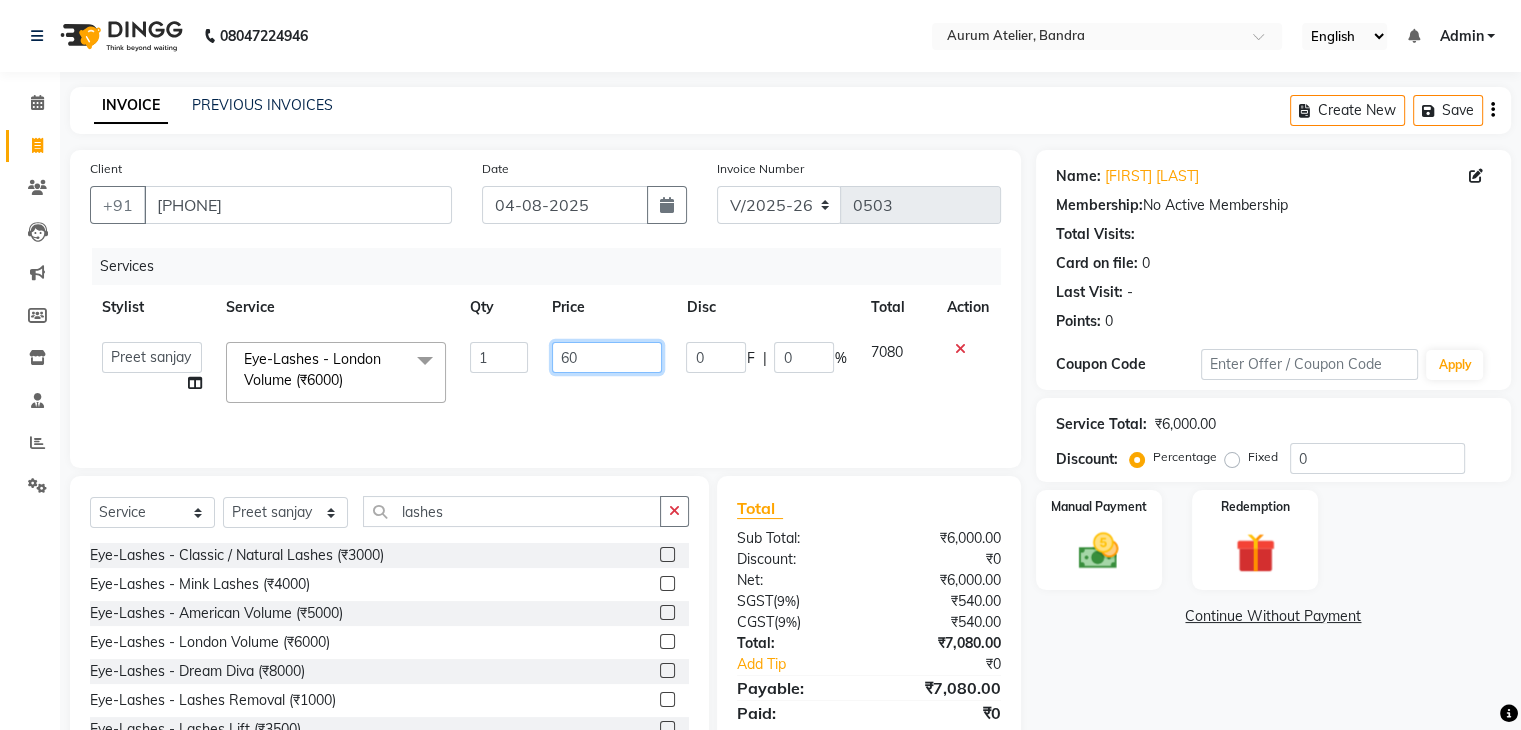 type on "6" 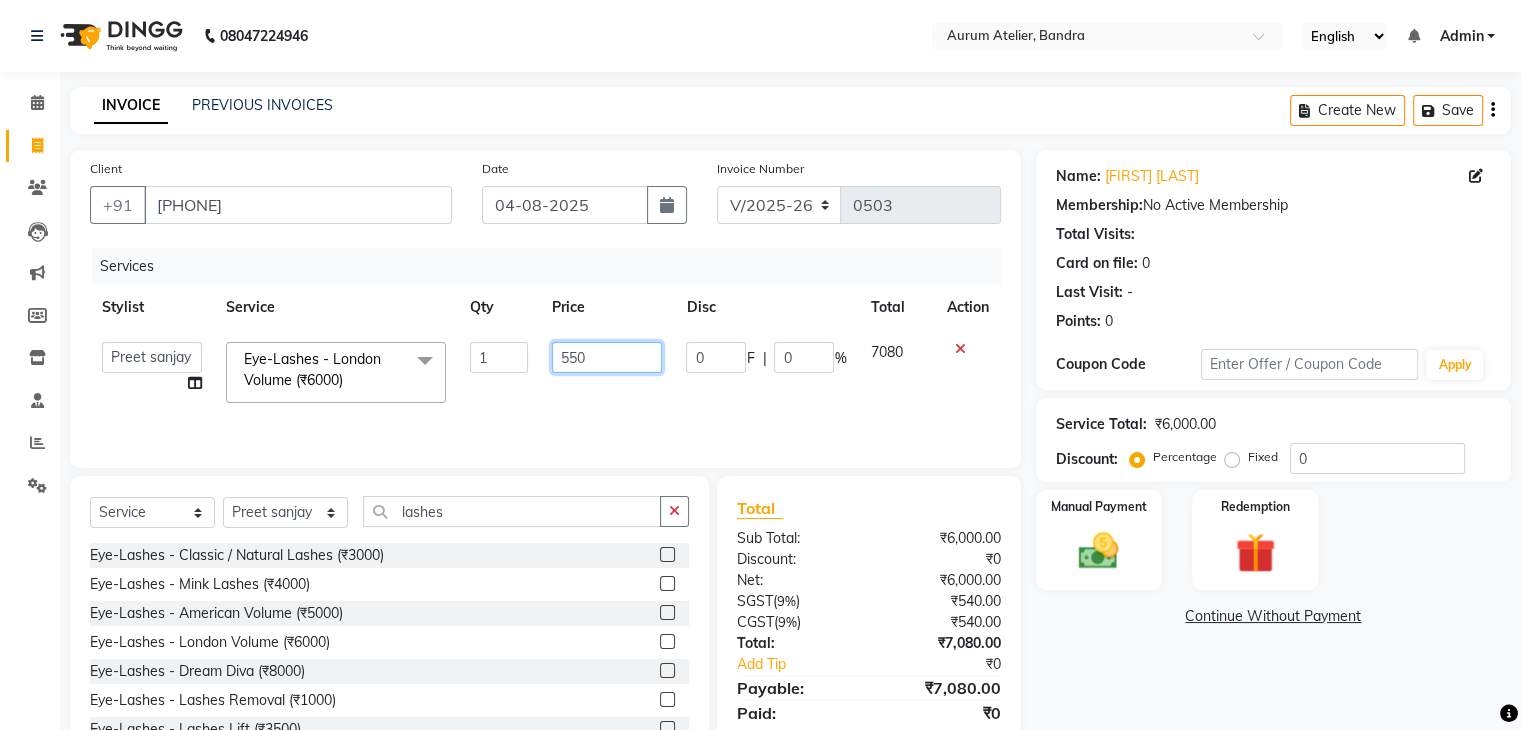type on "5500" 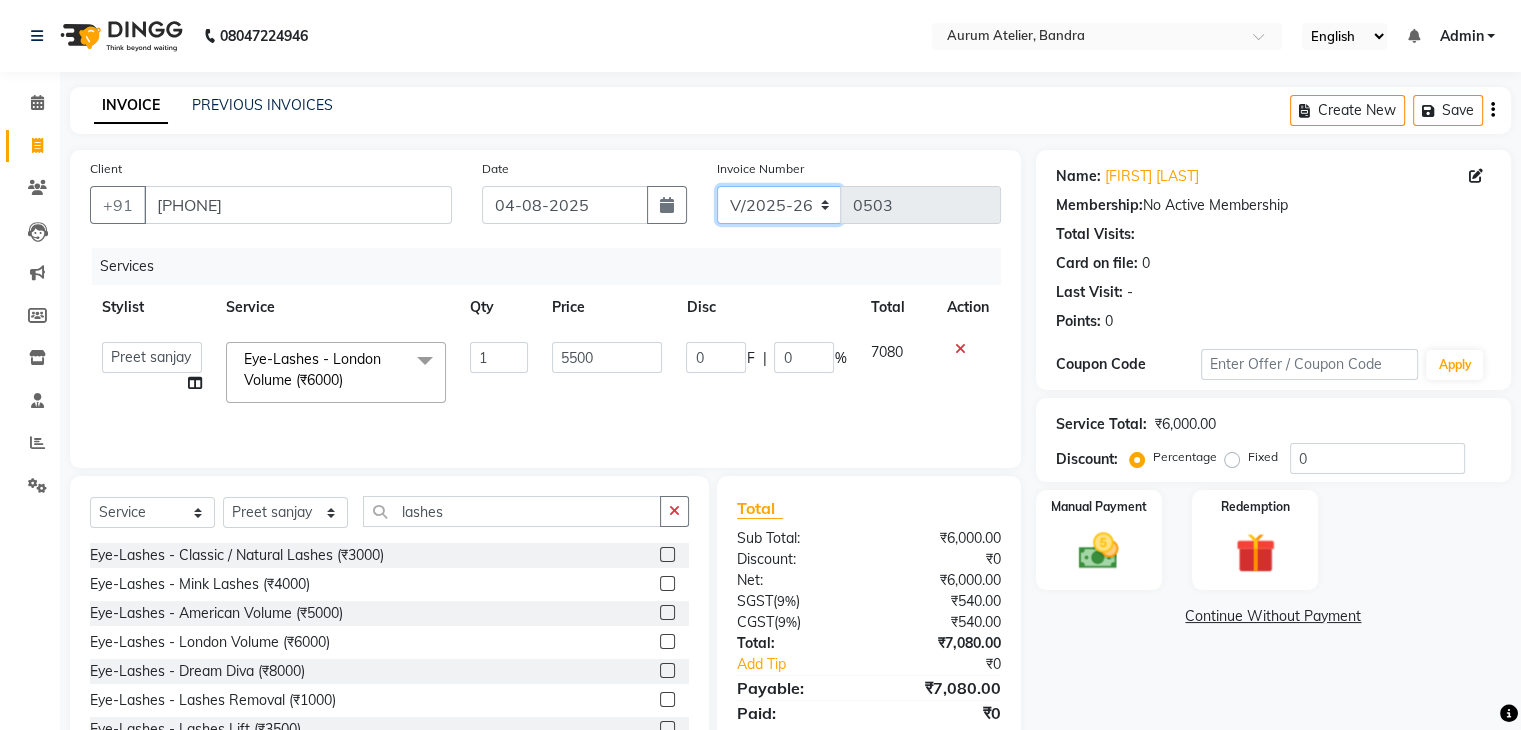 click on "C/2025-26 V/2025 V/2025-26" 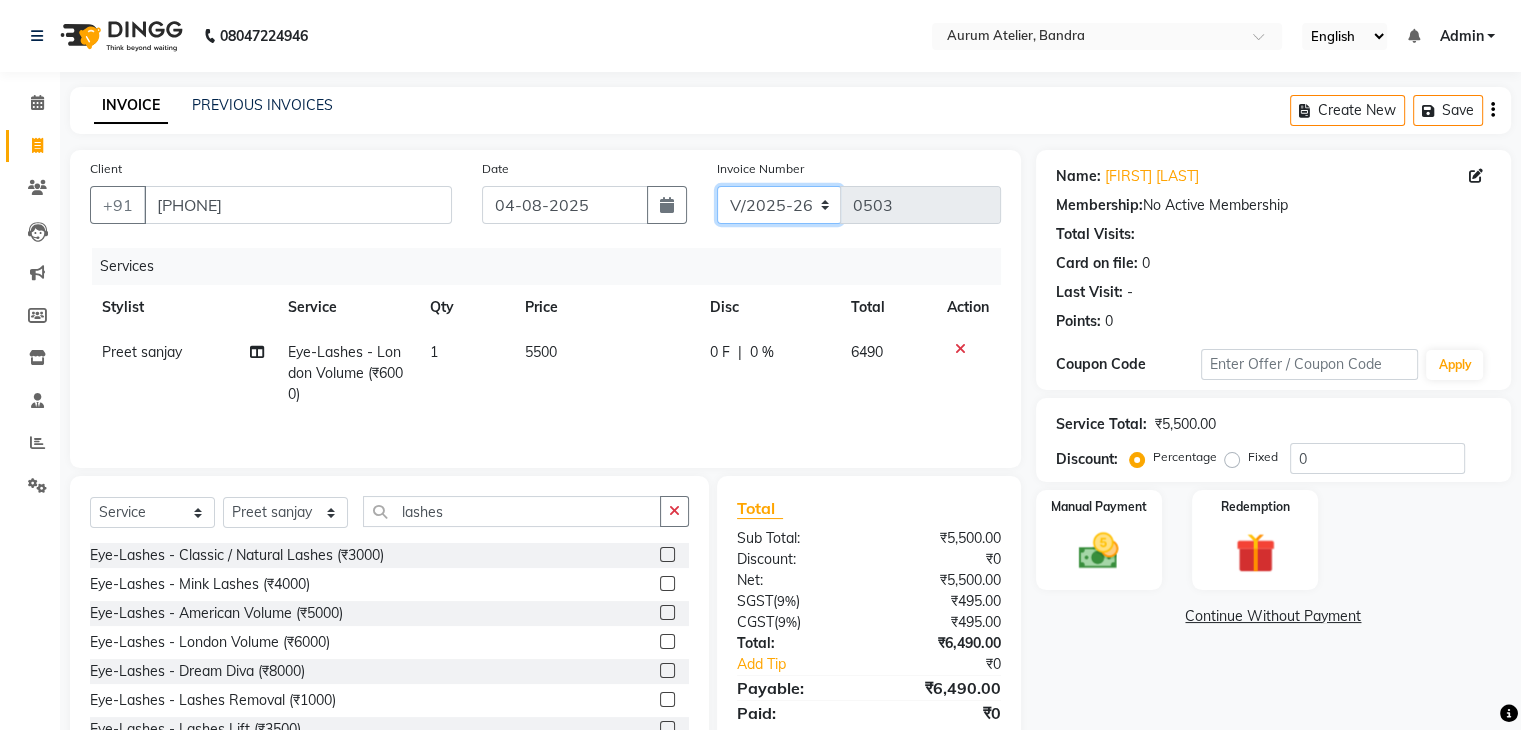 select on "7590" 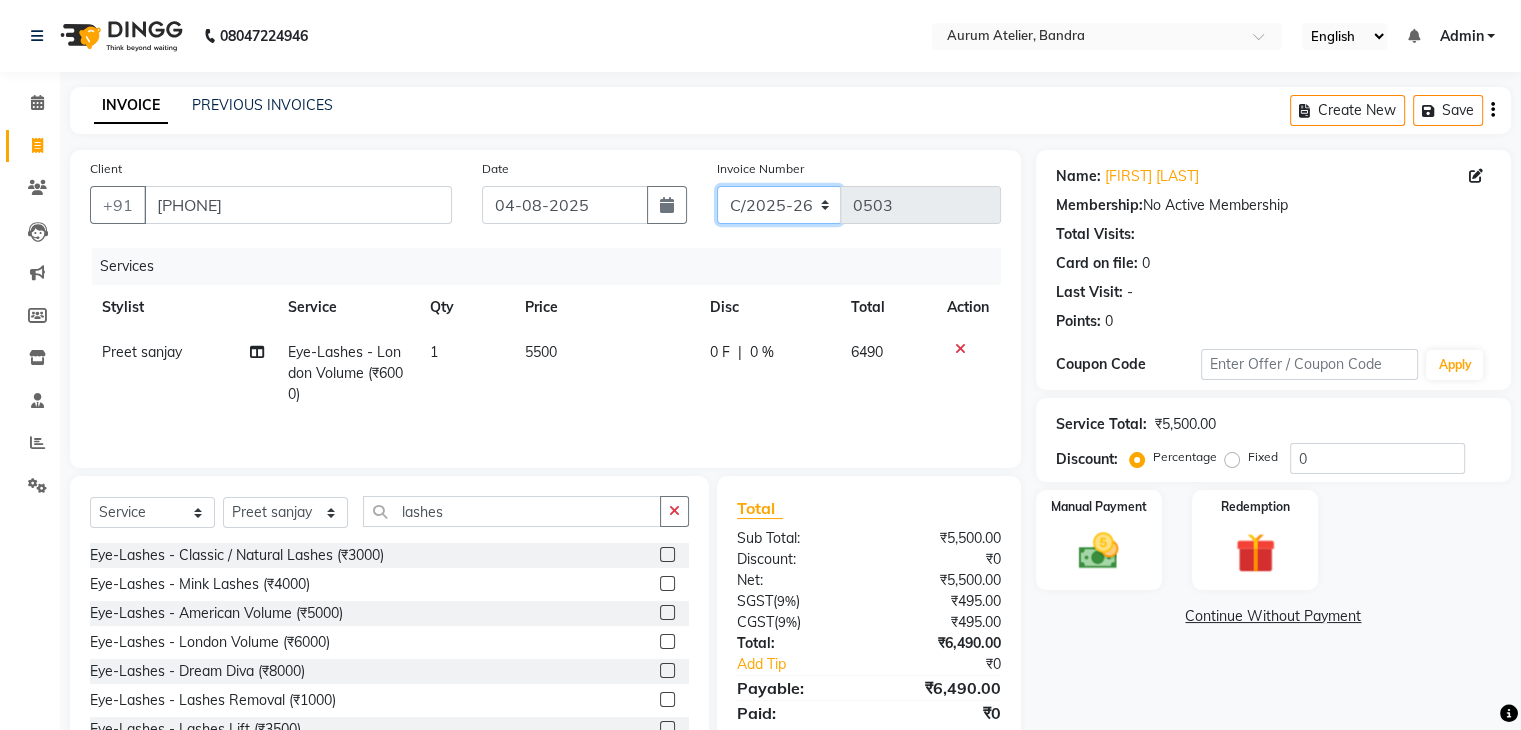 click on "C/2025-26 V/2025 V/2025-26" 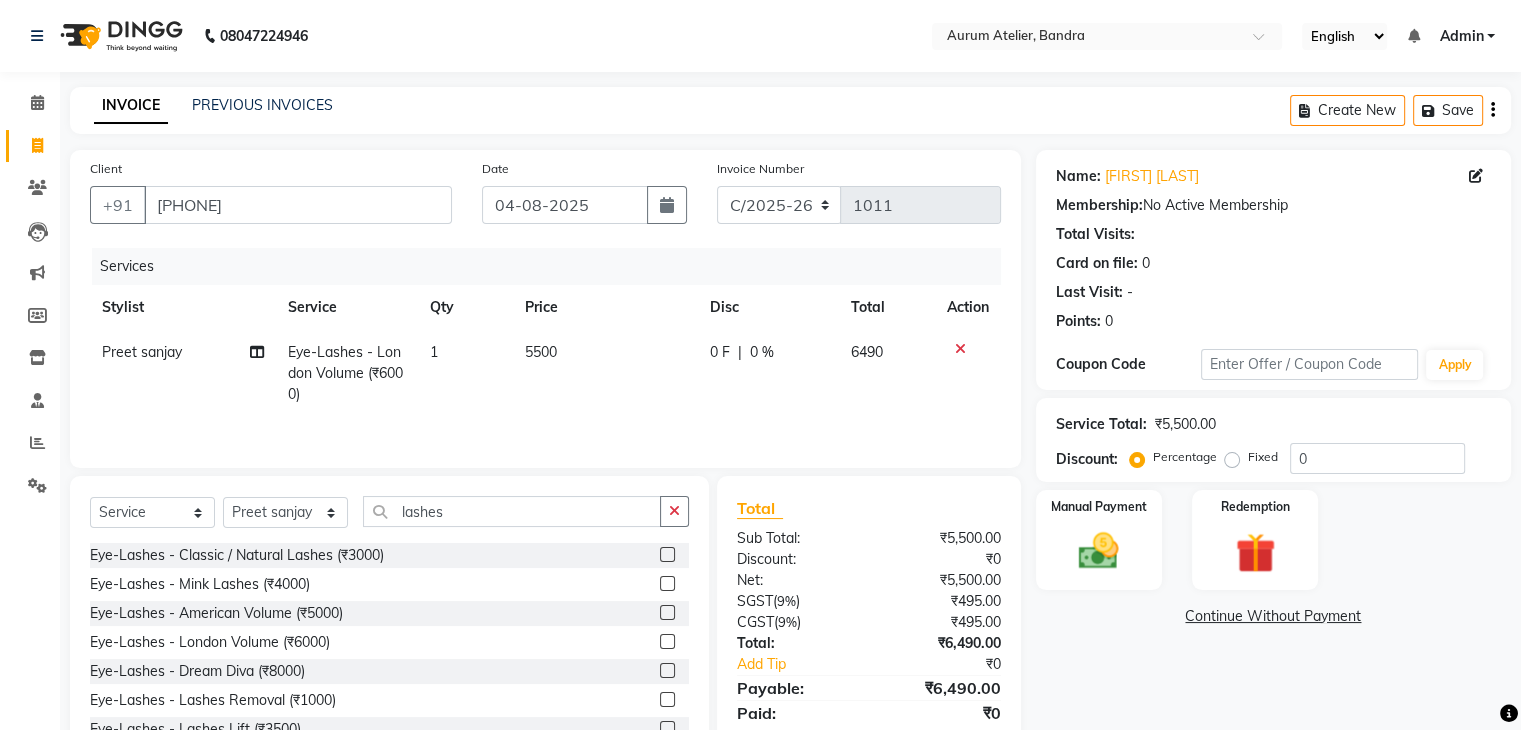click 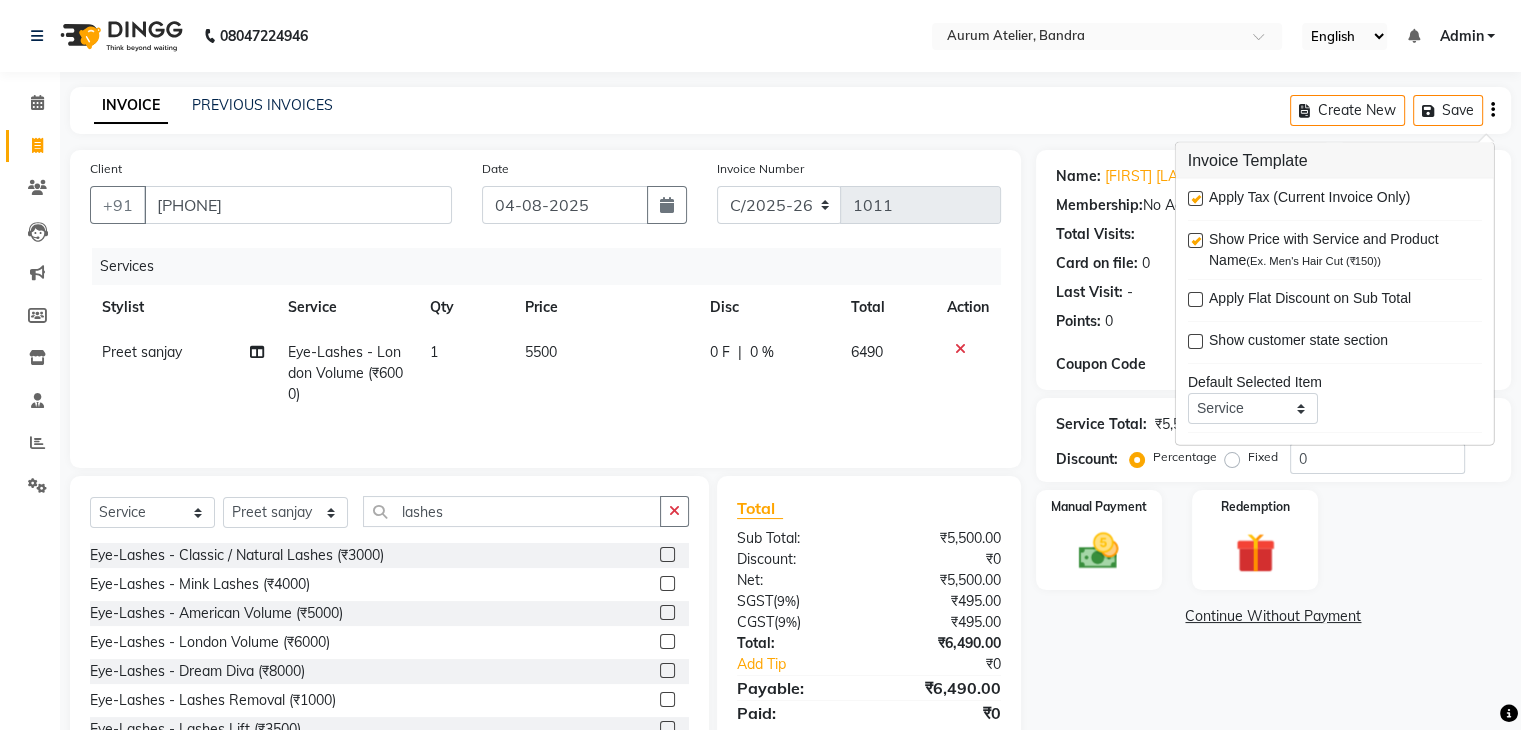 drag, startPoint x: 1194, startPoint y: 189, endPoint x: 1194, endPoint y: 201, distance: 12 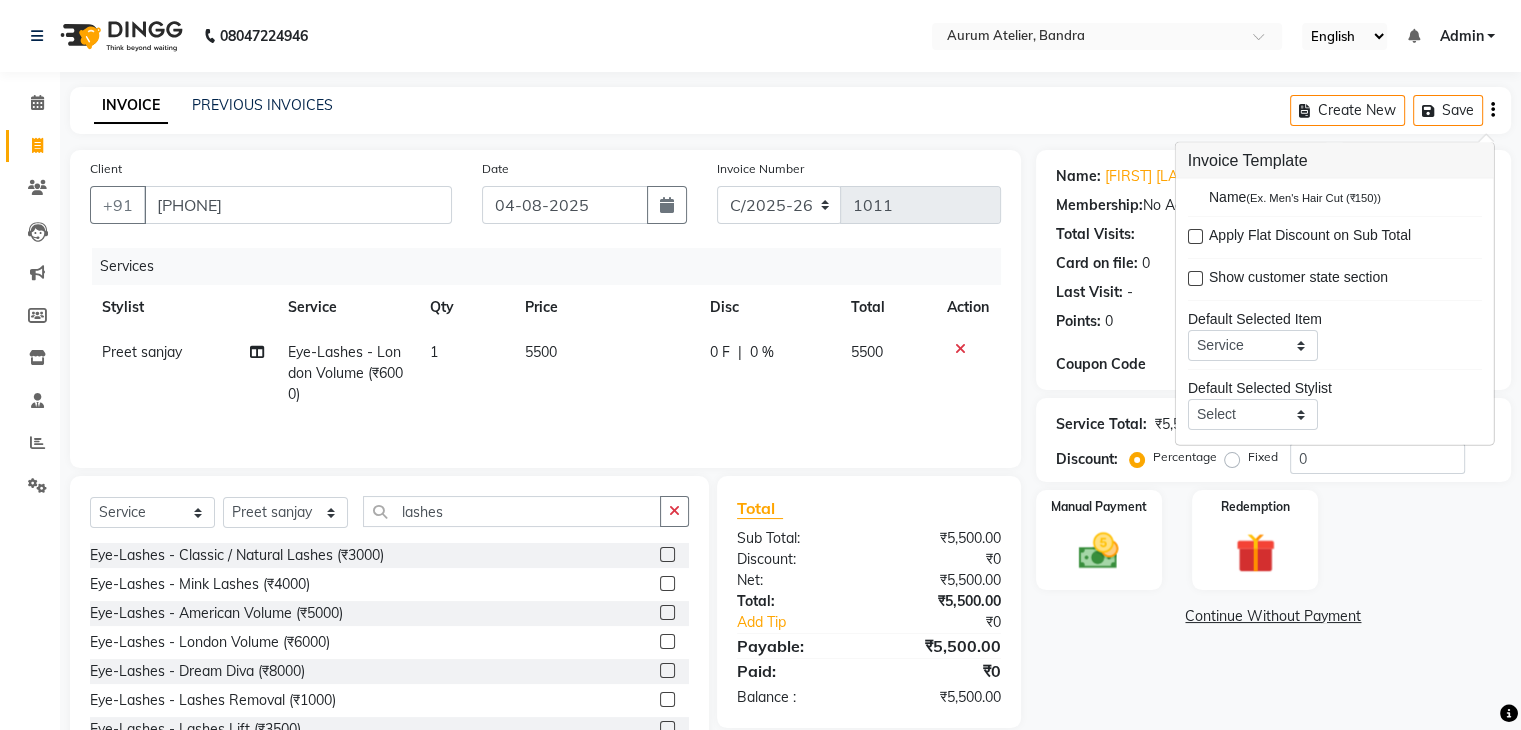 scroll, scrollTop: 96, scrollLeft: 0, axis: vertical 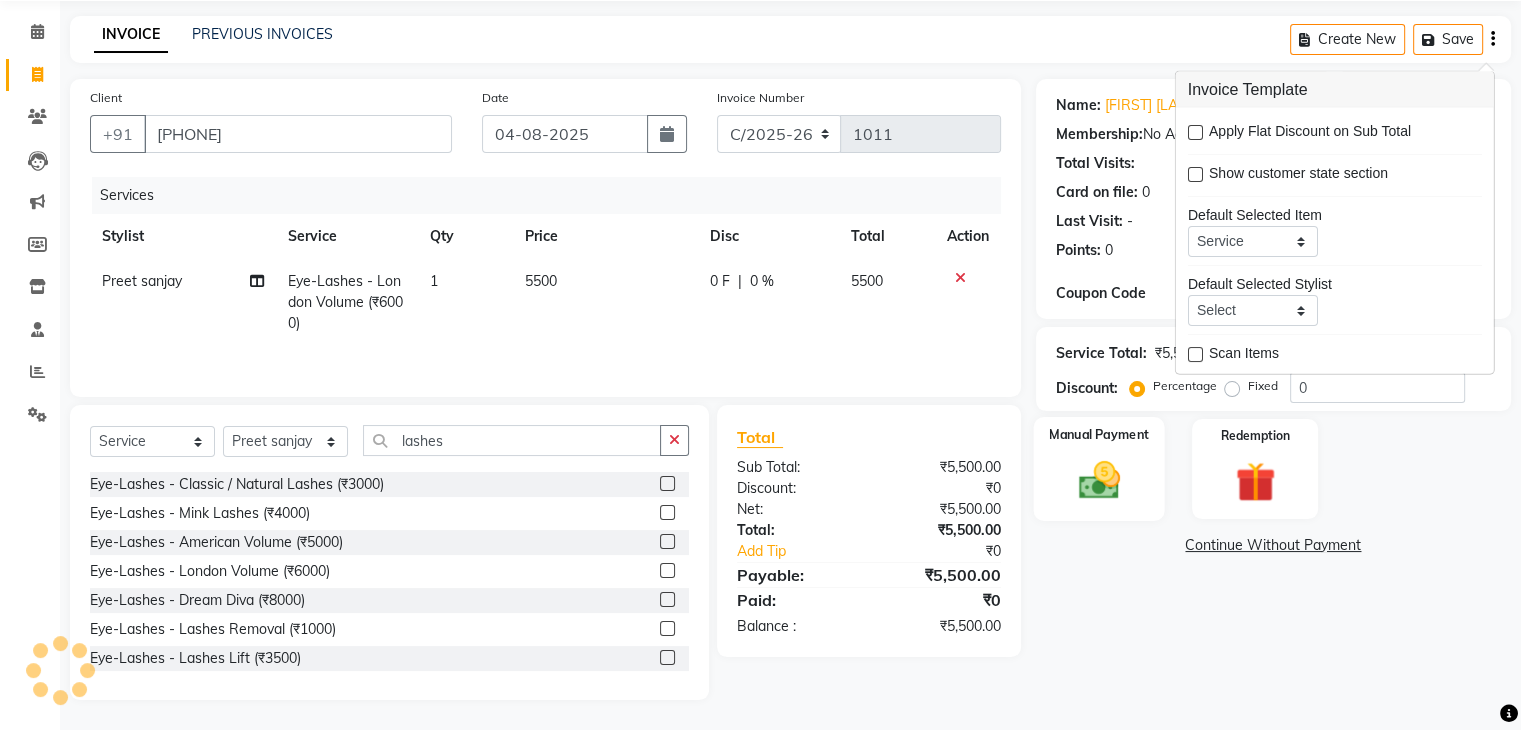 click 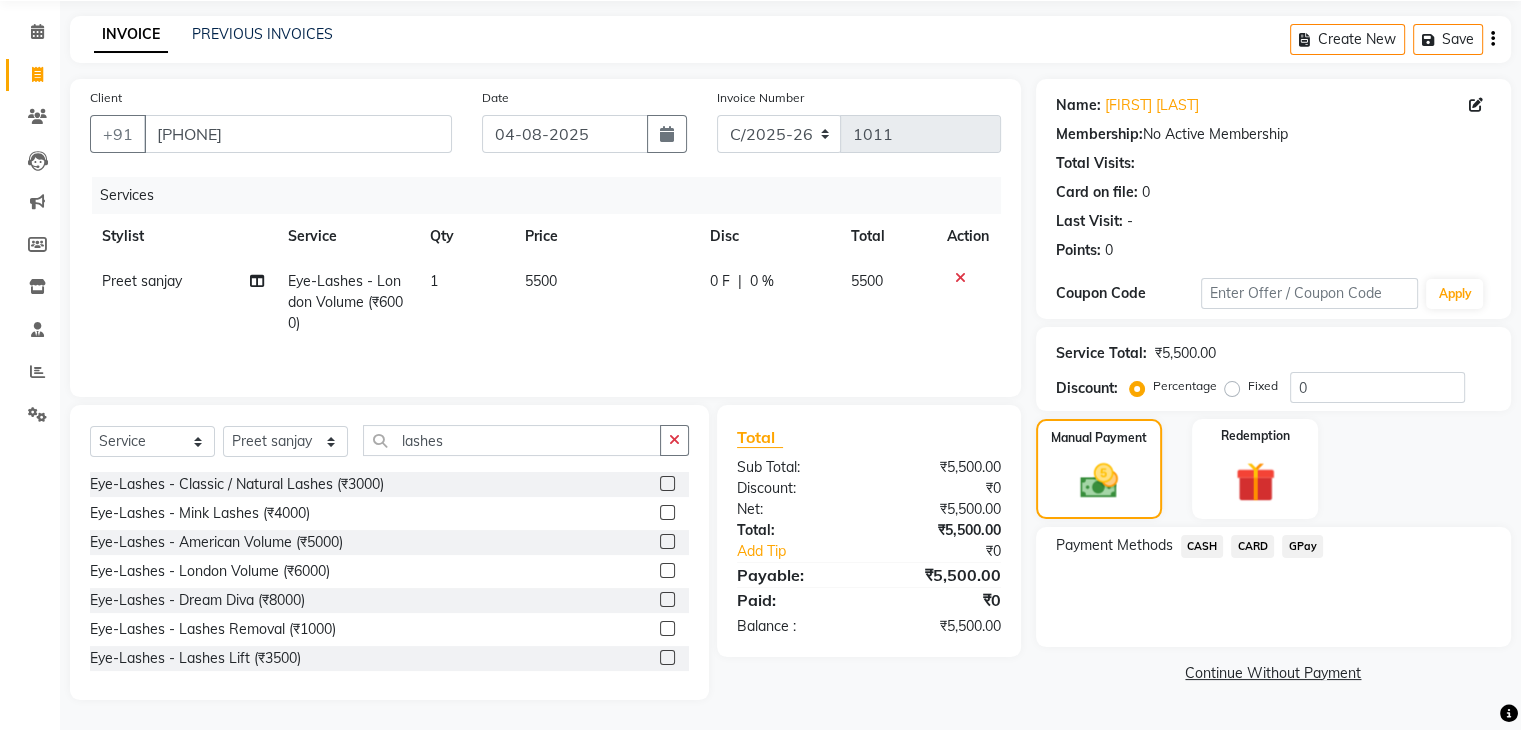 click on "CASH" 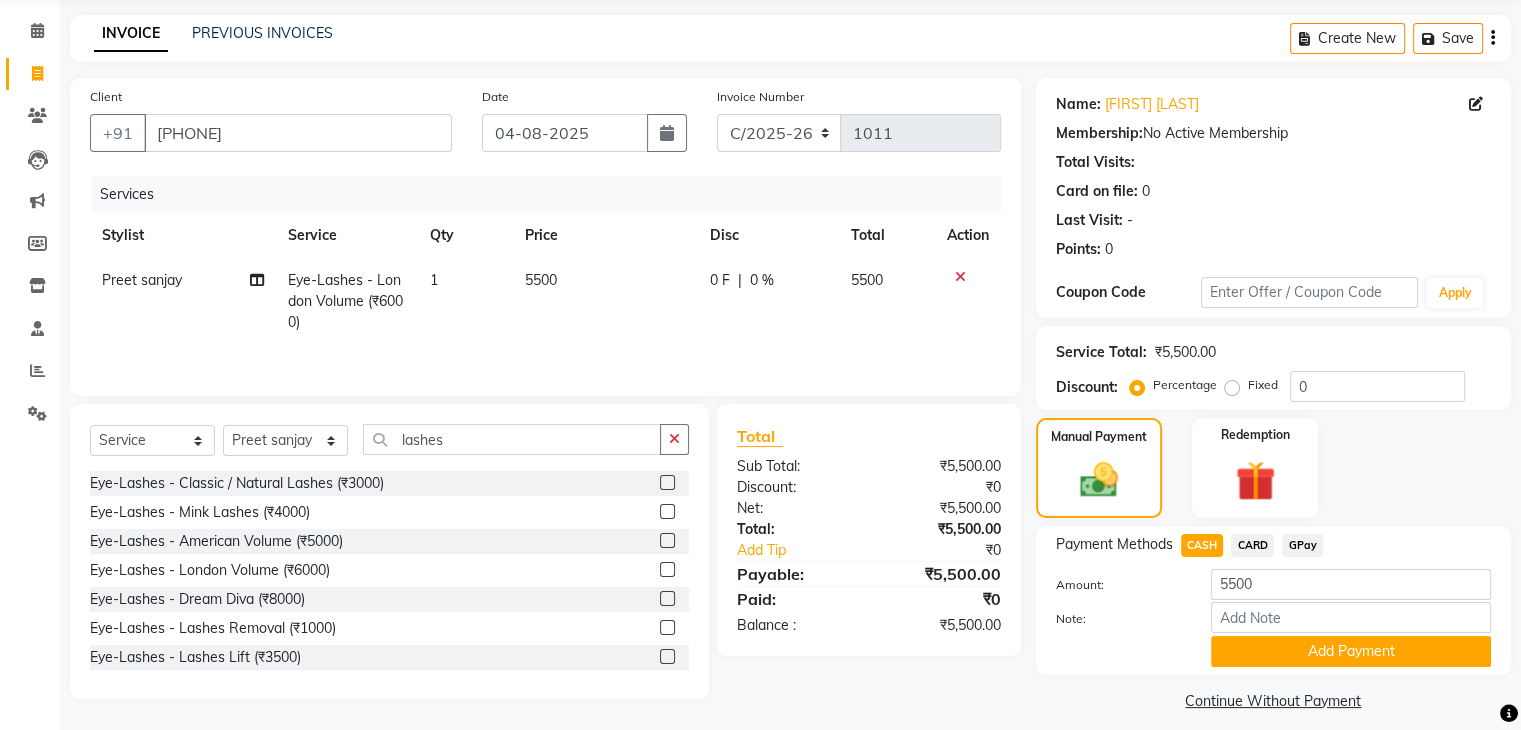 scroll, scrollTop: 89, scrollLeft: 0, axis: vertical 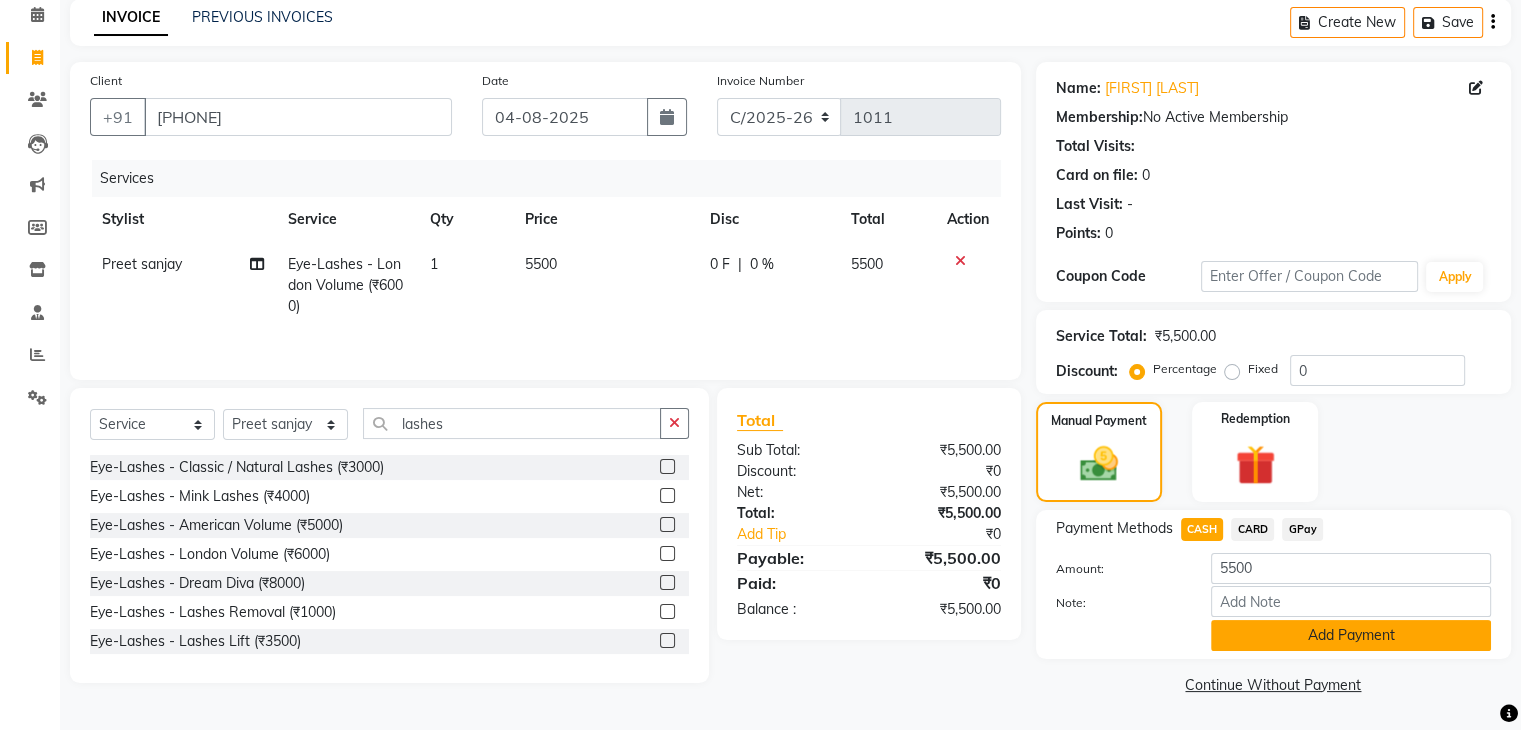 click on "Add Payment" 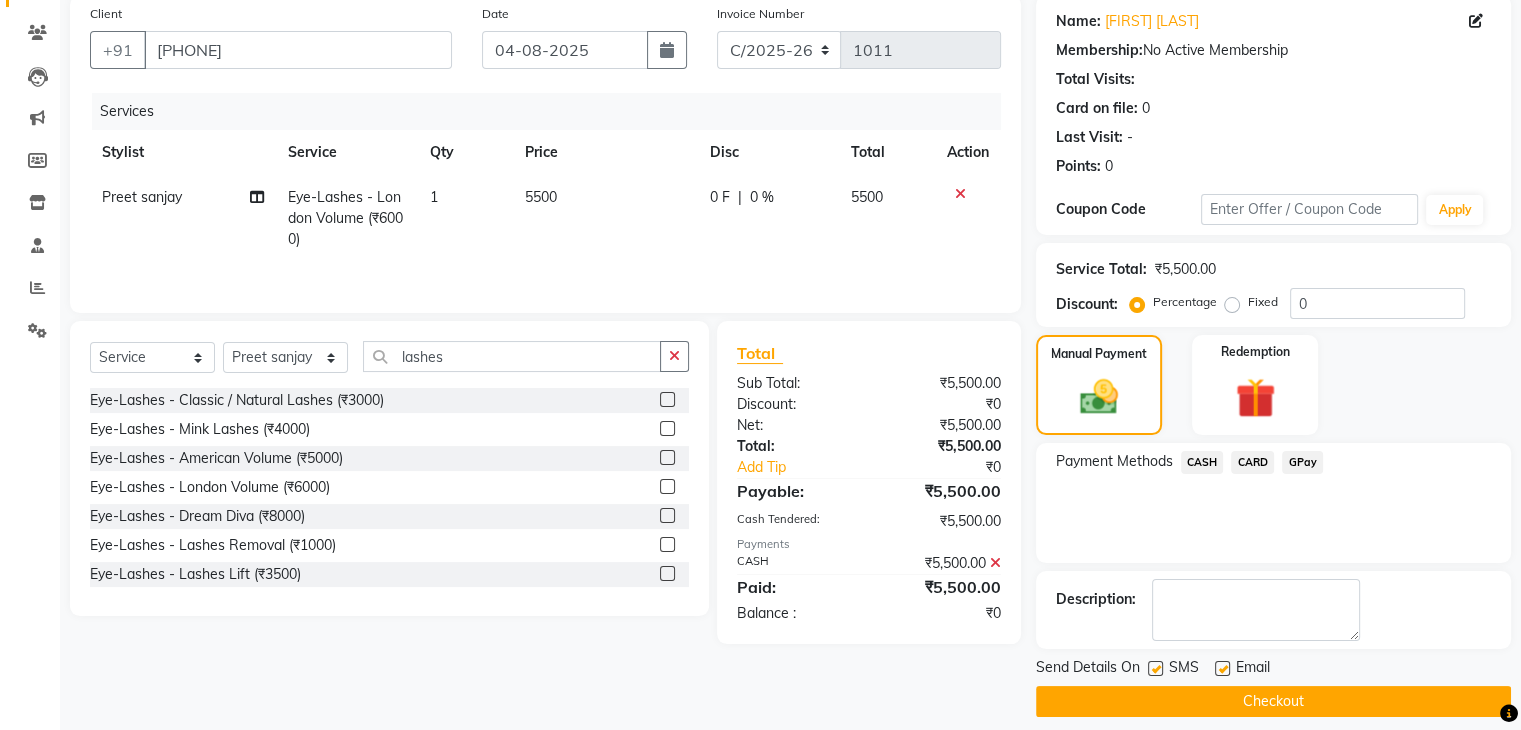scroll, scrollTop: 171, scrollLeft: 0, axis: vertical 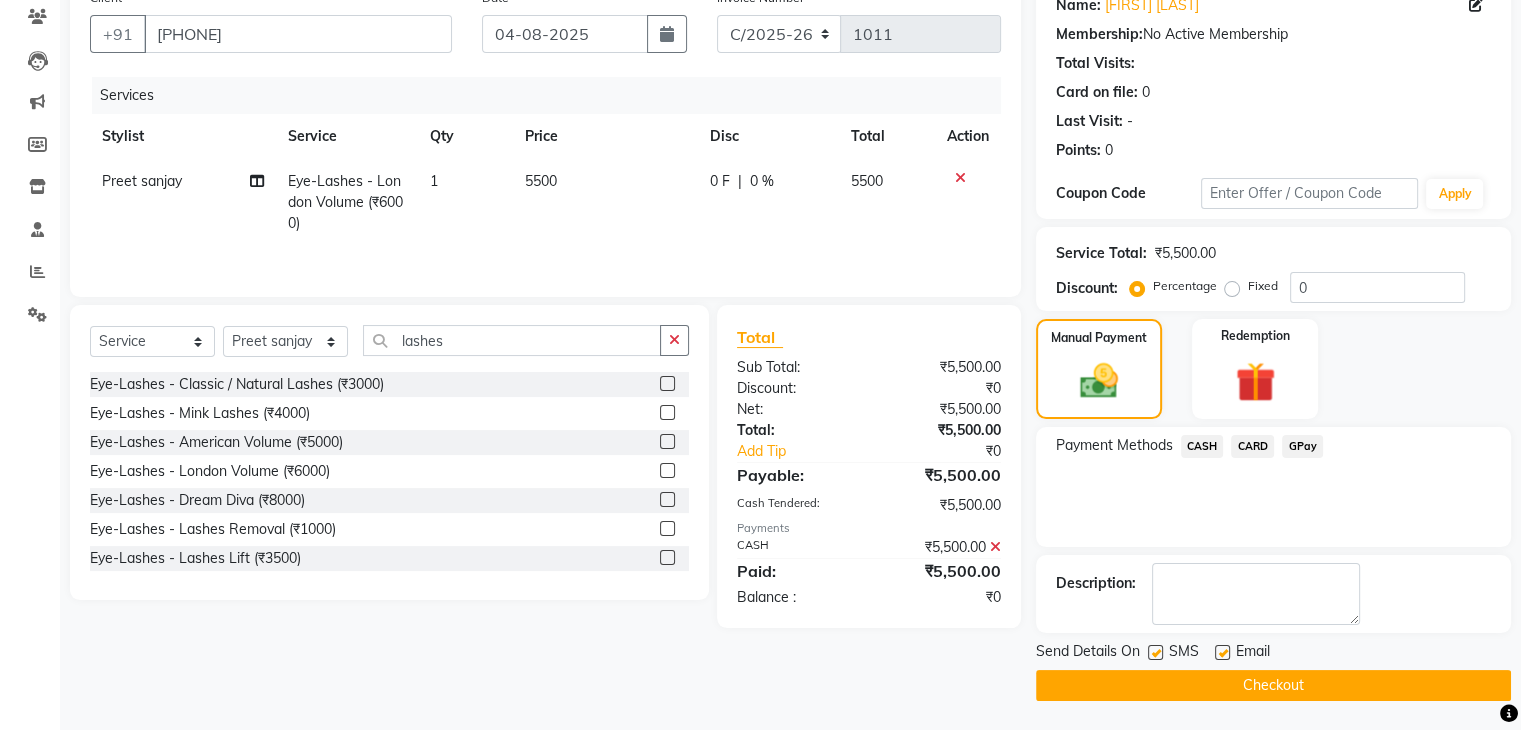 click on "Checkout" 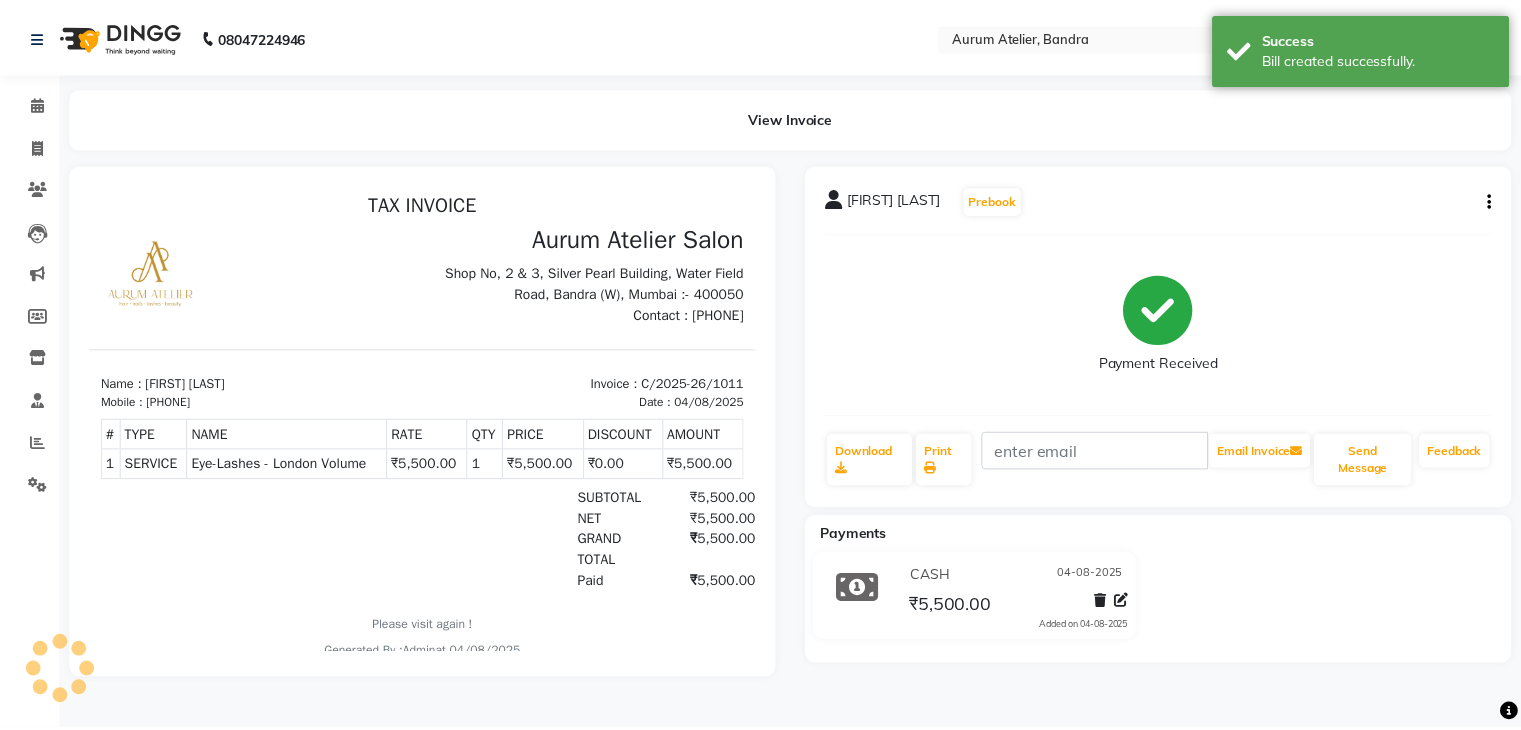 scroll, scrollTop: 0, scrollLeft: 0, axis: both 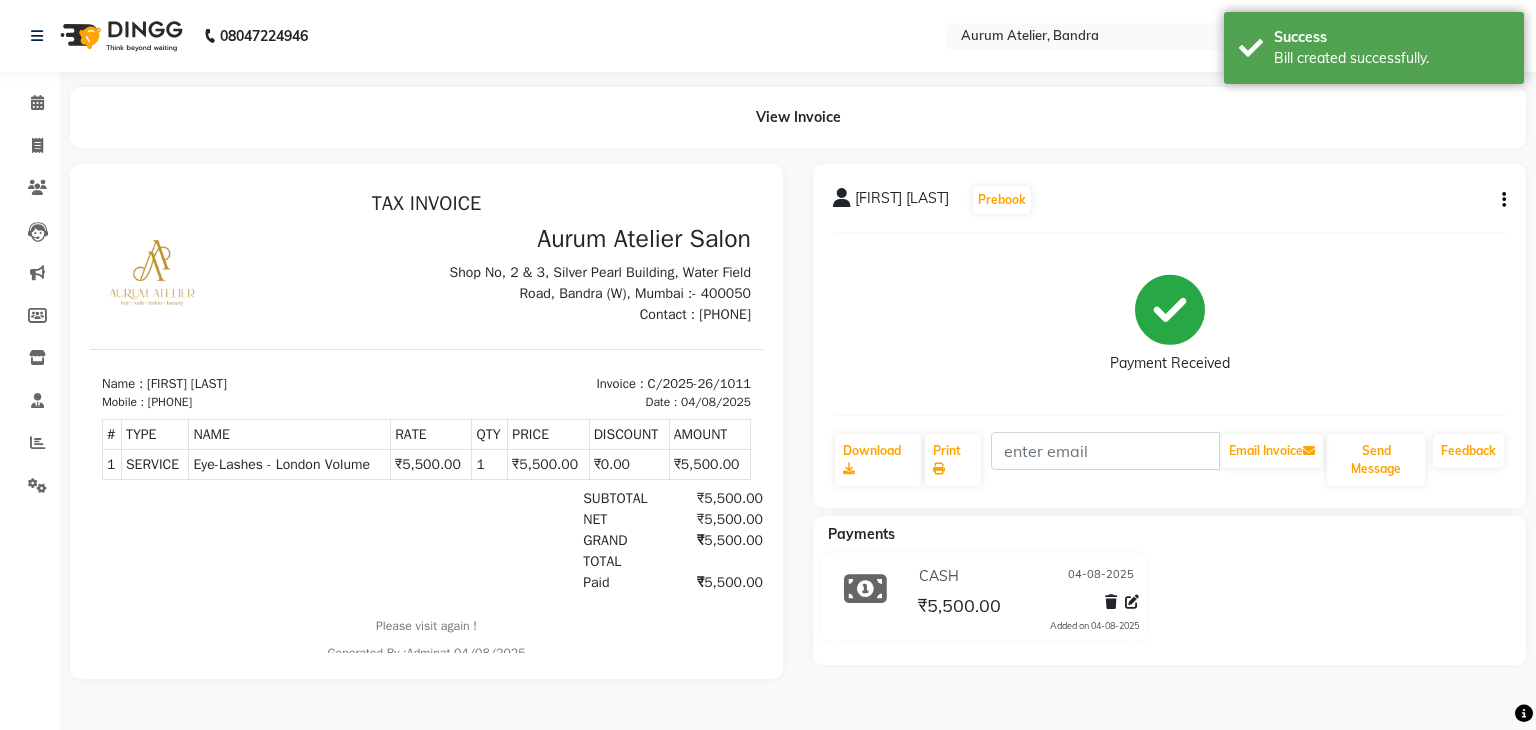 select on "service" 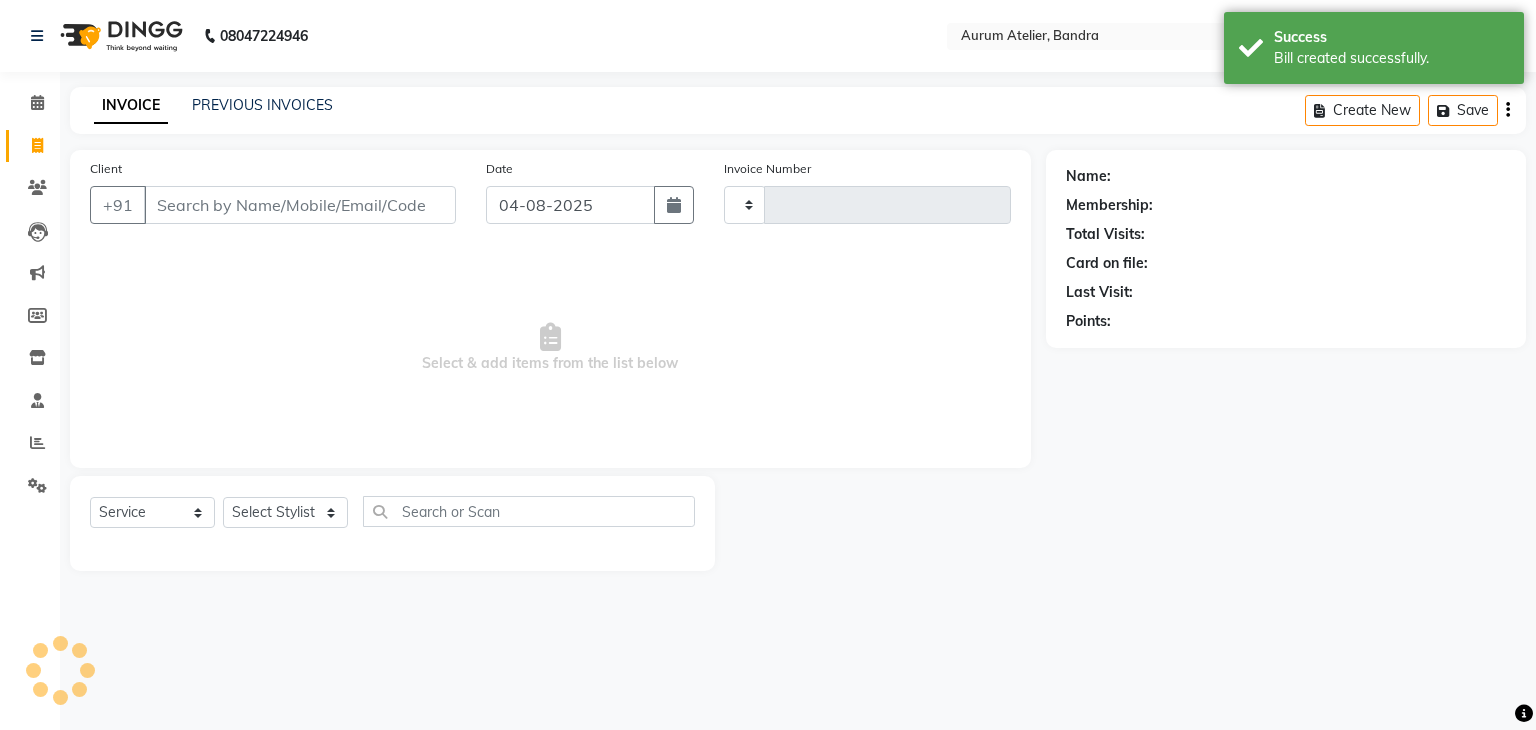 type on "0503" 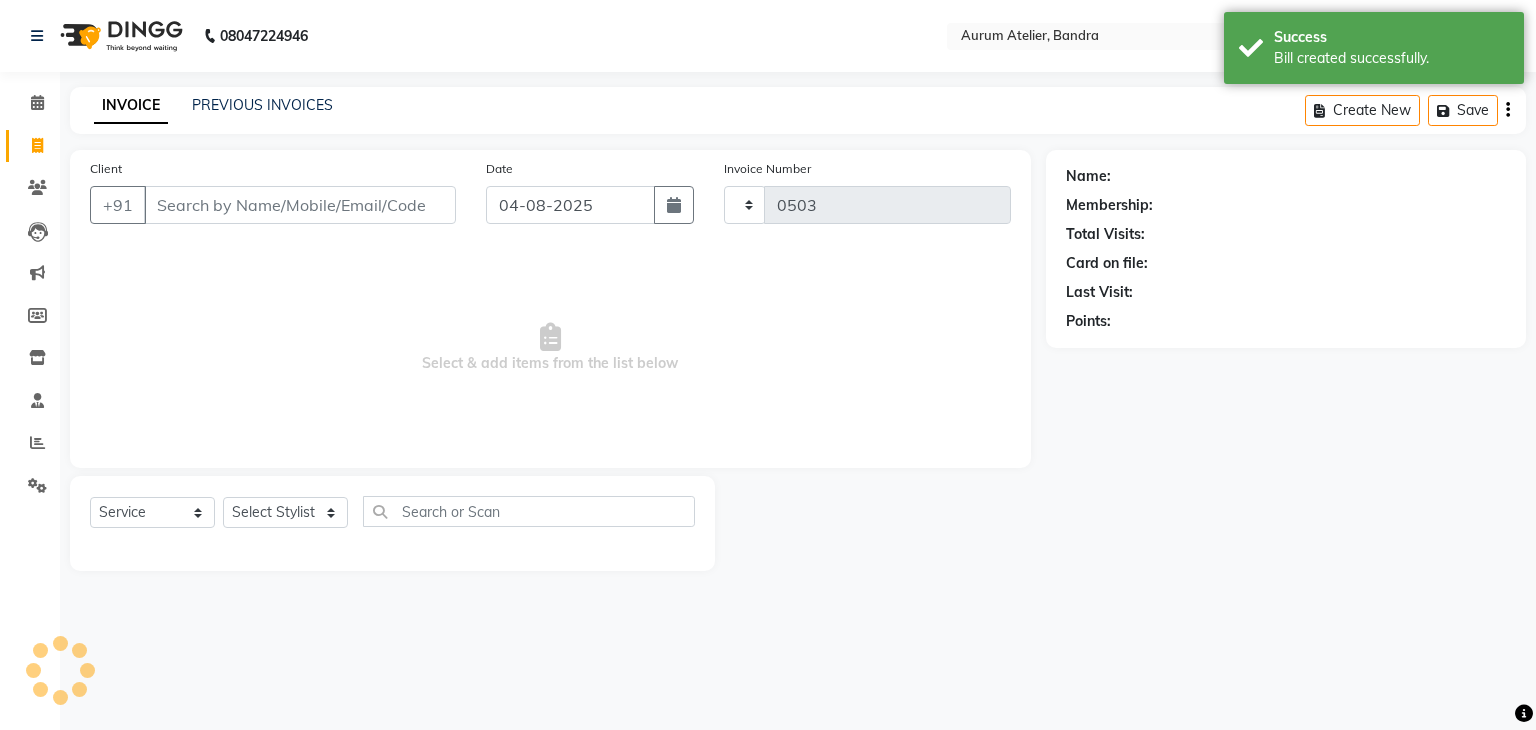 select on "7410" 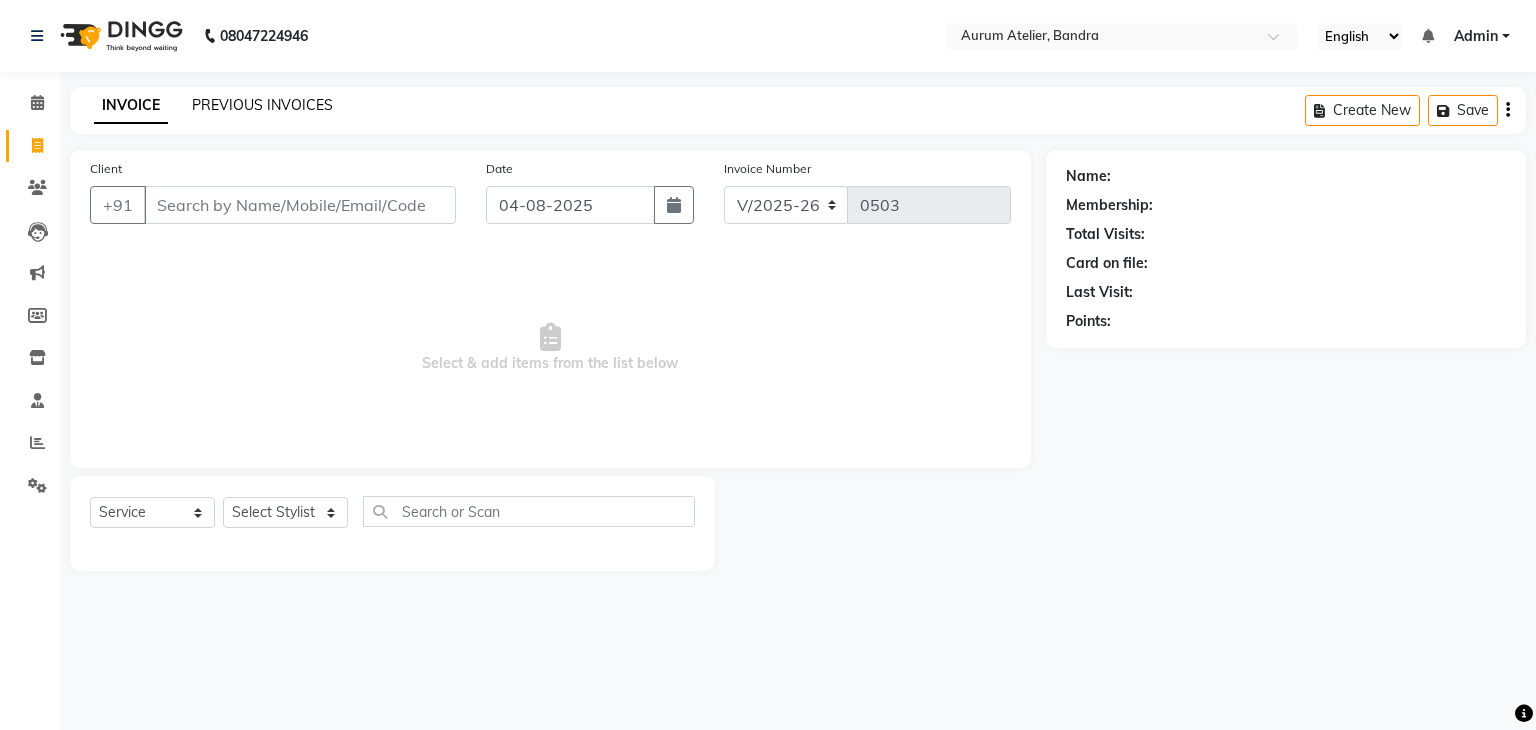 click on "PREVIOUS INVOICES" 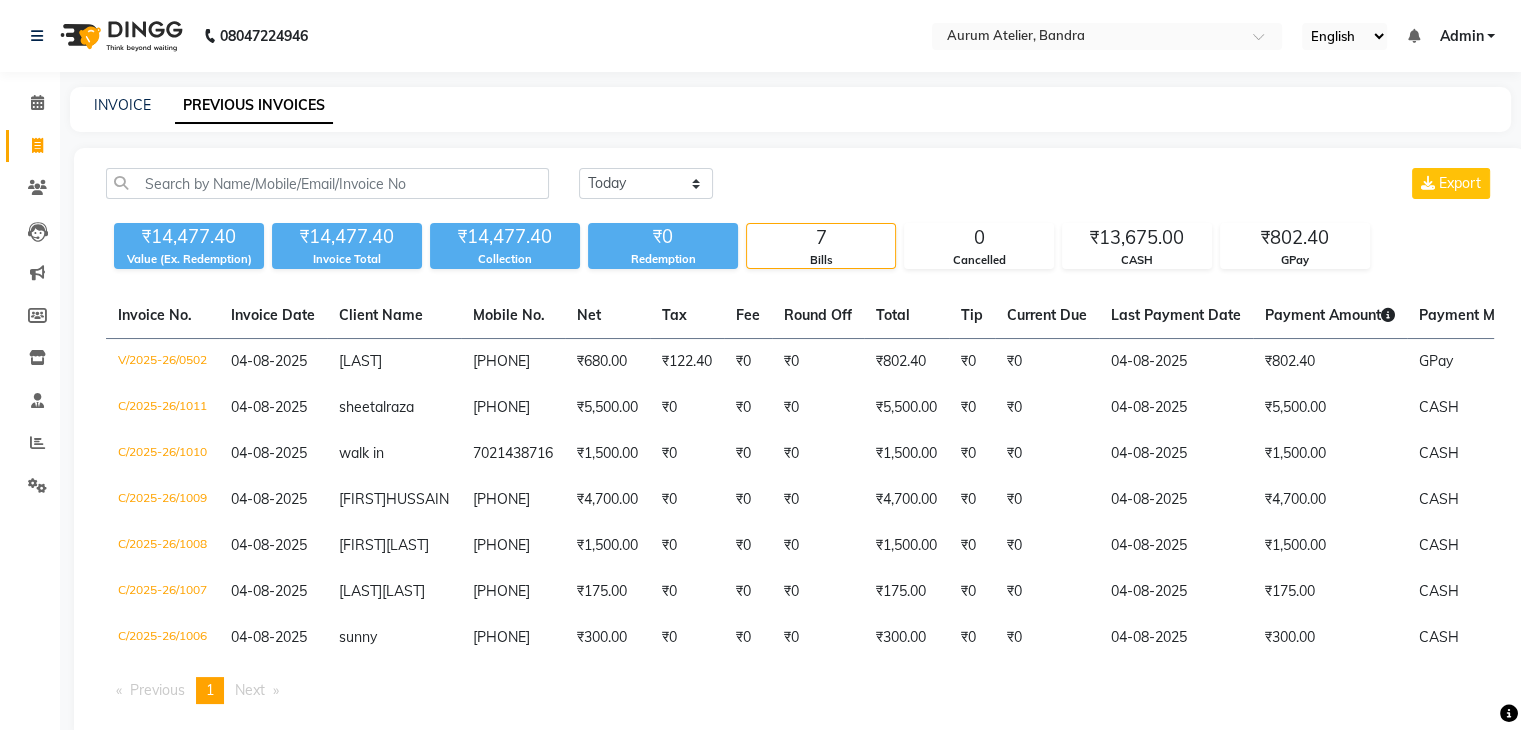 click on "PREVIOUS INVOICES" 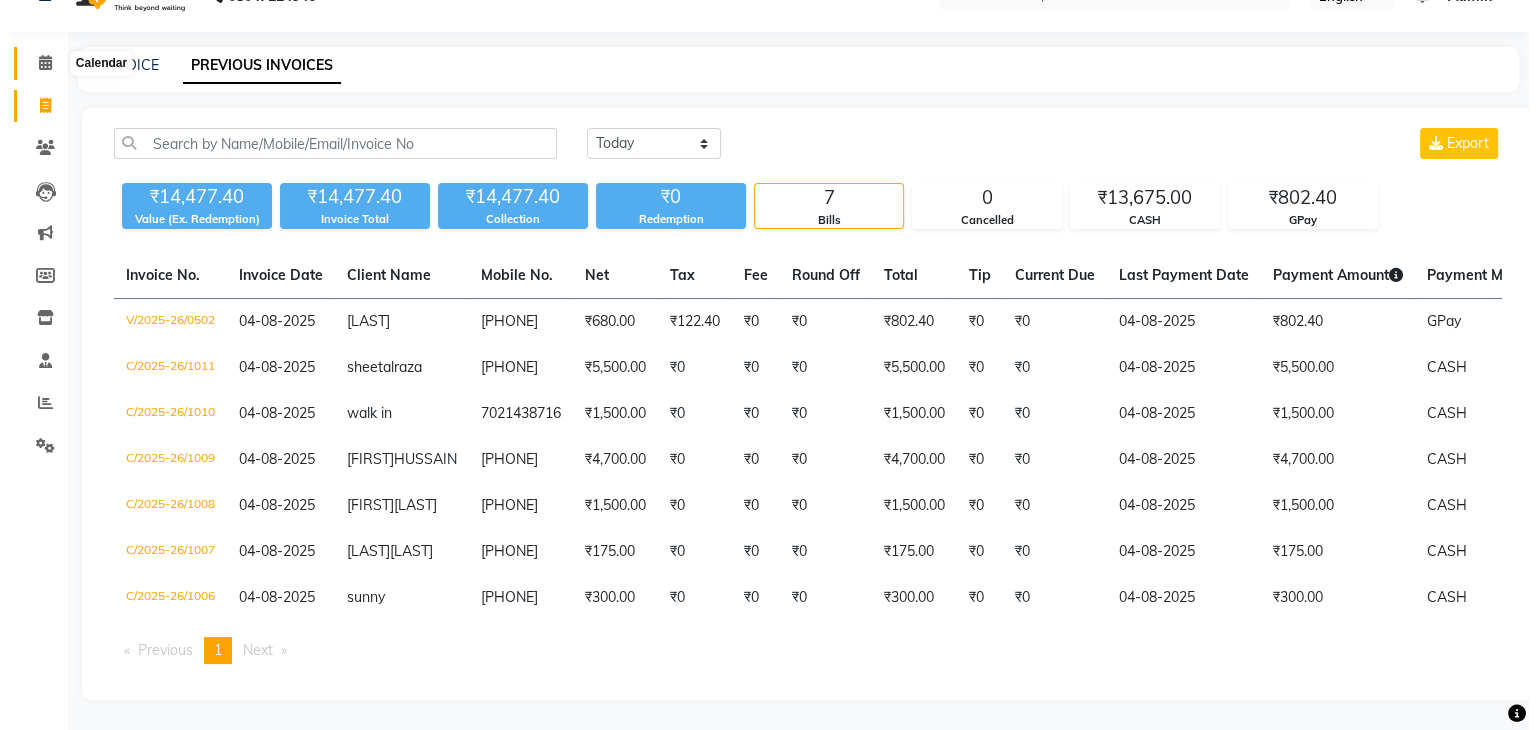 scroll, scrollTop: 0, scrollLeft: 0, axis: both 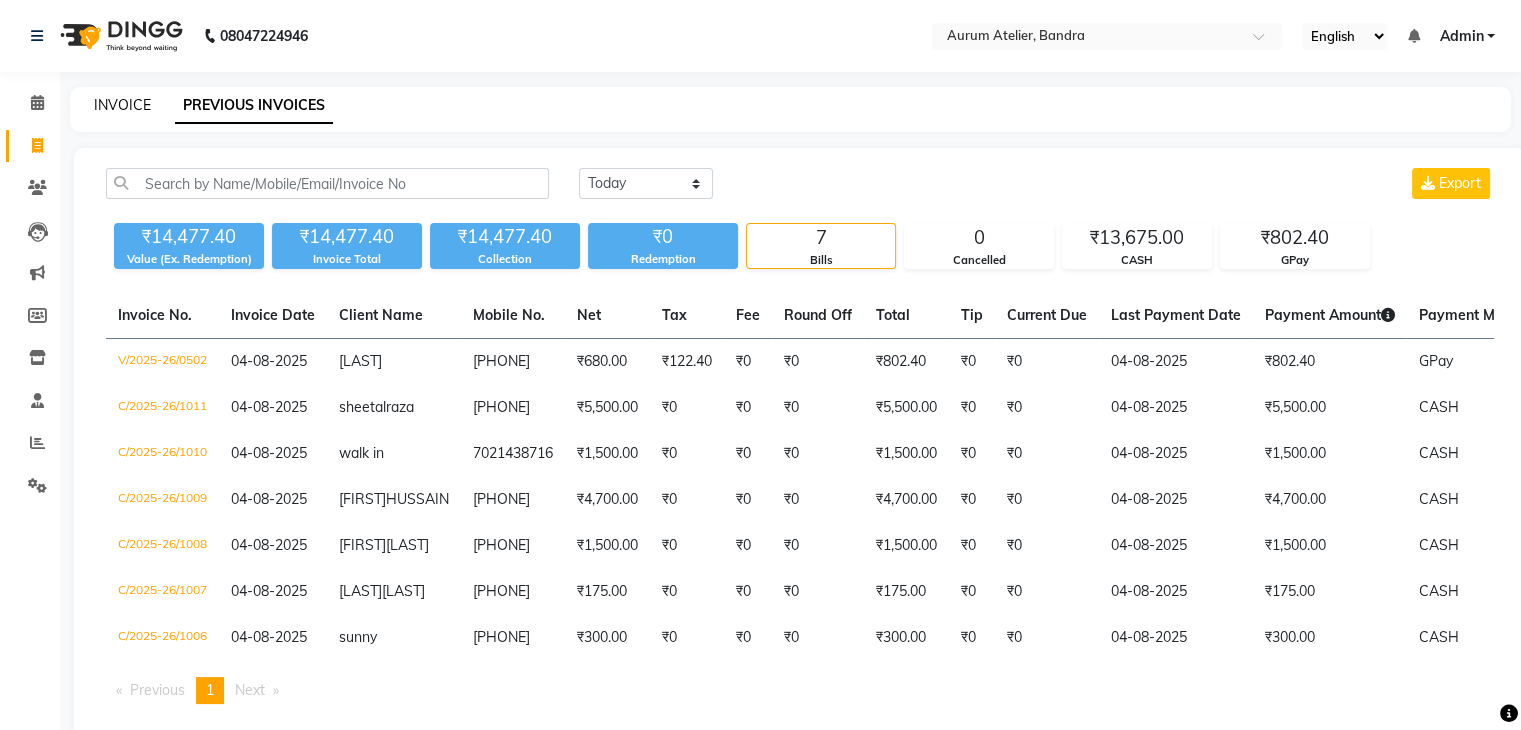 click on "INVOICE" 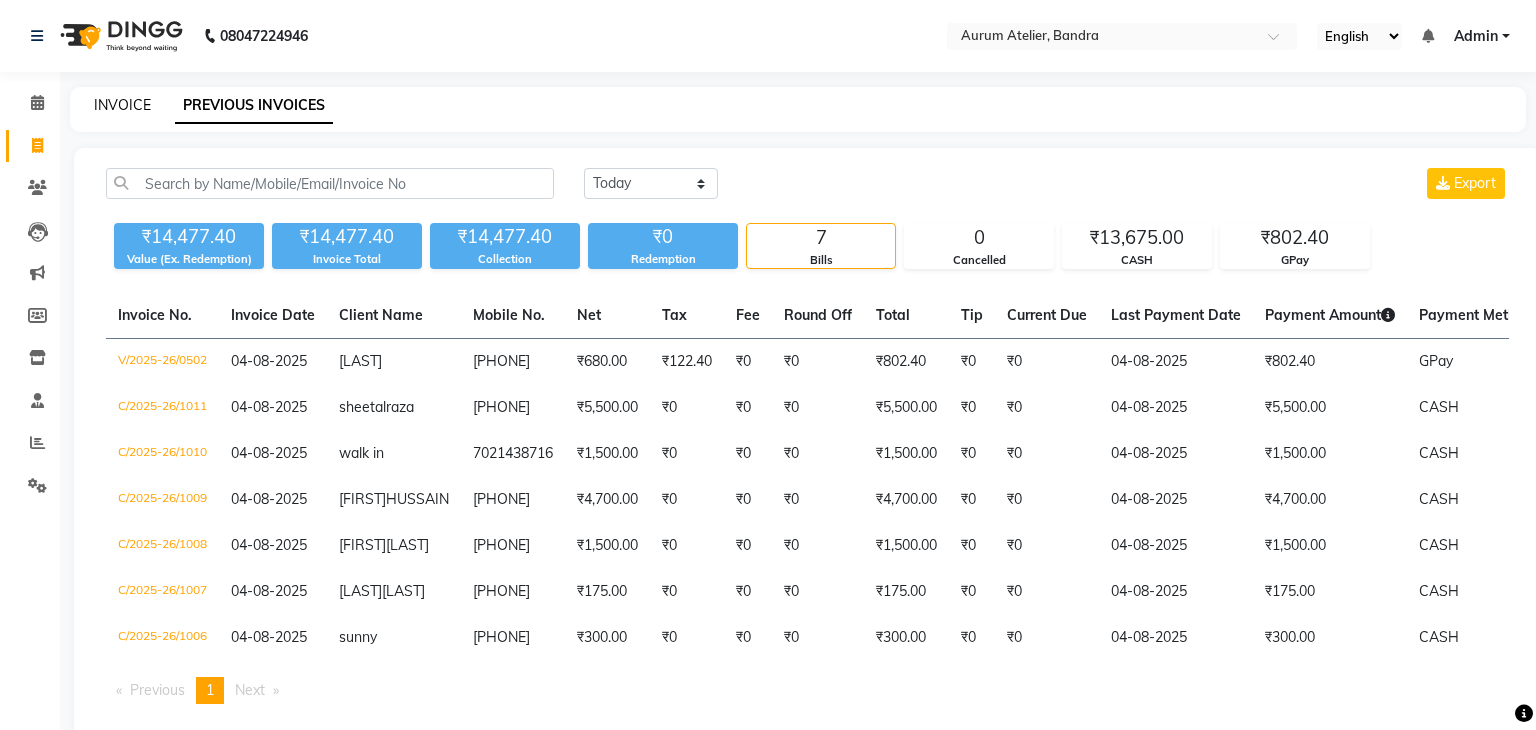 select on "7410" 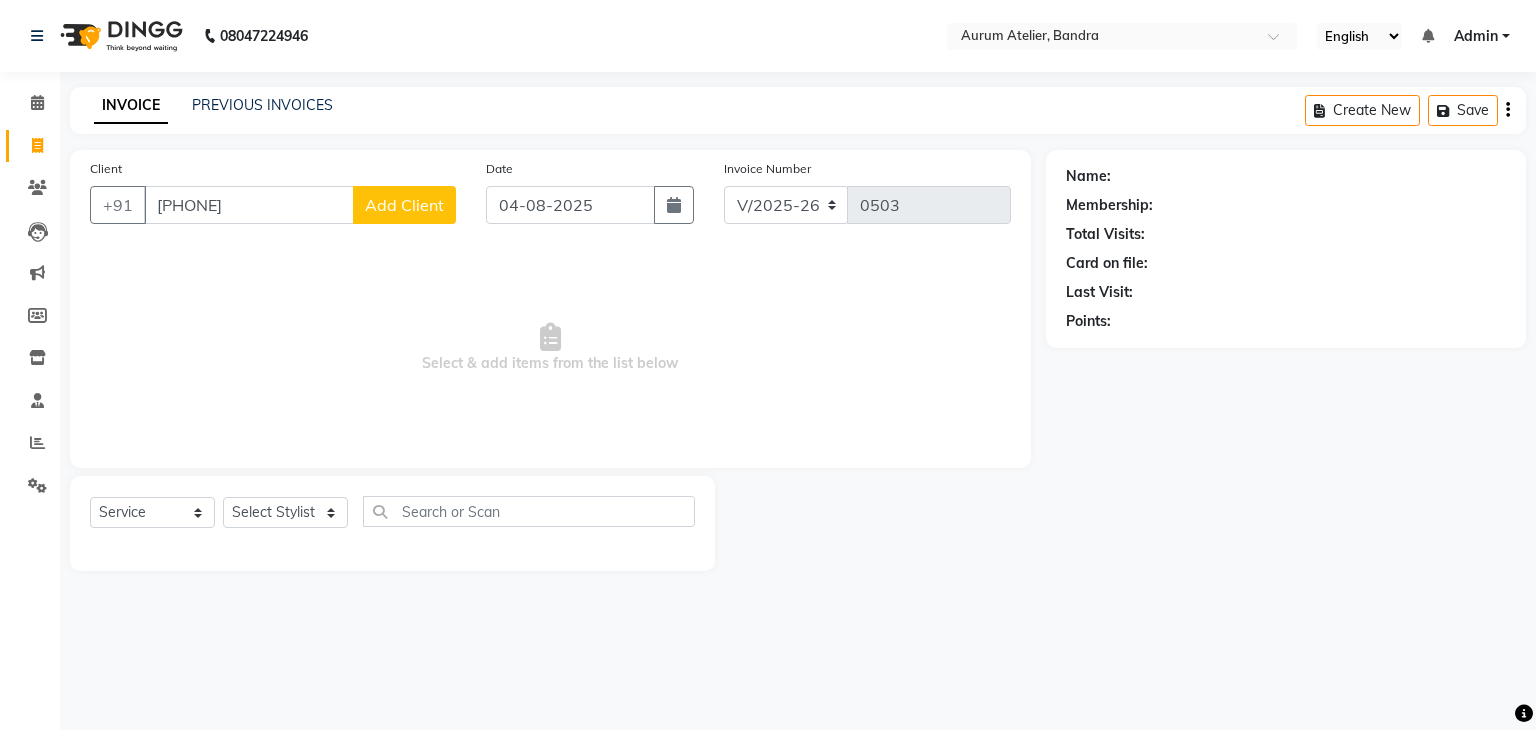 type on "[PHONE]" 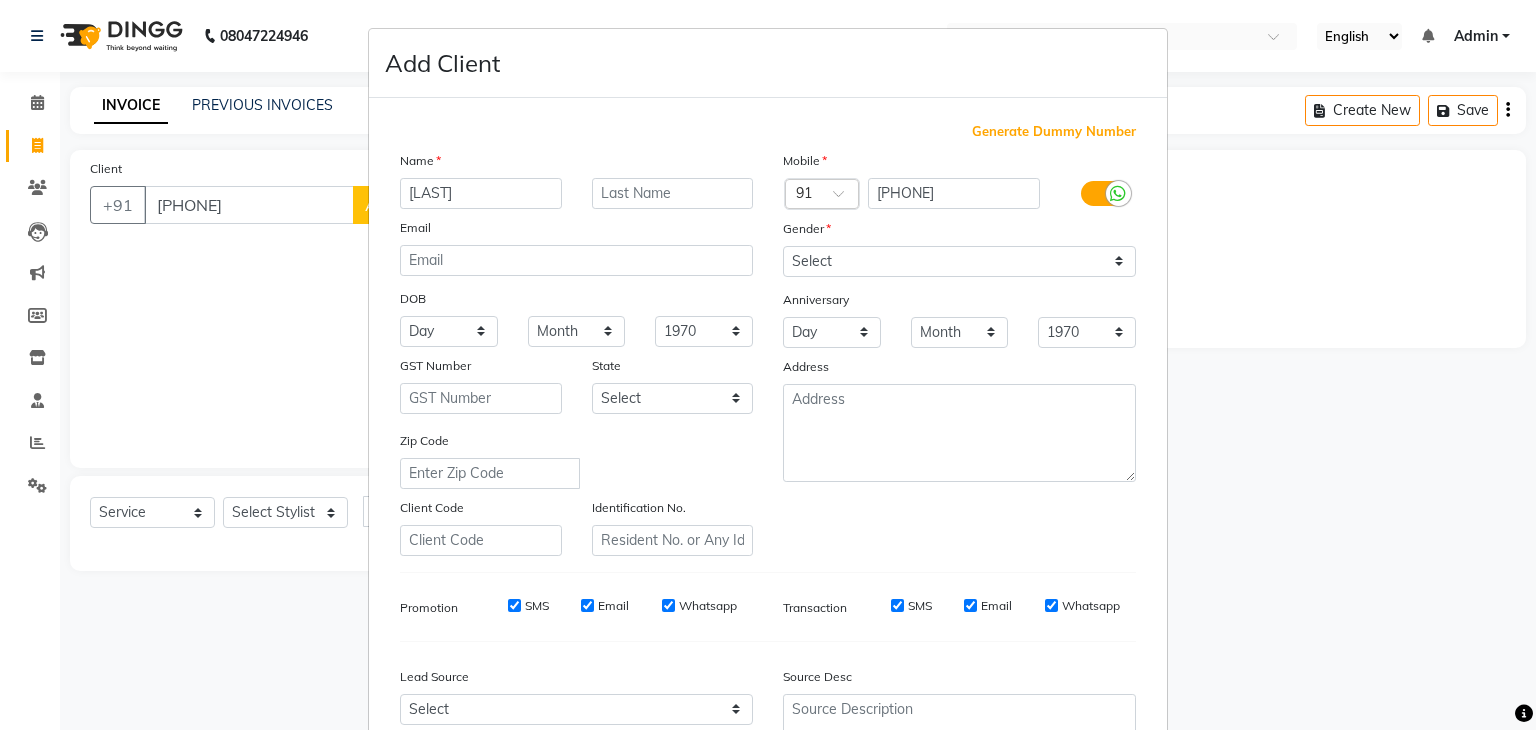 type on "[LAST]" 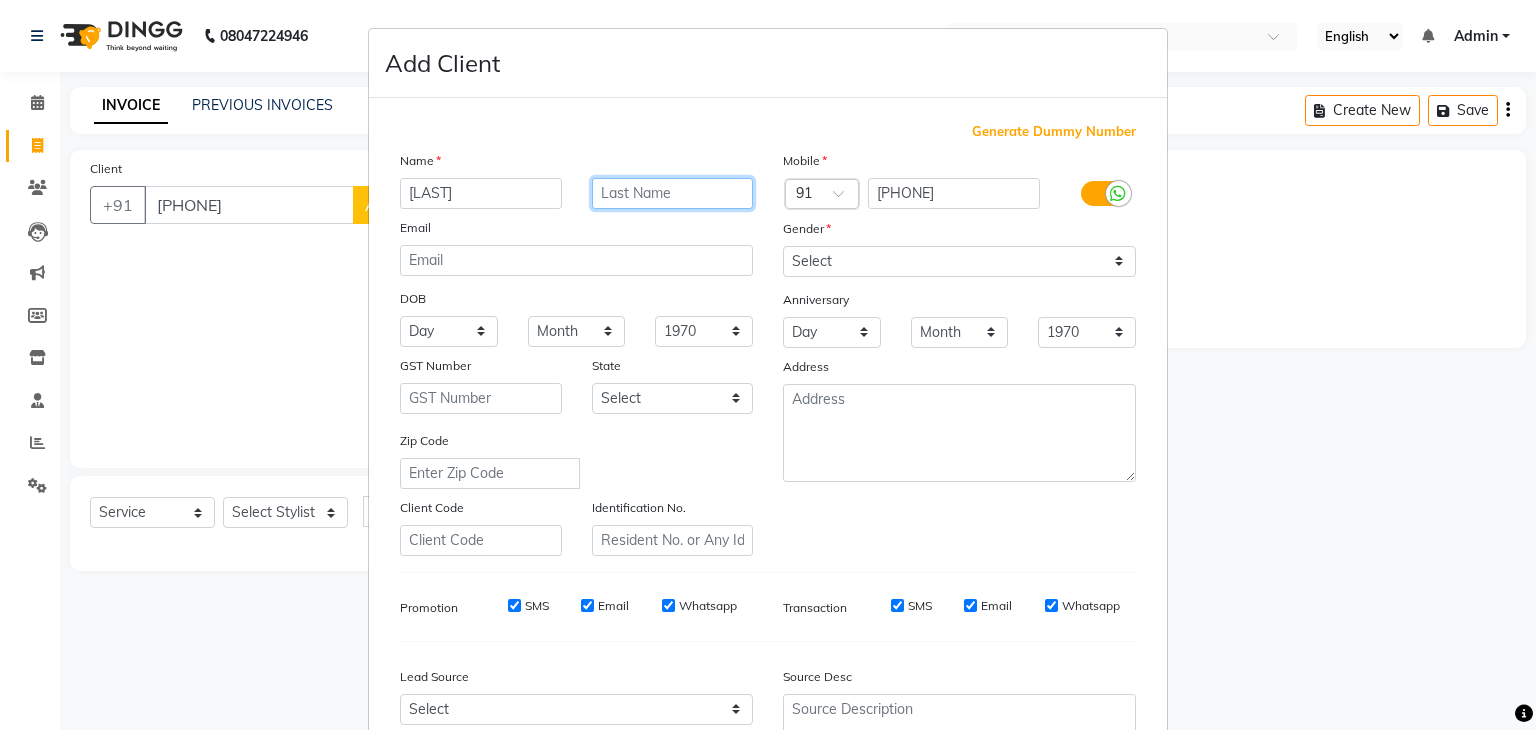 click at bounding box center [673, 193] 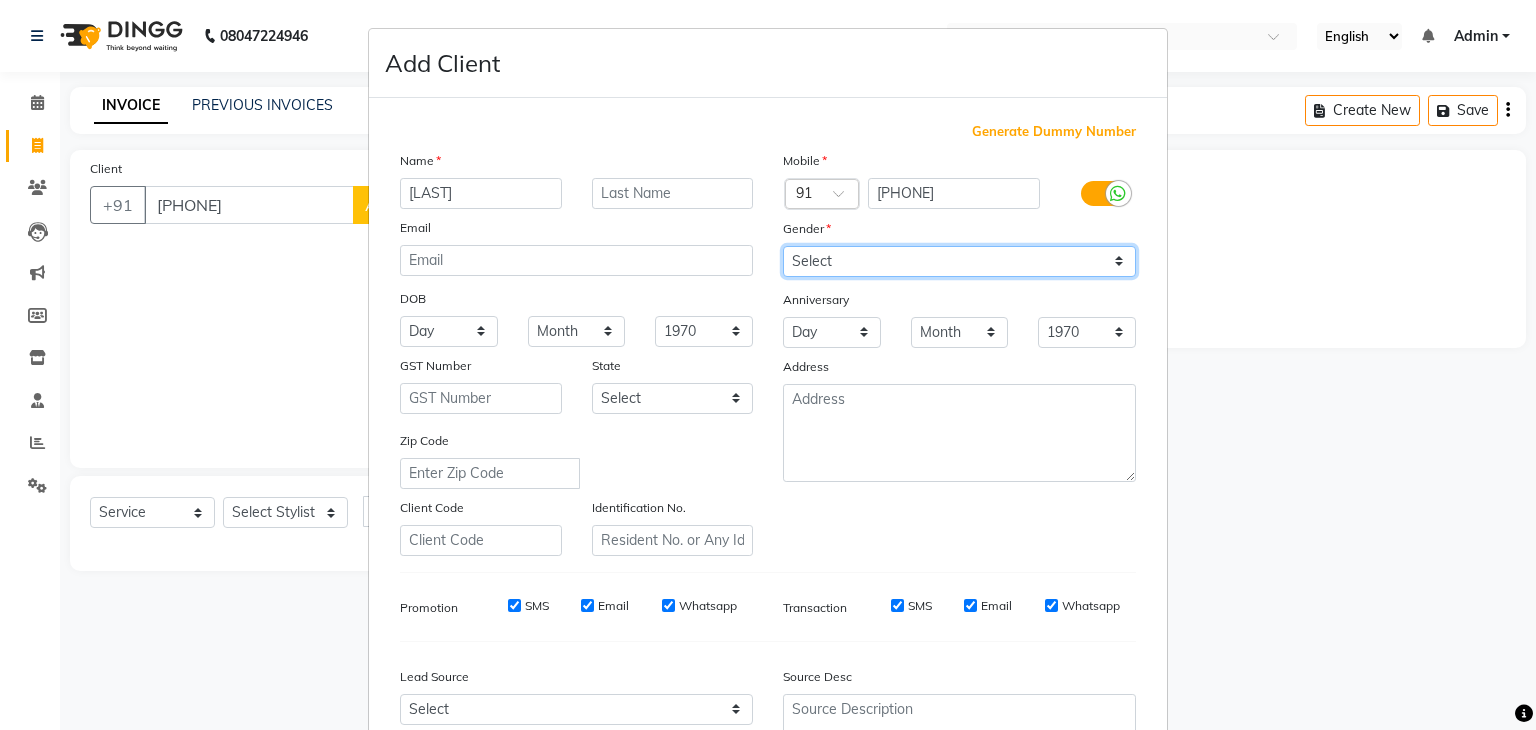 drag, startPoint x: 808, startPoint y: 263, endPoint x: 800, endPoint y: 273, distance: 12.806249 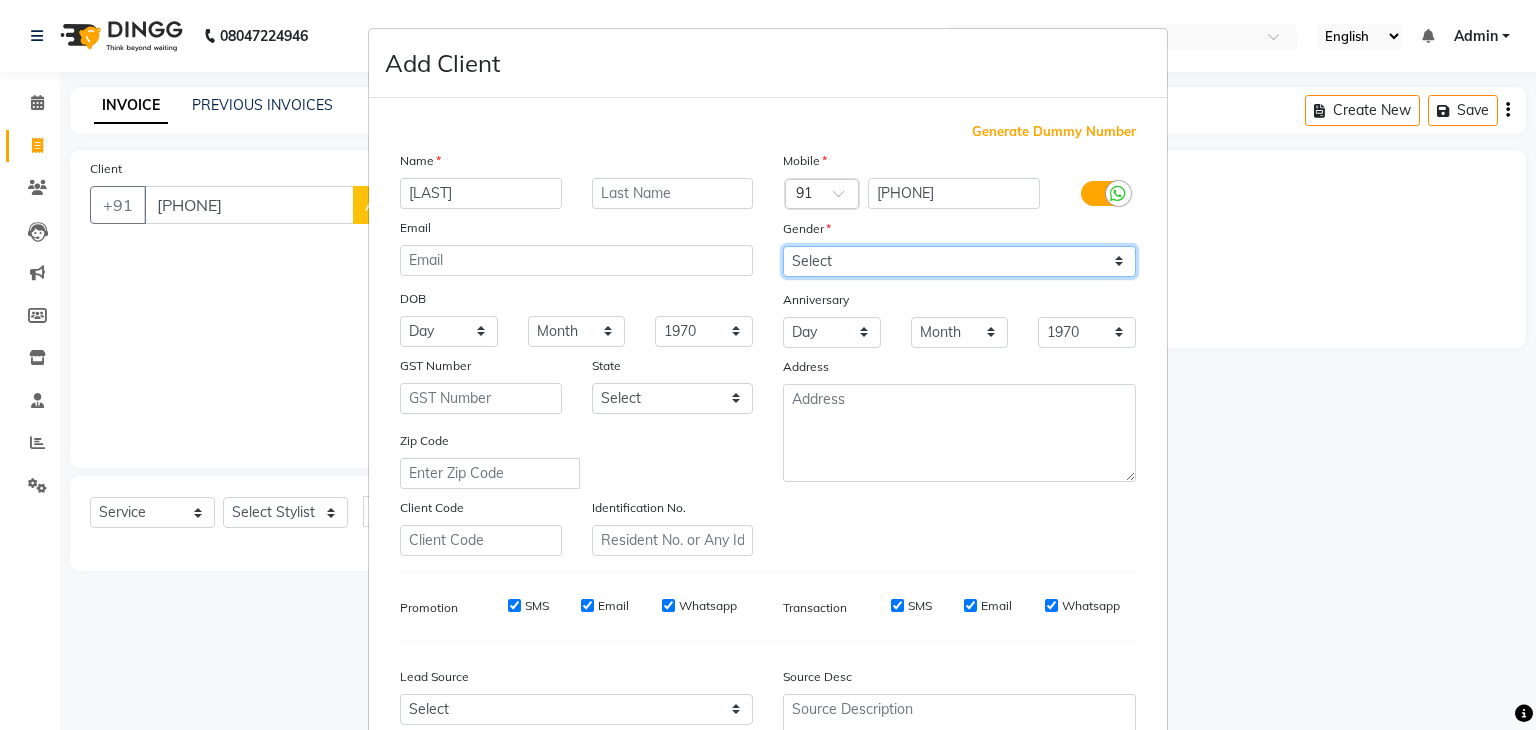 click on "Select Male Female Other Prefer Not To Say" at bounding box center (959, 261) 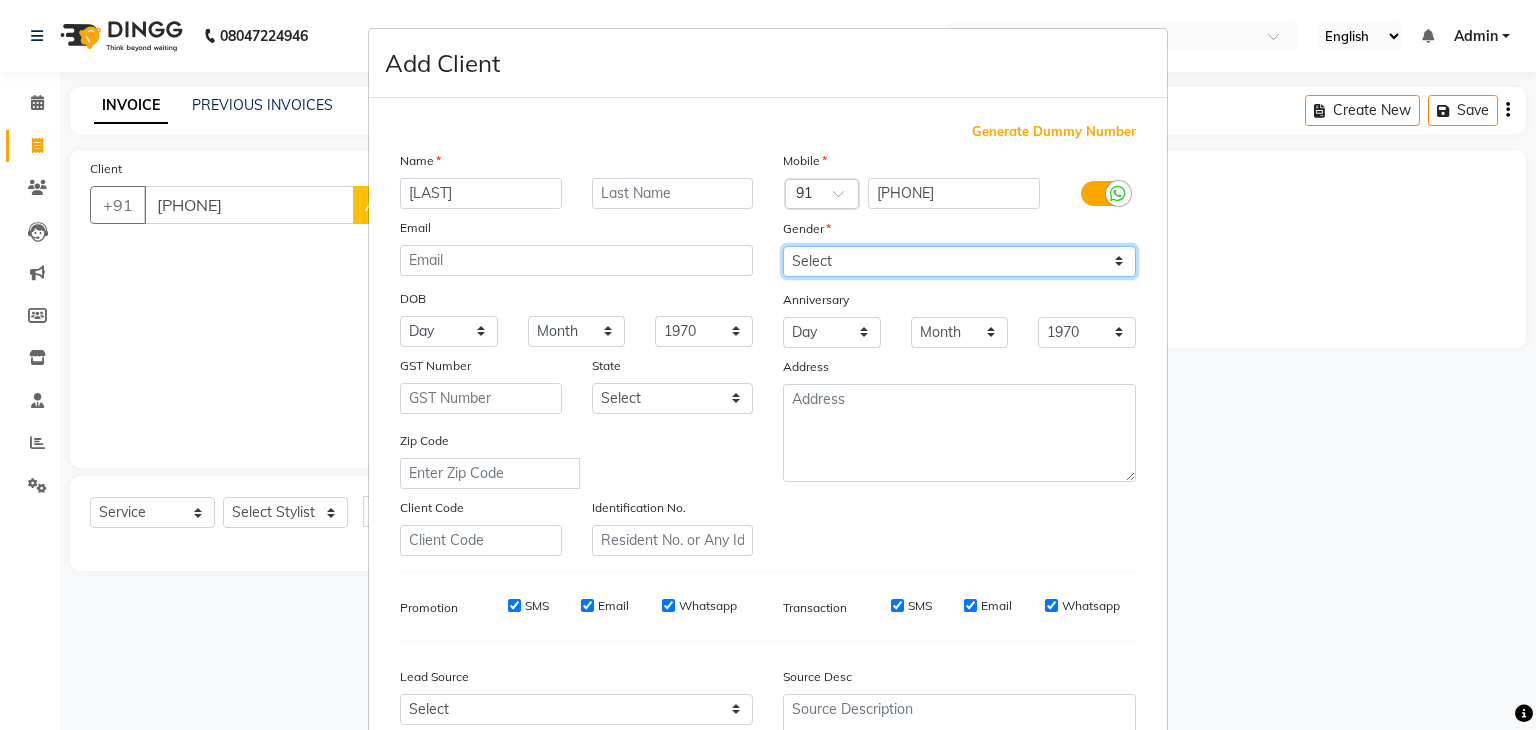 select on "female" 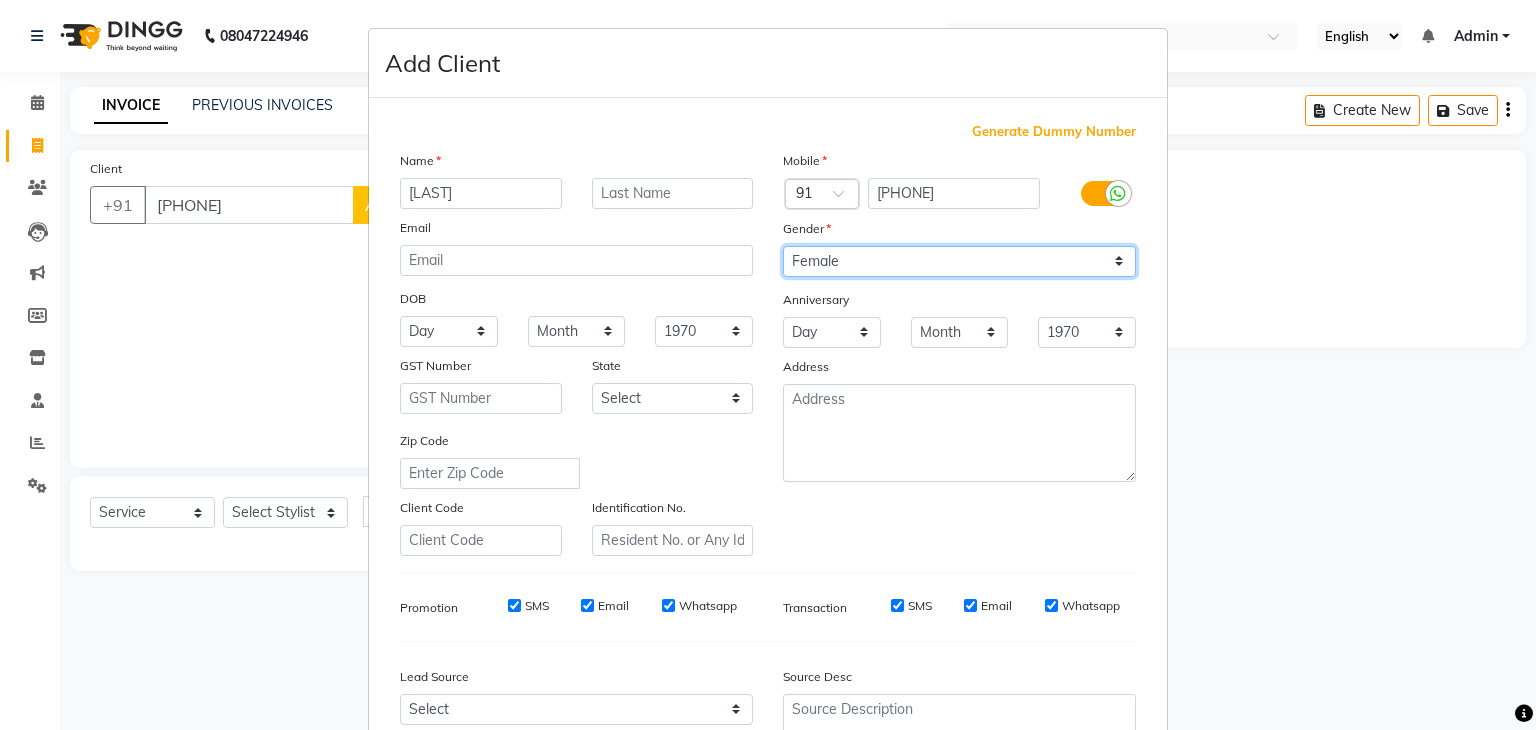 click on "Select Male Female Other Prefer Not To Say" at bounding box center (959, 261) 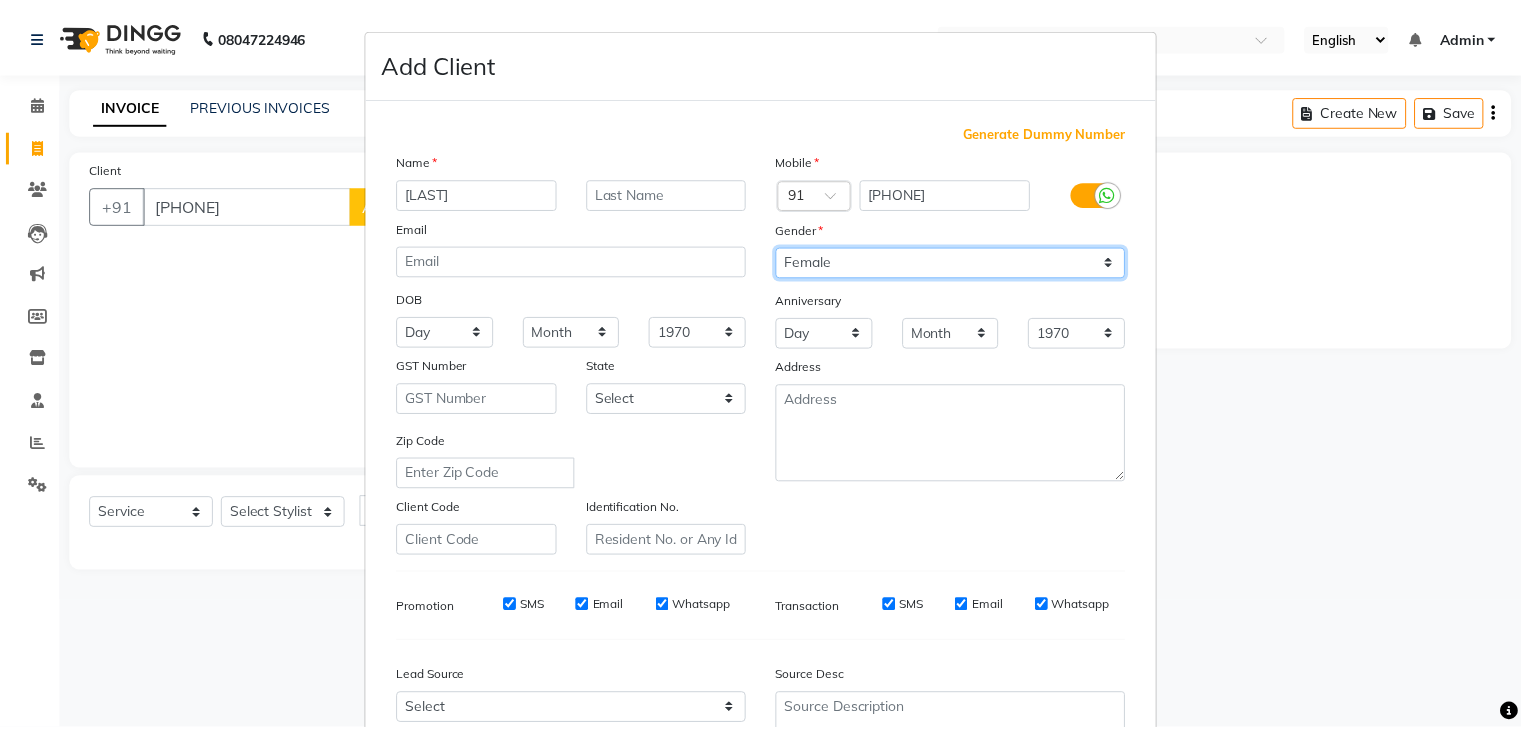scroll, scrollTop: 203, scrollLeft: 0, axis: vertical 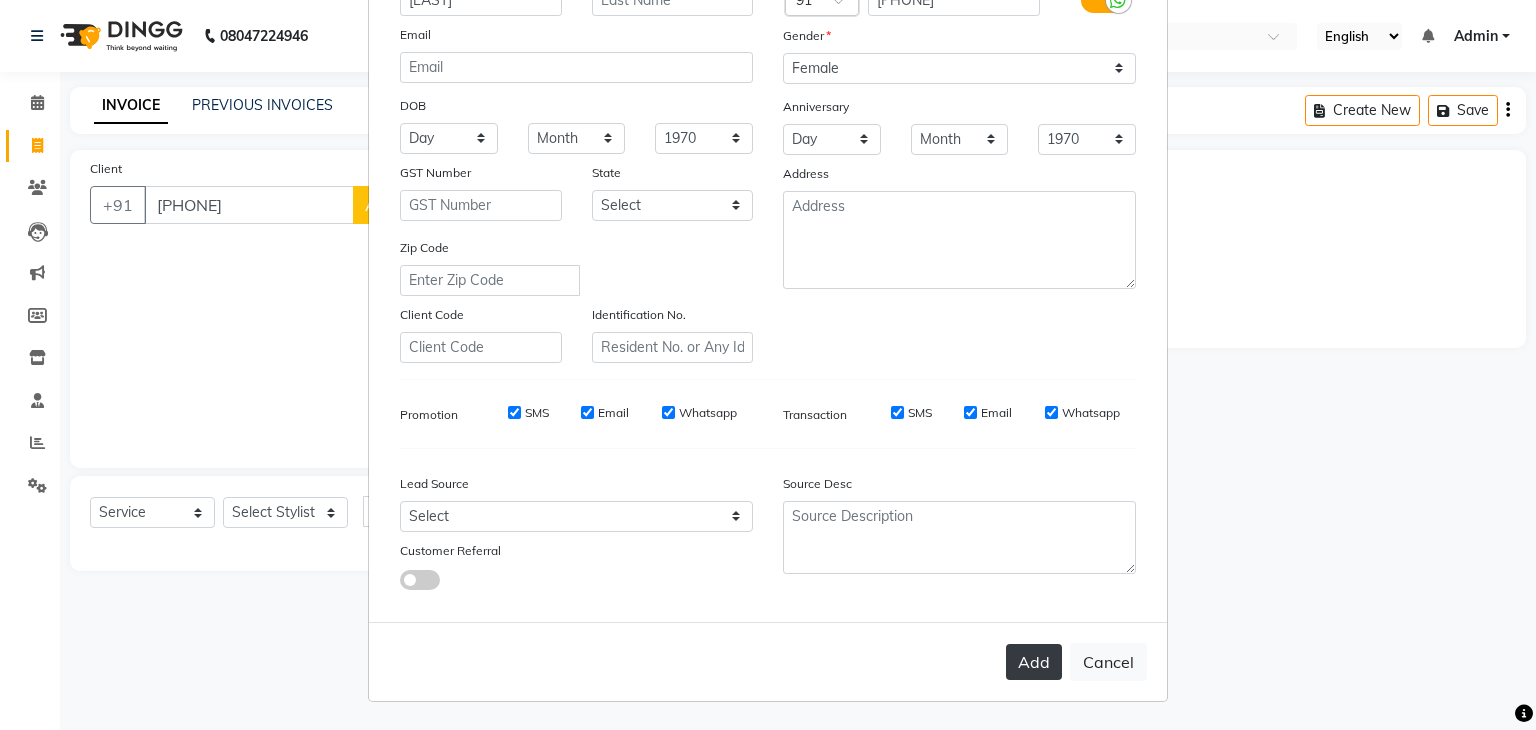 click on "Add" at bounding box center (1034, 662) 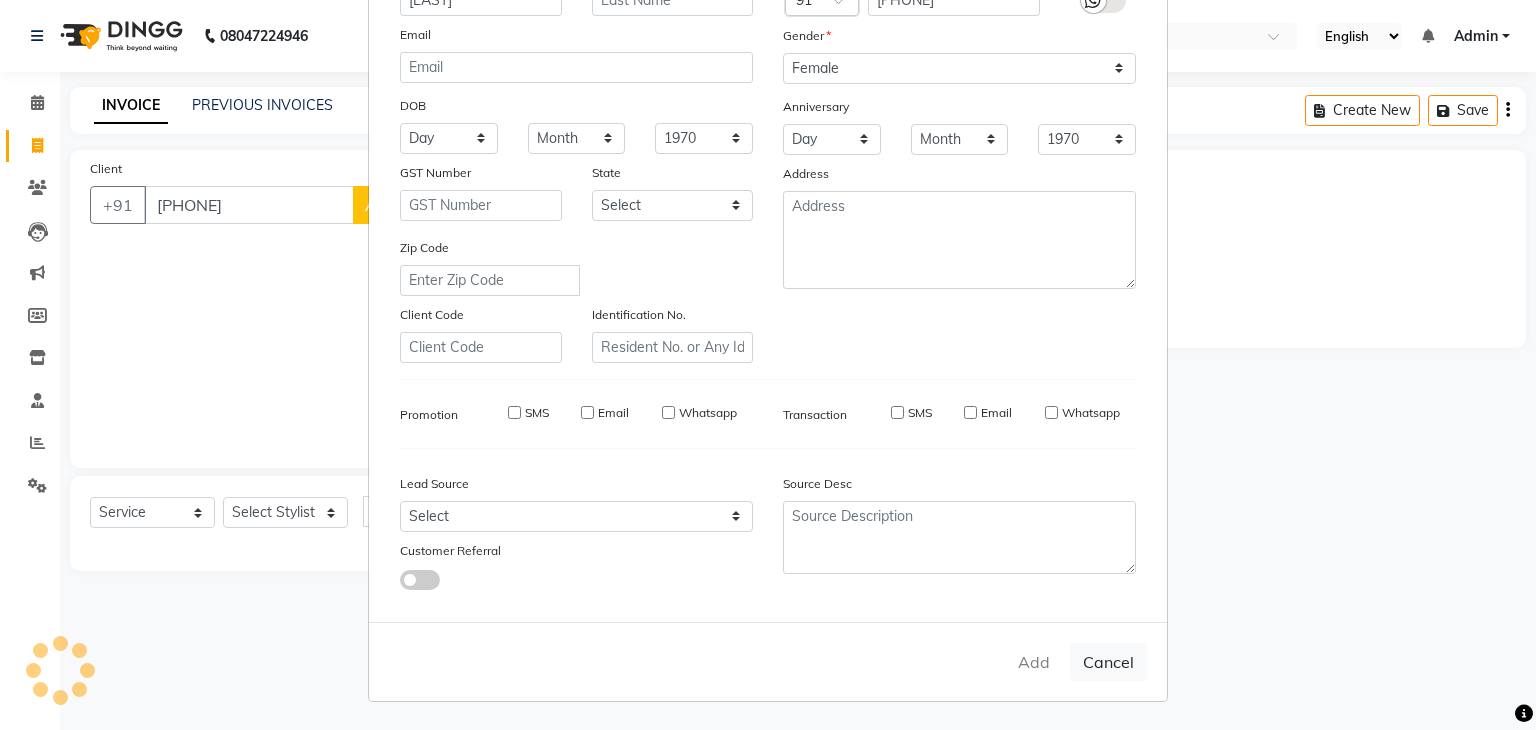 type 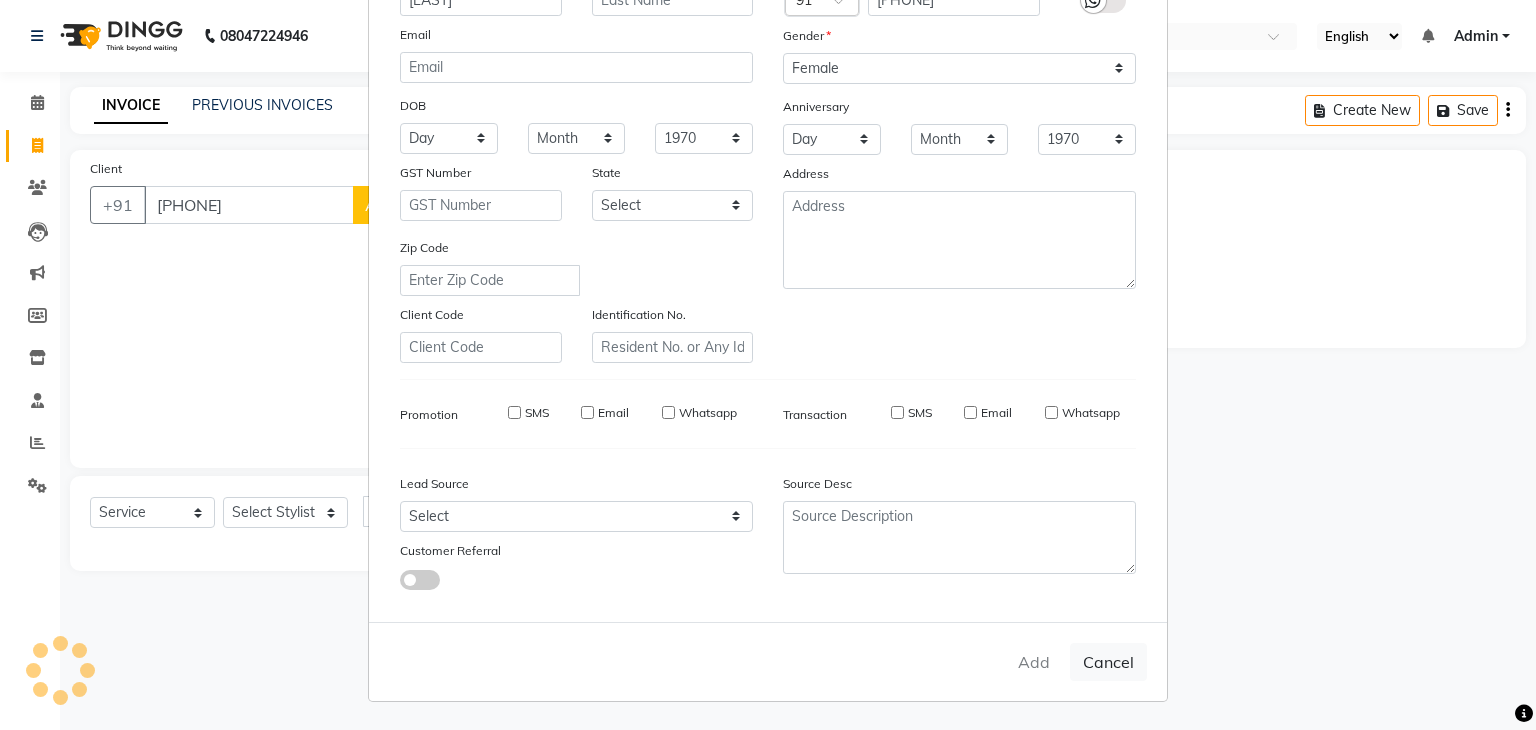 select 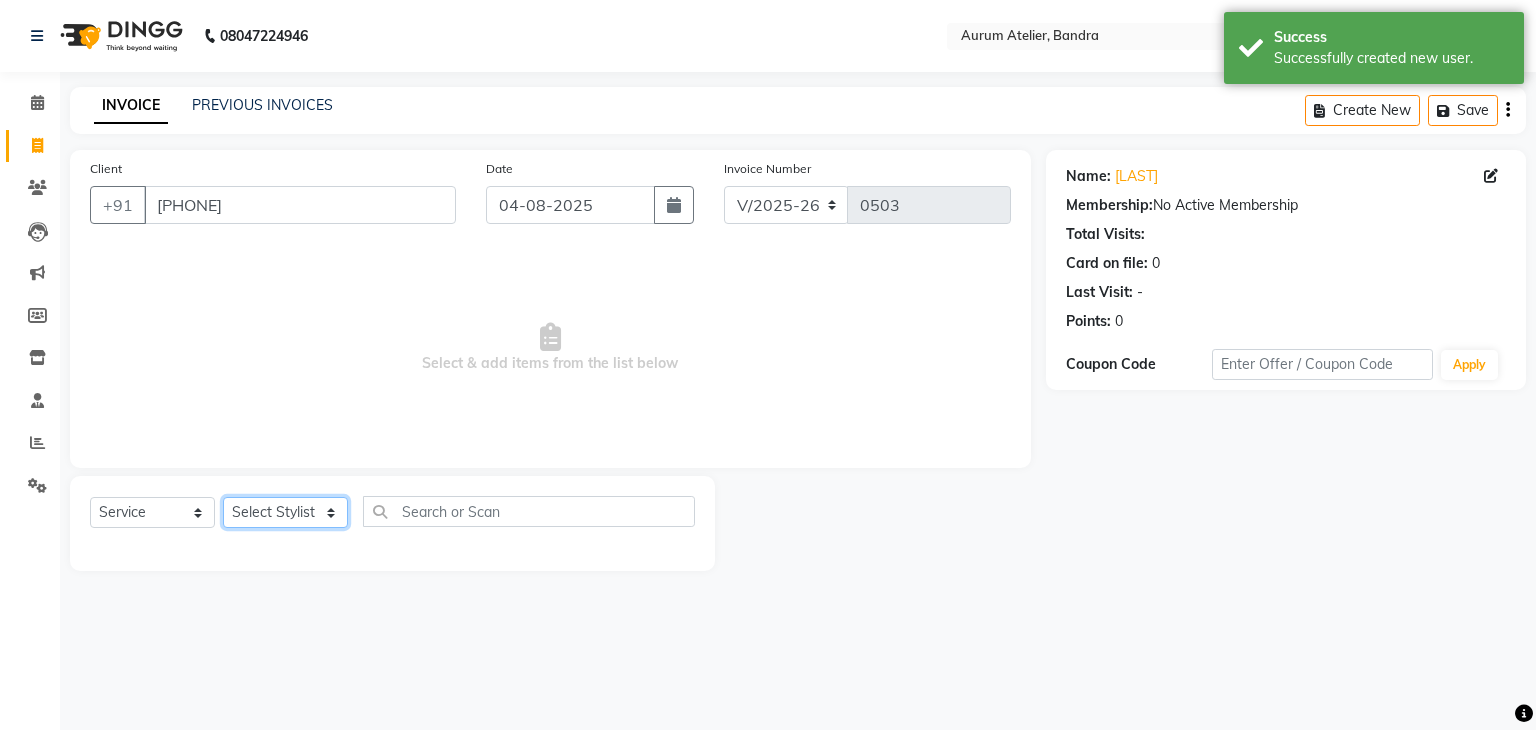 click on "Select Stylist AHSAN Aishwariya chariya DIKSHITA Kaleem salmani Praveen bhandari Preet sanjay Sultan hawari TEHSIN vishes" 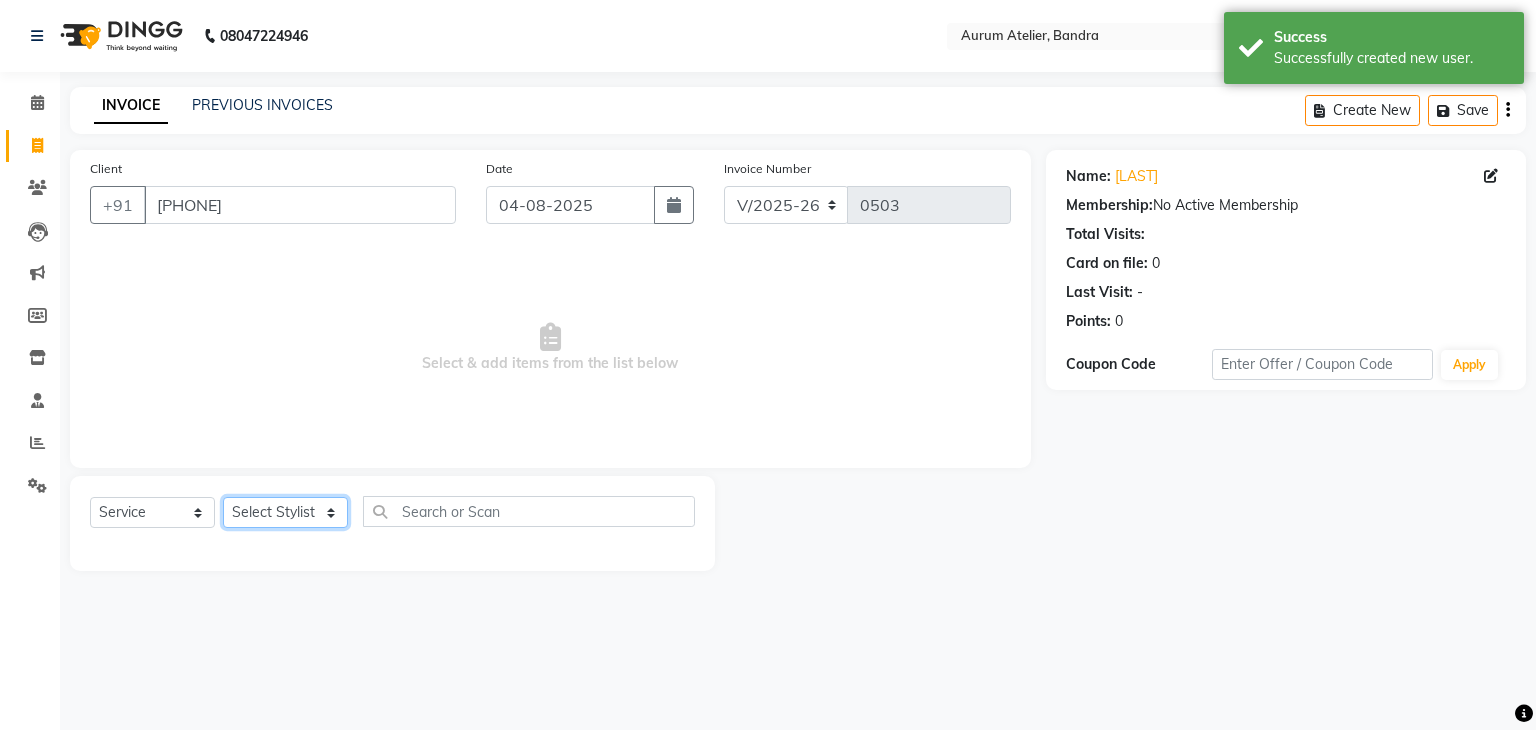 select on "66080" 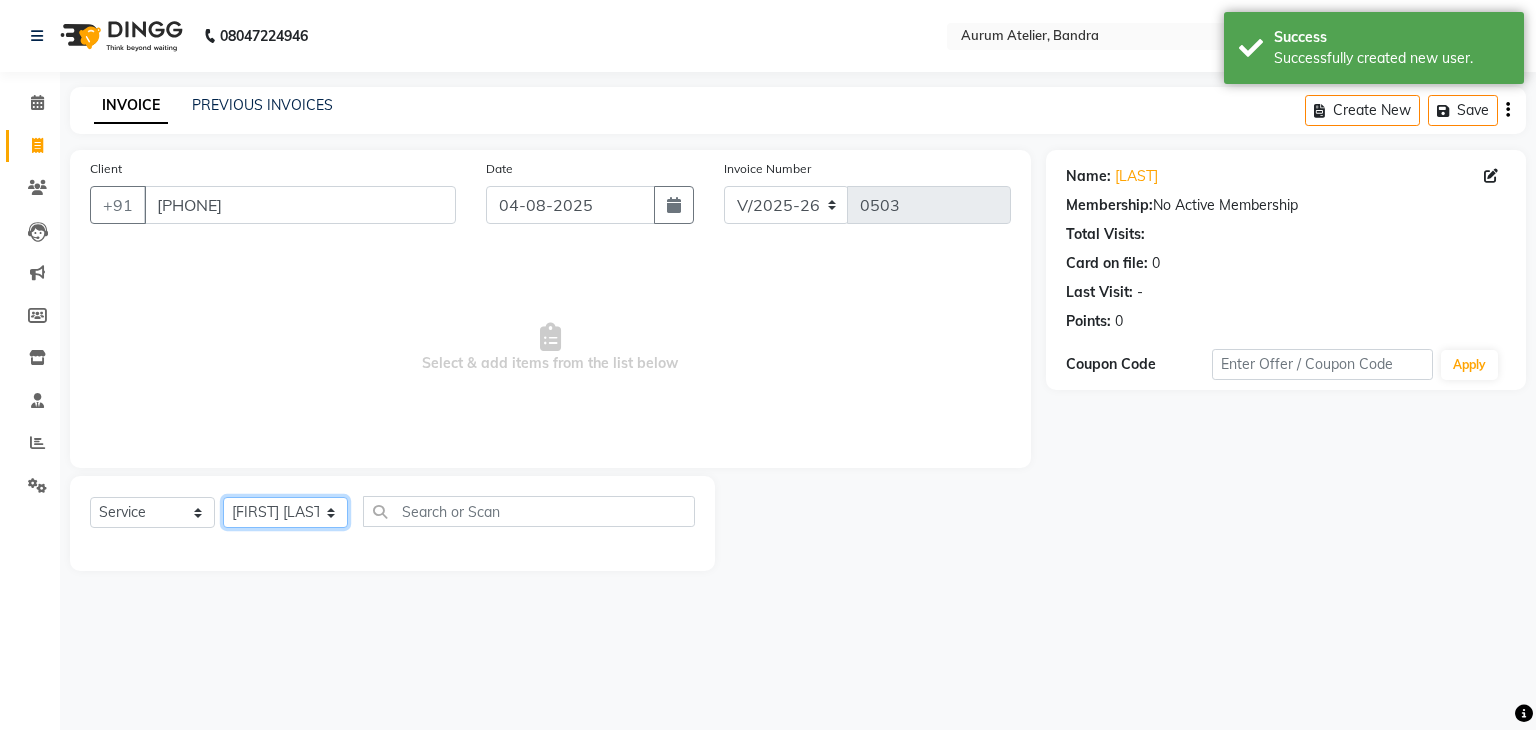 click on "Select Stylist AHSAN Aishwariya chariya DIKSHITA Kaleem salmani Praveen bhandari Preet sanjay Sultan hawari TEHSIN vishes" 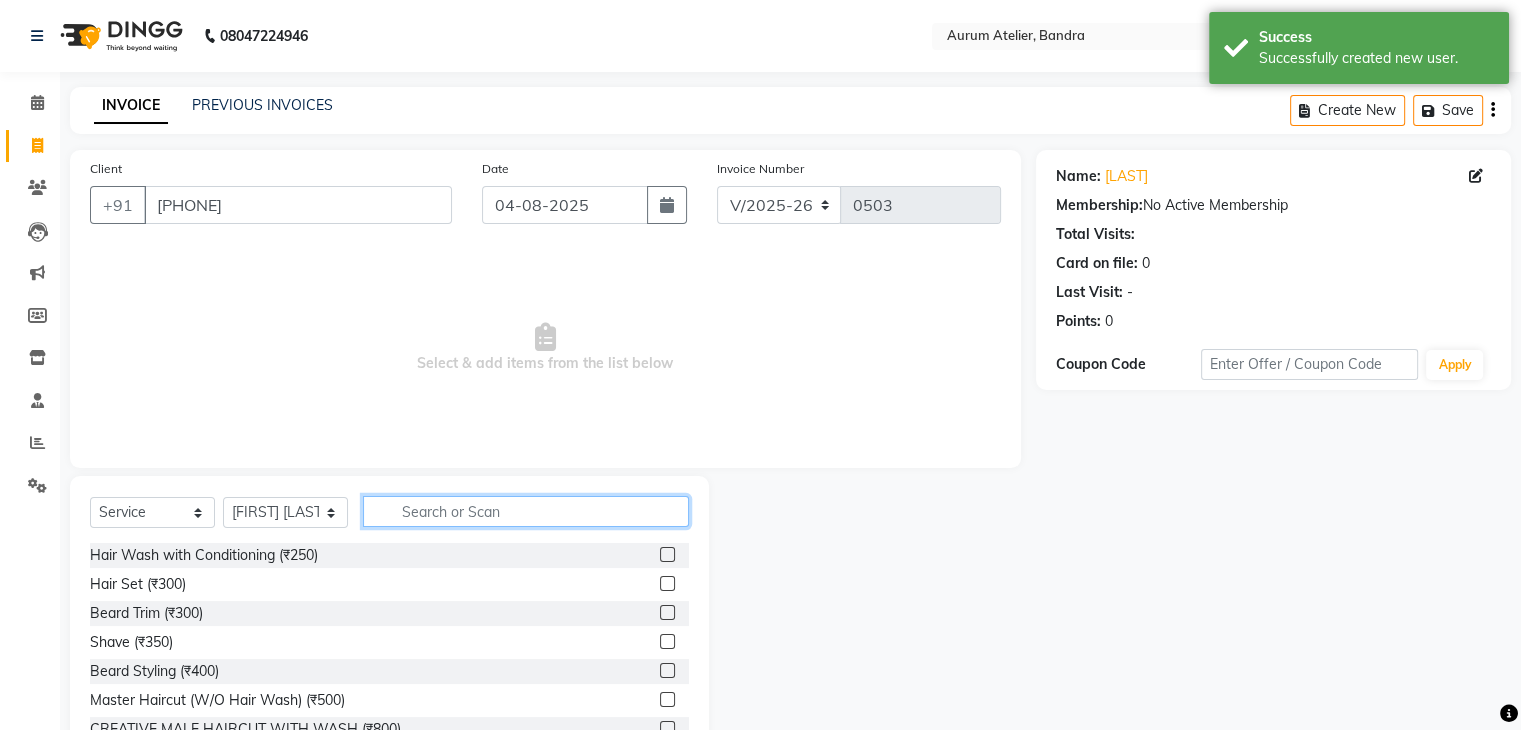 click 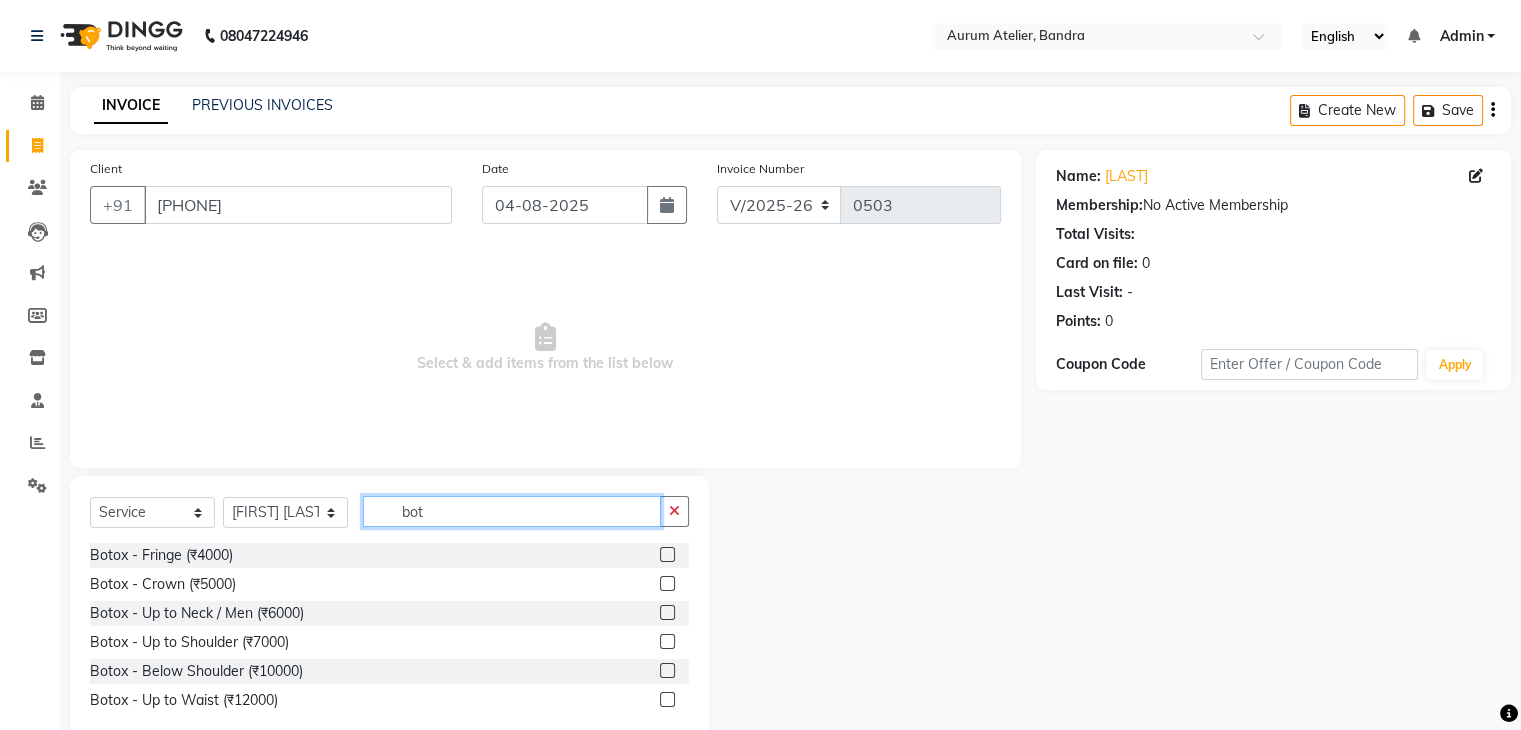 type on "bot" 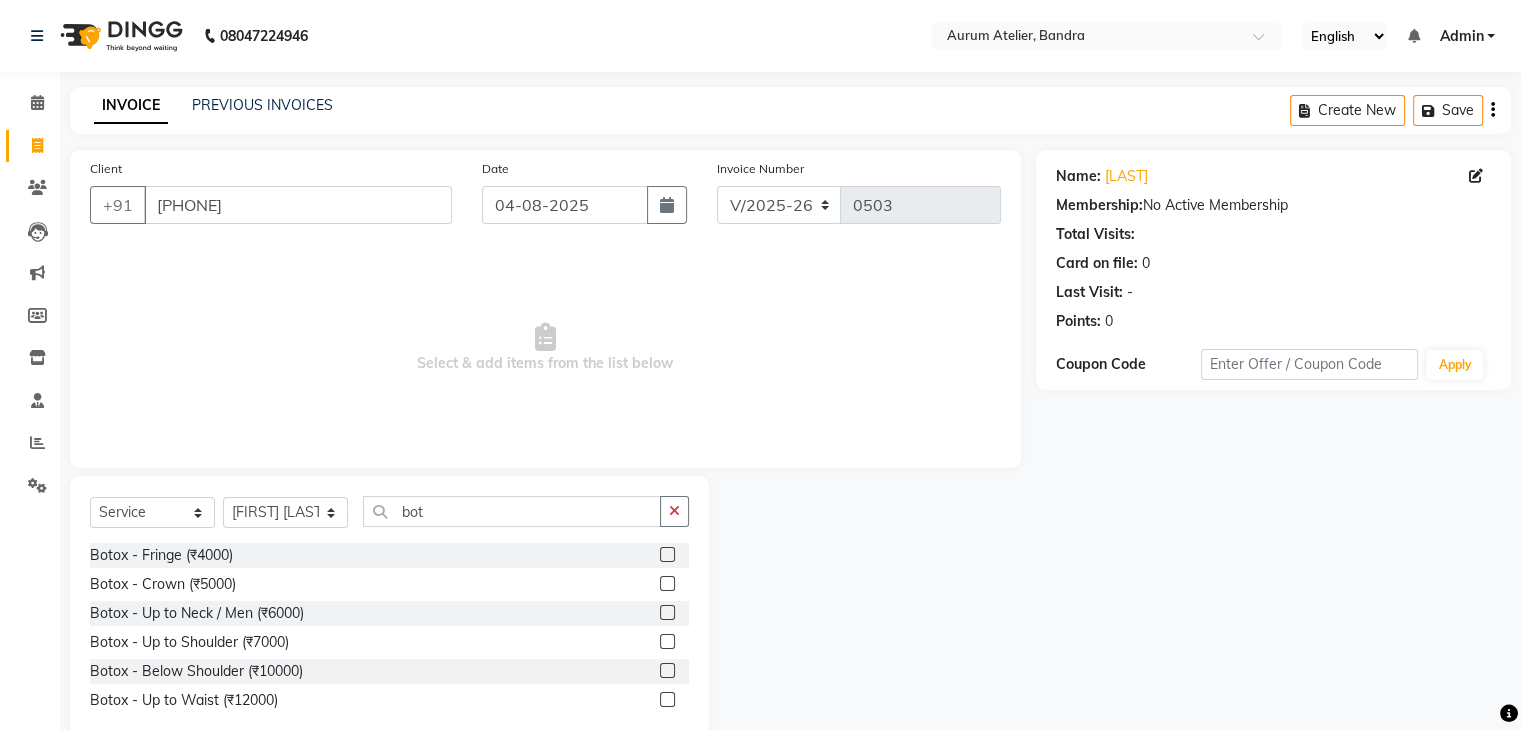 click 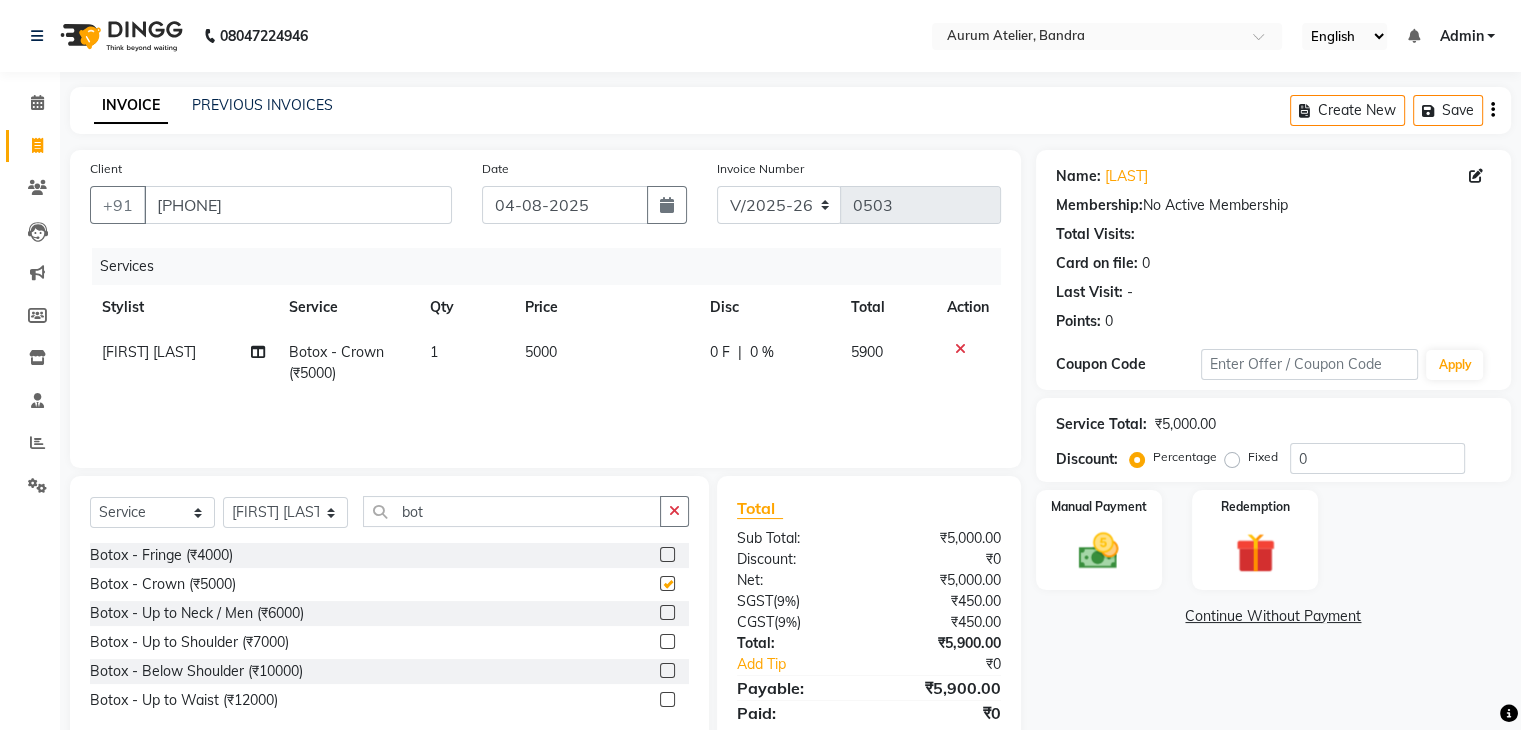 checkbox on "false" 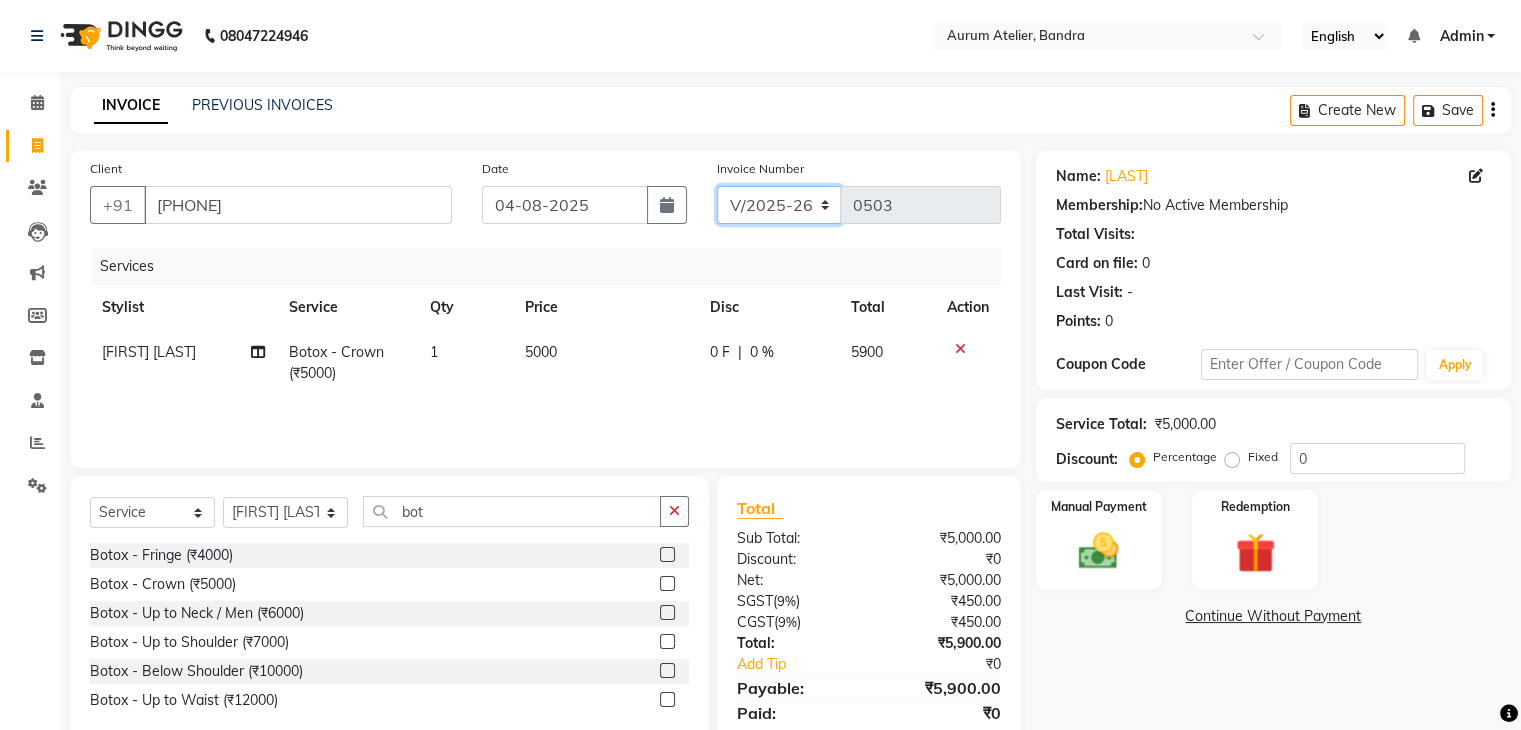 click on "C/2025-26 V/2025 V/2025-26" 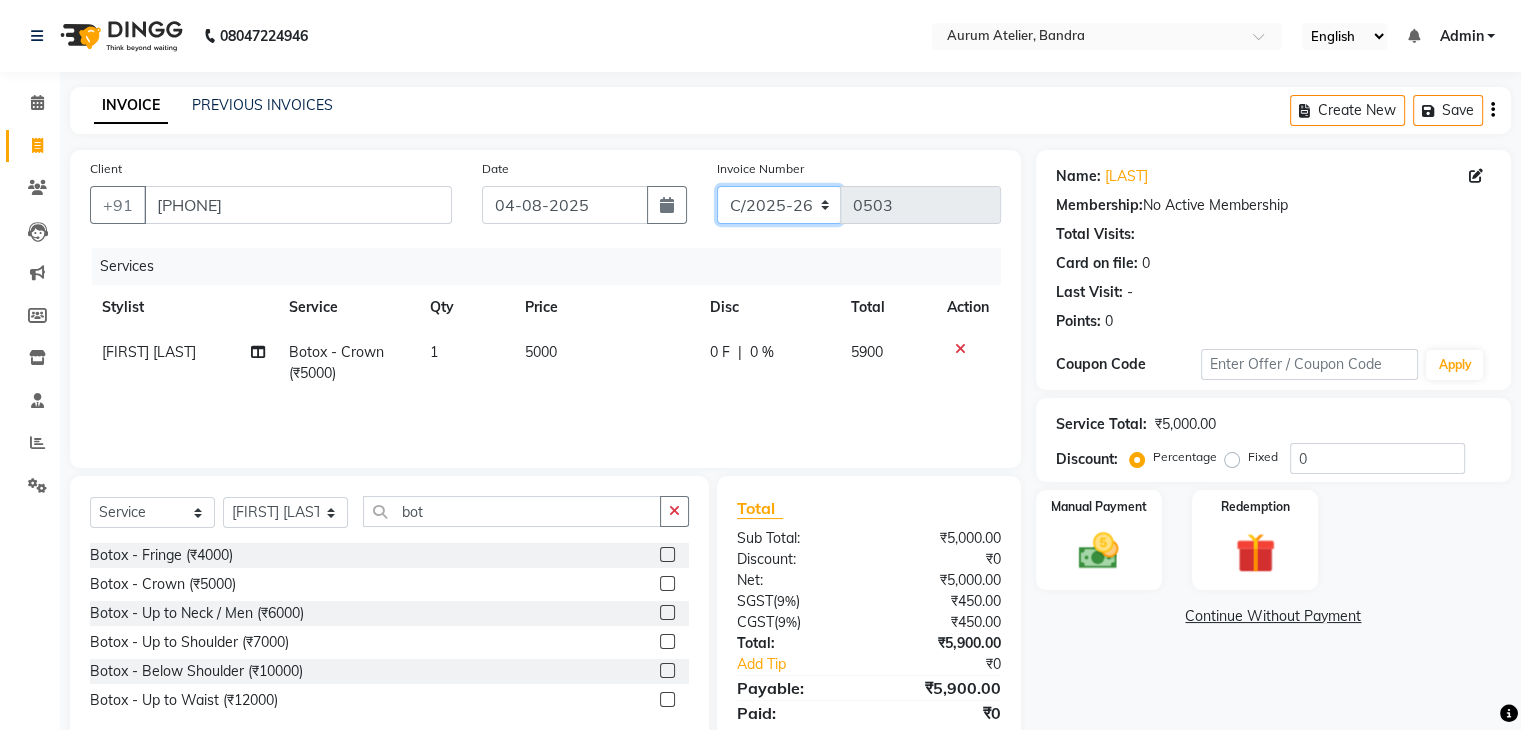 click on "C/2025-26 V/2025 V/2025-26" 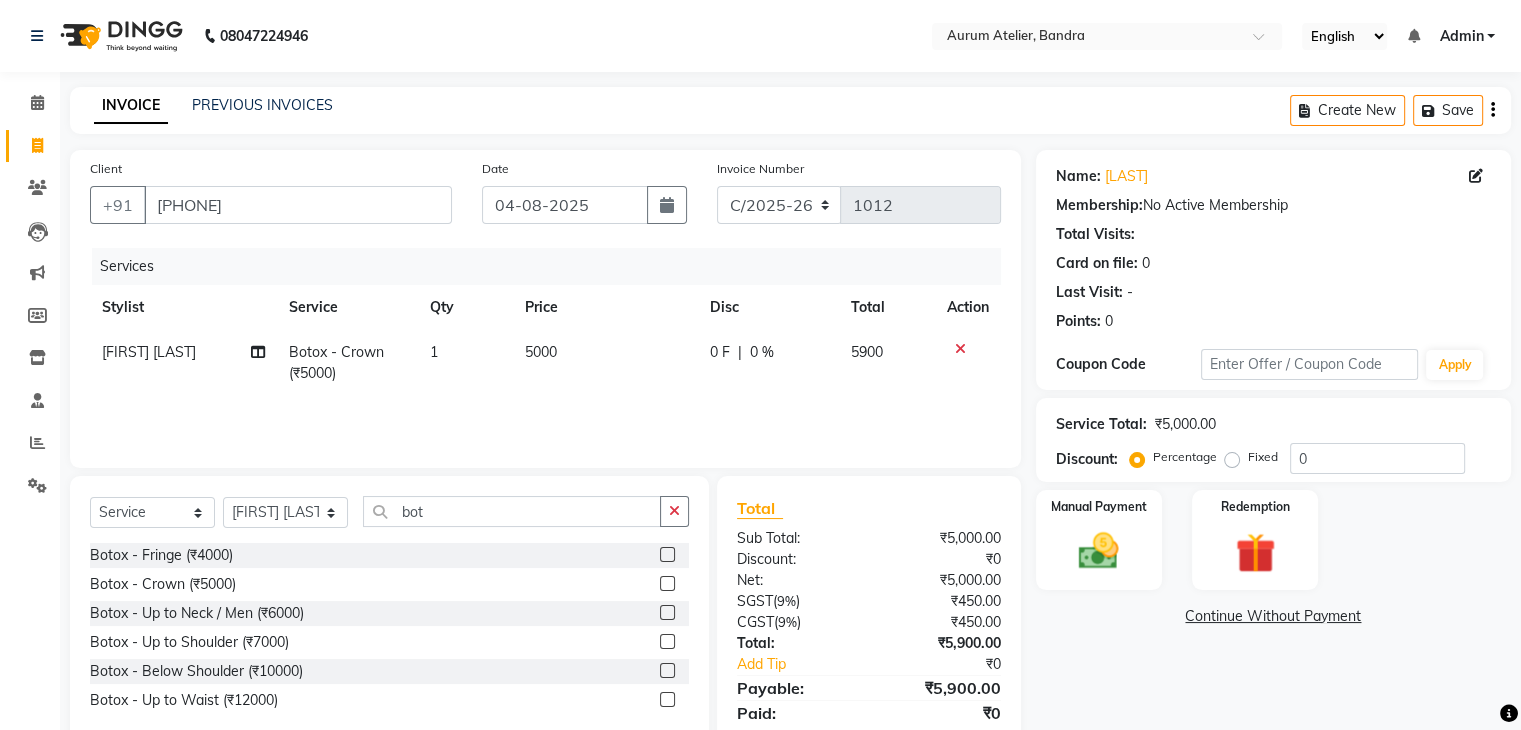 click on "Create New   Save" 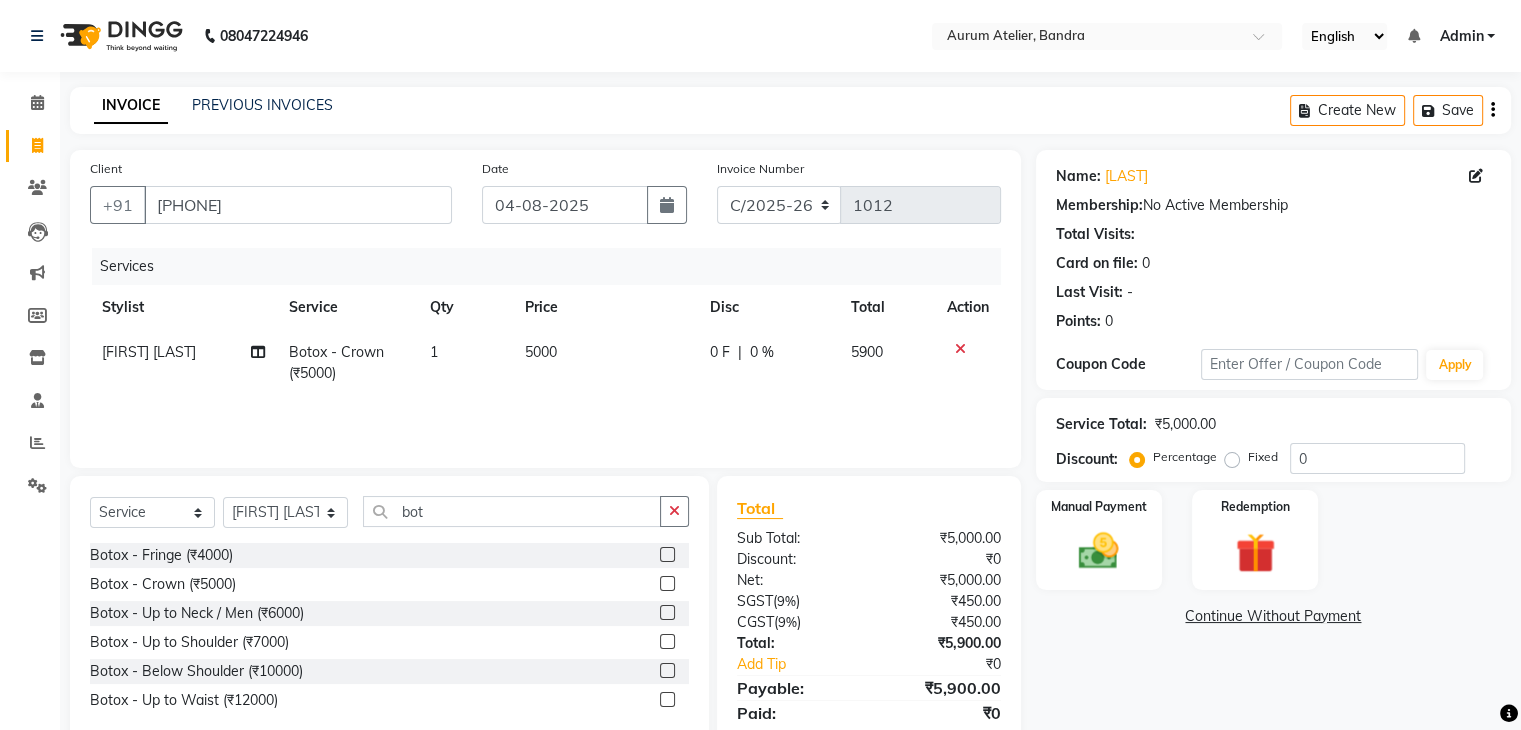 click 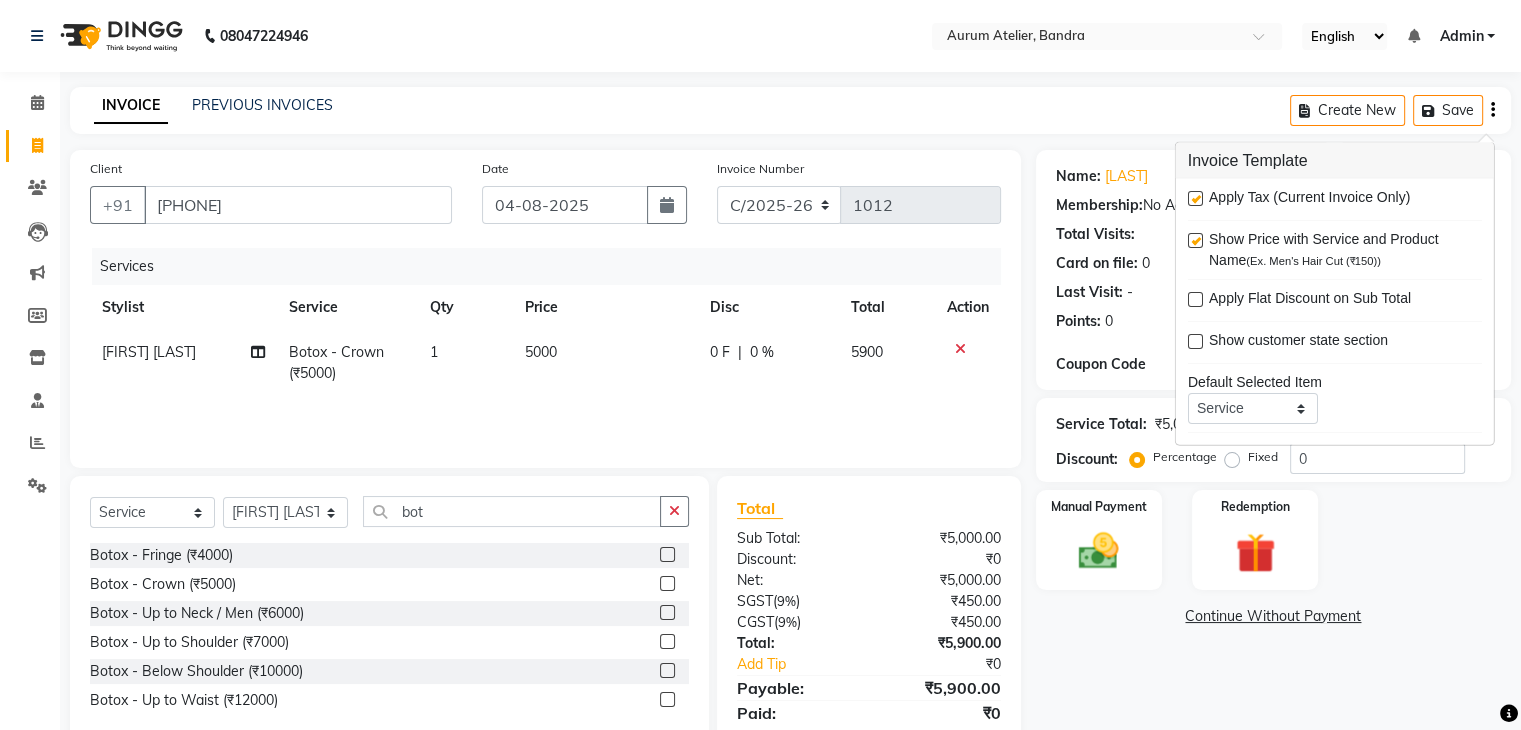 click at bounding box center (1195, 198) 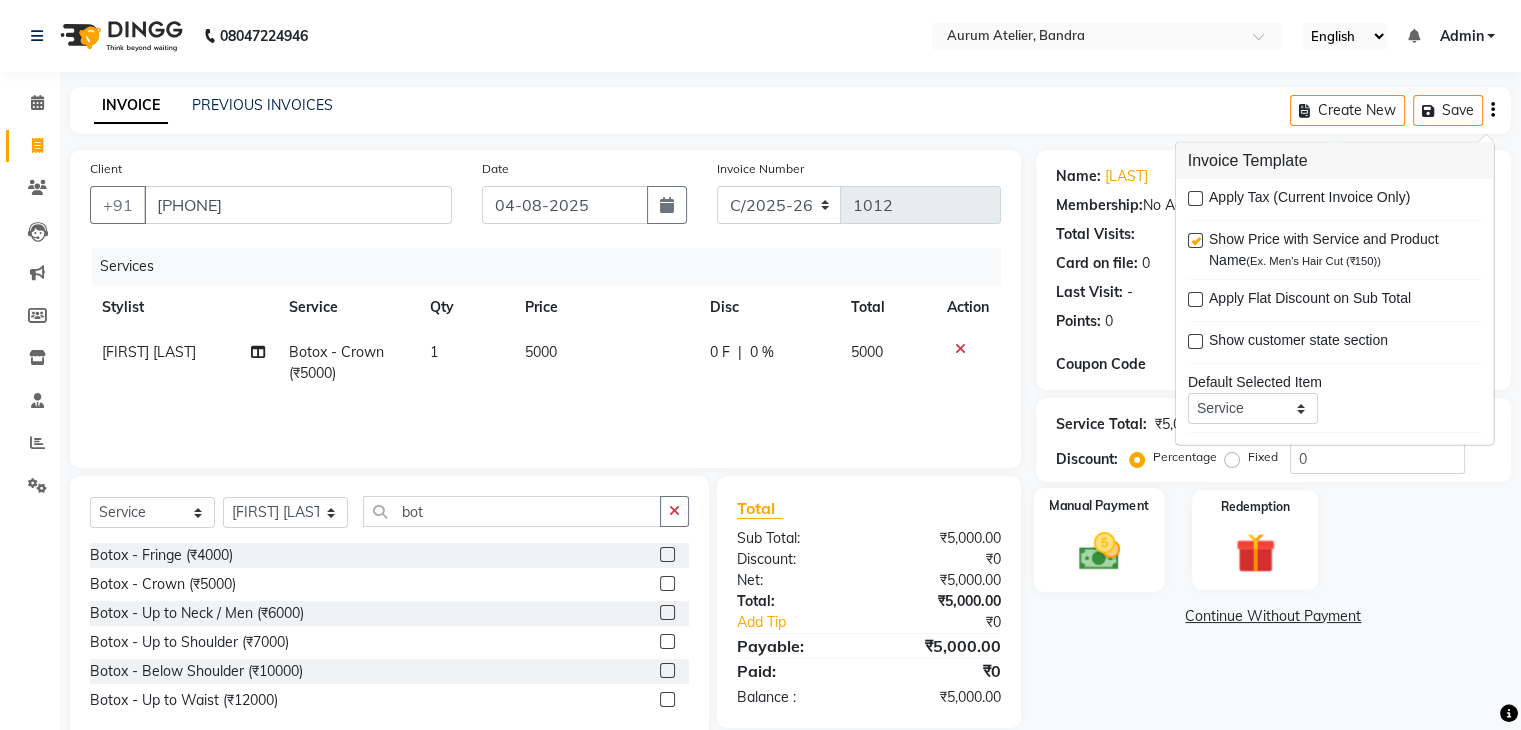 click 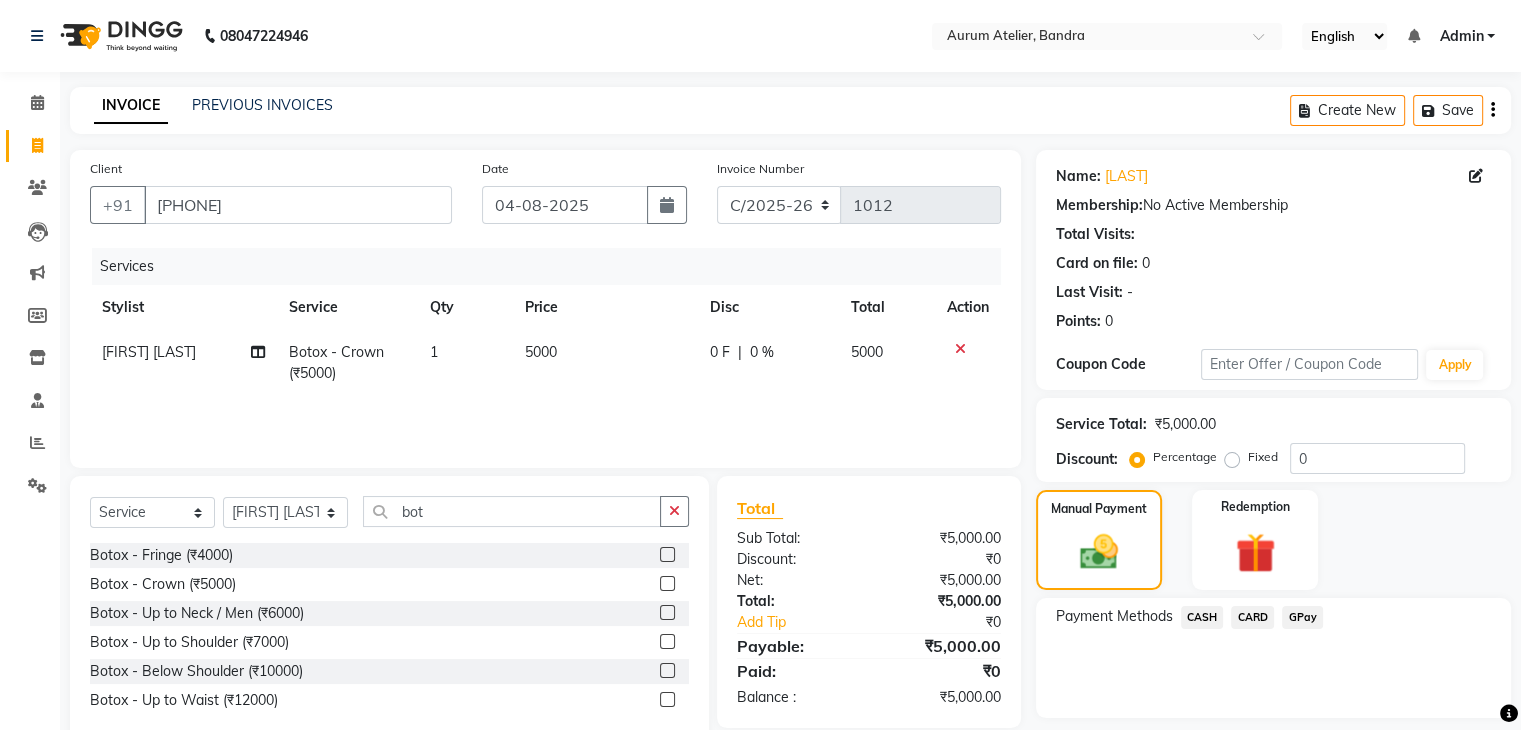 click on "CASH" 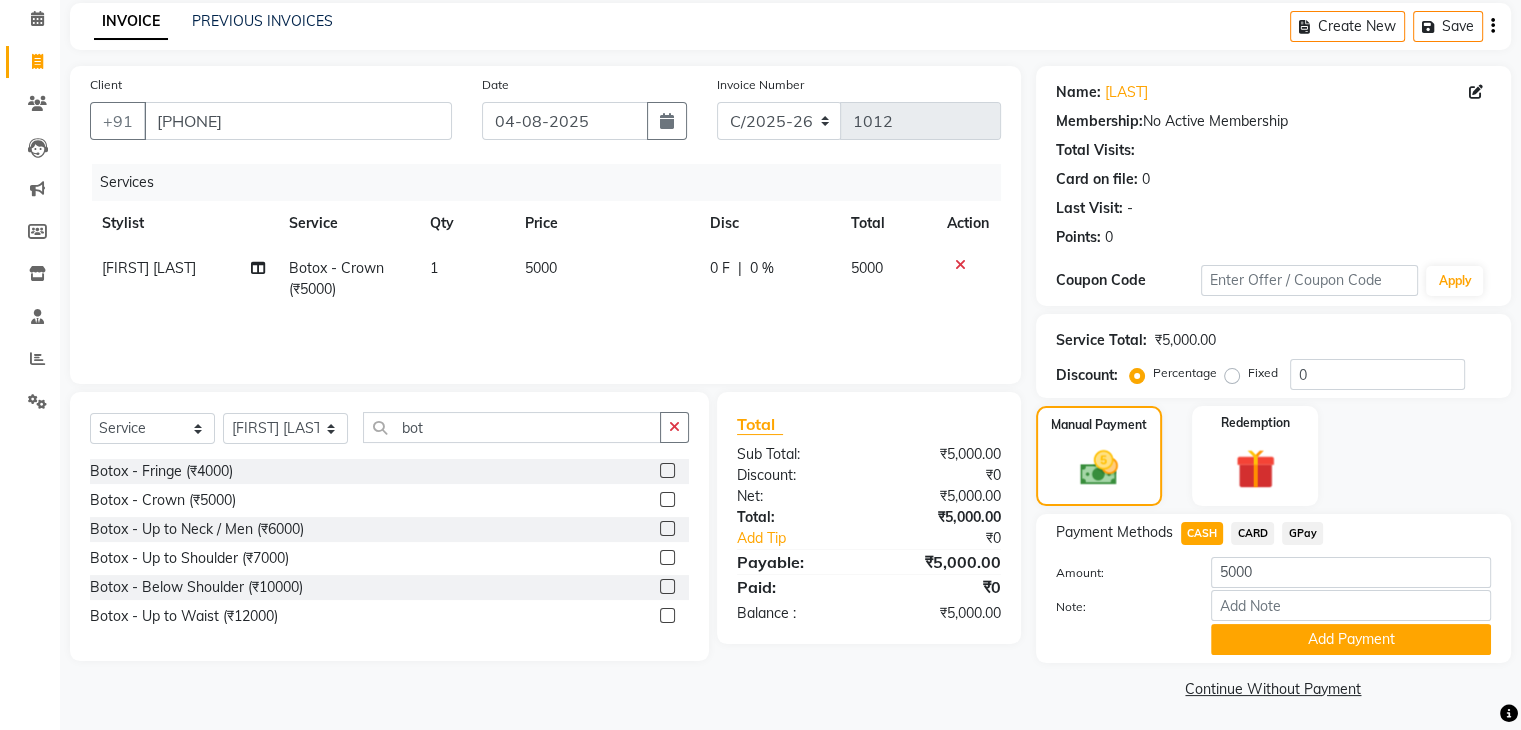 scroll, scrollTop: 89, scrollLeft: 0, axis: vertical 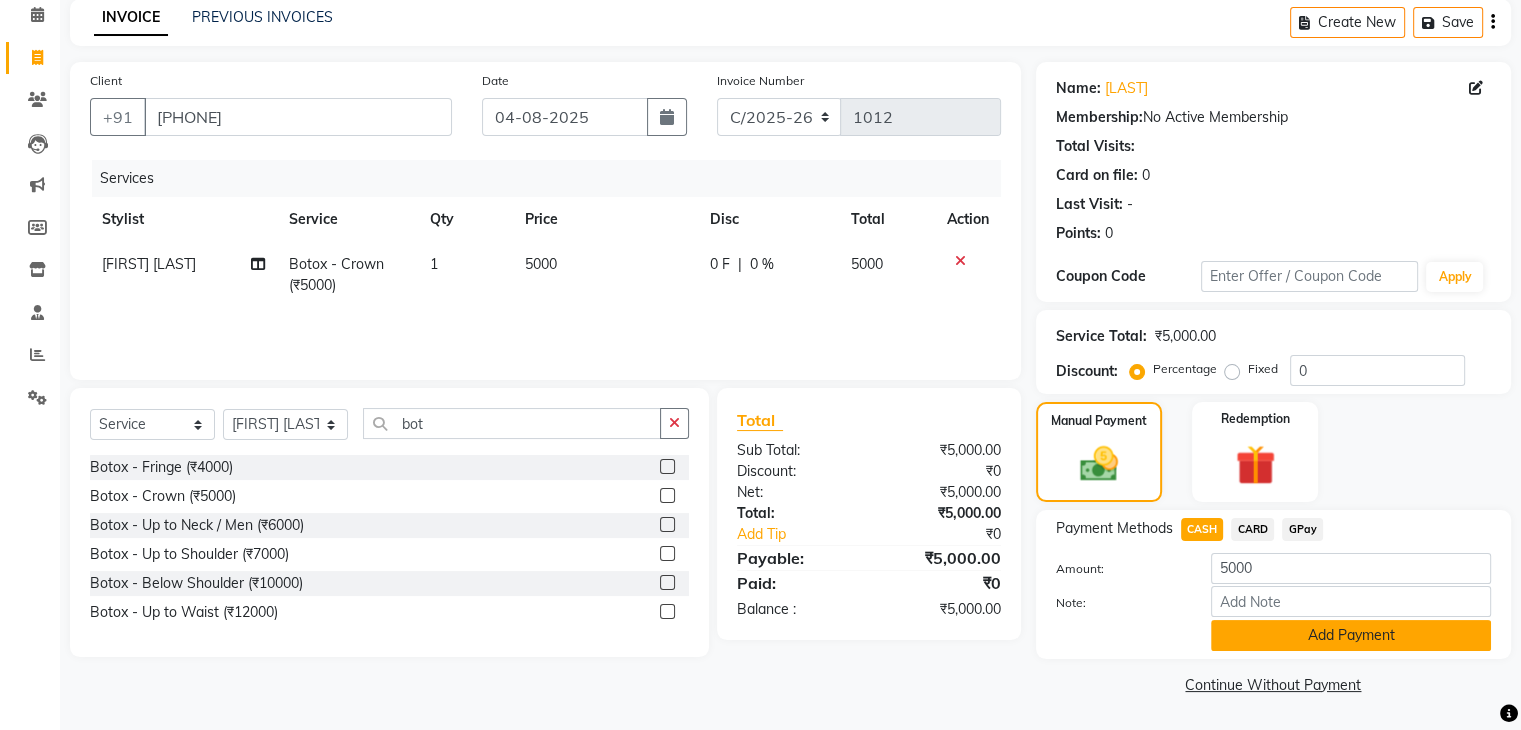 click on "Add Payment" 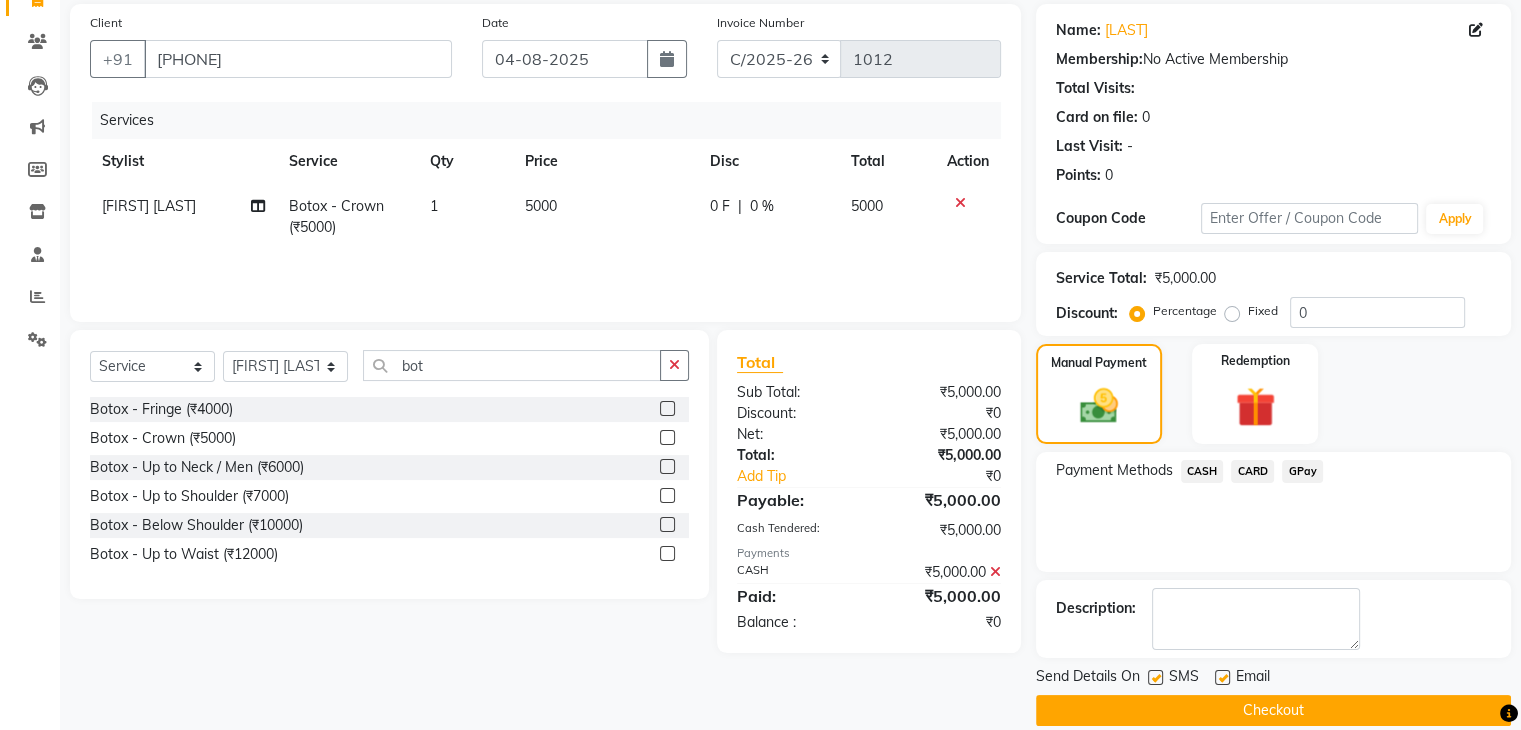 scroll, scrollTop: 171, scrollLeft: 0, axis: vertical 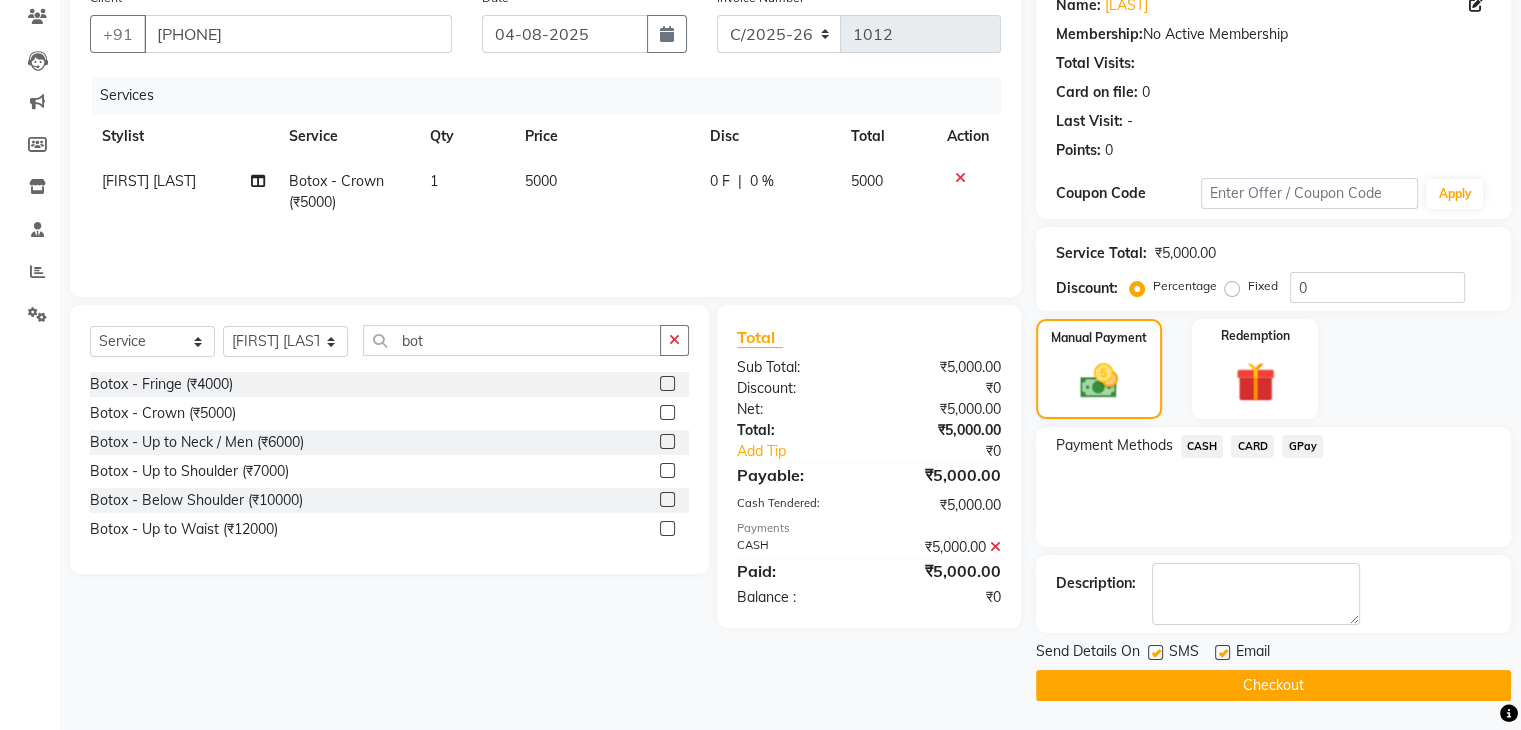 click on "Checkout" 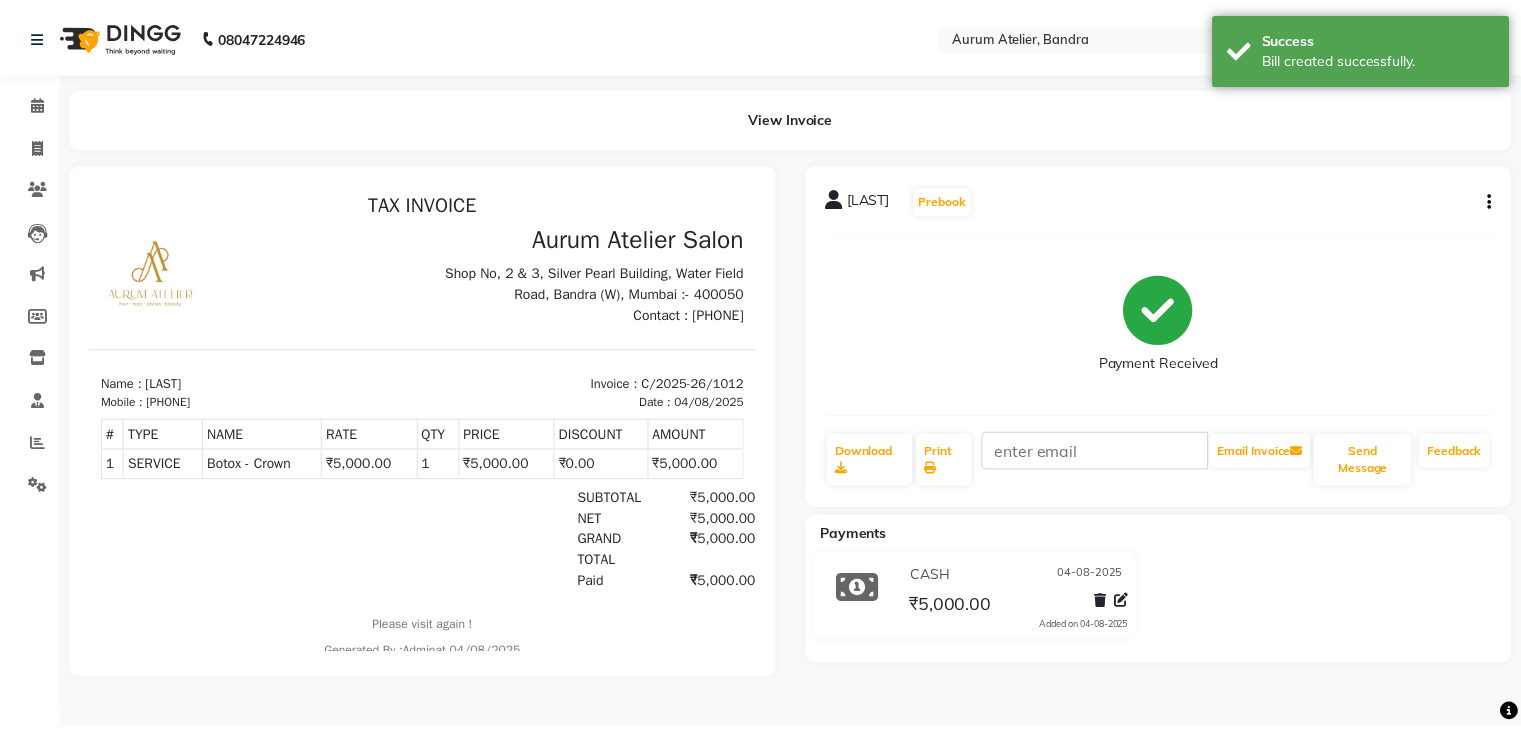 scroll, scrollTop: 0, scrollLeft: 0, axis: both 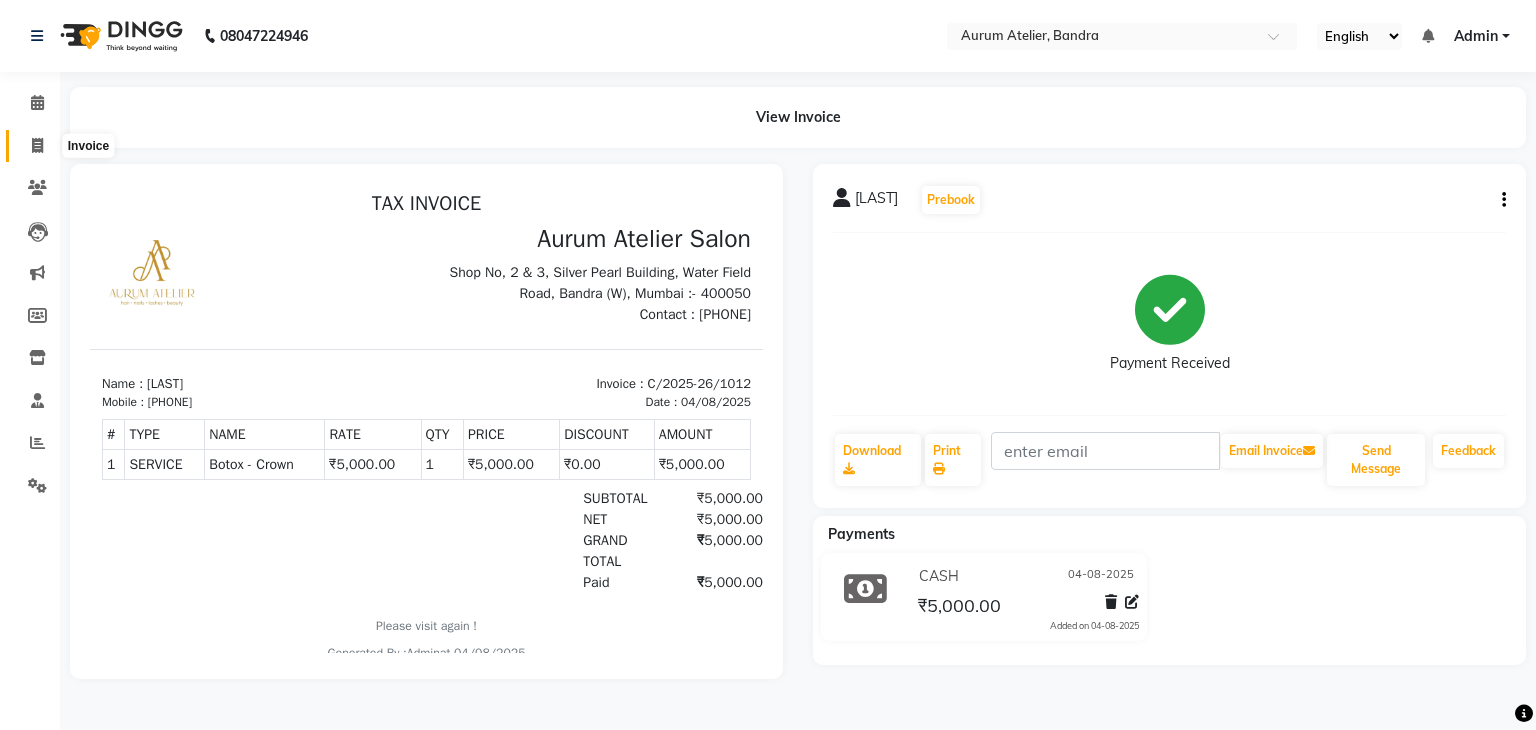 click 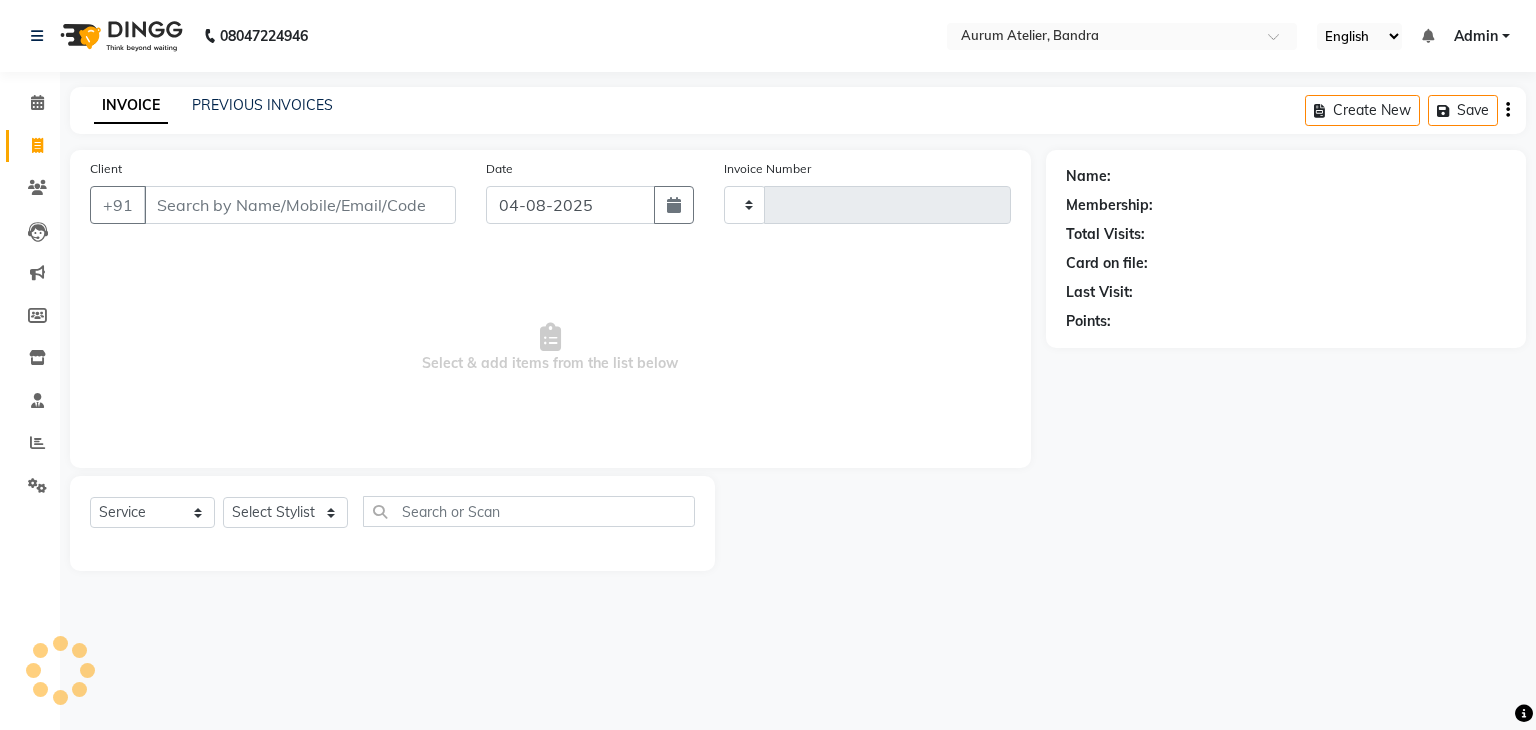 type on "0503" 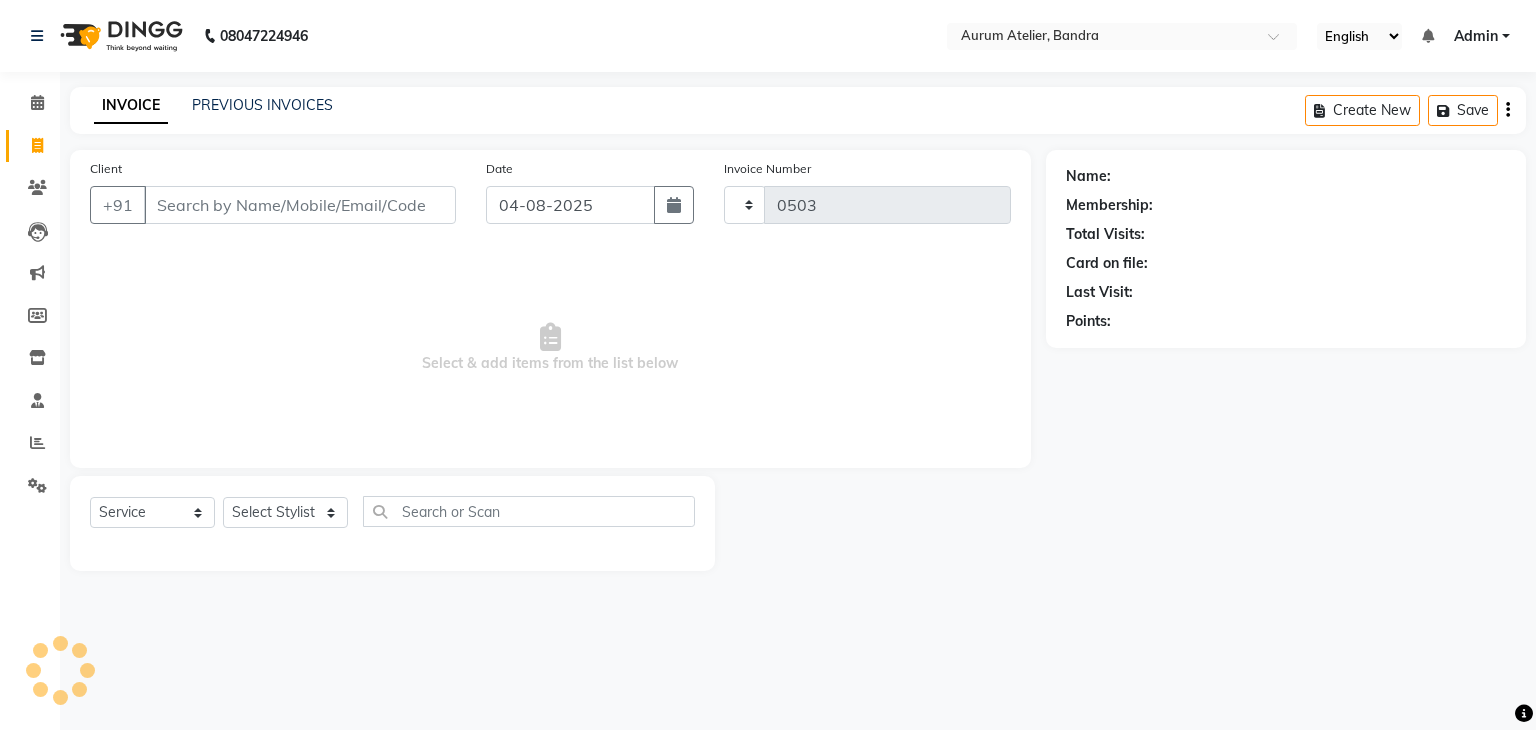 select on "7410" 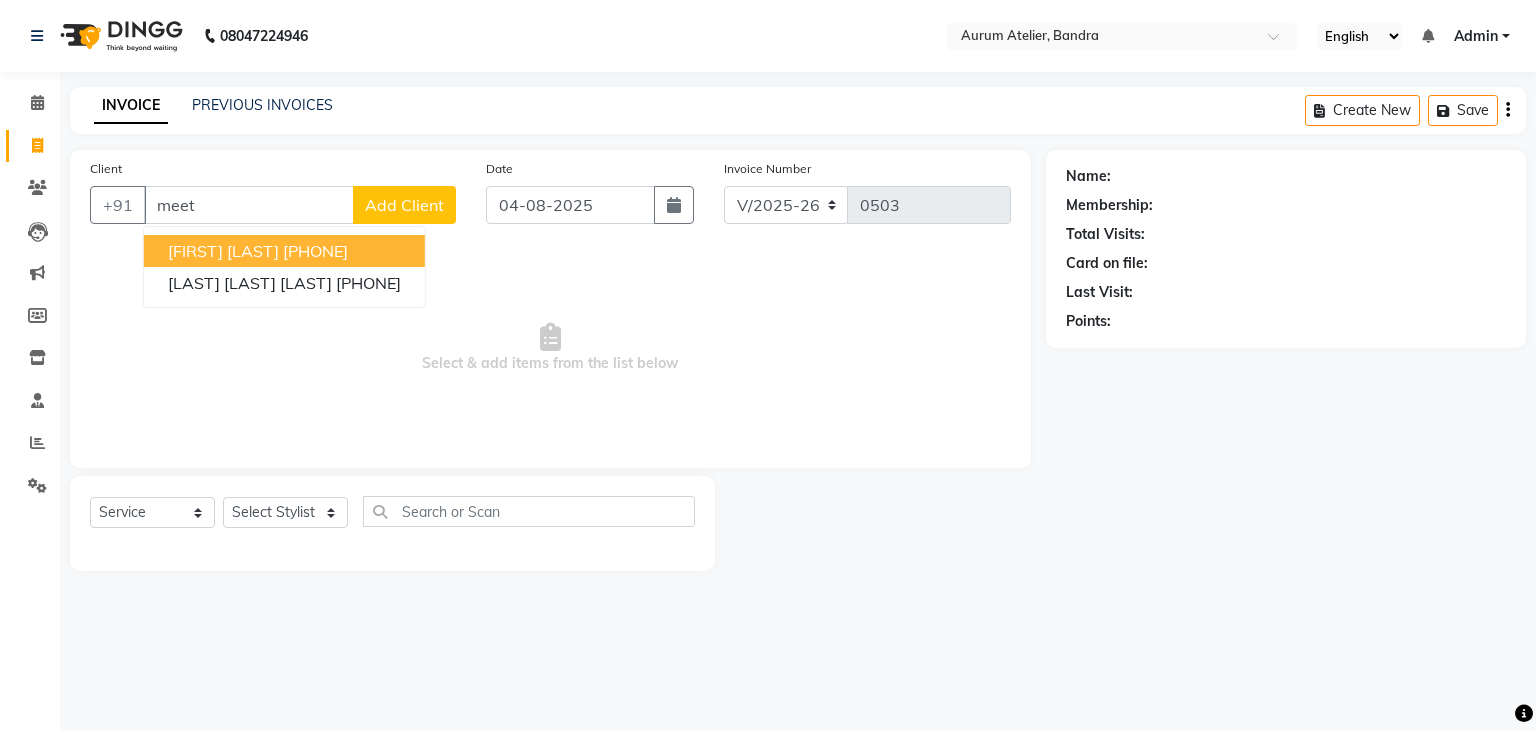click on "[PHONE]" at bounding box center (315, 251) 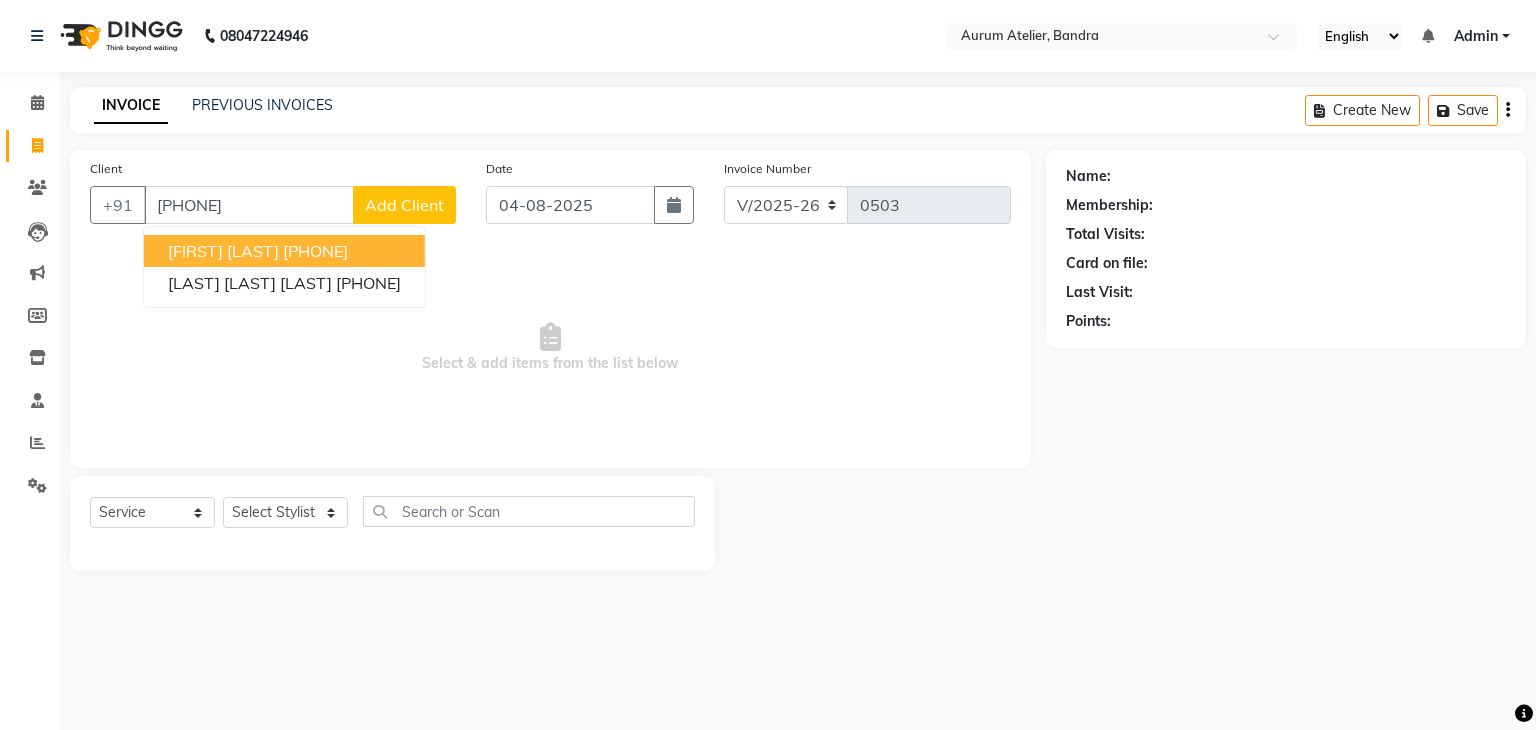 type on "[PHONE]" 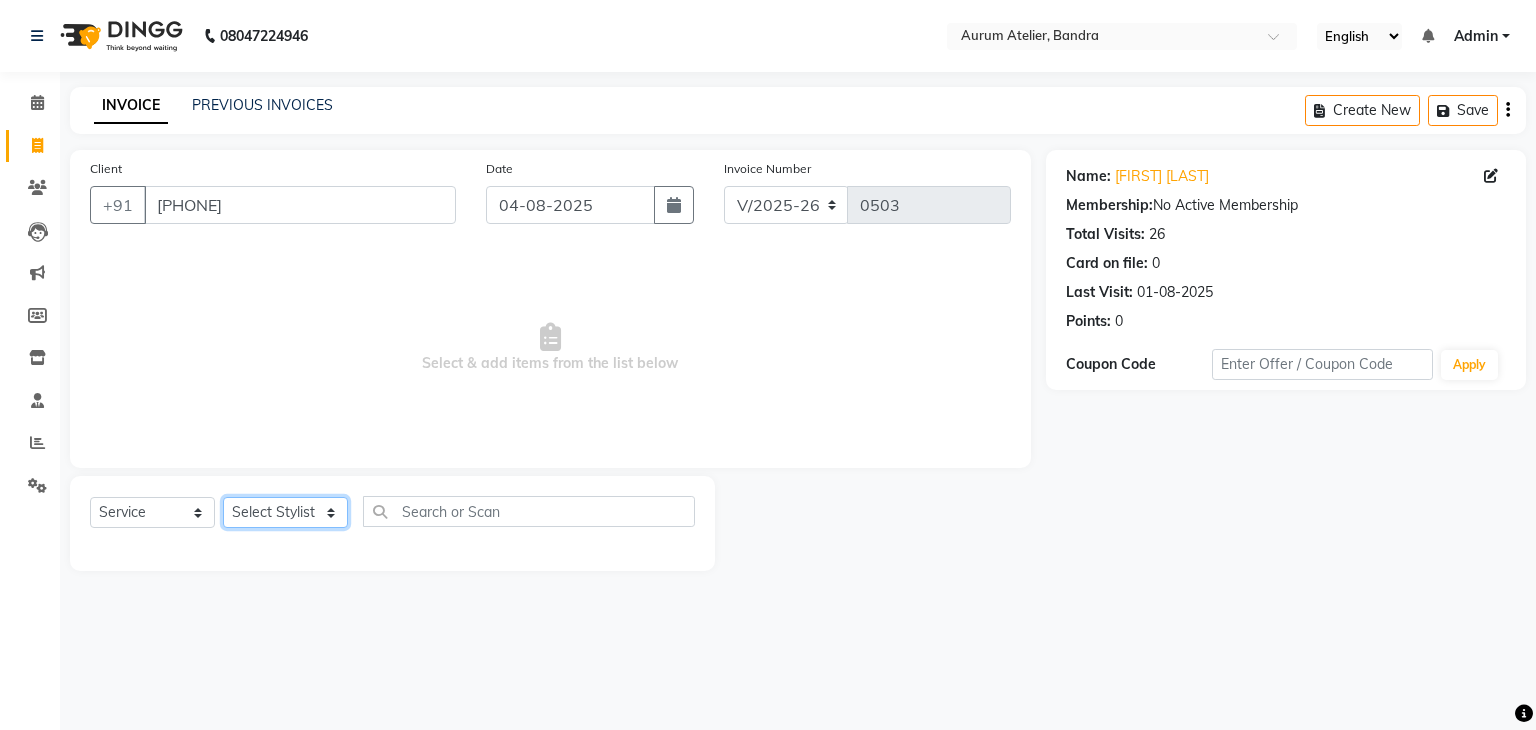 click on "Select Stylist AHSAN Aishwariya chariya DIKSHITA Kaleem salmani Praveen bhandari Preet sanjay Sultan hawari TEHSIN vishes" 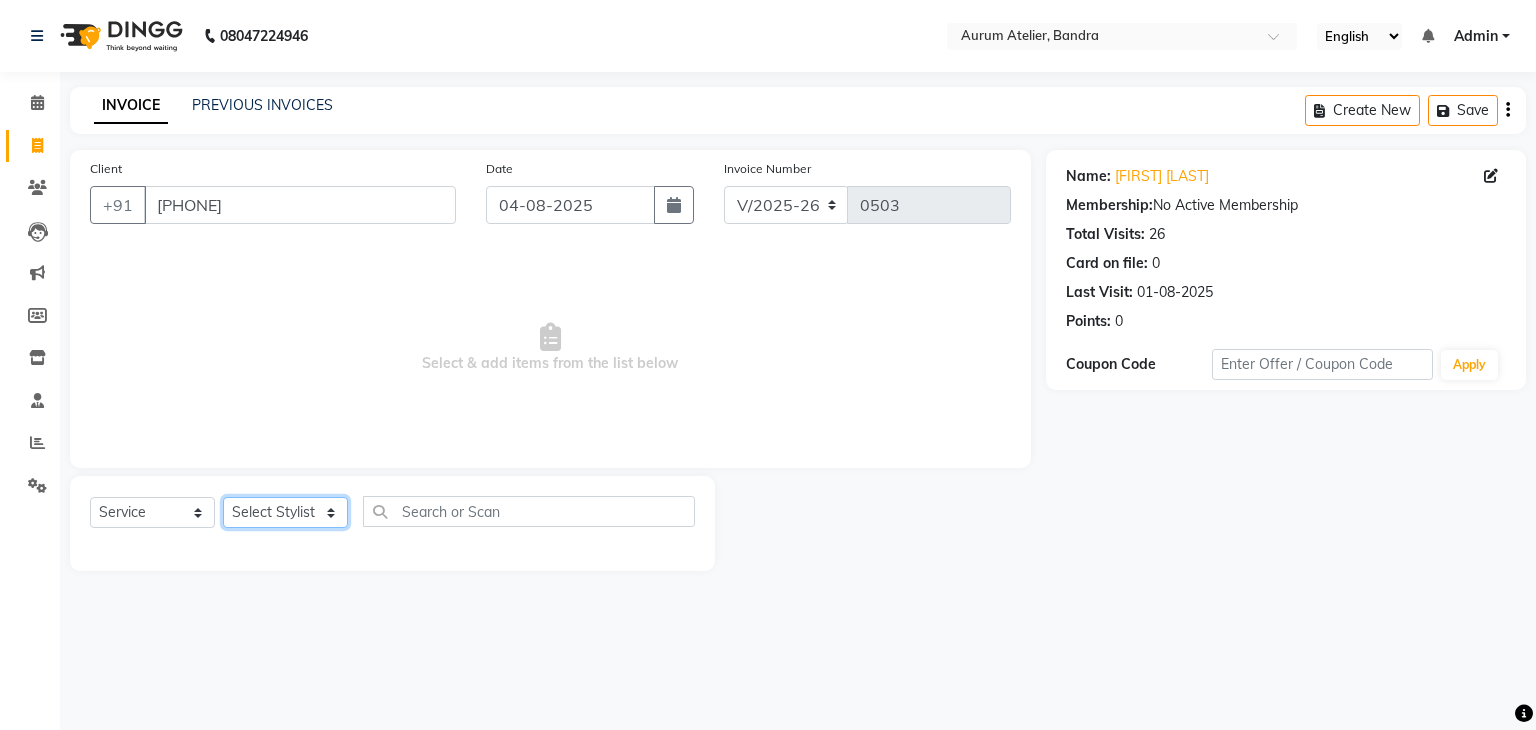 select on "66084" 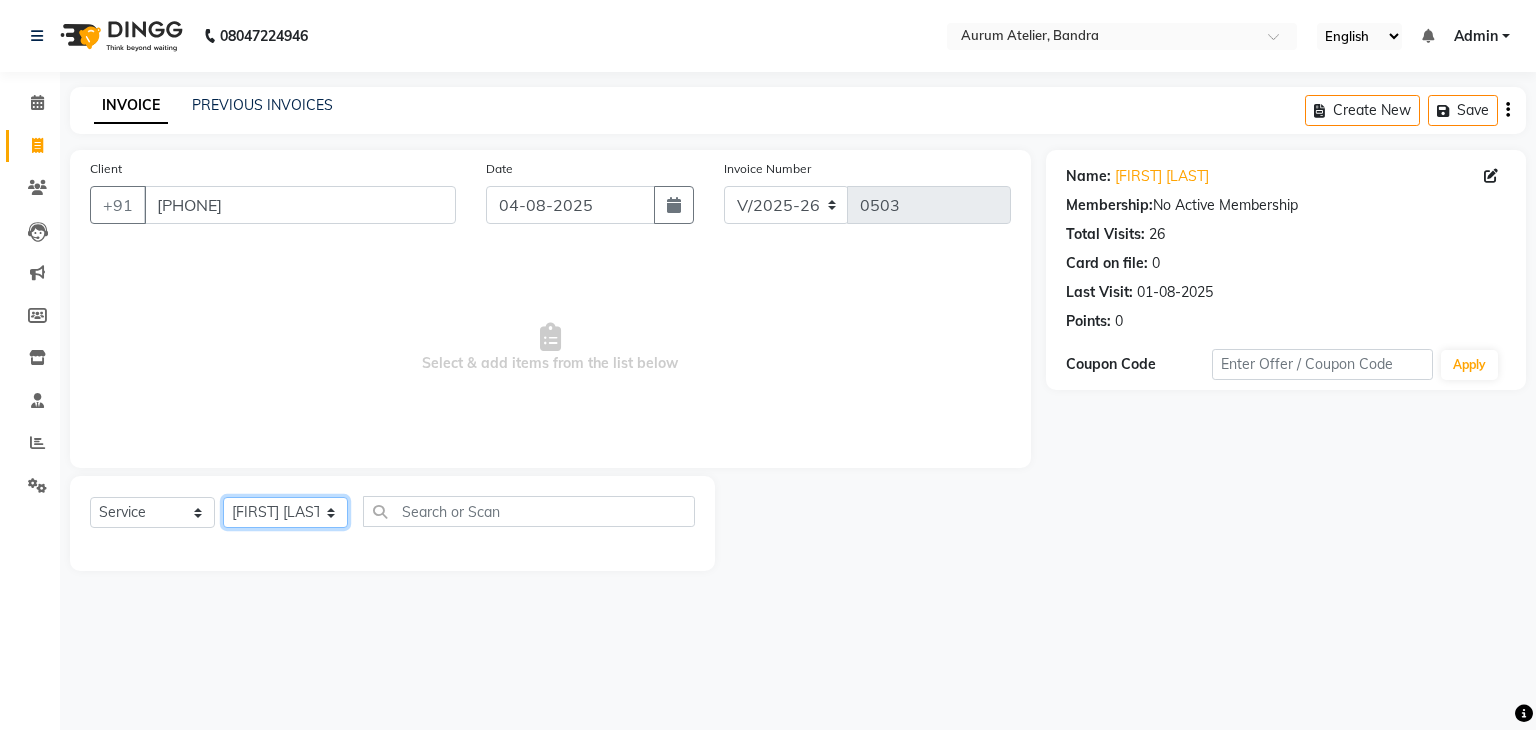 click on "Select Stylist AHSAN Aishwariya chariya DIKSHITA Kaleem salmani Praveen bhandari Preet sanjay Sultan hawari TEHSIN vishes" 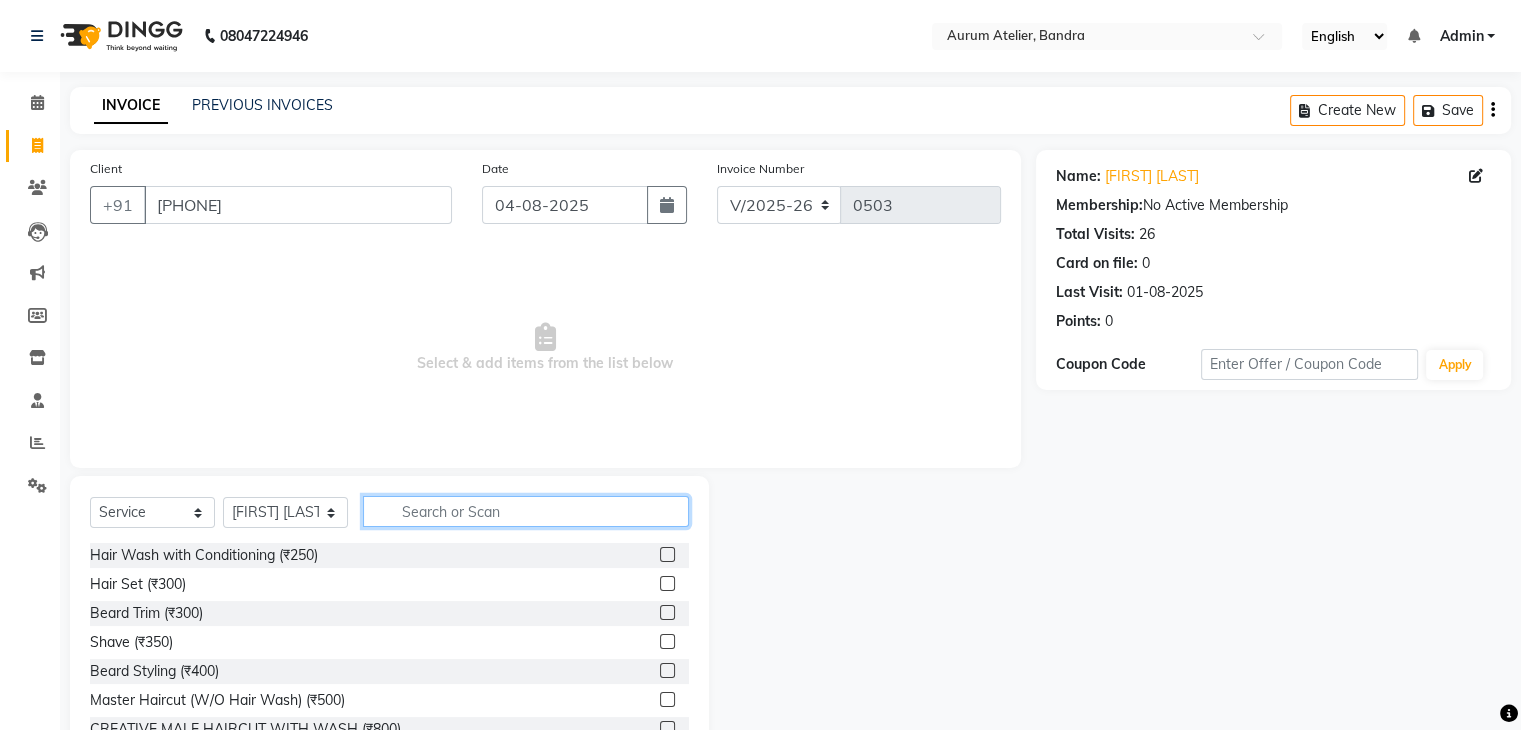 click 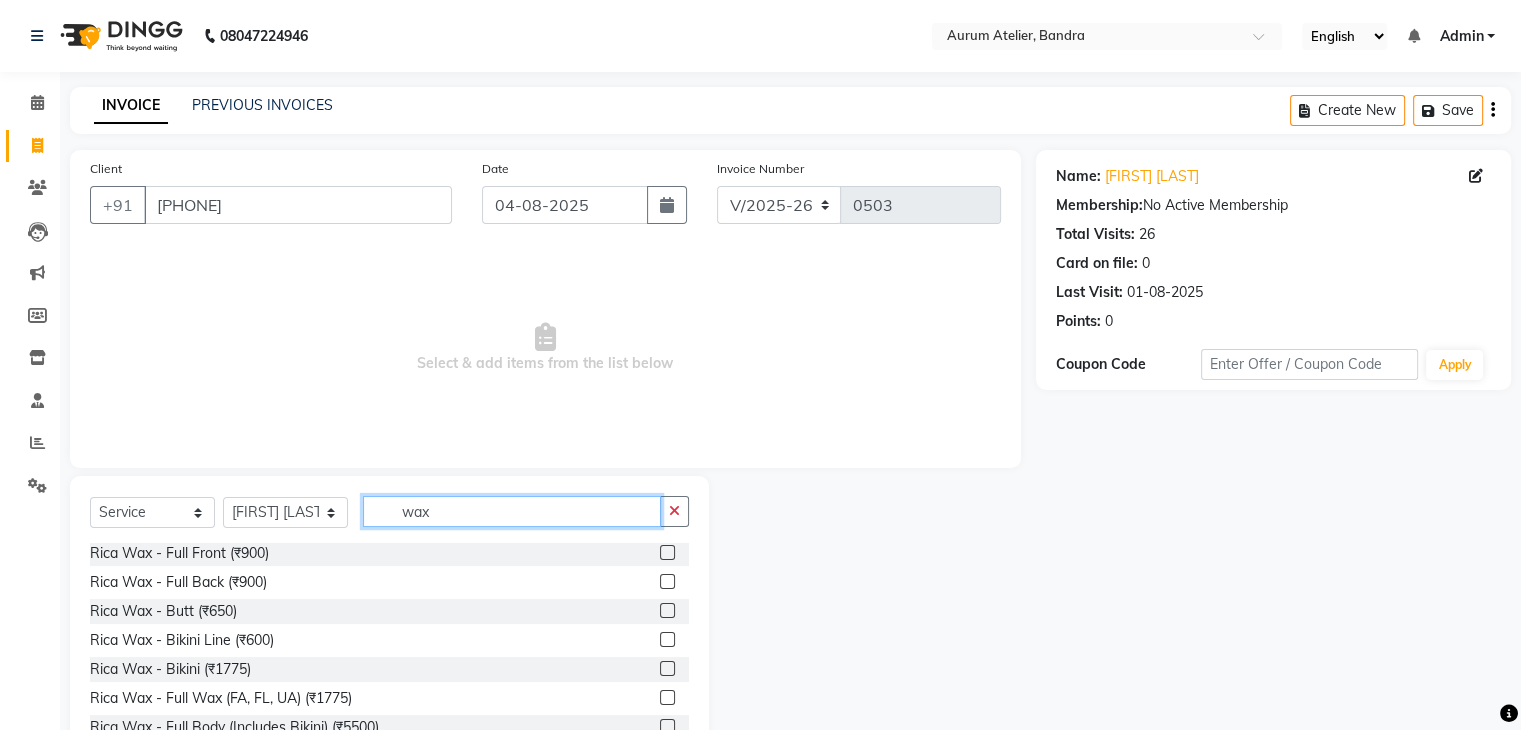 scroll, scrollTop: 1104, scrollLeft: 0, axis: vertical 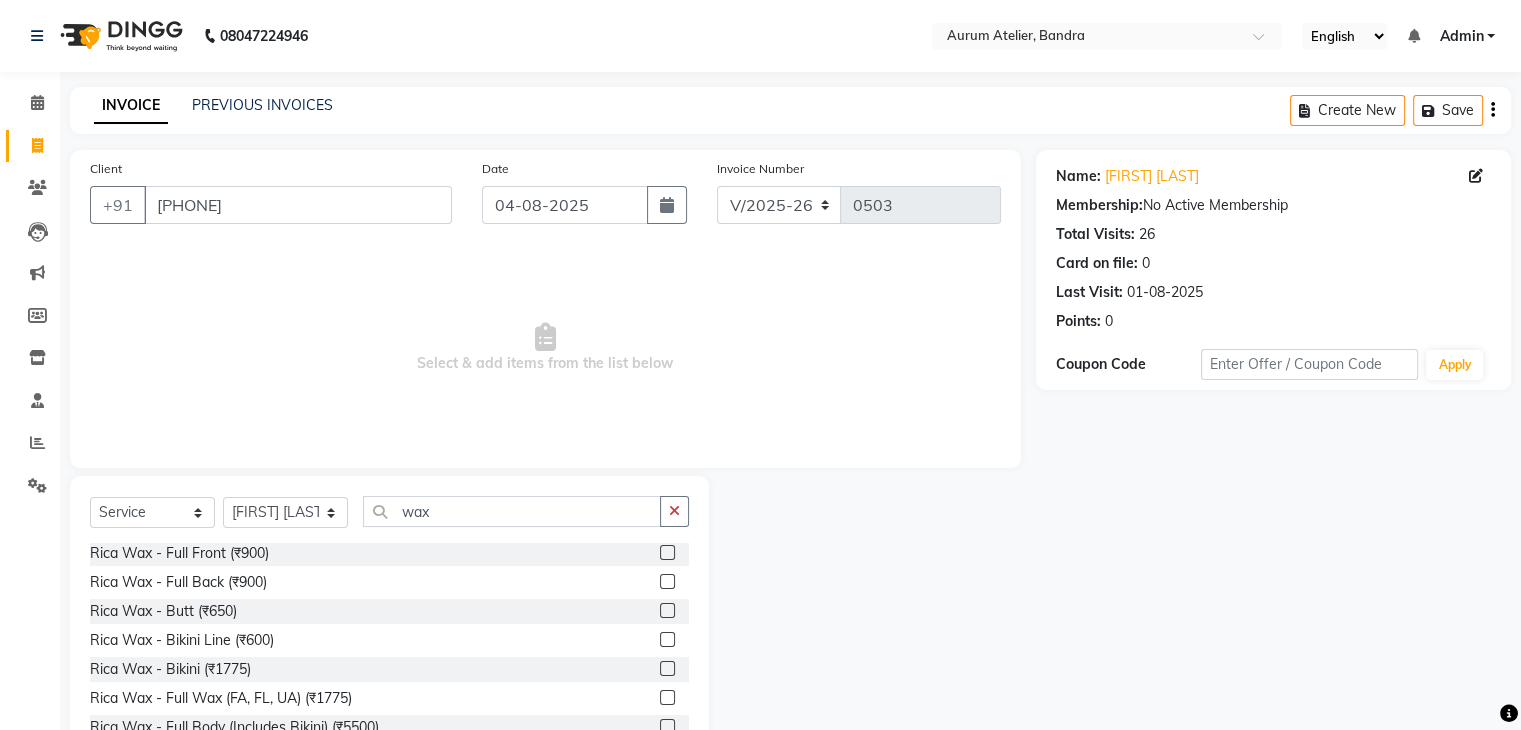 click 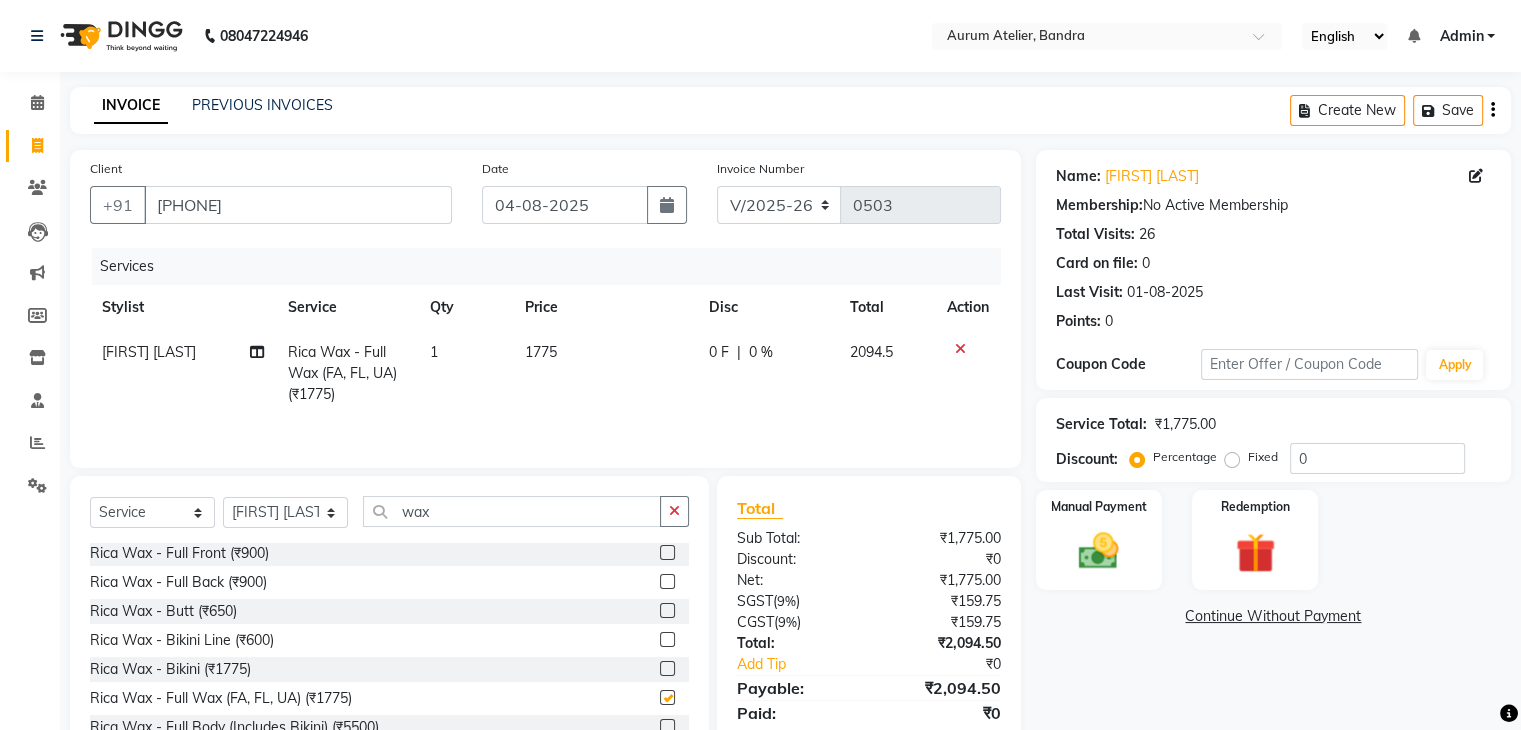 checkbox on "false" 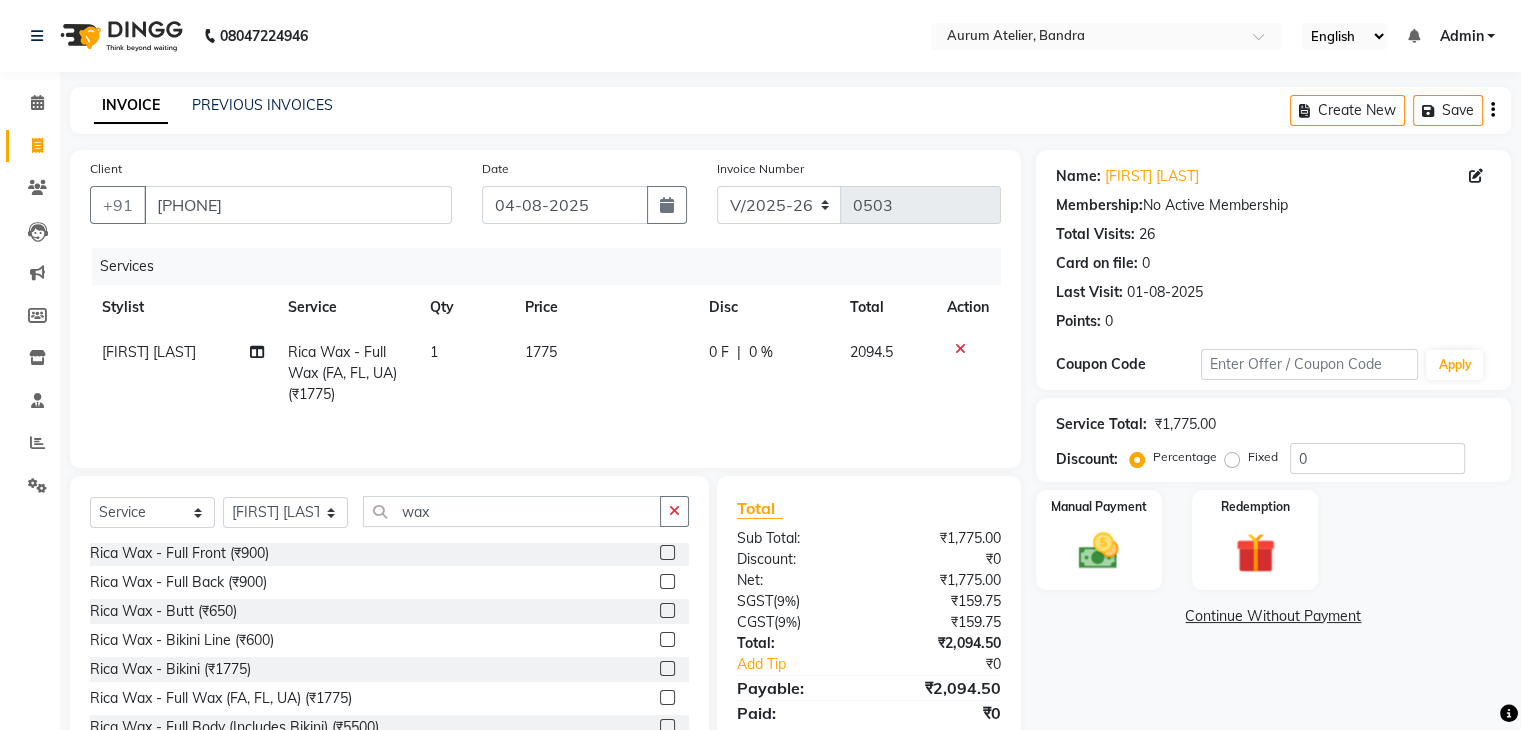 click on "1775" 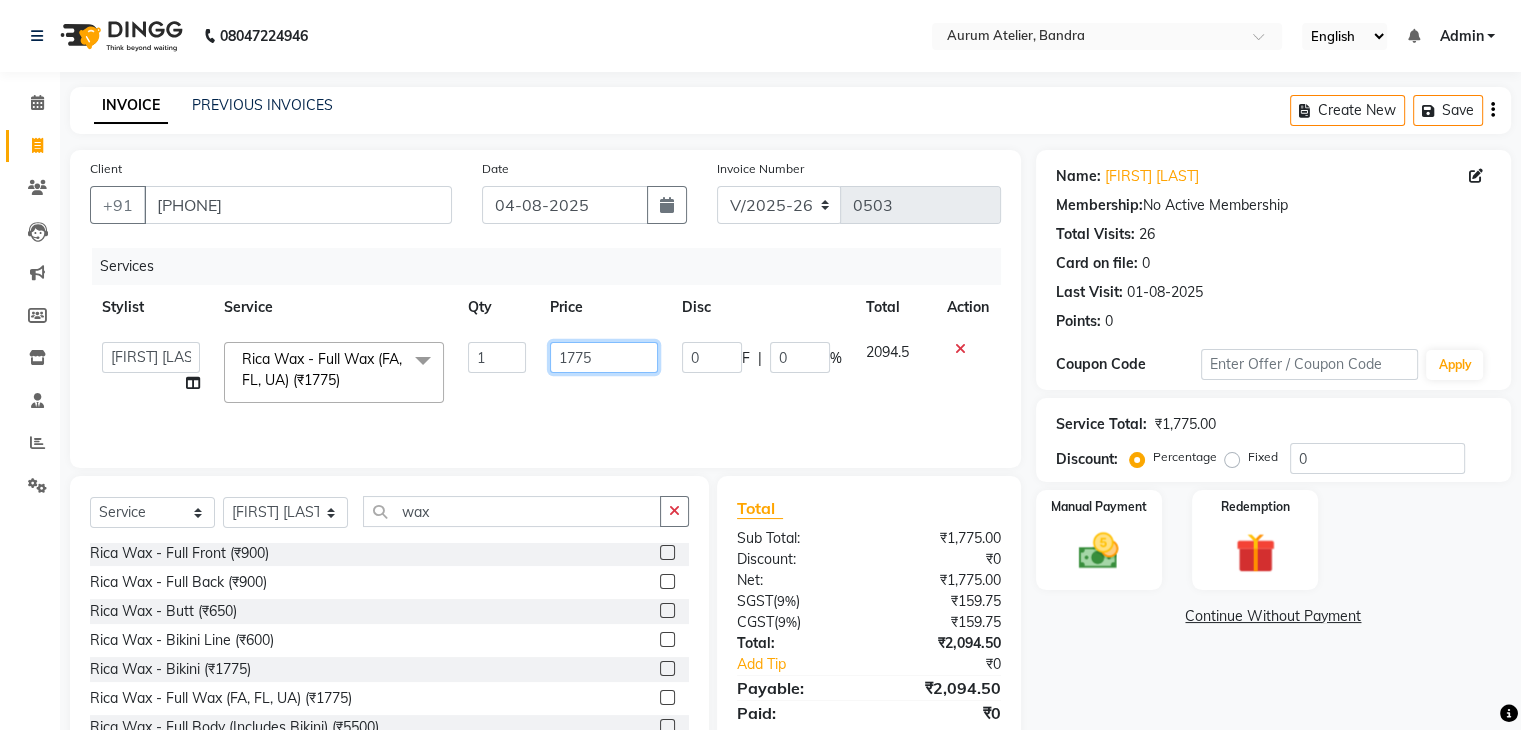 drag, startPoint x: 596, startPoint y: 356, endPoint x: 609, endPoint y: 362, distance: 14.3178215 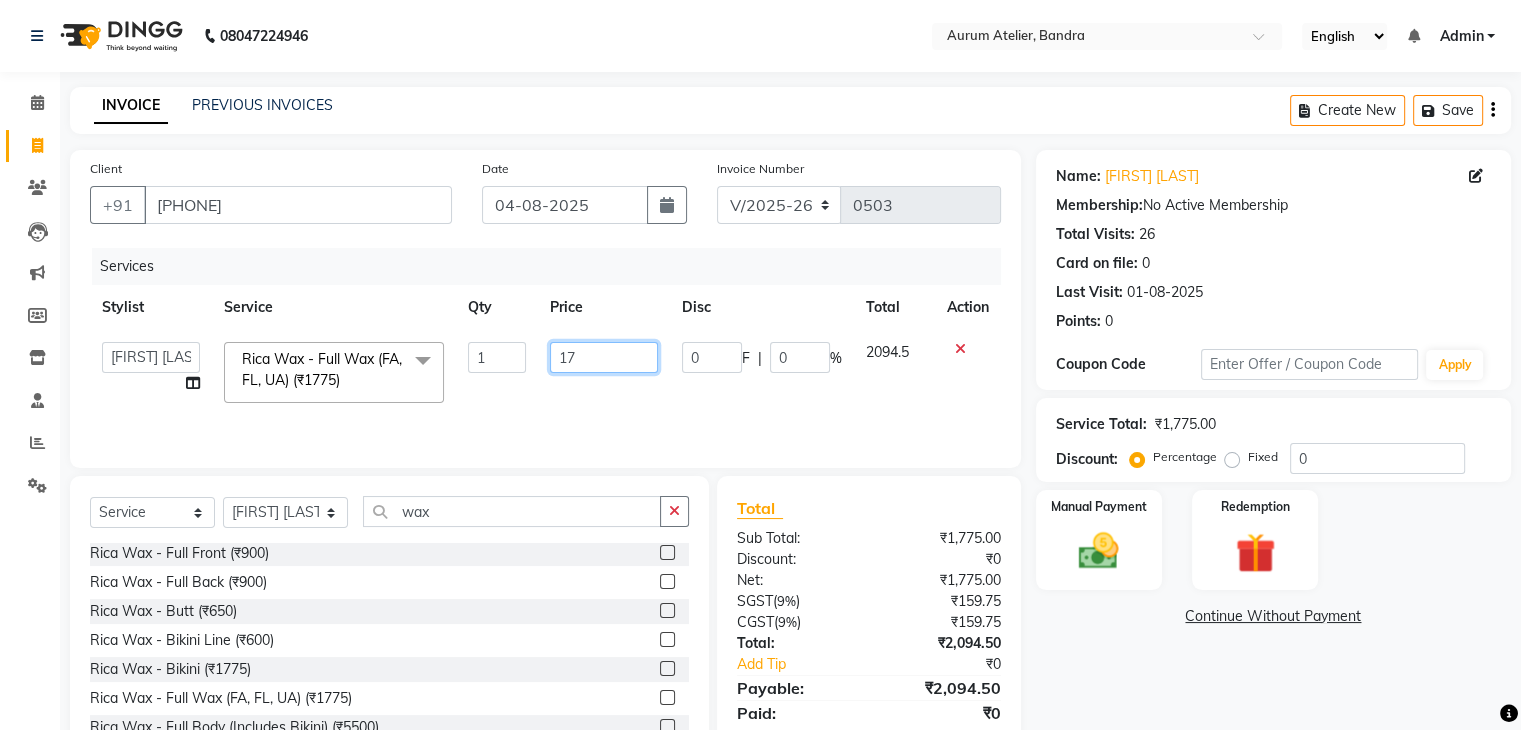 type on "1" 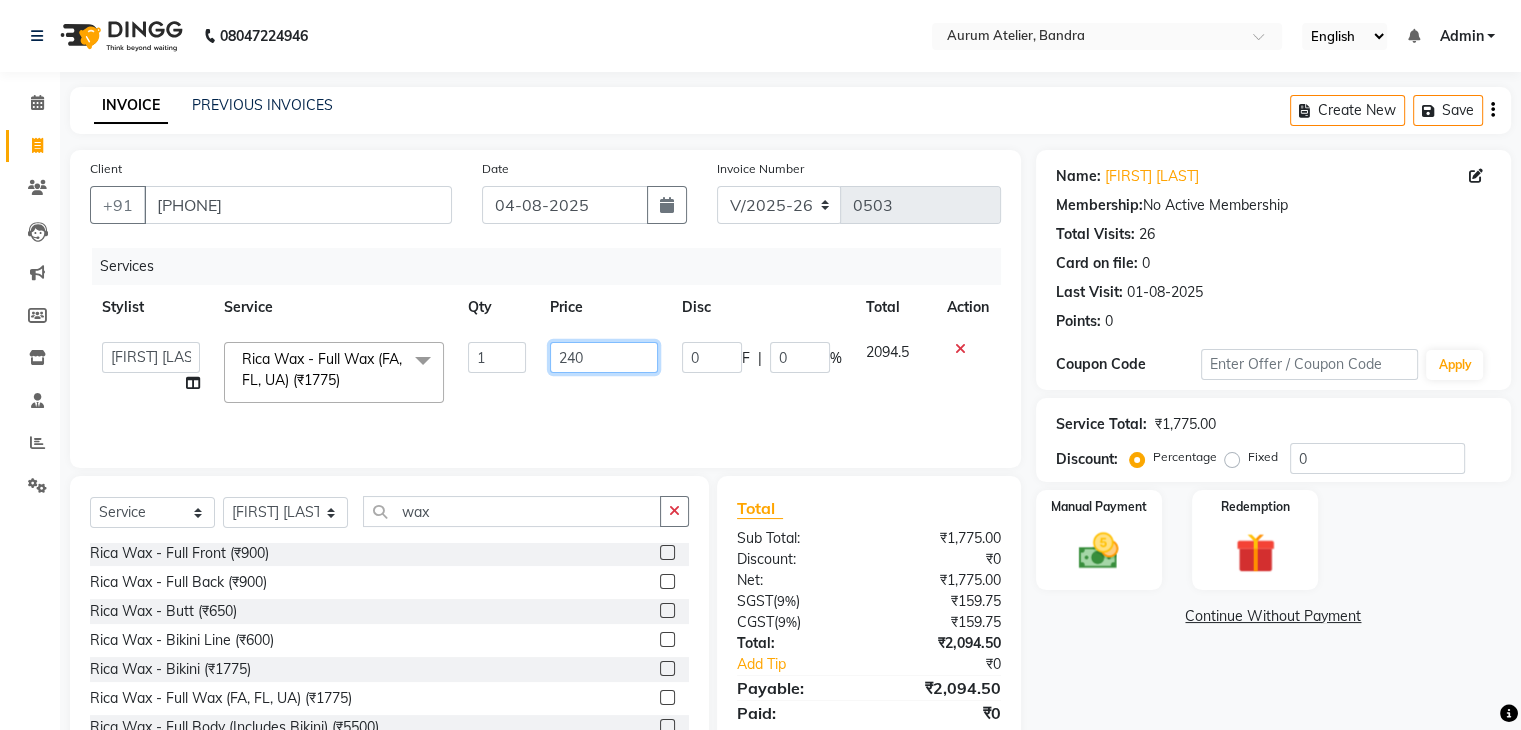 type on "2400" 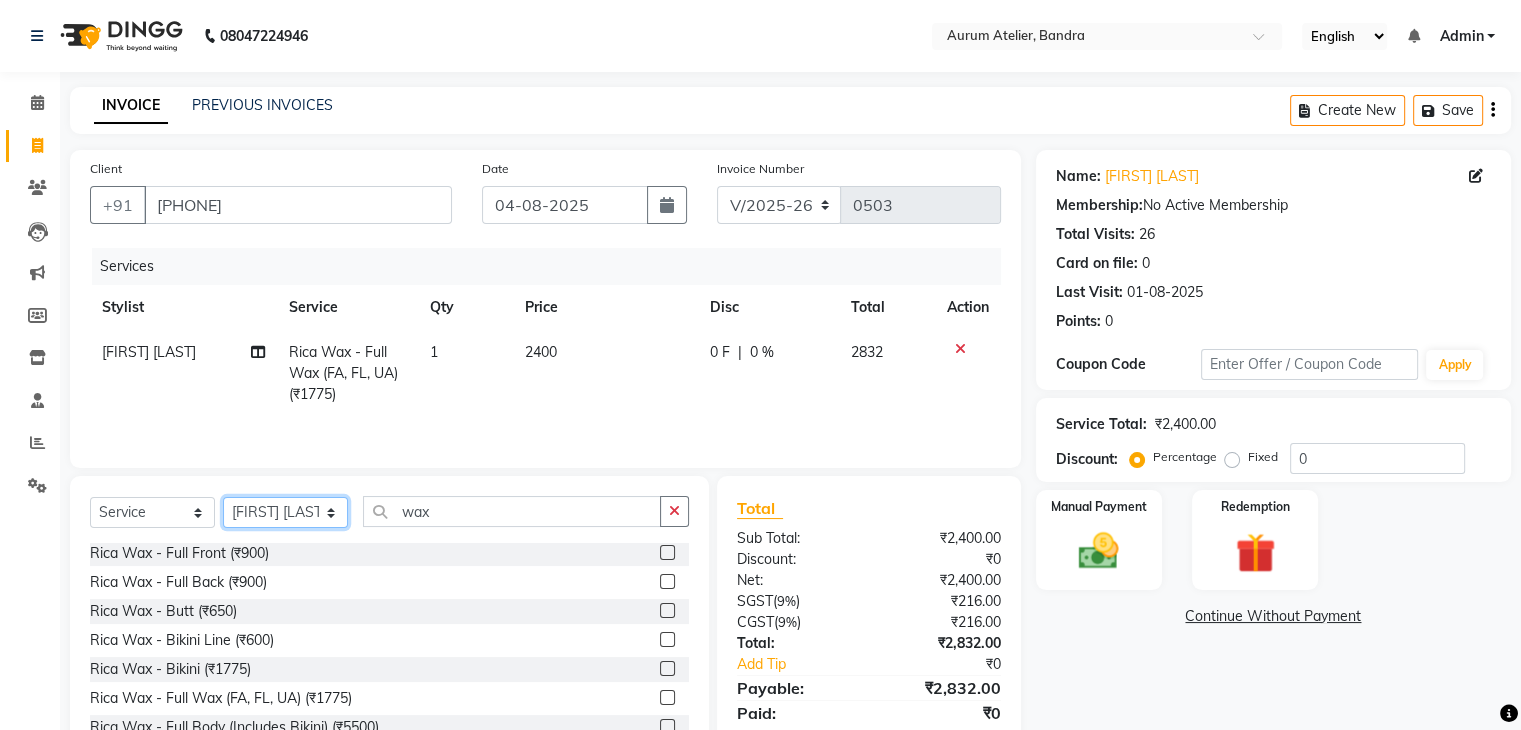 click on "Select Stylist AHSAN Aishwariya chariya DIKSHITA Kaleem salmani Praveen bhandari Preet sanjay Sultan hawari TEHSIN vishes" 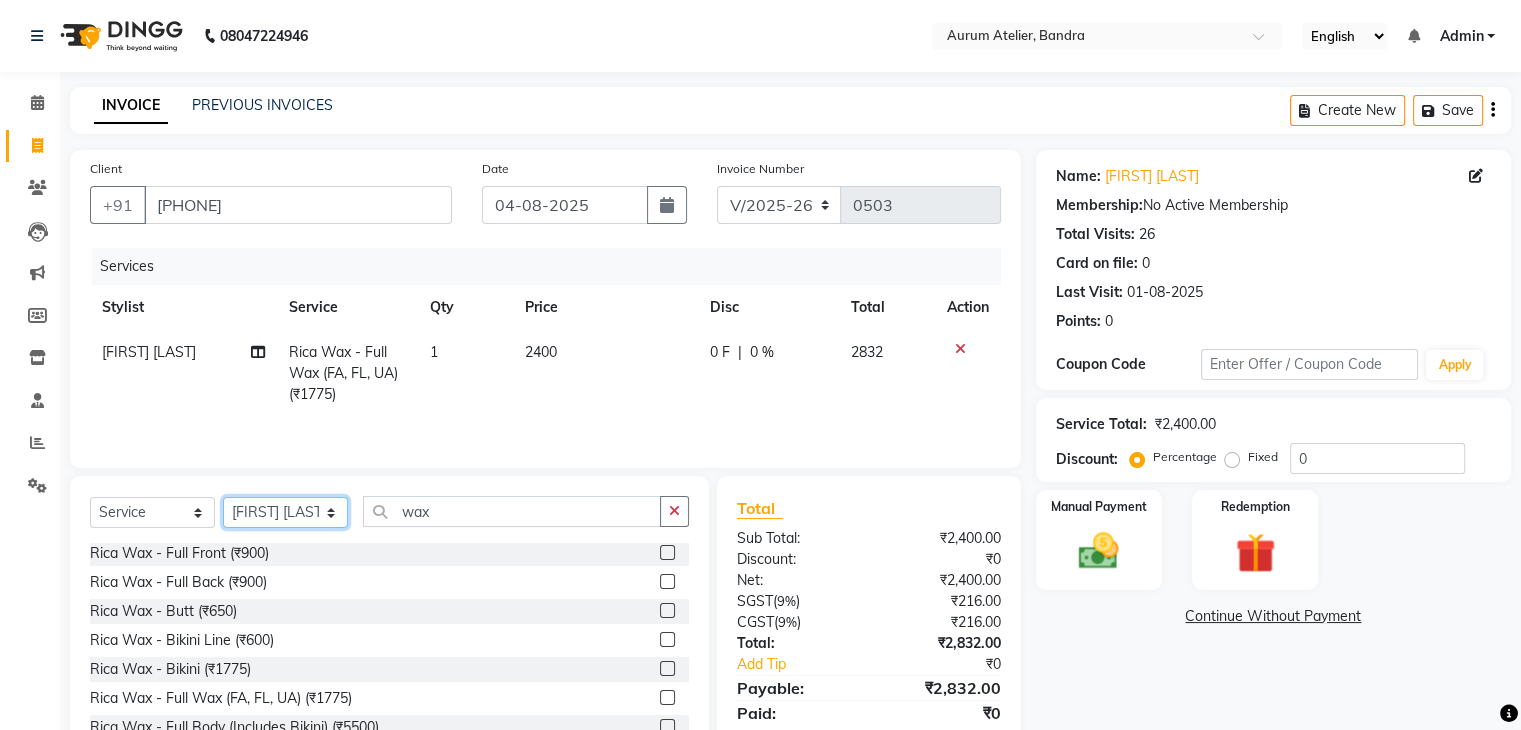 select on "66082" 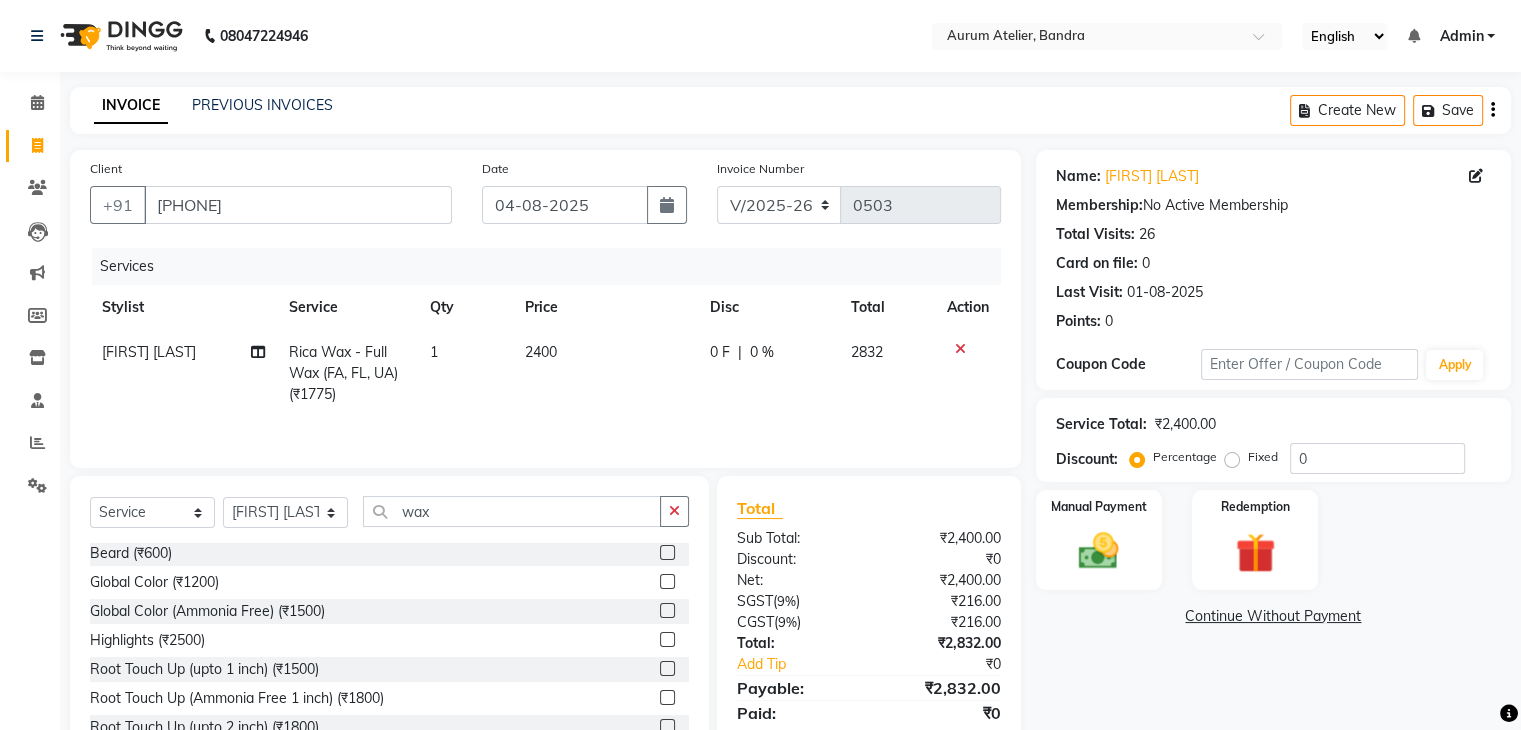 click on "Side Locks (₹300)" 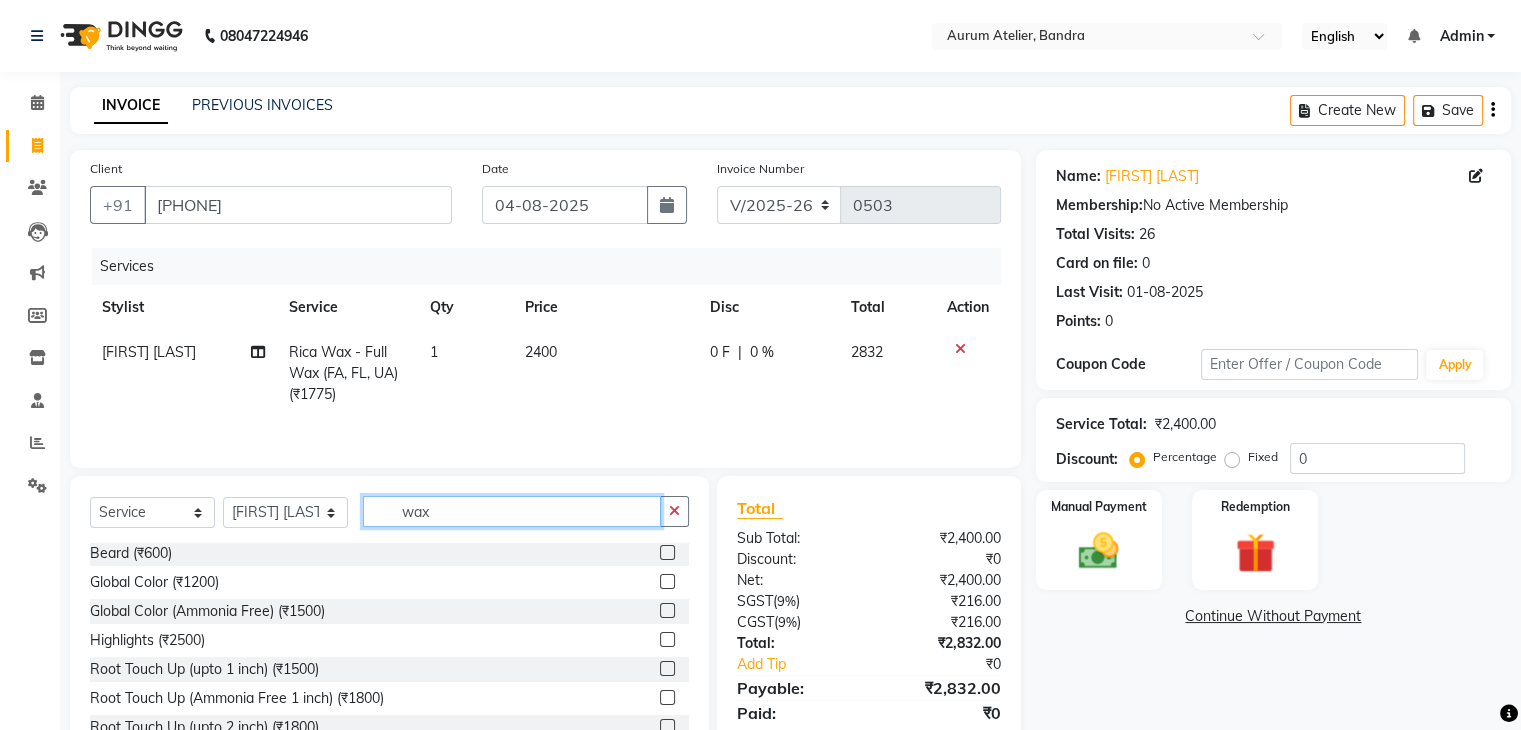 click on "wax" 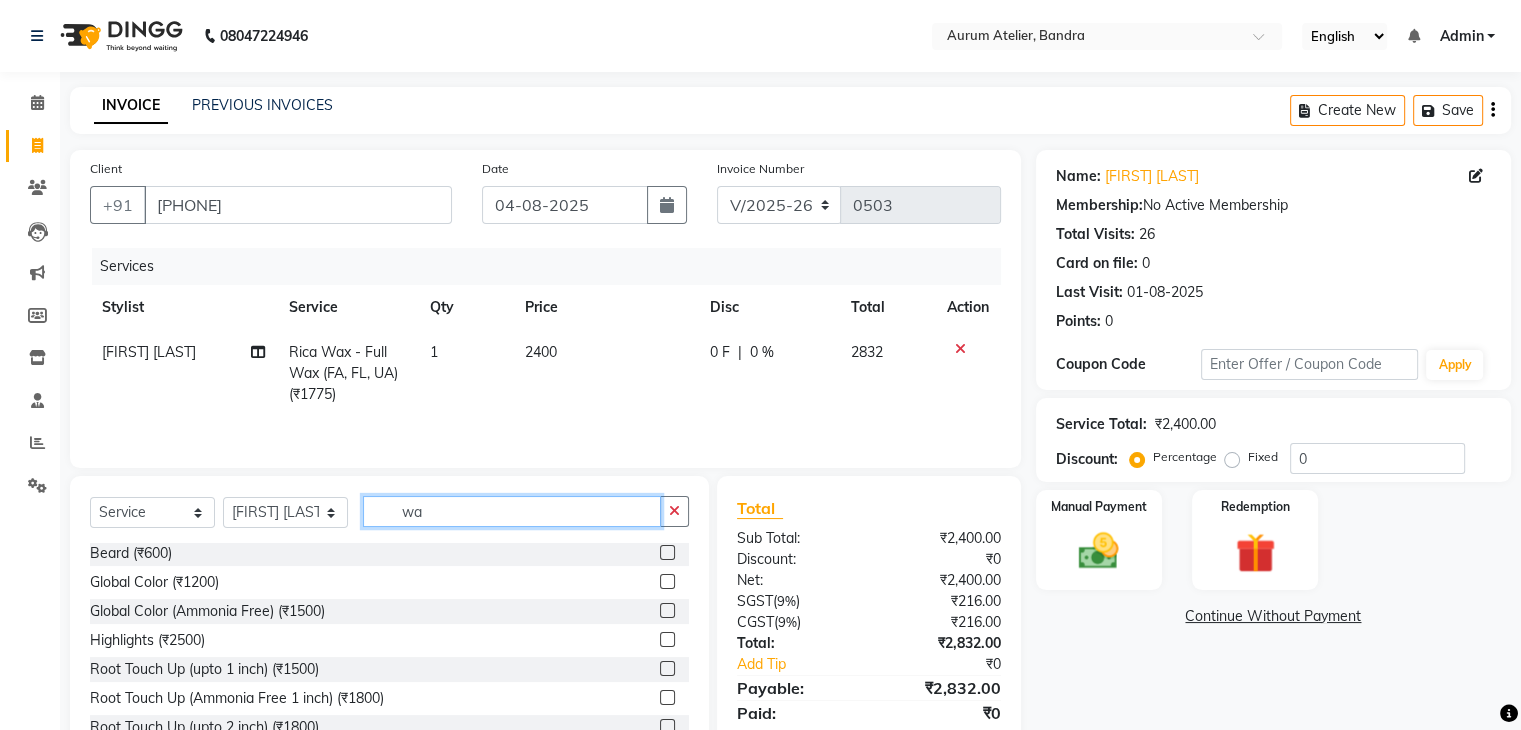 type on "w" 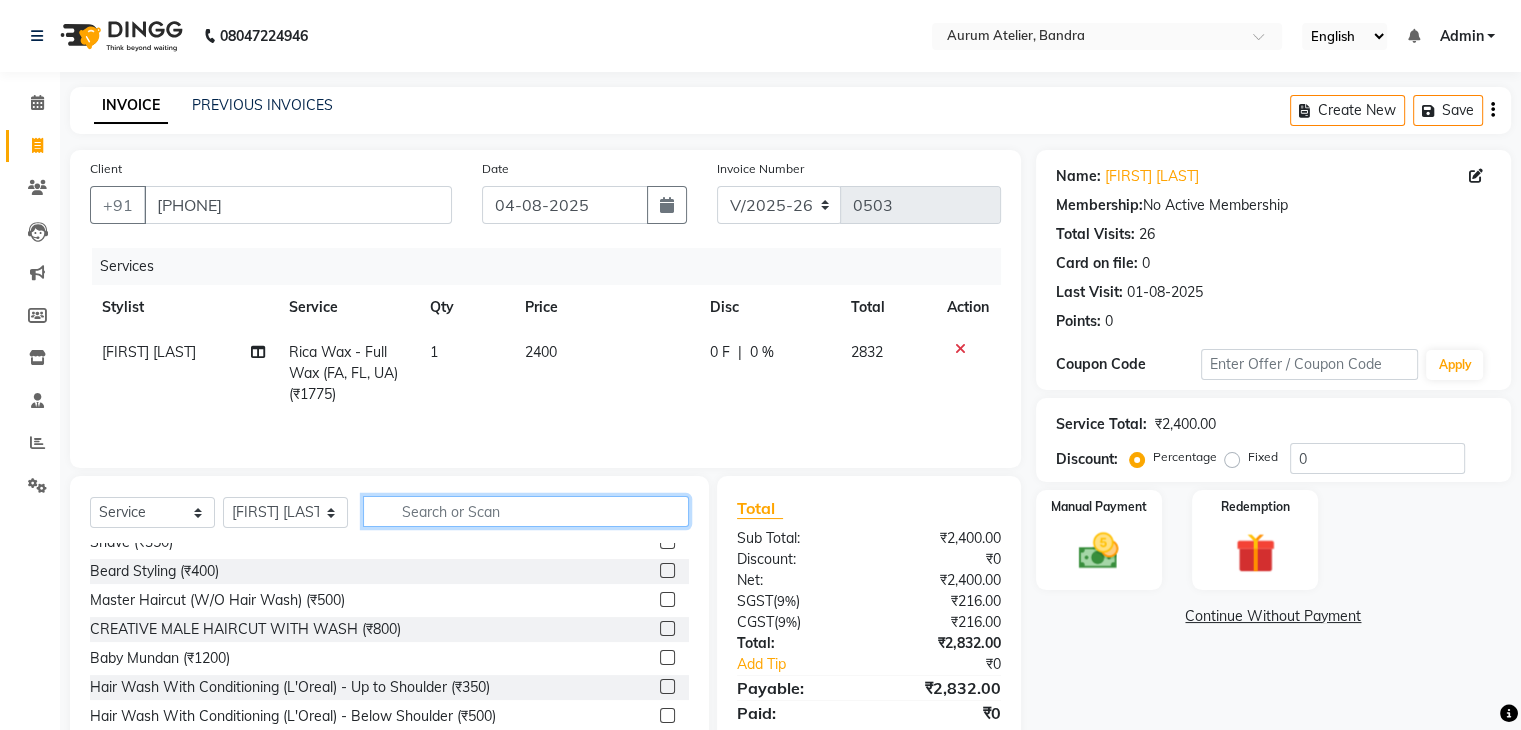 scroll, scrollTop: 0, scrollLeft: 0, axis: both 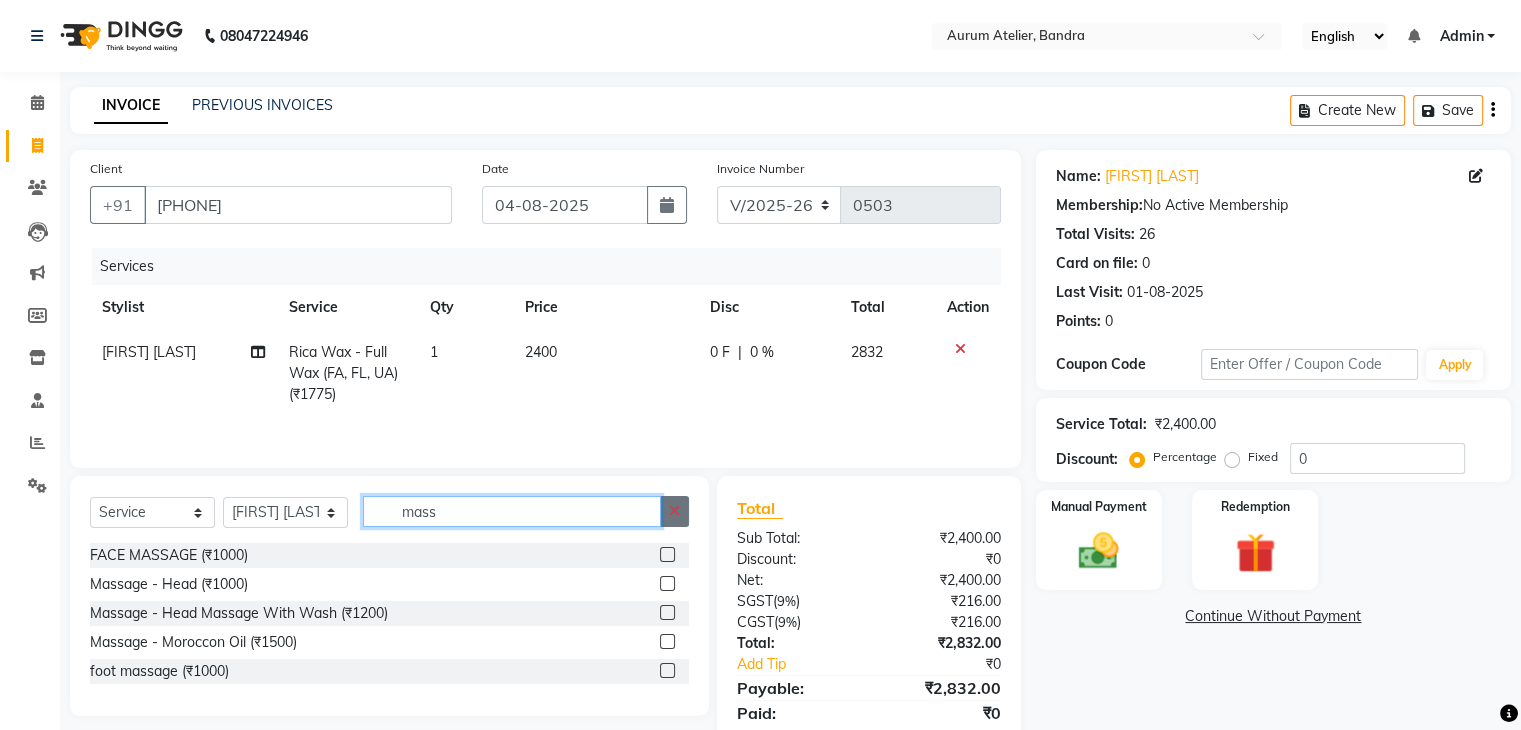 type on "mass" 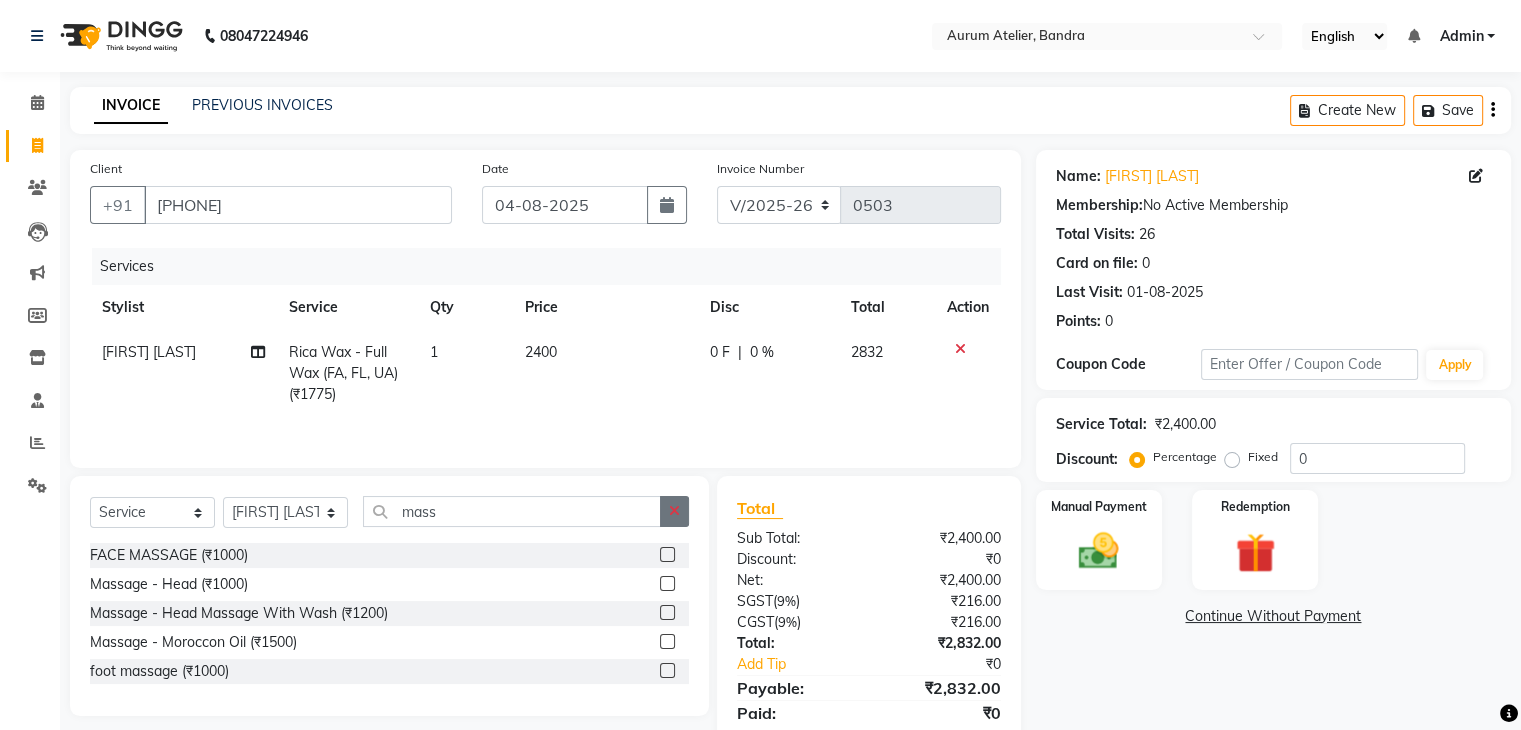 click 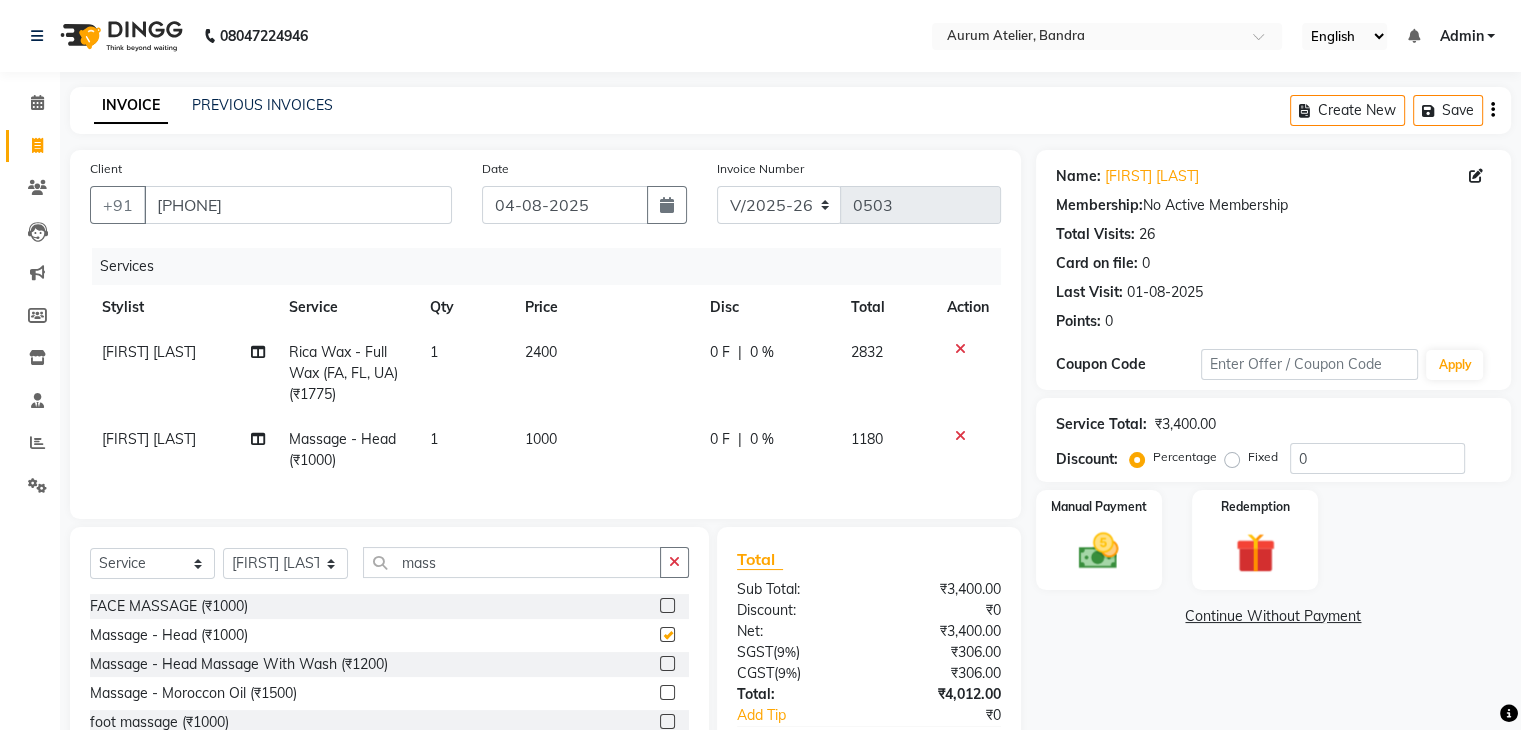 checkbox on "false" 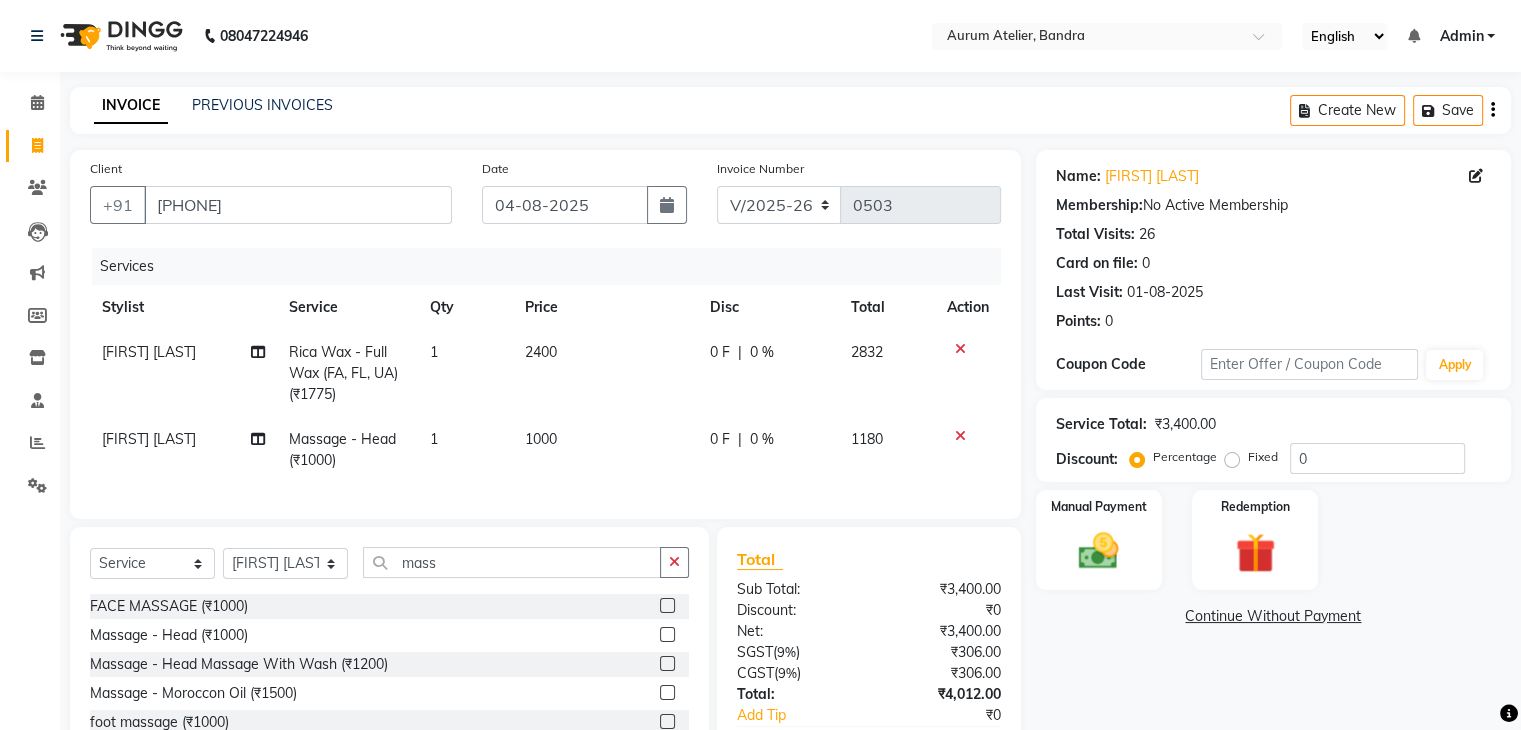 click on "1000" 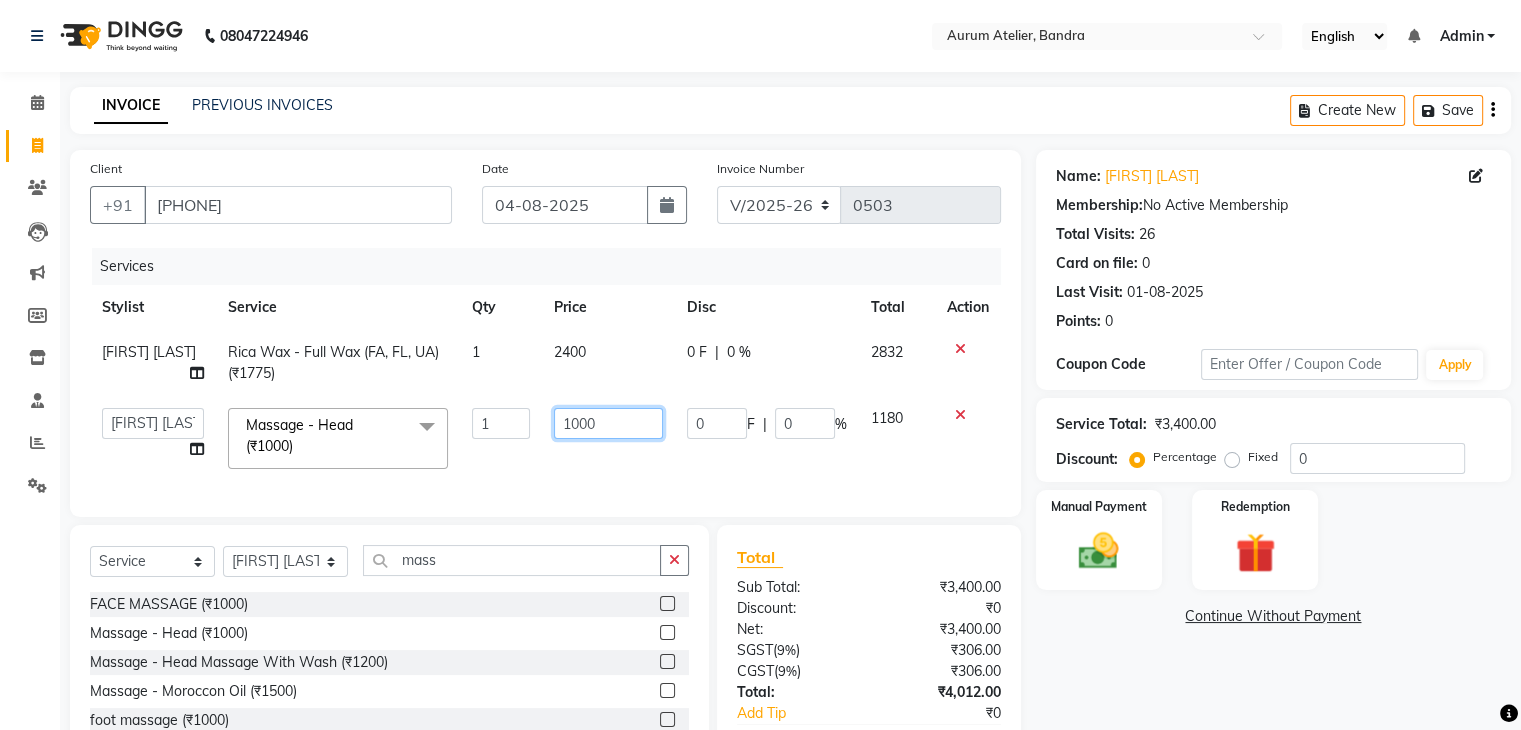 click on "1000" 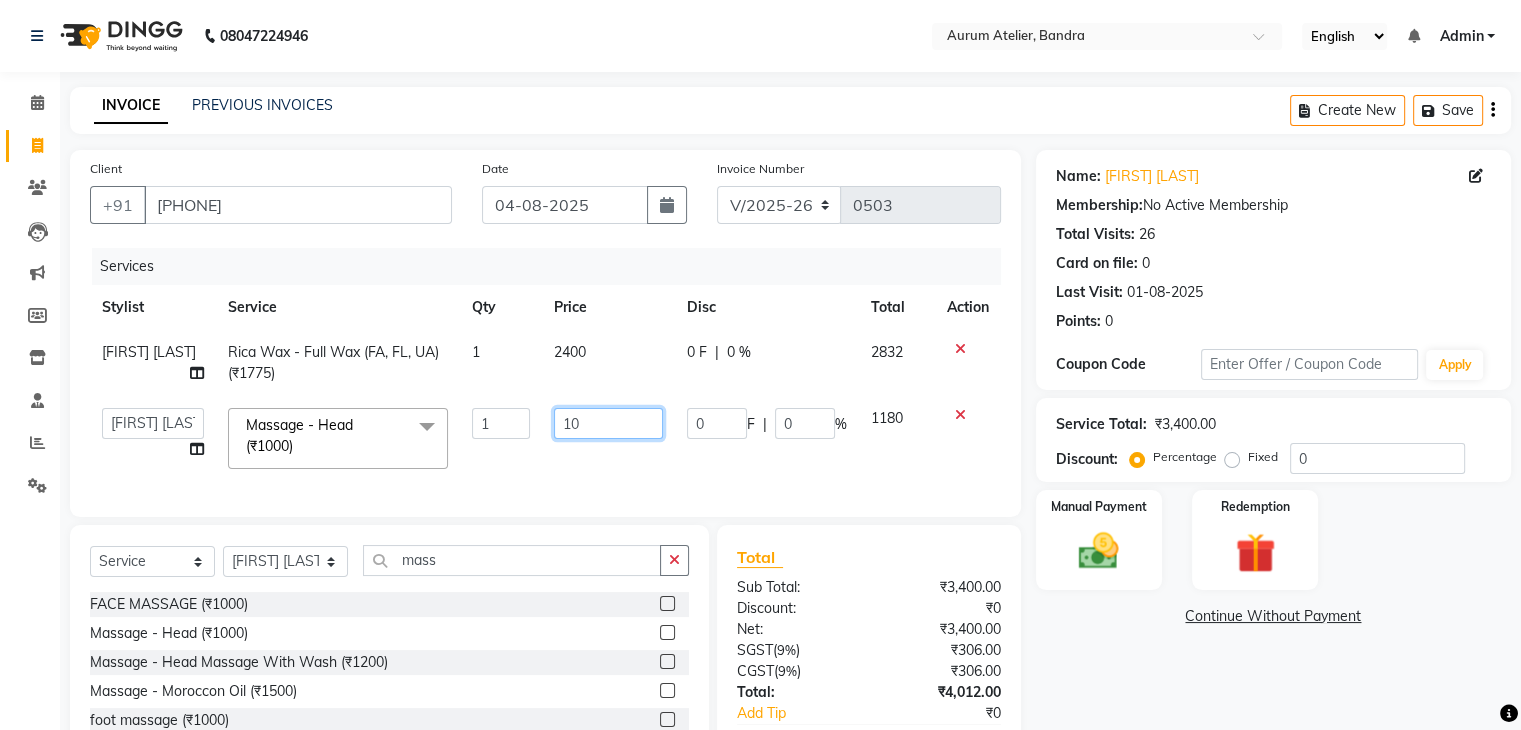 type on "1" 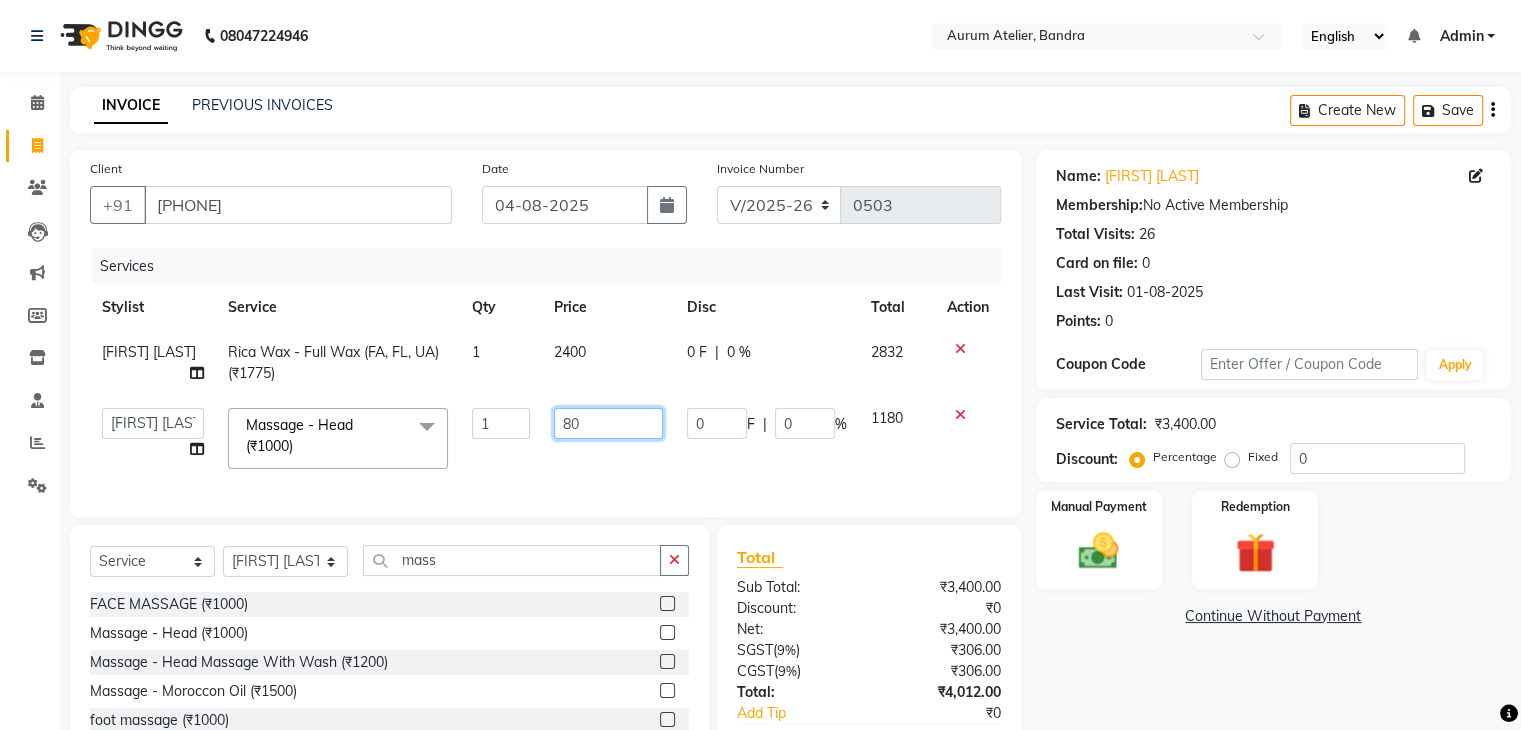 type on "800" 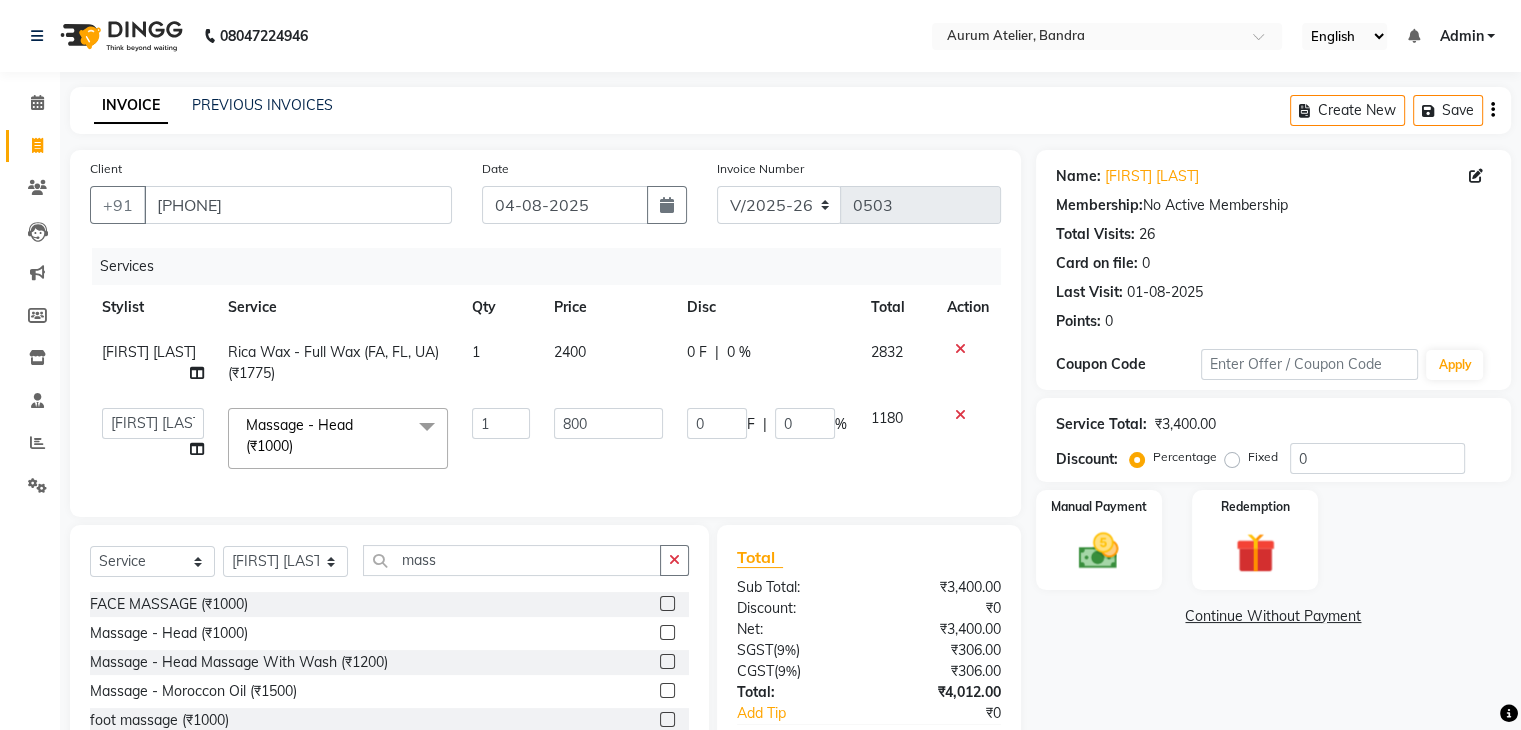 click on "Name: [FIRST] [LAST] Membership:  No Active Membership  Total Visits:  26 Card on file:  0 Last Visit:   01-08-2025 Points:   0  Coupon Code Apply Service Total:  ₹3,400.00  Discount:  Percentage   Fixed  0 Manual Payment Redemption  Continue Without Payment" 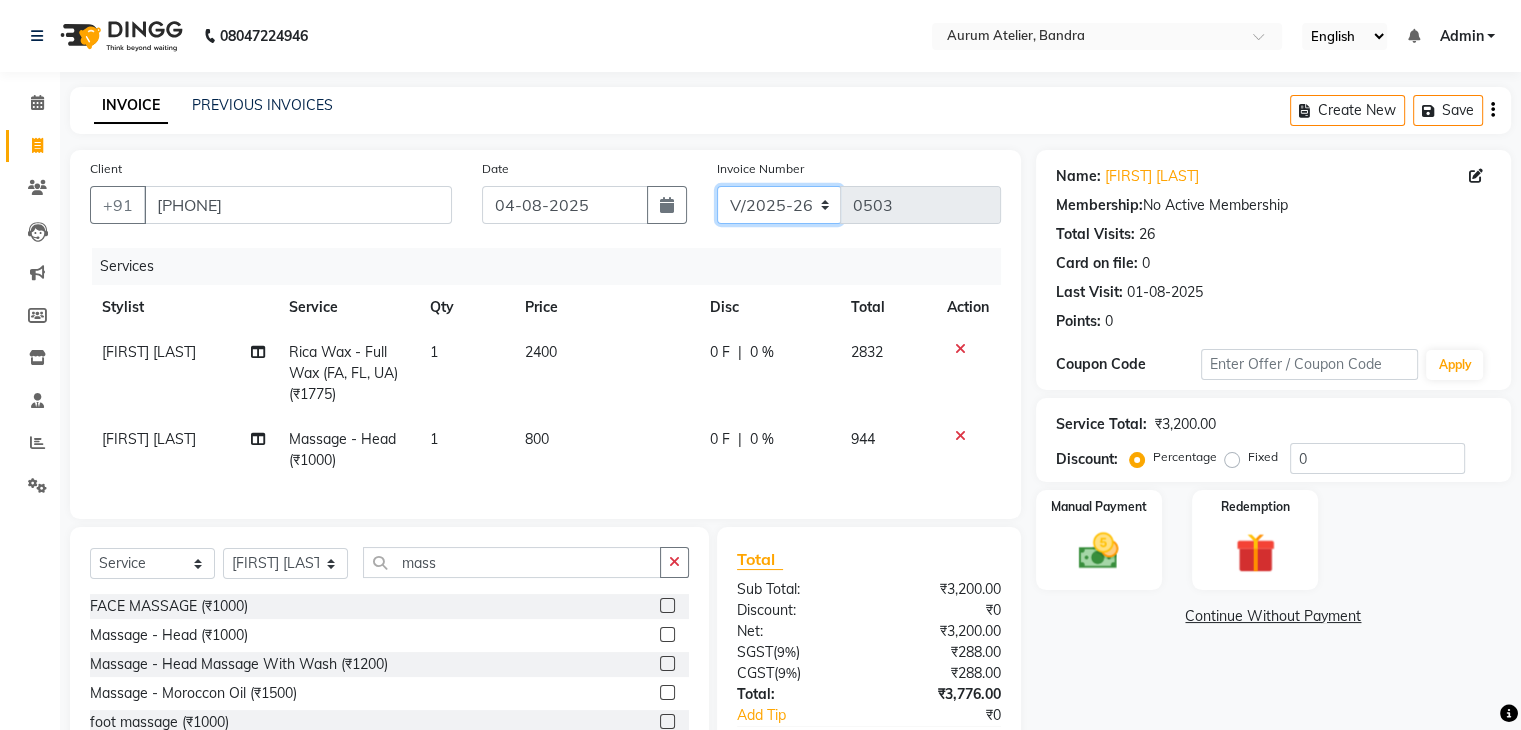 click on "C/2025-26 V/2025 V/2025-26" 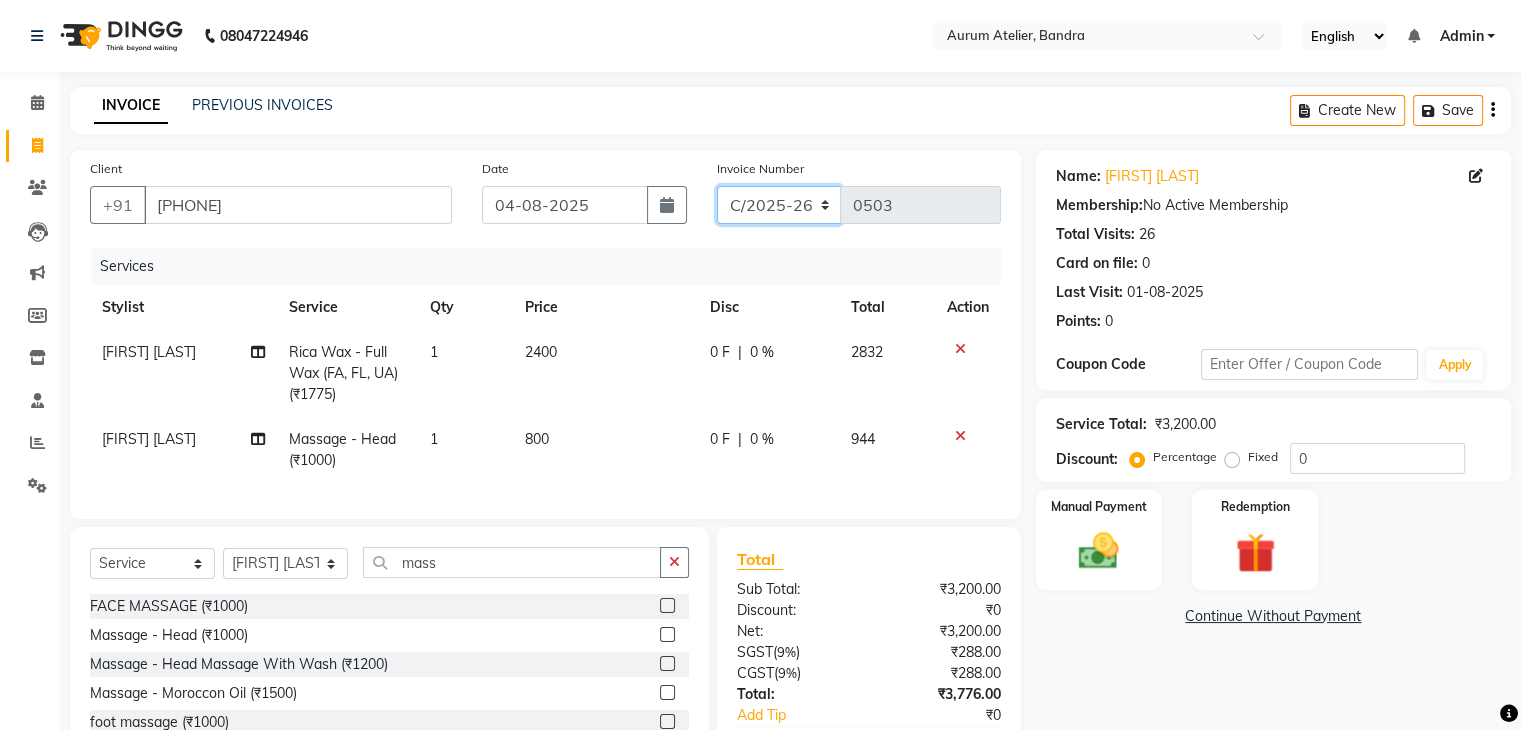 click on "C/2025-26 V/2025 V/2025-26" 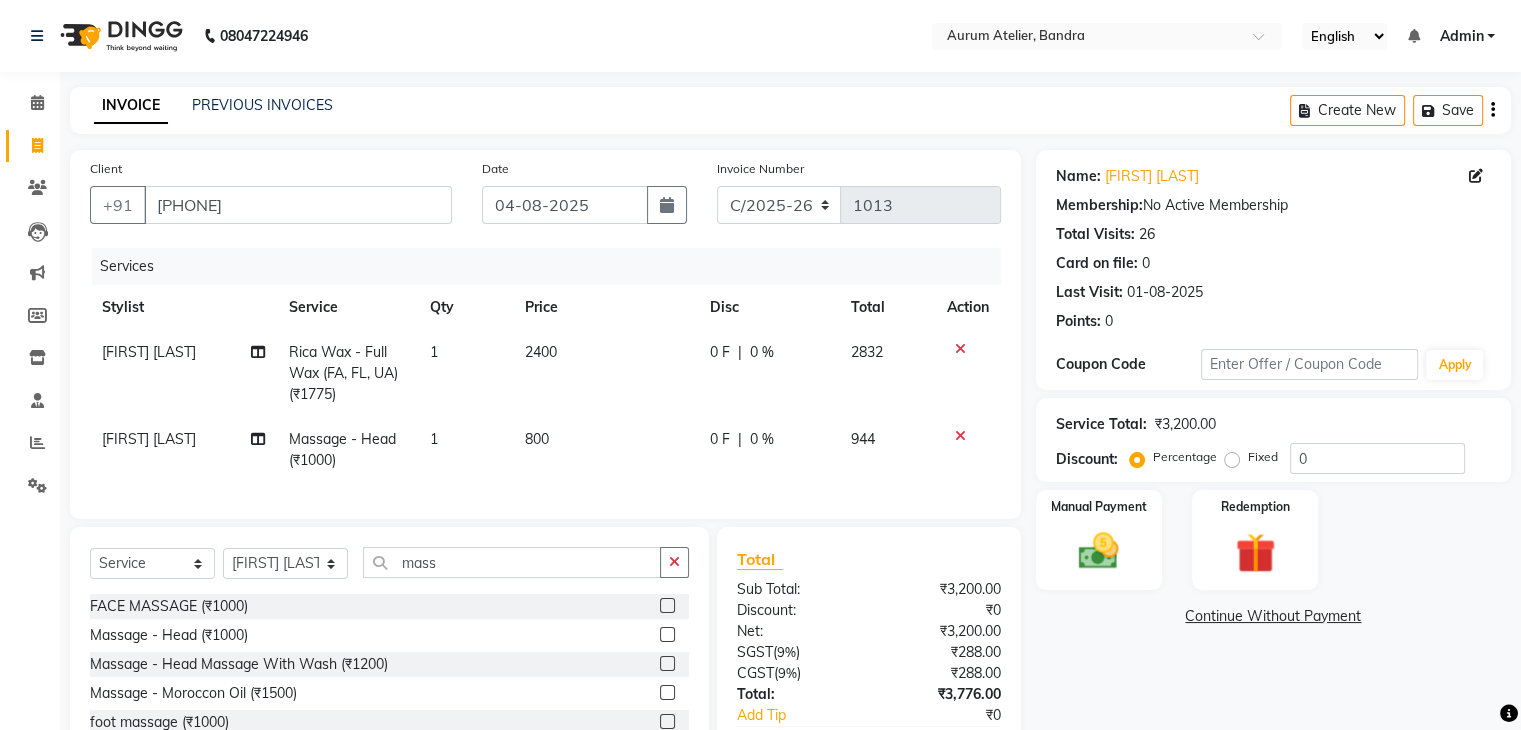 click 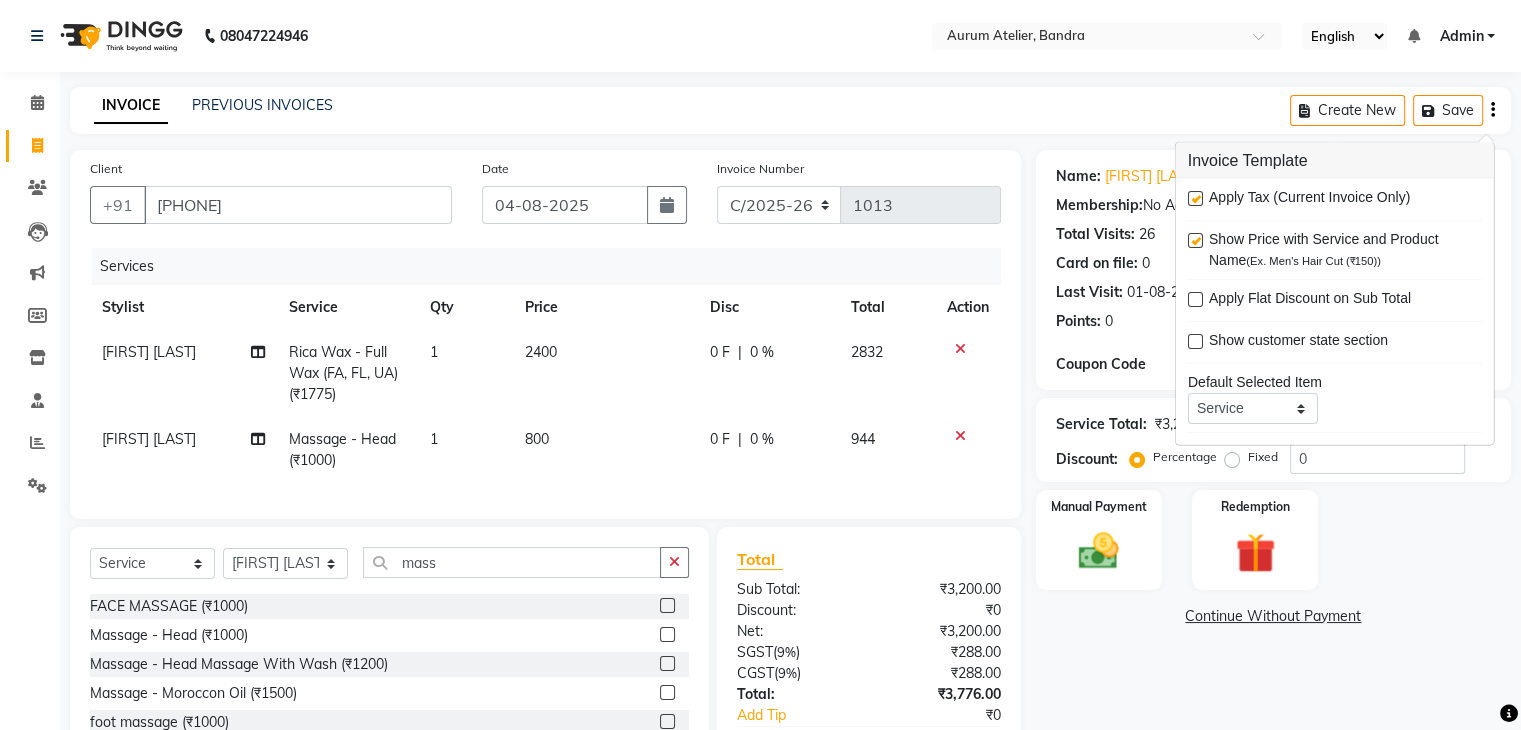 click at bounding box center [1195, 198] 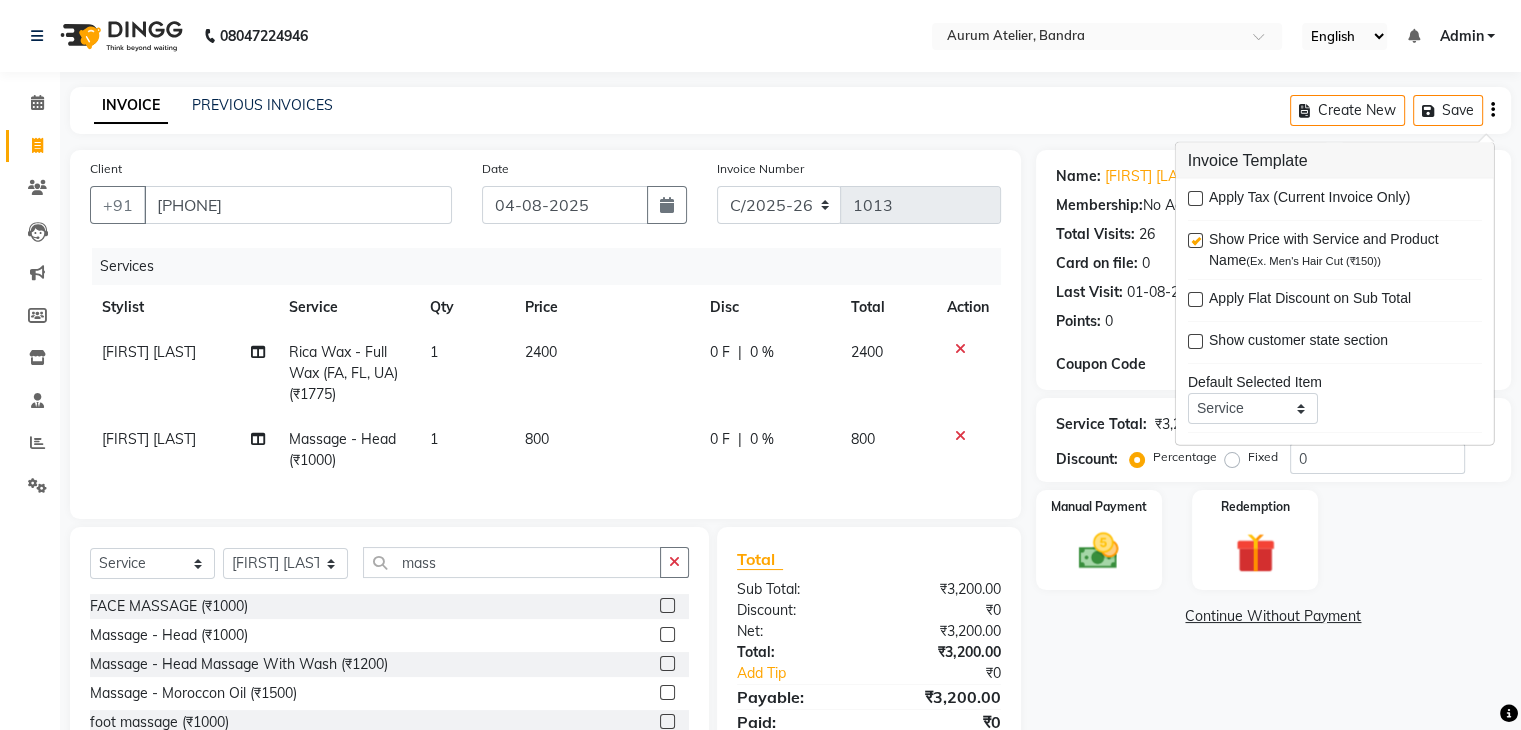 scroll, scrollTop: 95, scrollLeft: 0, axis: vertical 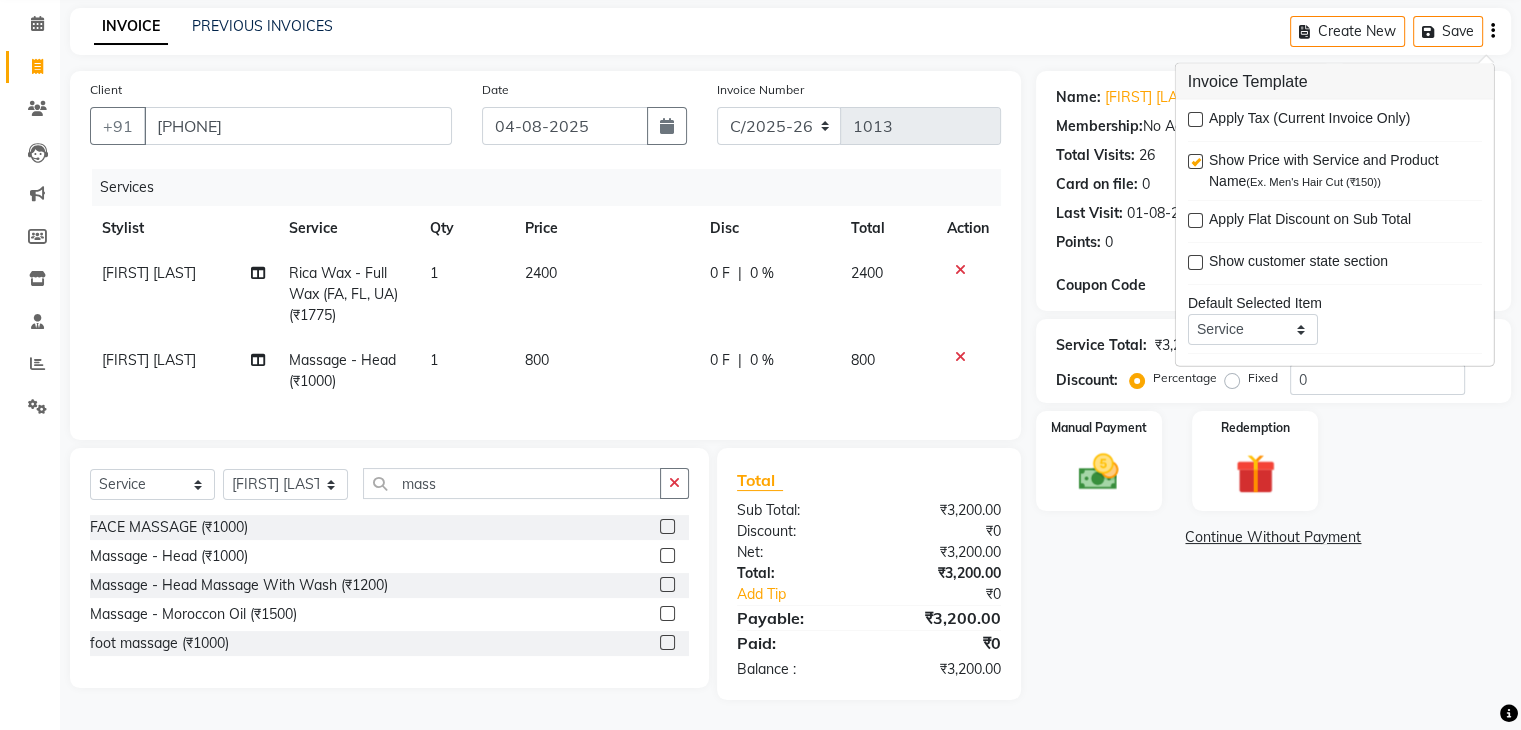 click on "800" 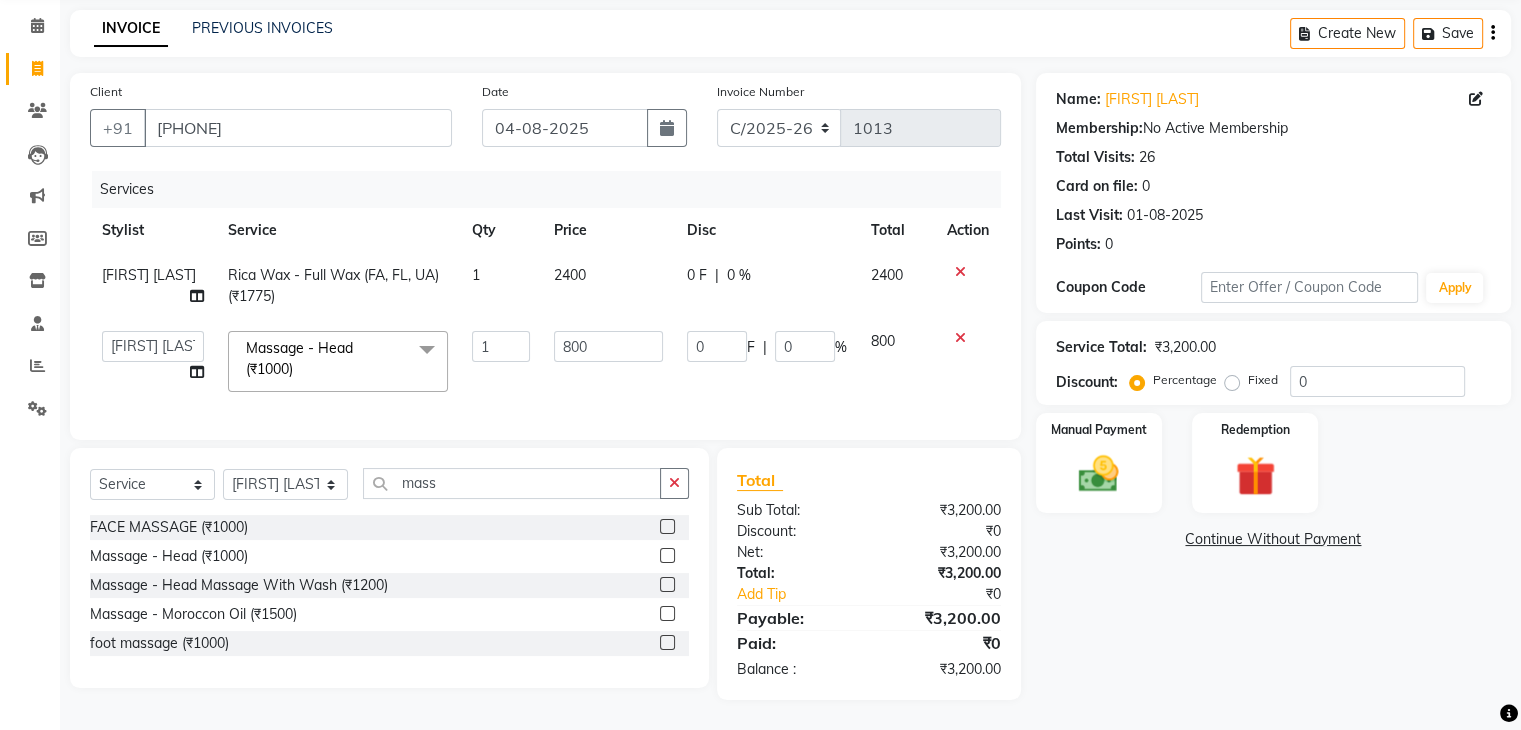 scroll, scrollTop: 92, scrollLeft: 0, axis: vertical 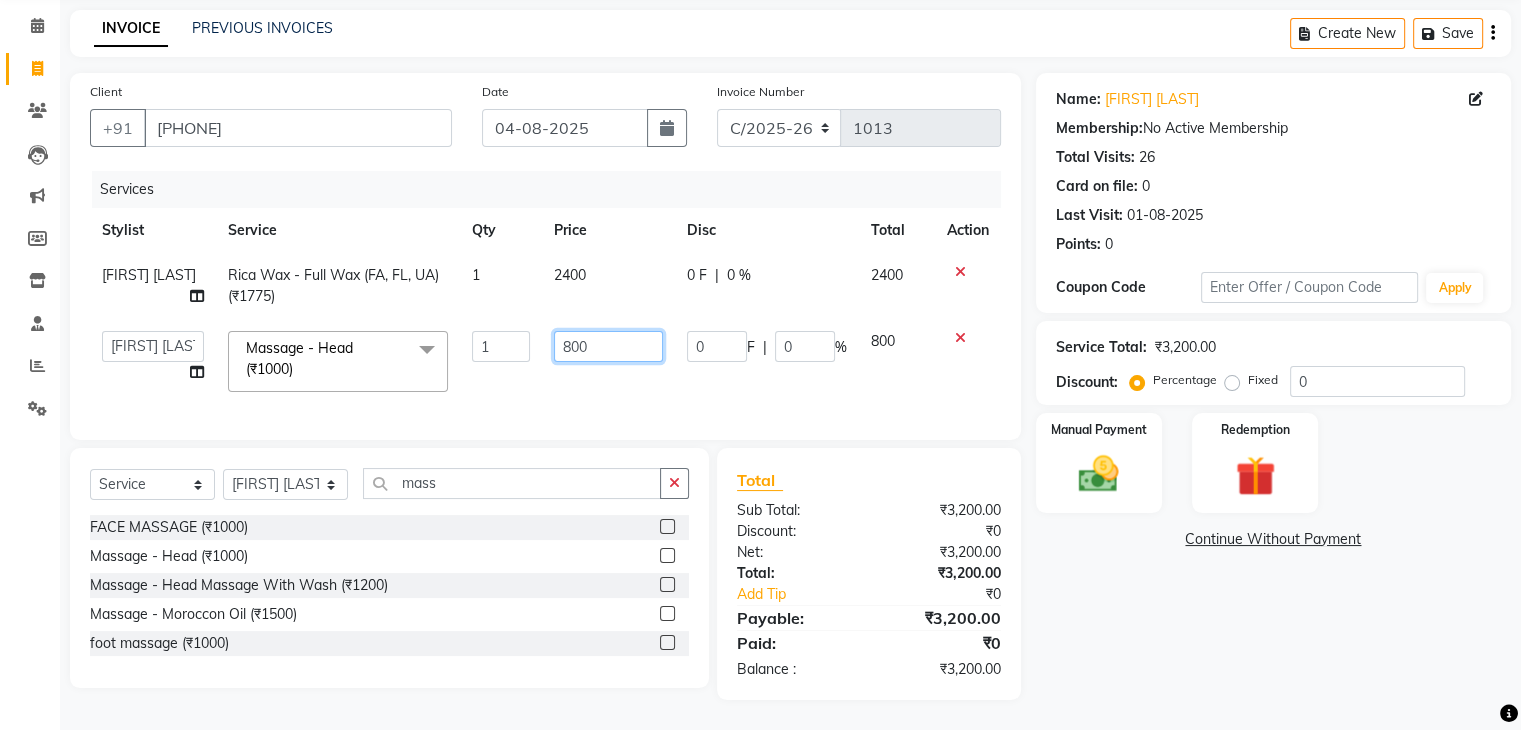 click on "800" 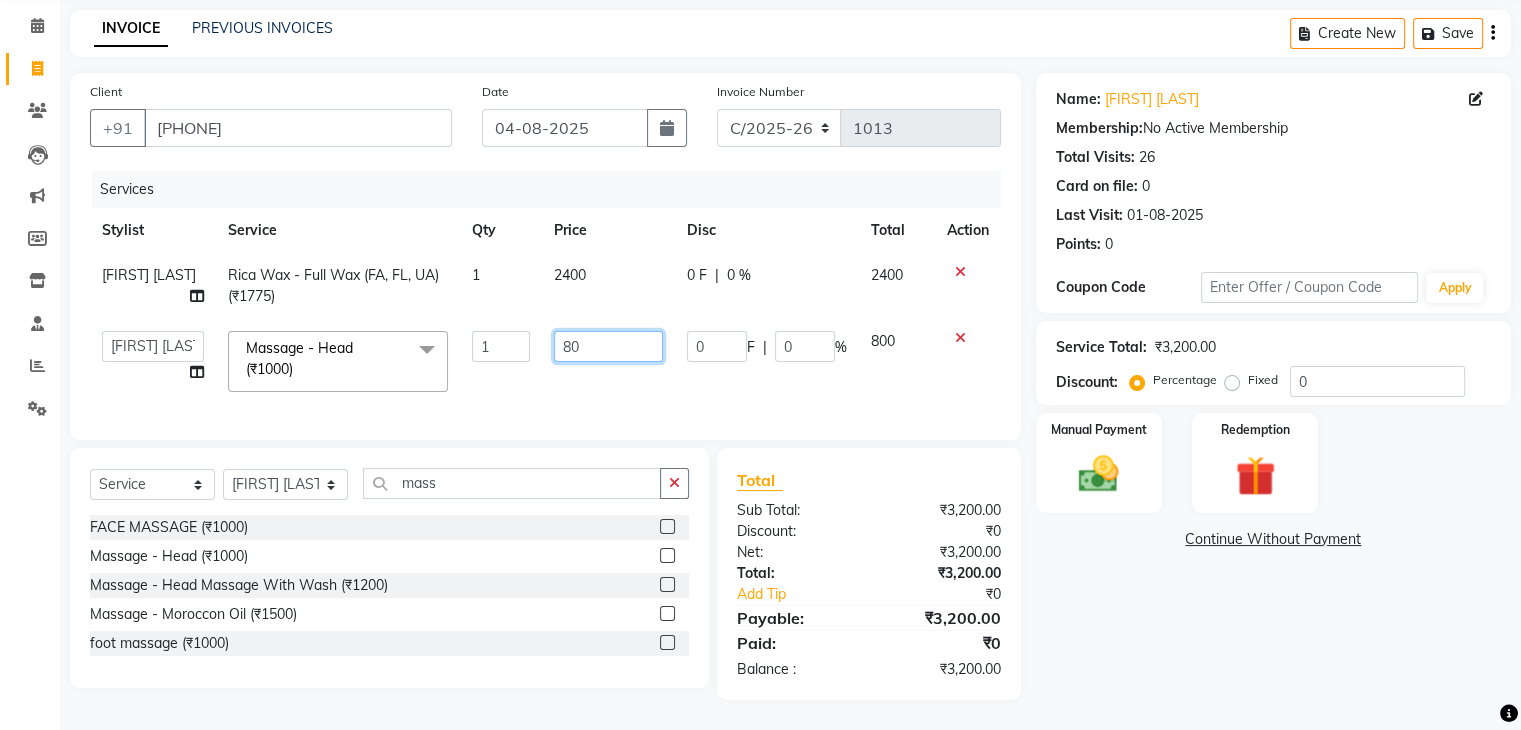 type on "8" 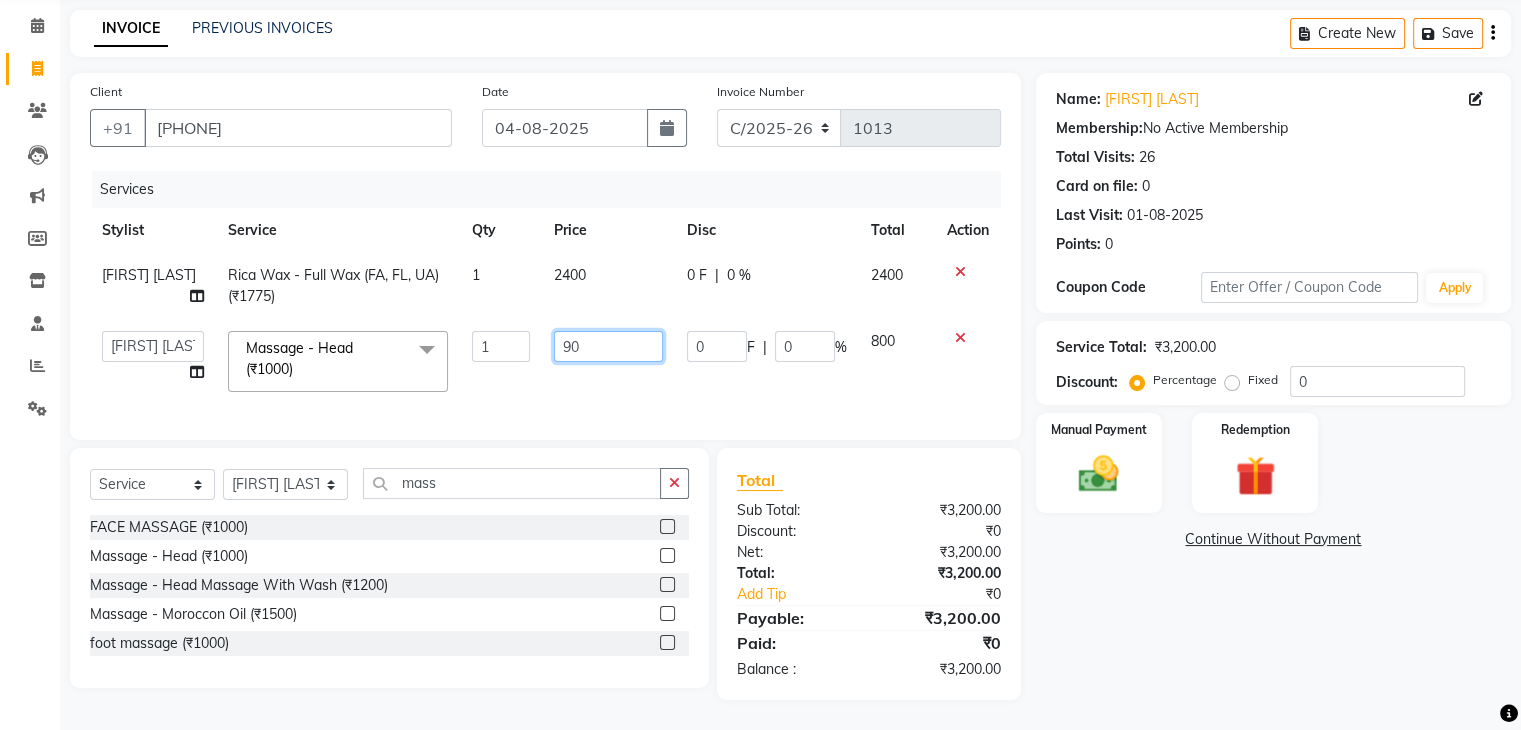 type on "9" 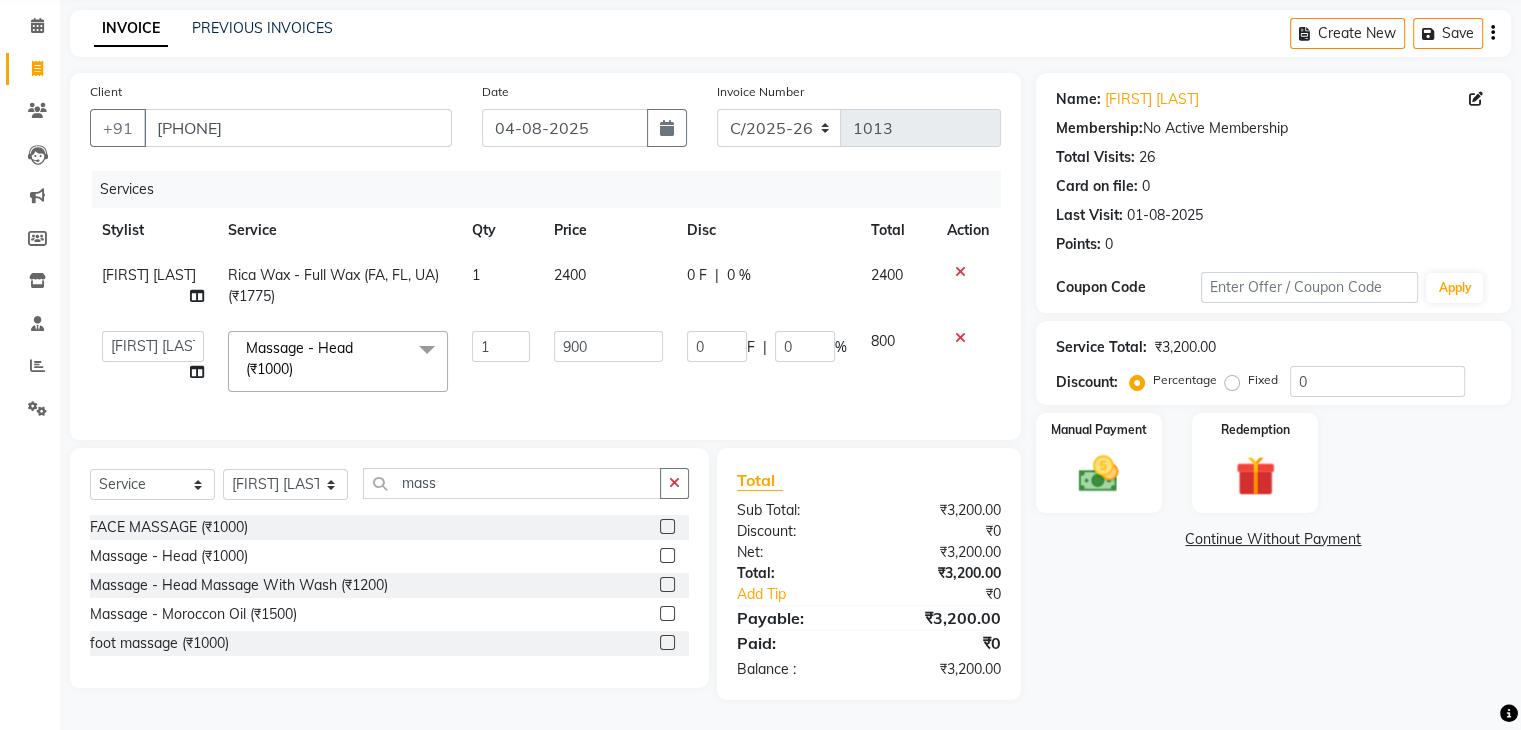 click on "Name: [FIRST] [LAST] Membership: No Active Membership Total Visits: 26 Card on file: 0 Last Visit: 01-08-2025 Points: 0 Coupon Code Apply Service Total: ₹3,200.00 Discount: Percentage Fixed 0 Manual Payment Redemption Continue Without Payment" 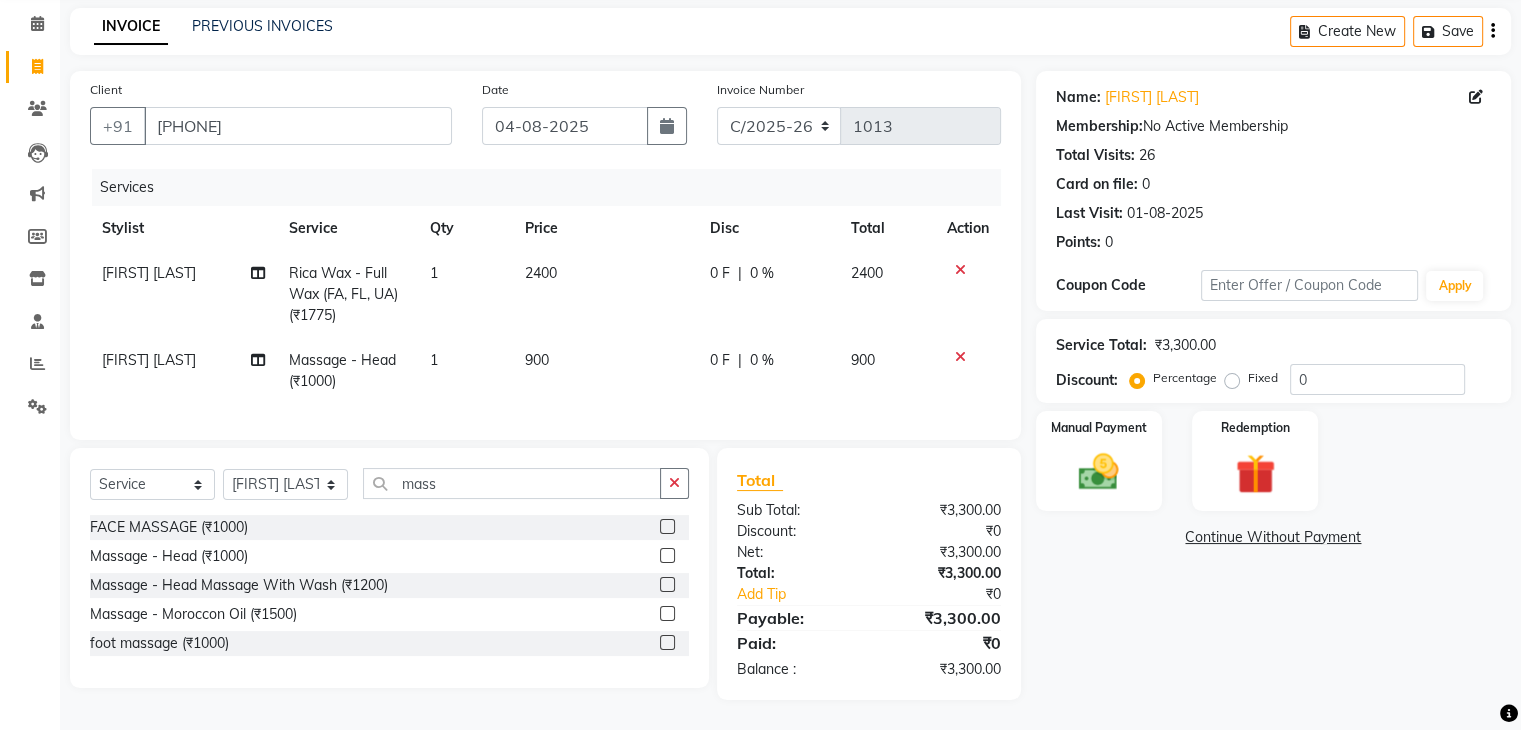 scroll, scrollTop: 95, scrollLeft: 0, axis: vertical 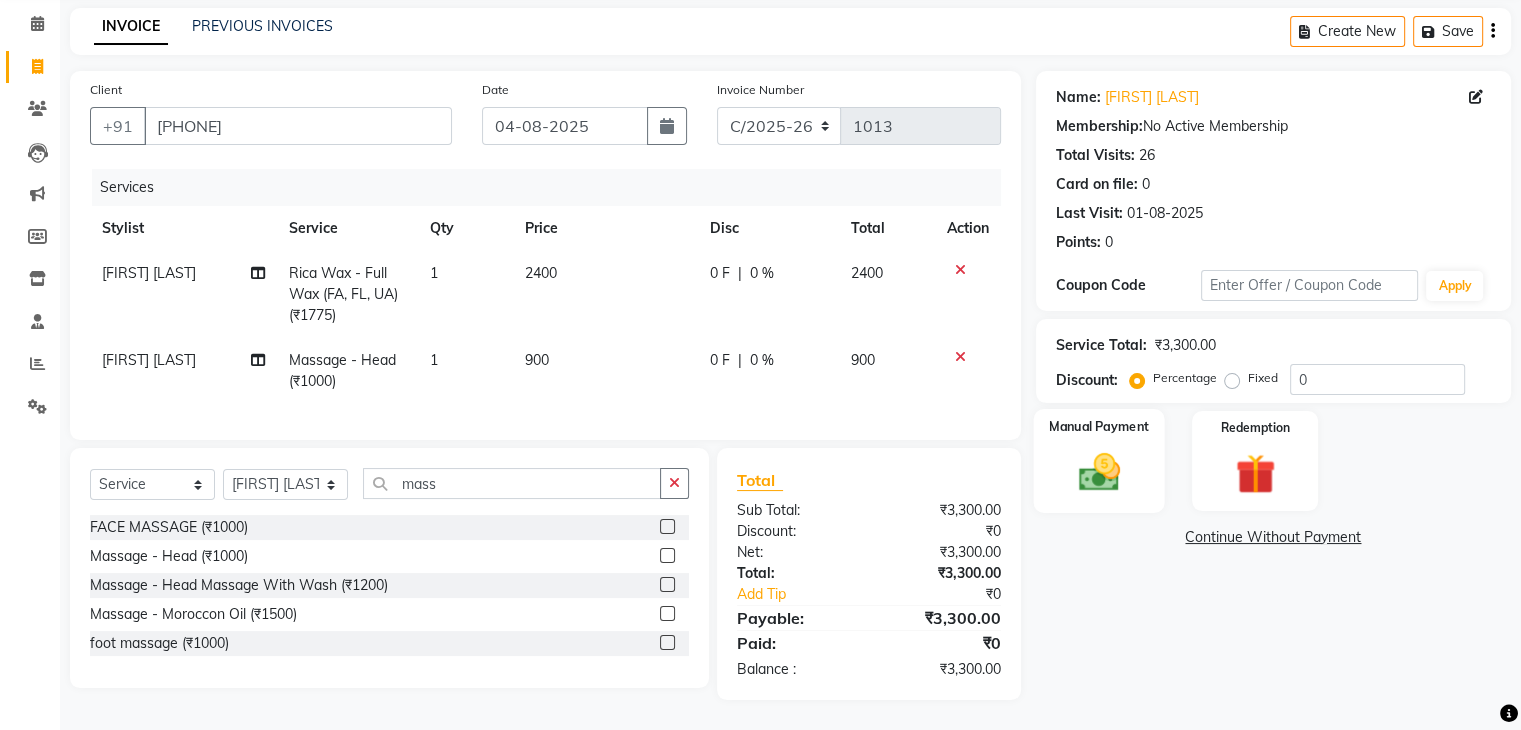 click on "Manual Payment" 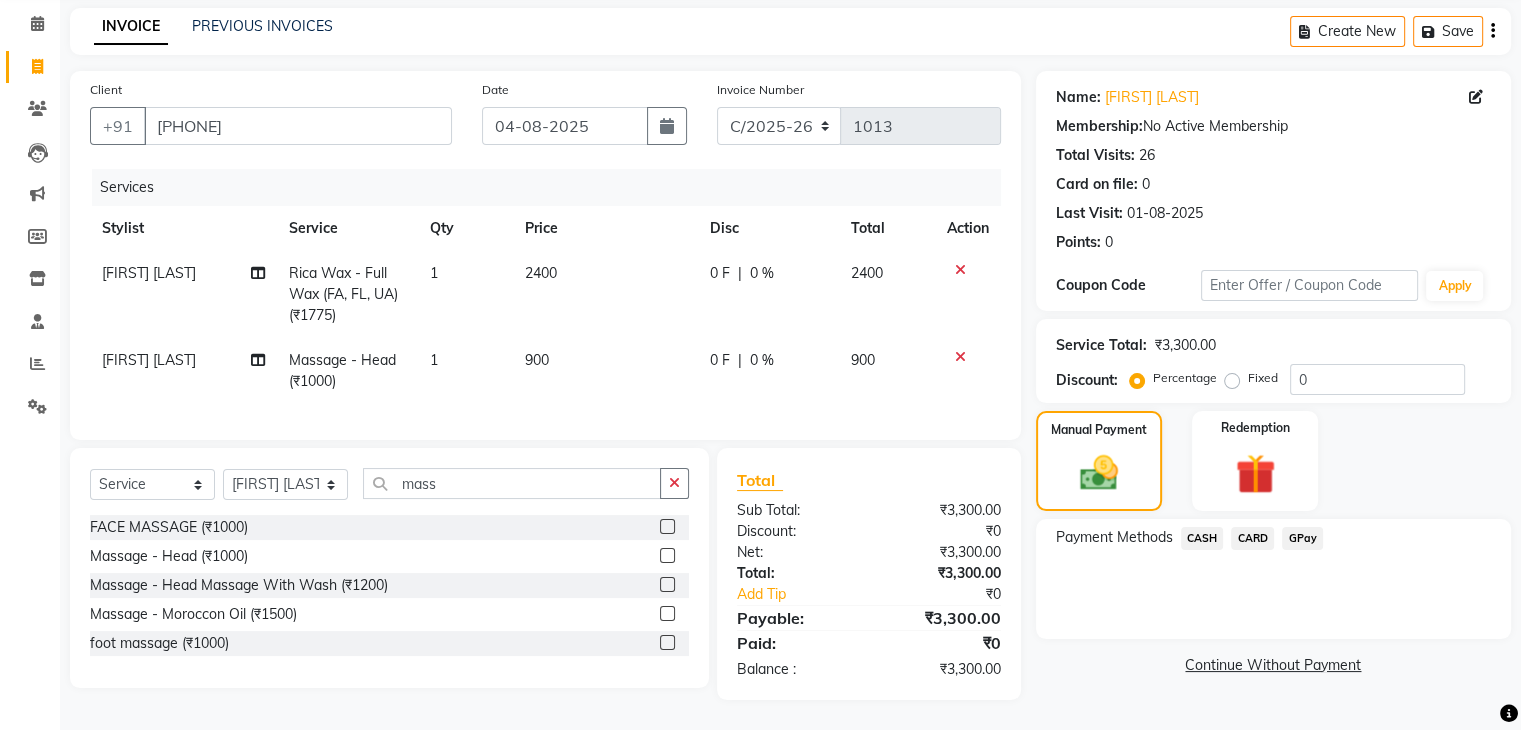click on "CASH" 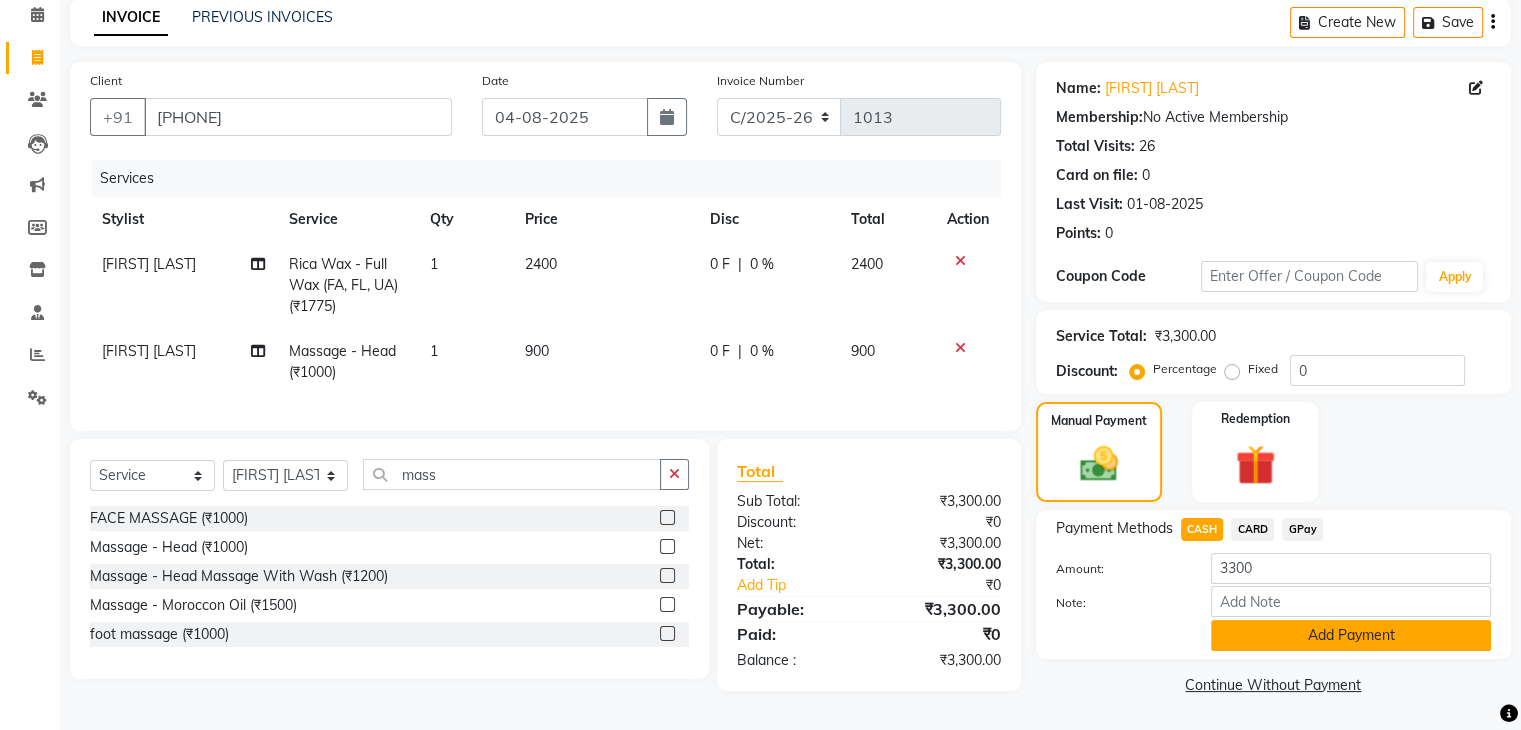 click on "Add Payment" 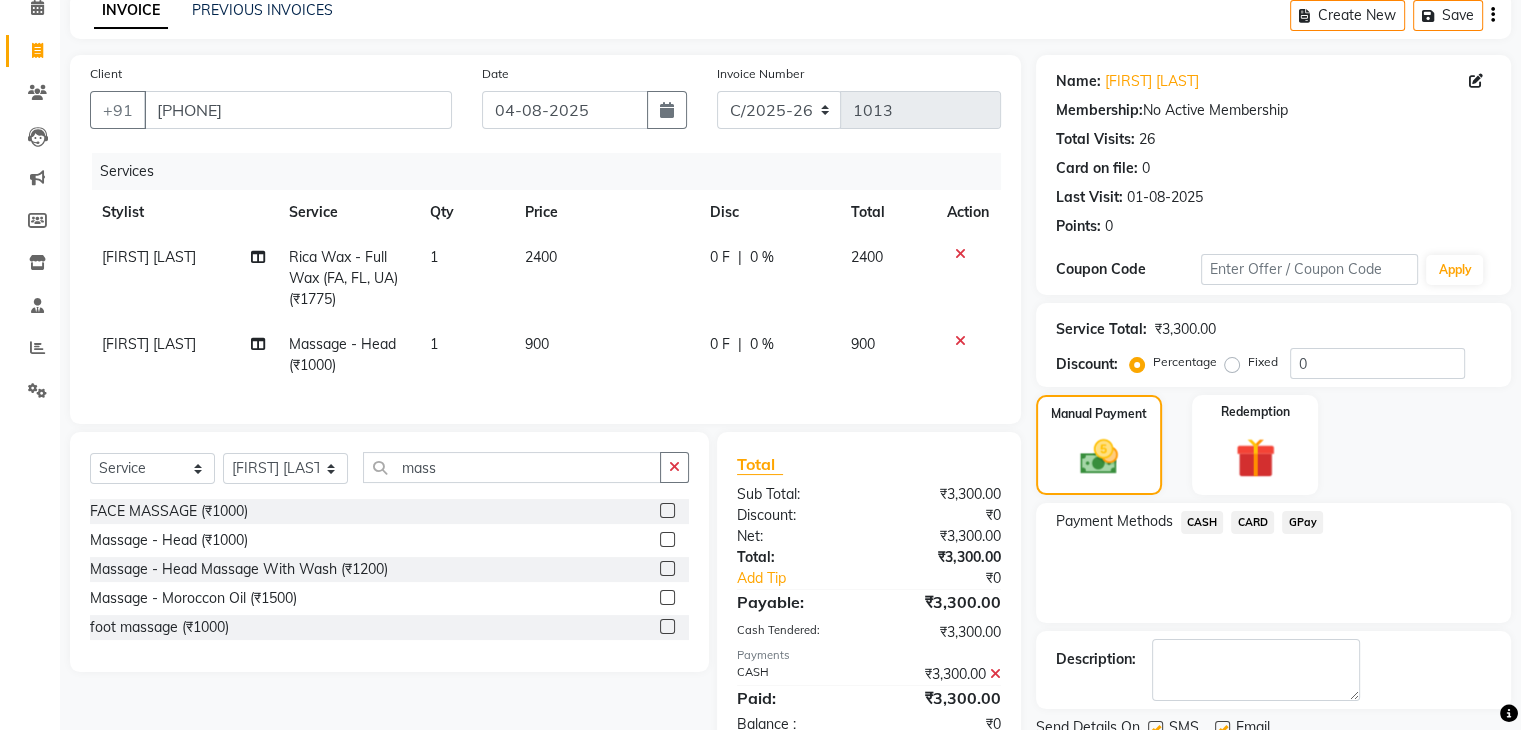scroll, scrollTop: 171, scrollLeft: 0, axis: vertical 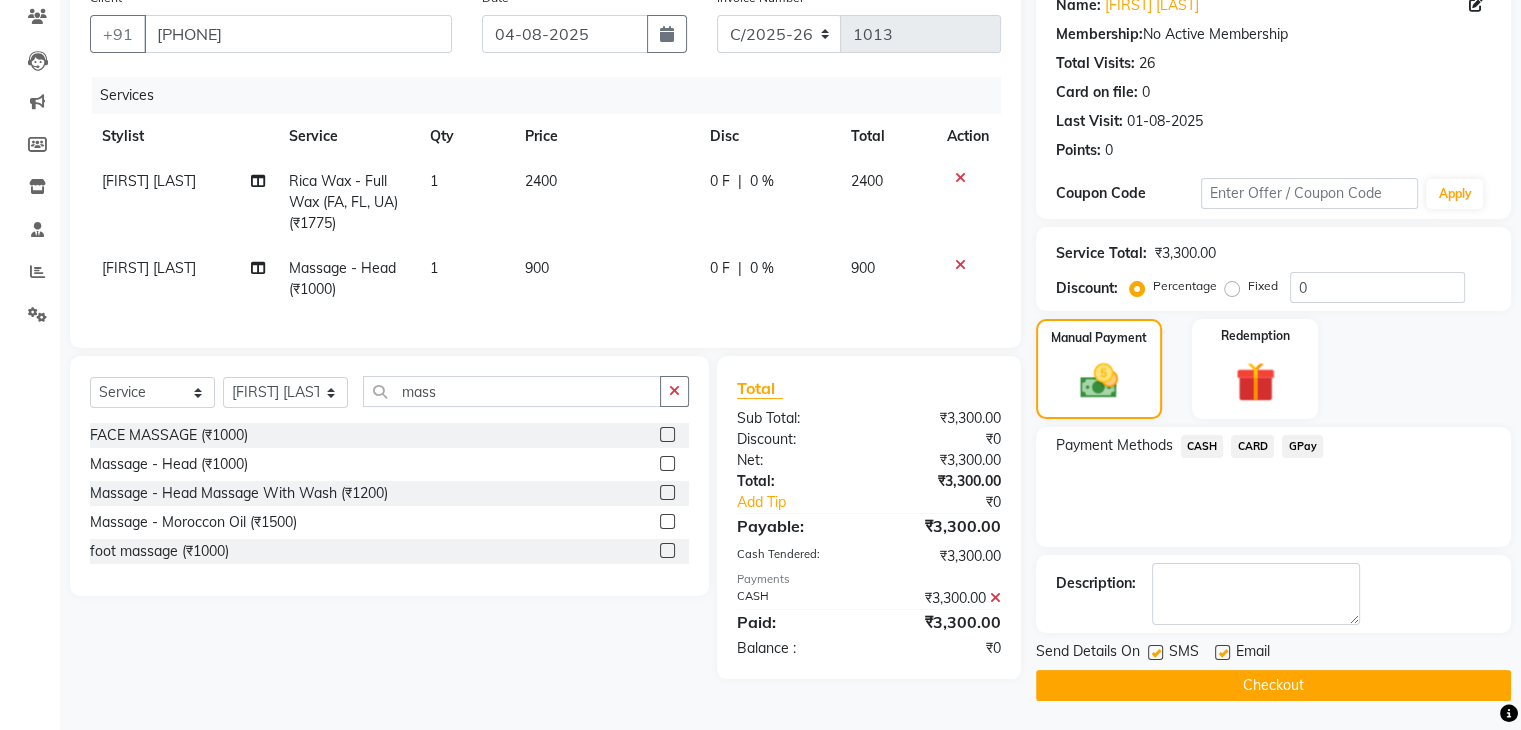 click on "Checkout" 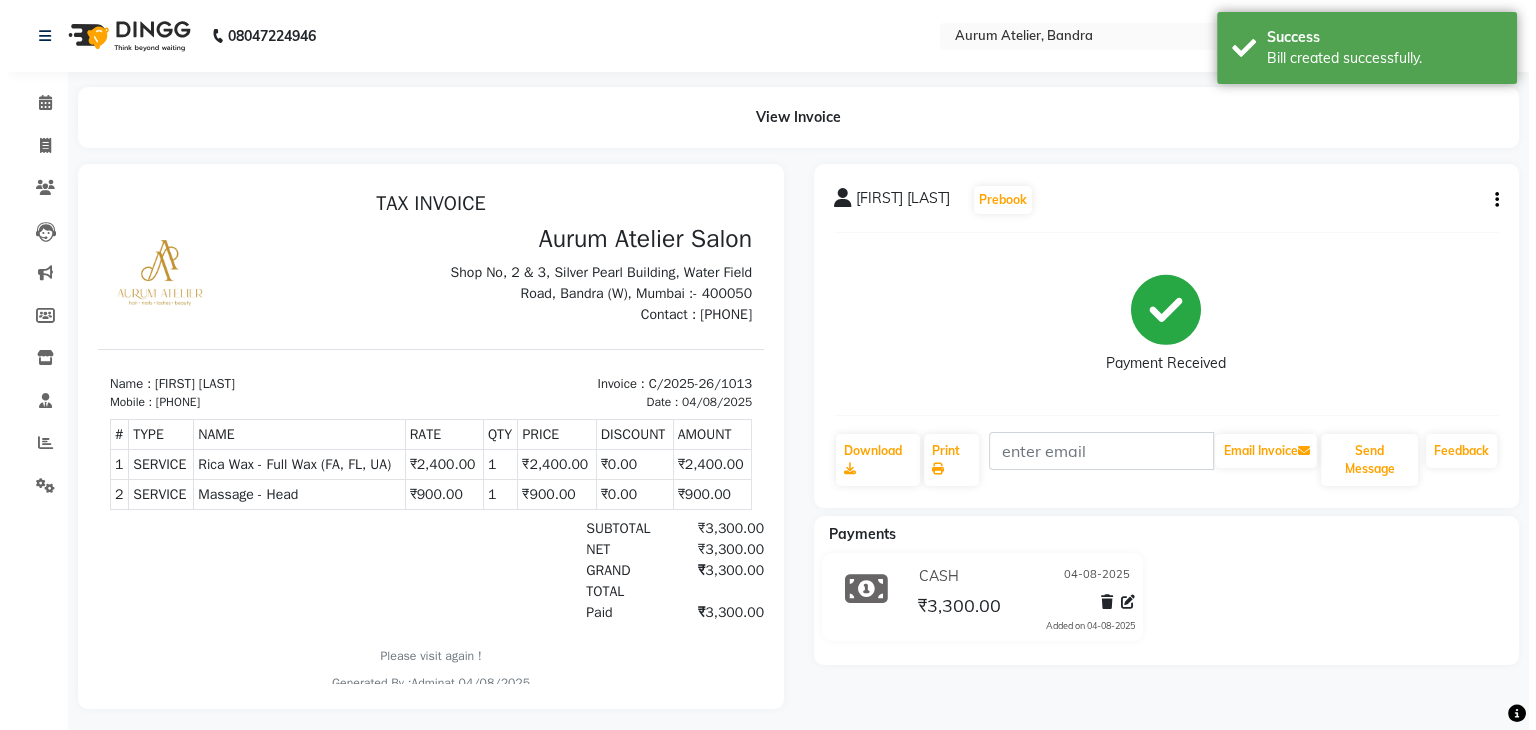 scroll, scrollTop: 0, scrollLeft: 0, axis: both 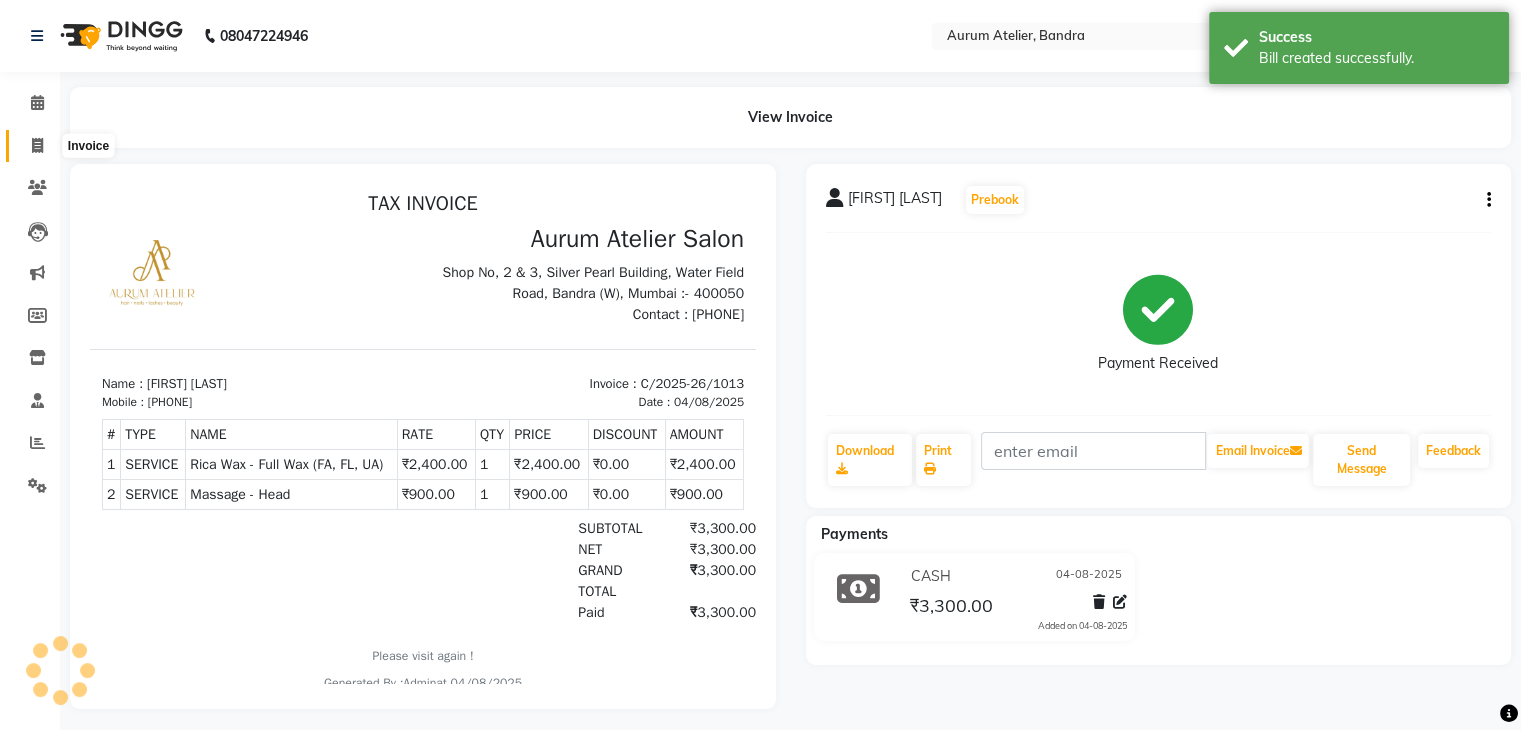 click 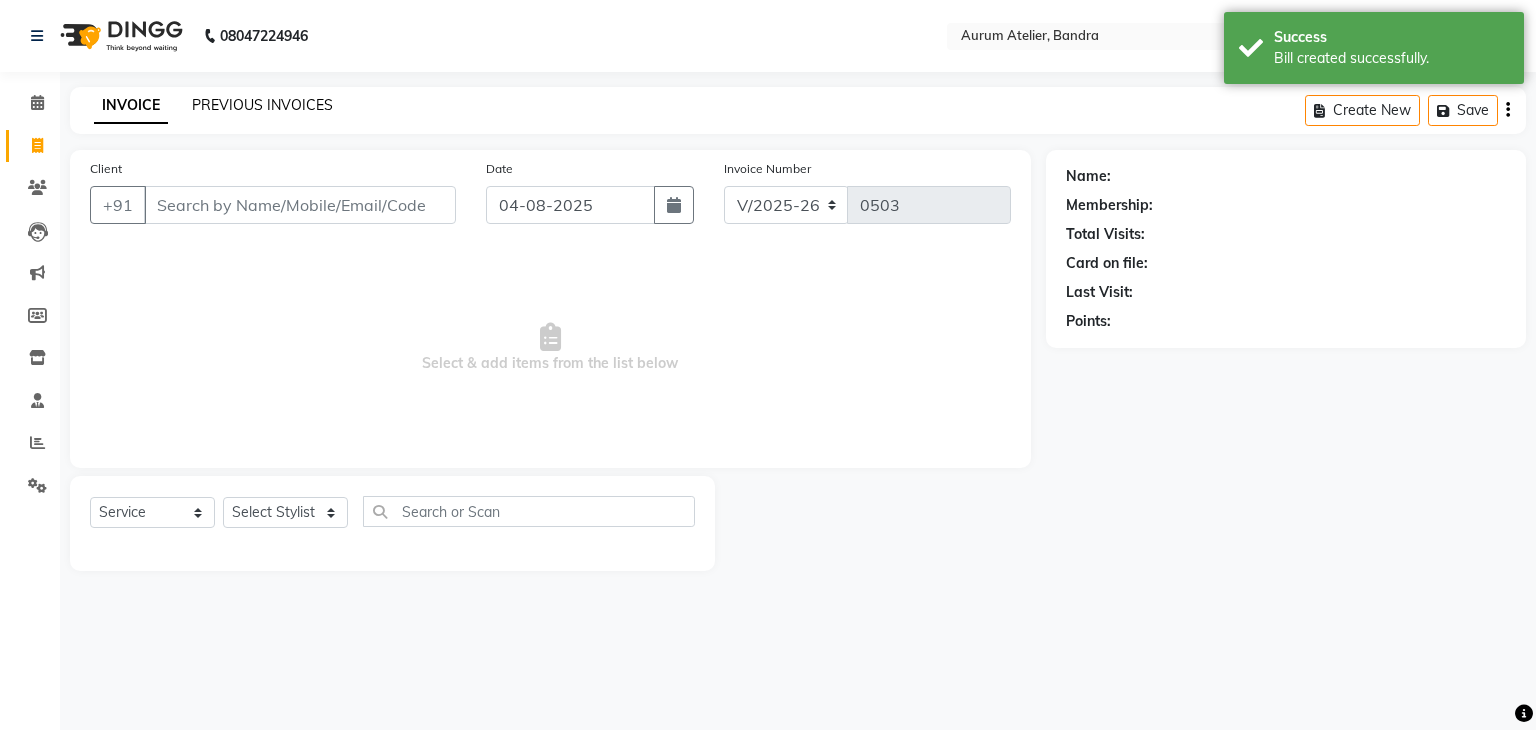 click on "PREVIOUS INVOICES" 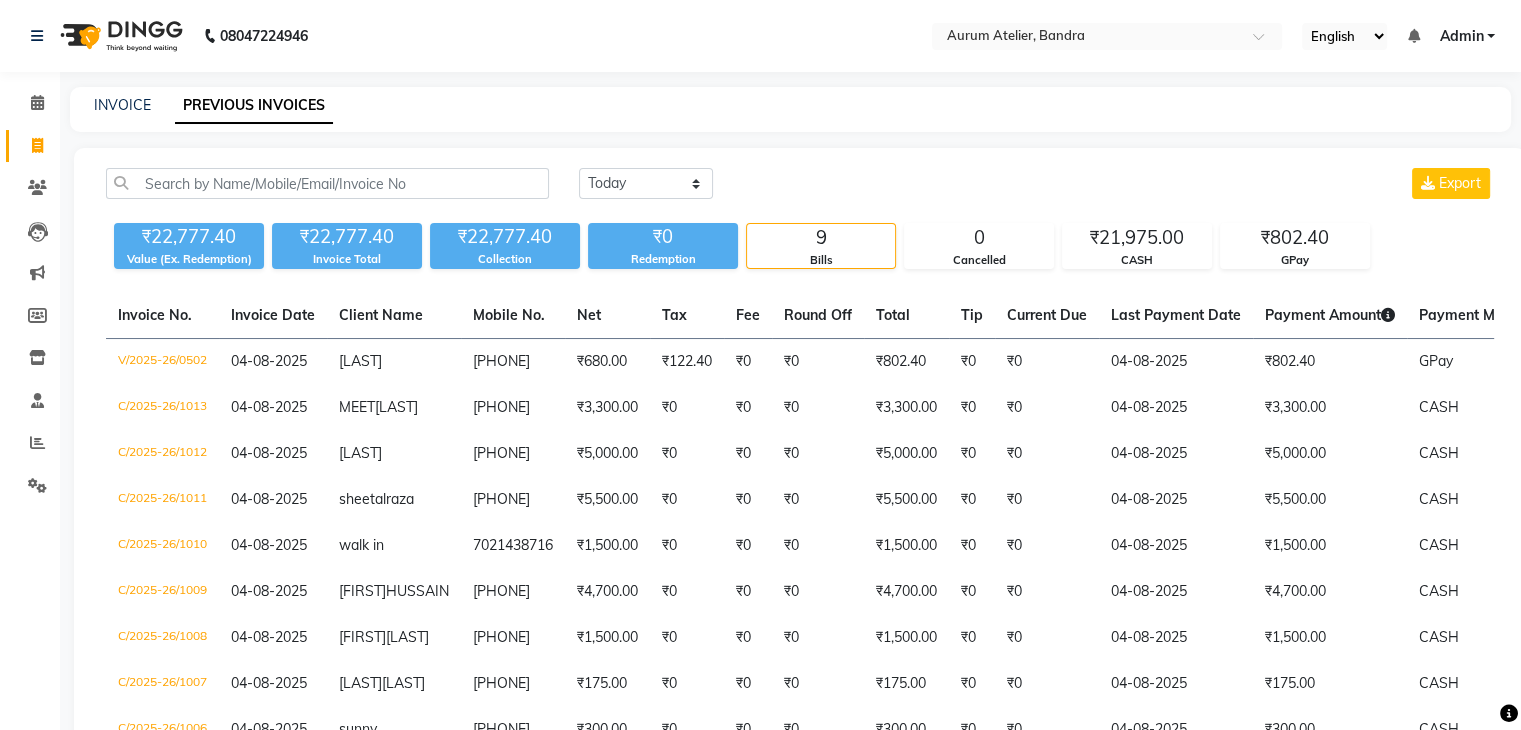click on "Admin" at bounding box center (1461, 36) 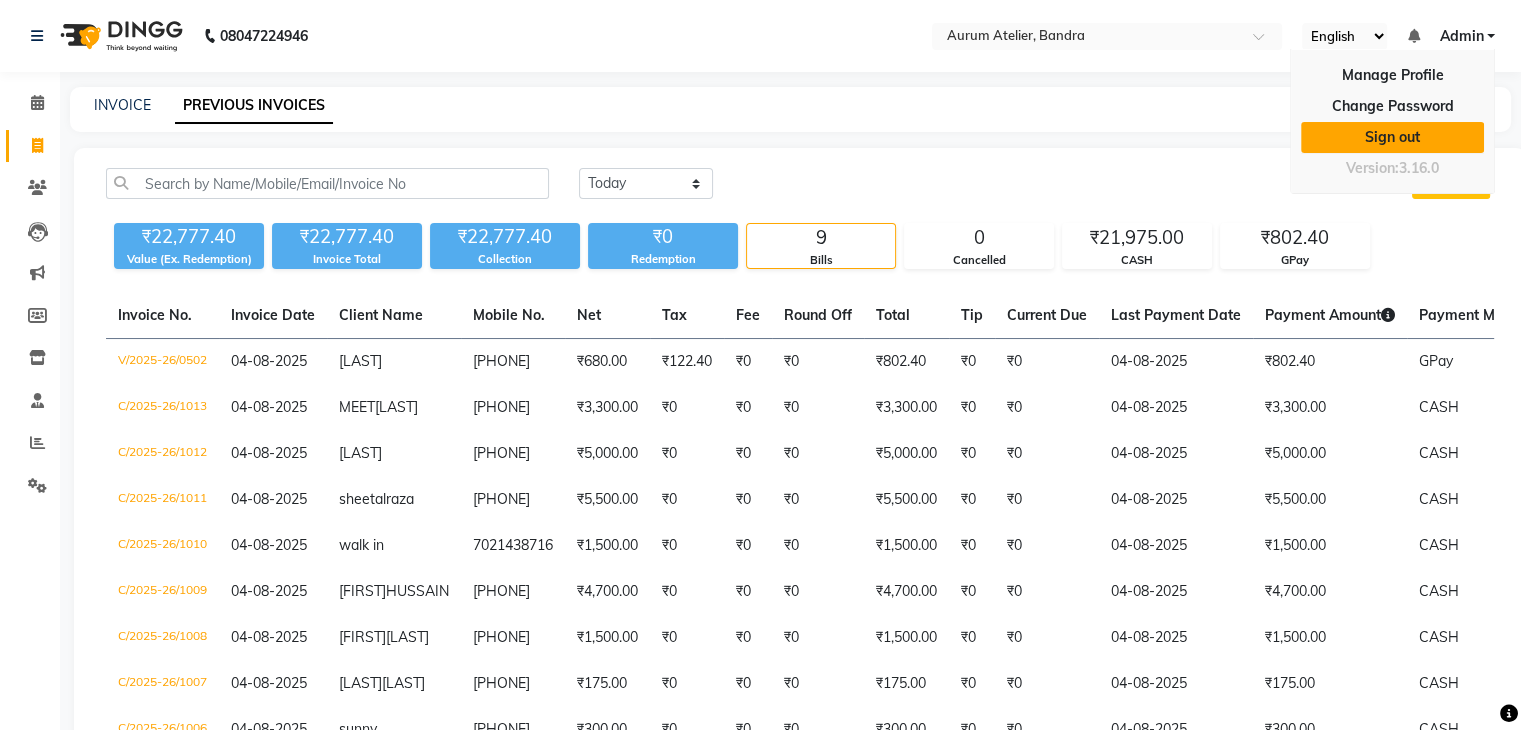click on "Sign out" at bounding box center (1392, 137) 